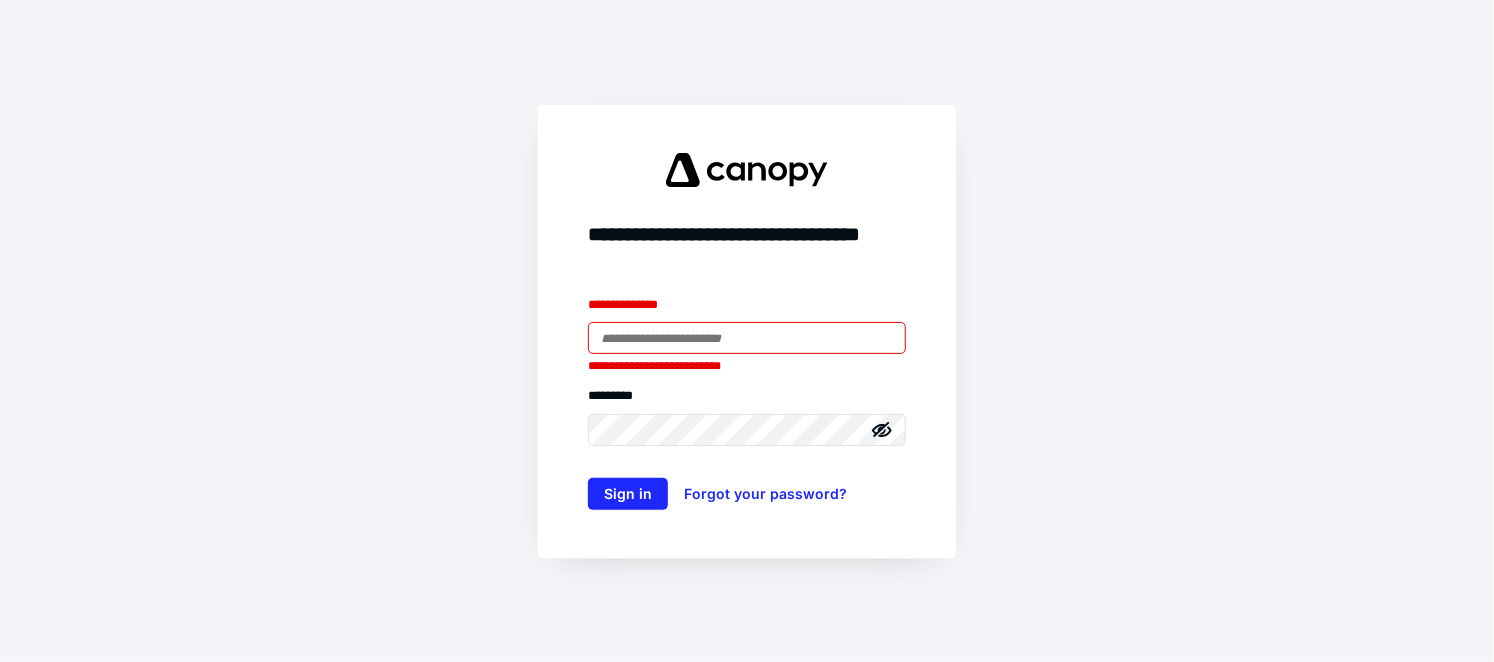 scroll, scrollTop: 0, scrollLeft: 0, axis: both 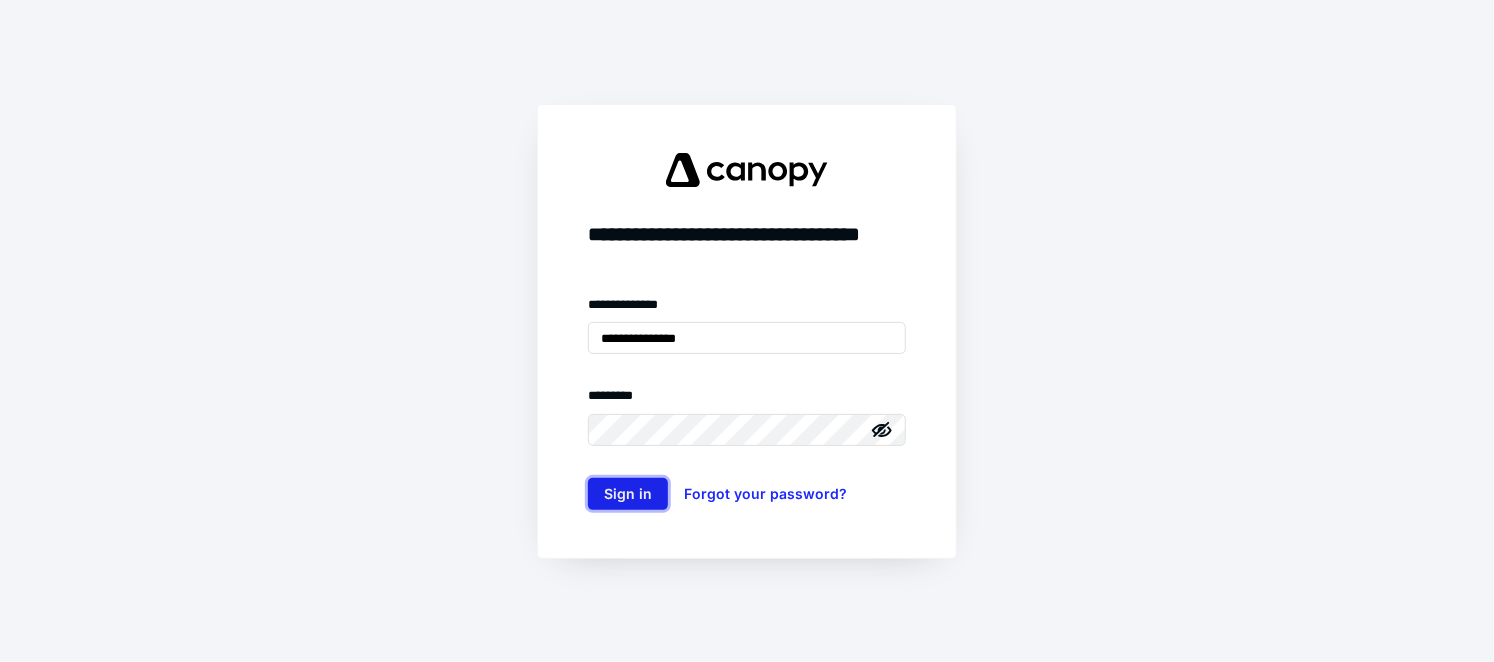 click on "Sign in" at bounding box center [628, 494] 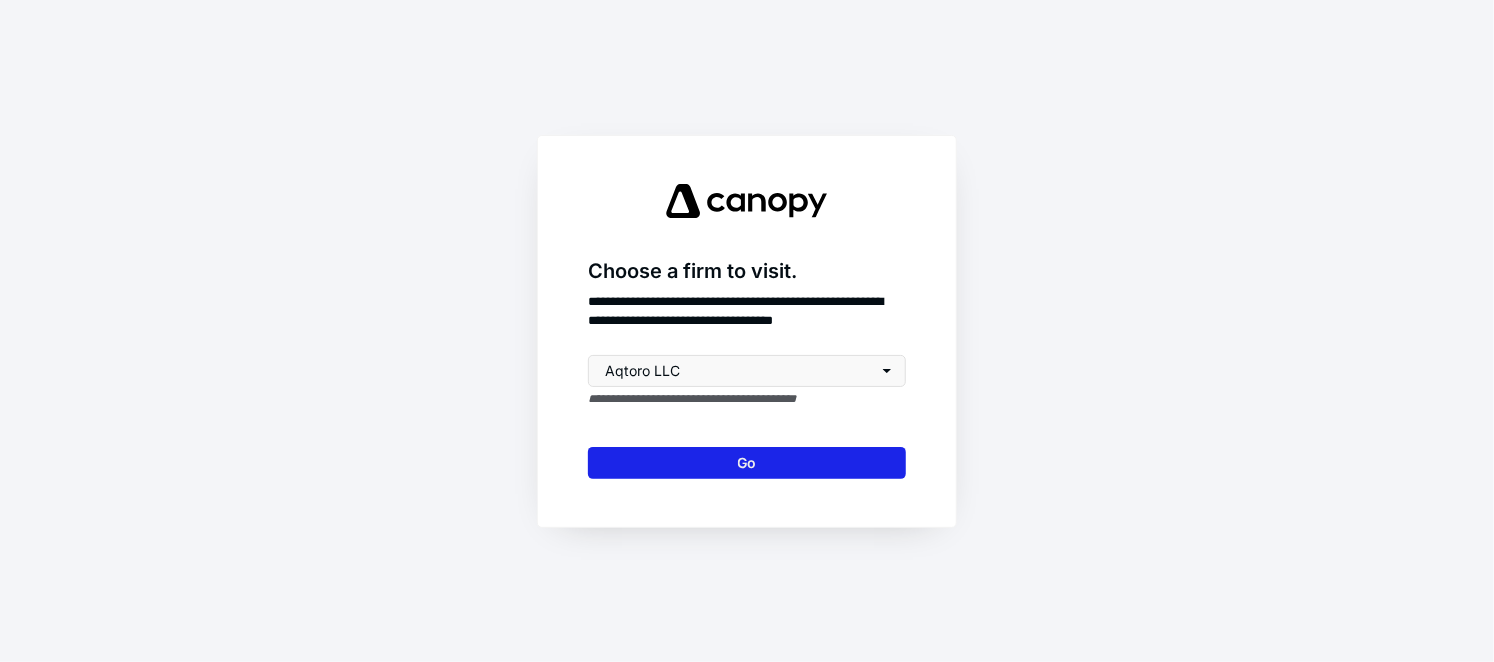 click on "Go" at bounding box center (747, 463) 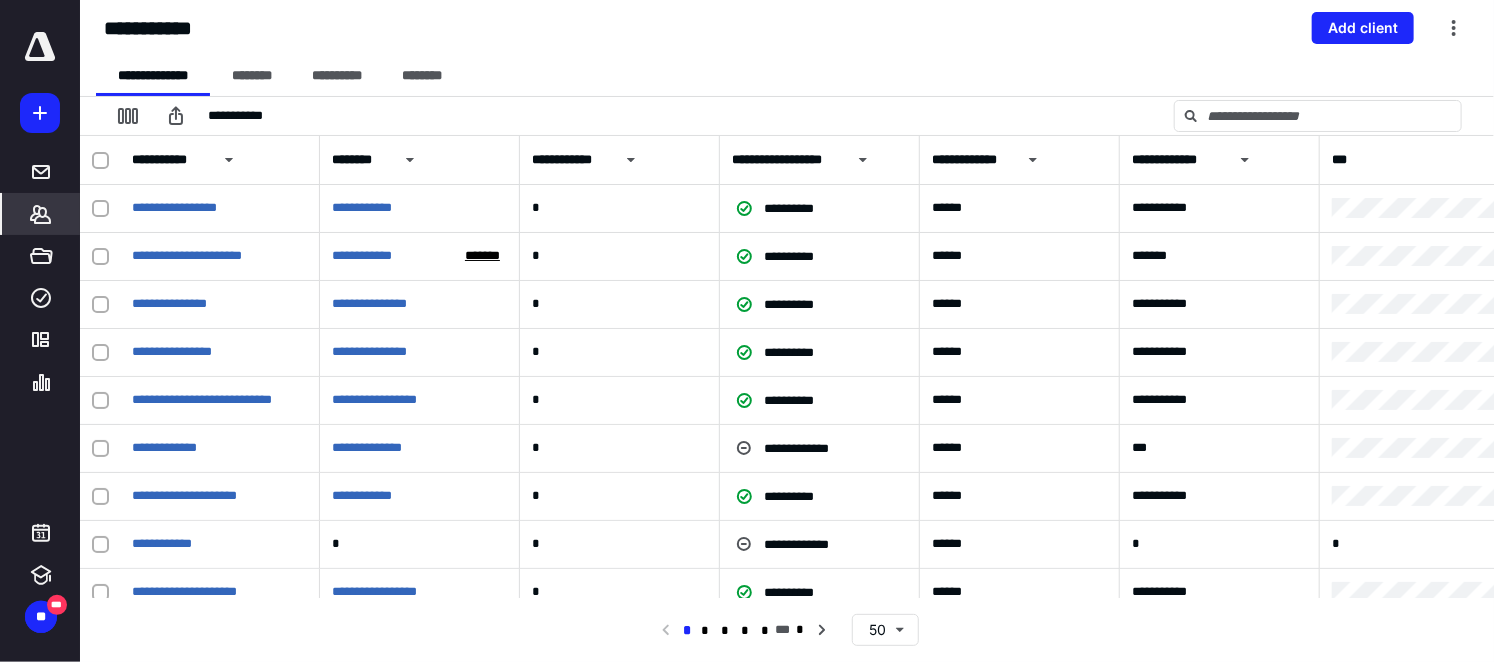 scroll, scrollTop: 0, scrollLeft: 0, axis: both 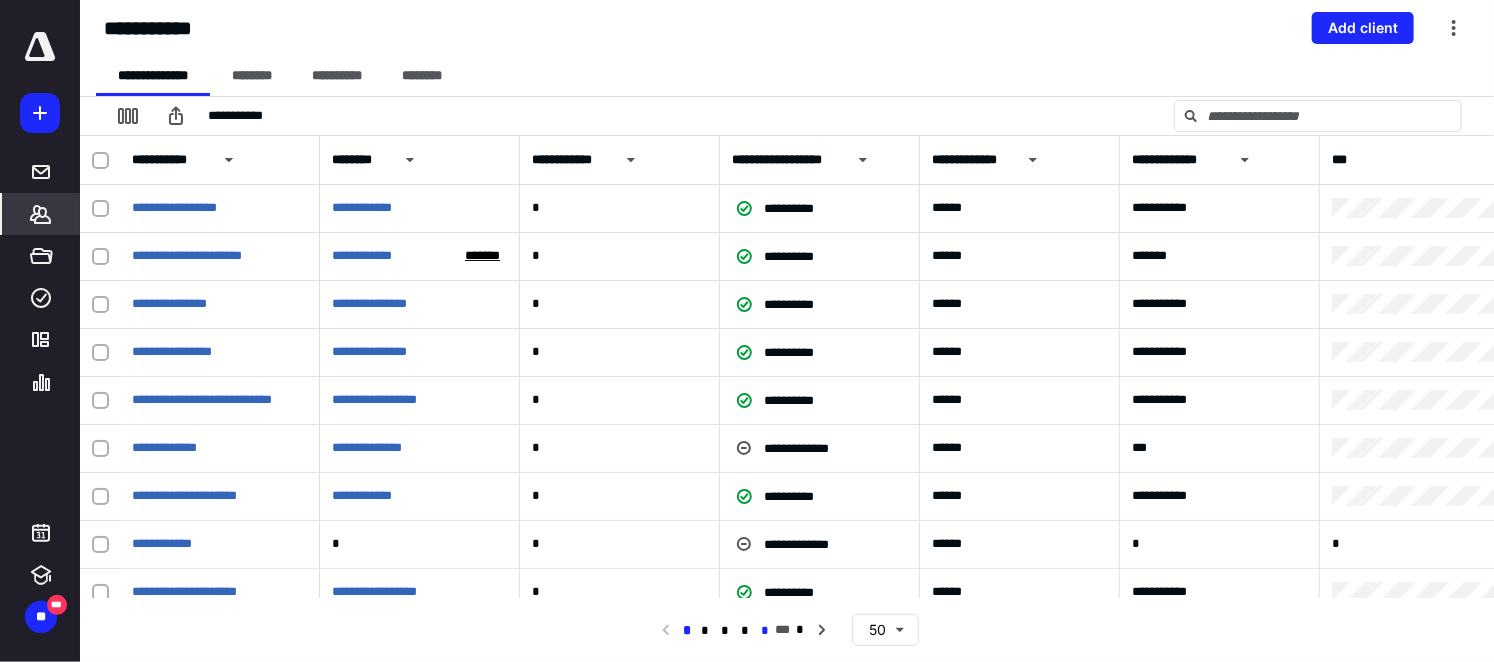 click on "*" at bounding box center (766, 631) 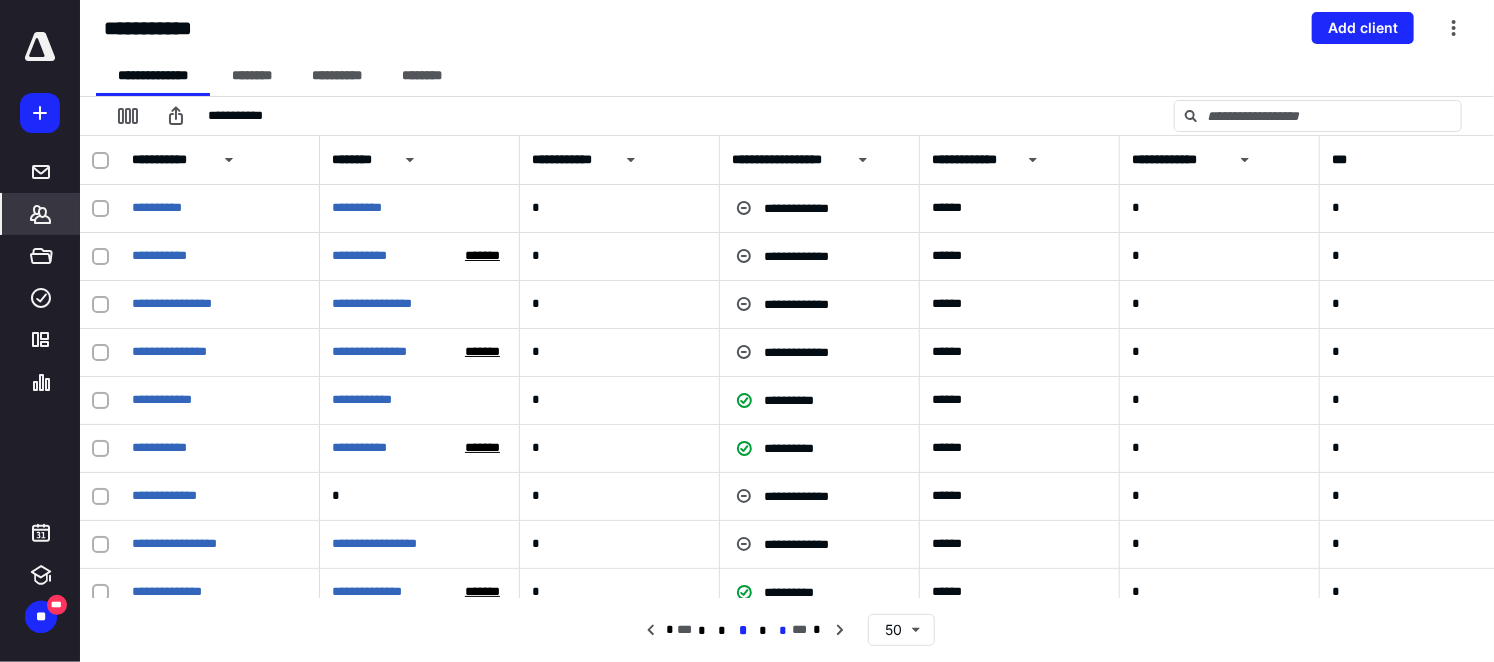 click on "*" at bounding box center (782, 631) 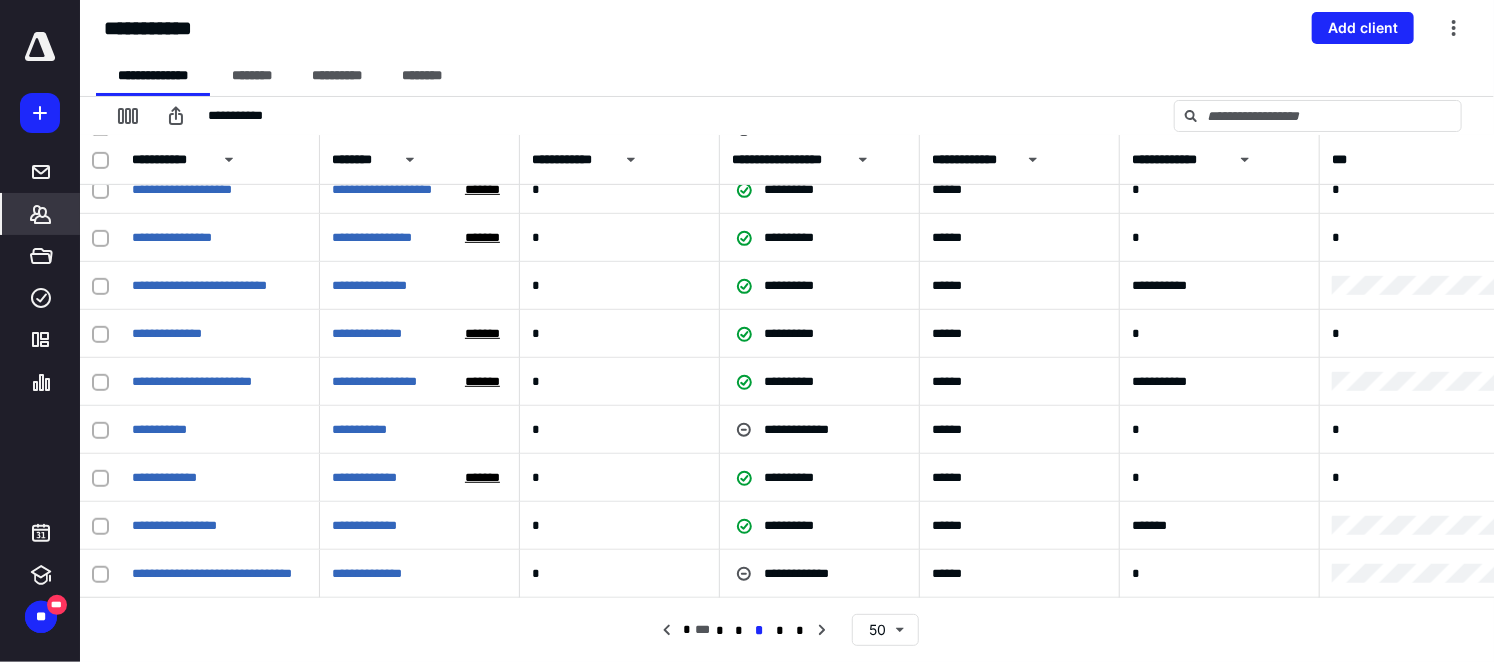 scroll, scrollTop: 500, scrollLeft: 0, axis: vertical 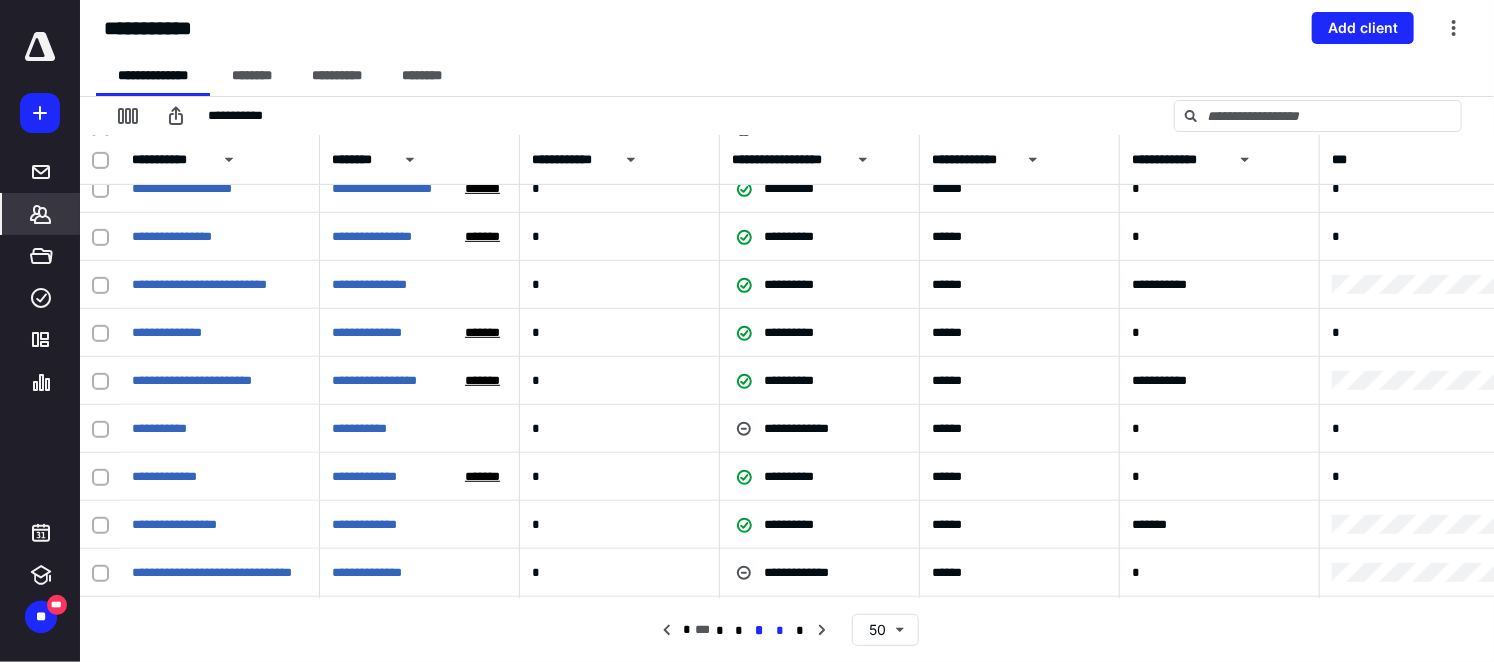 click on "*" at bounding box center (780, 631) 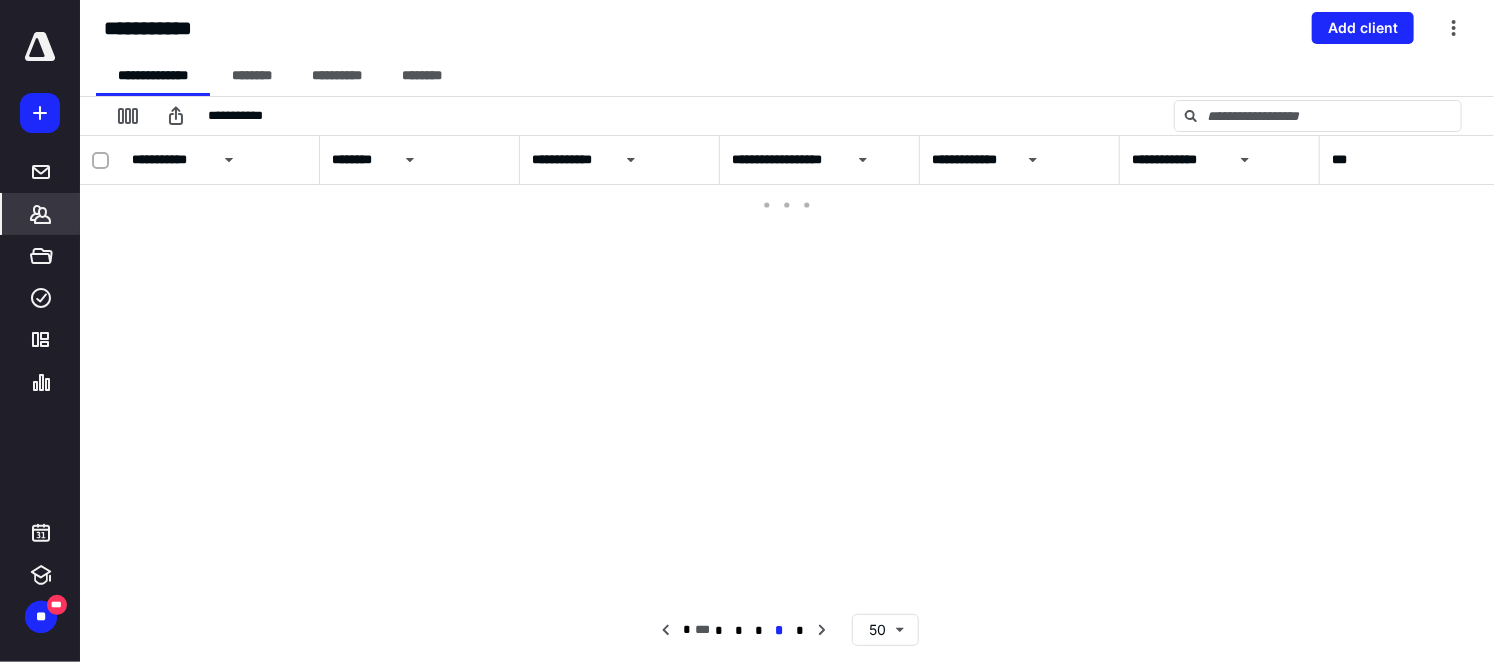 scroll, scrollTop: 0, scrollLeft: 0, axis: both 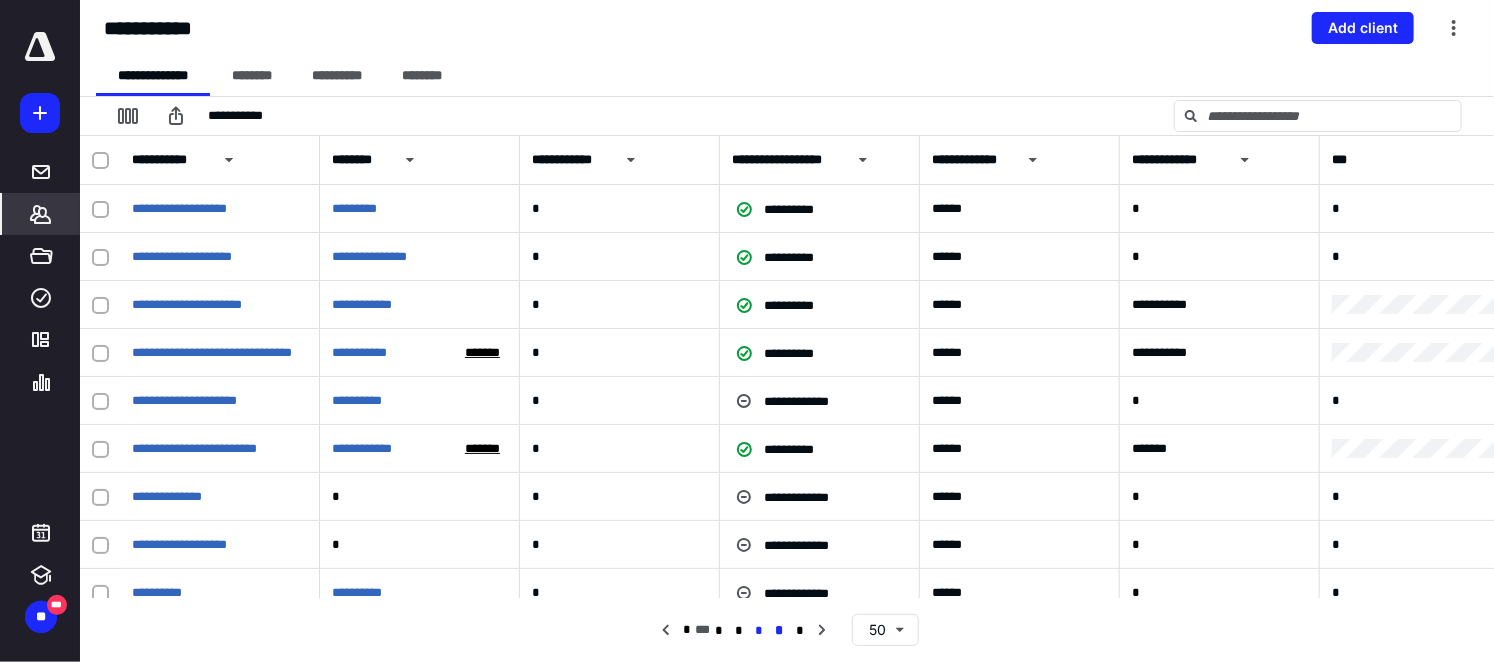 click on "*" at bounding box center [758, 631] 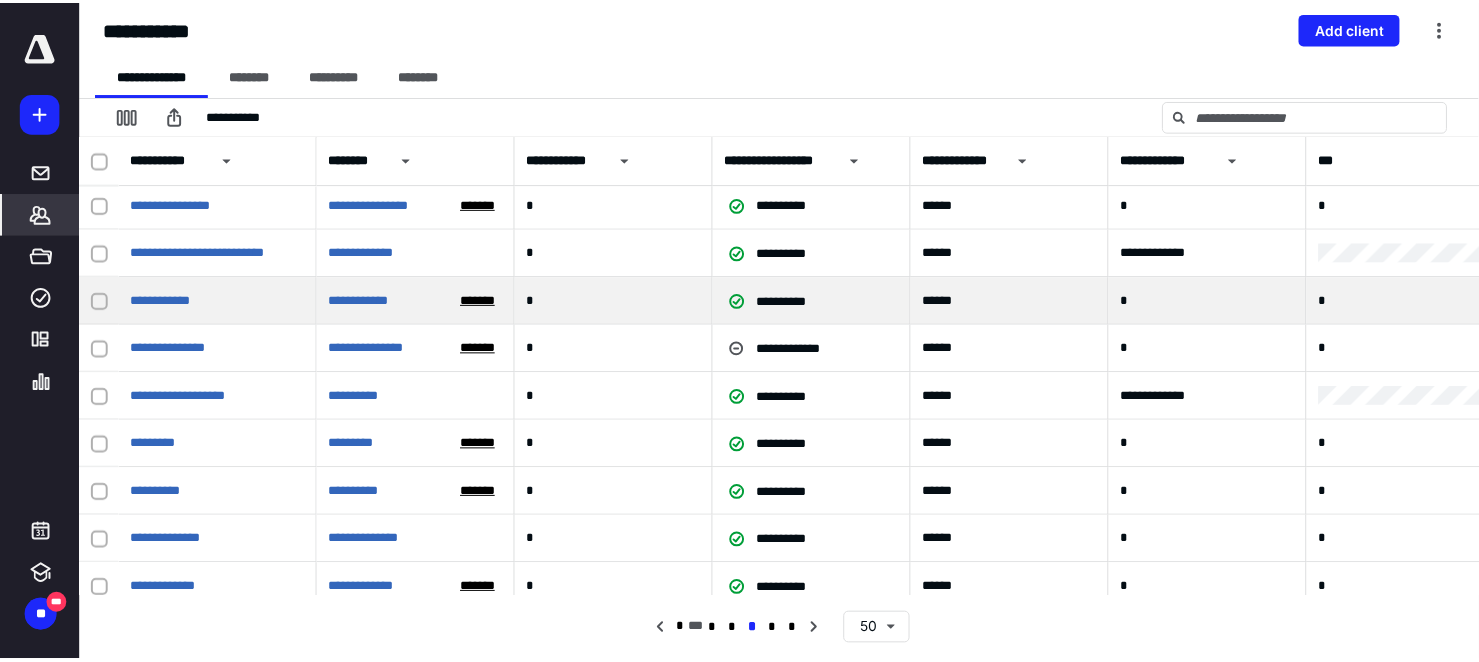 scroll, scrollTop: 1700, scrollLeft: 0, axis: vertical 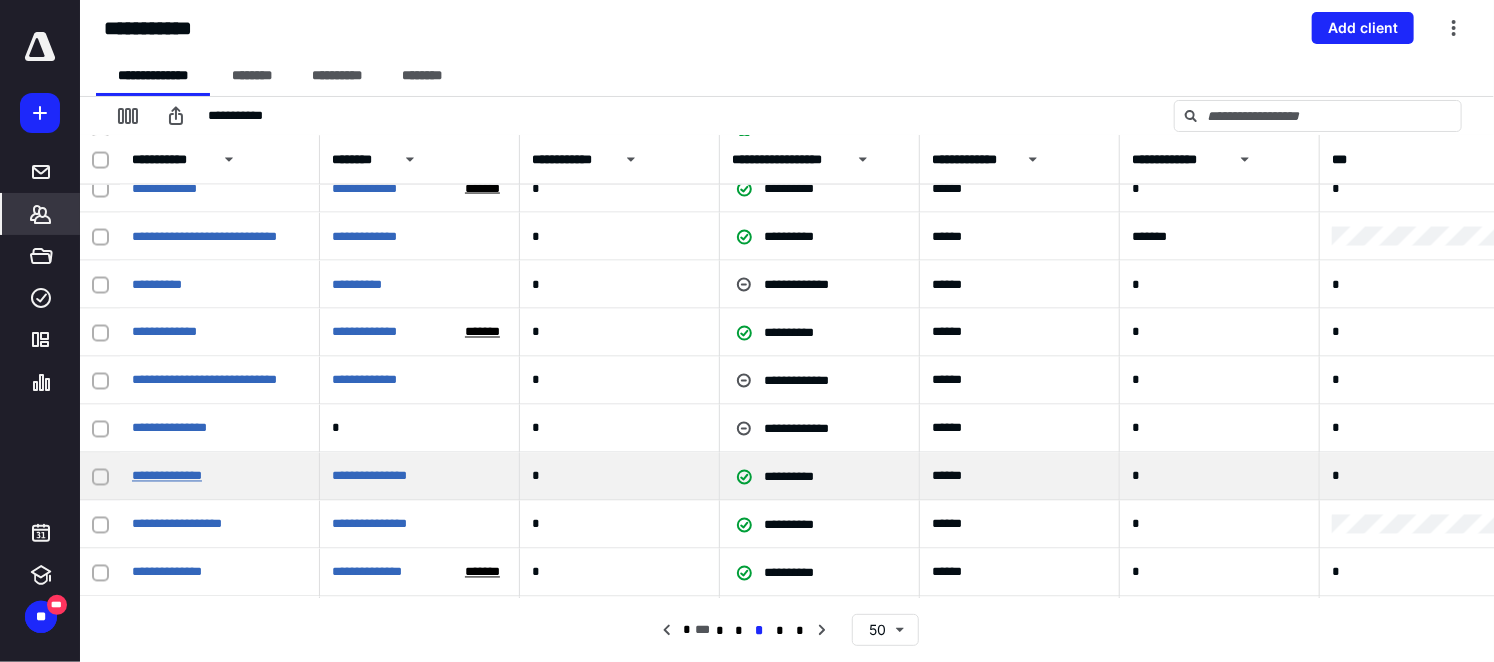 click on "**********" at bounding box center (167, 476) 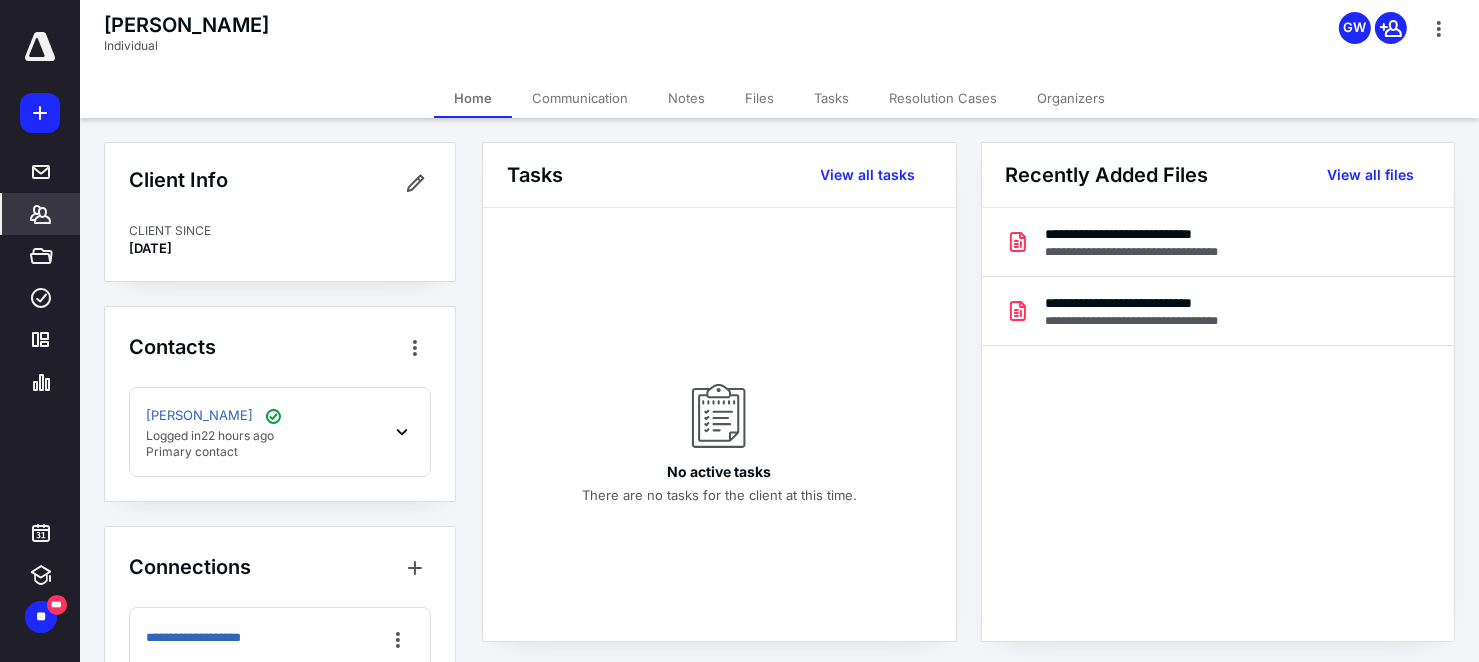 click on "Files" at bounding box center [759, 98] 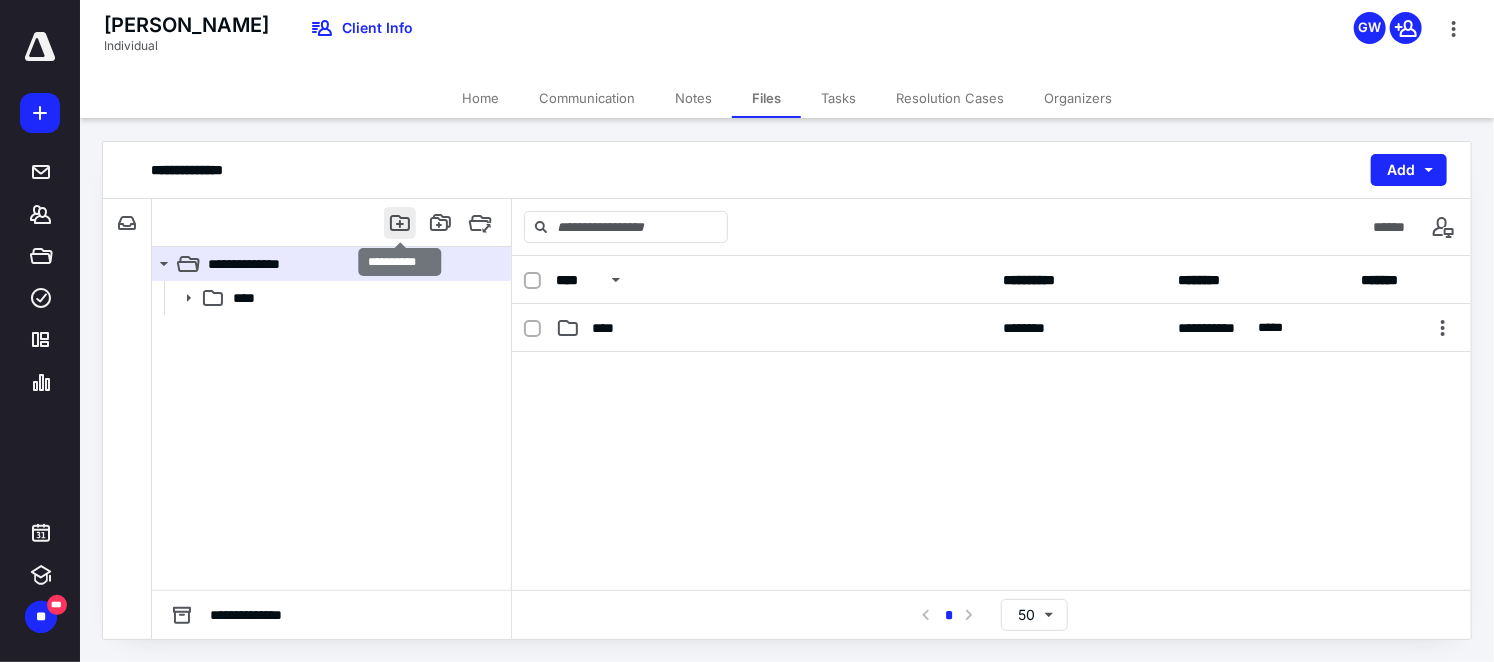 click at bounding box center (400, 223) 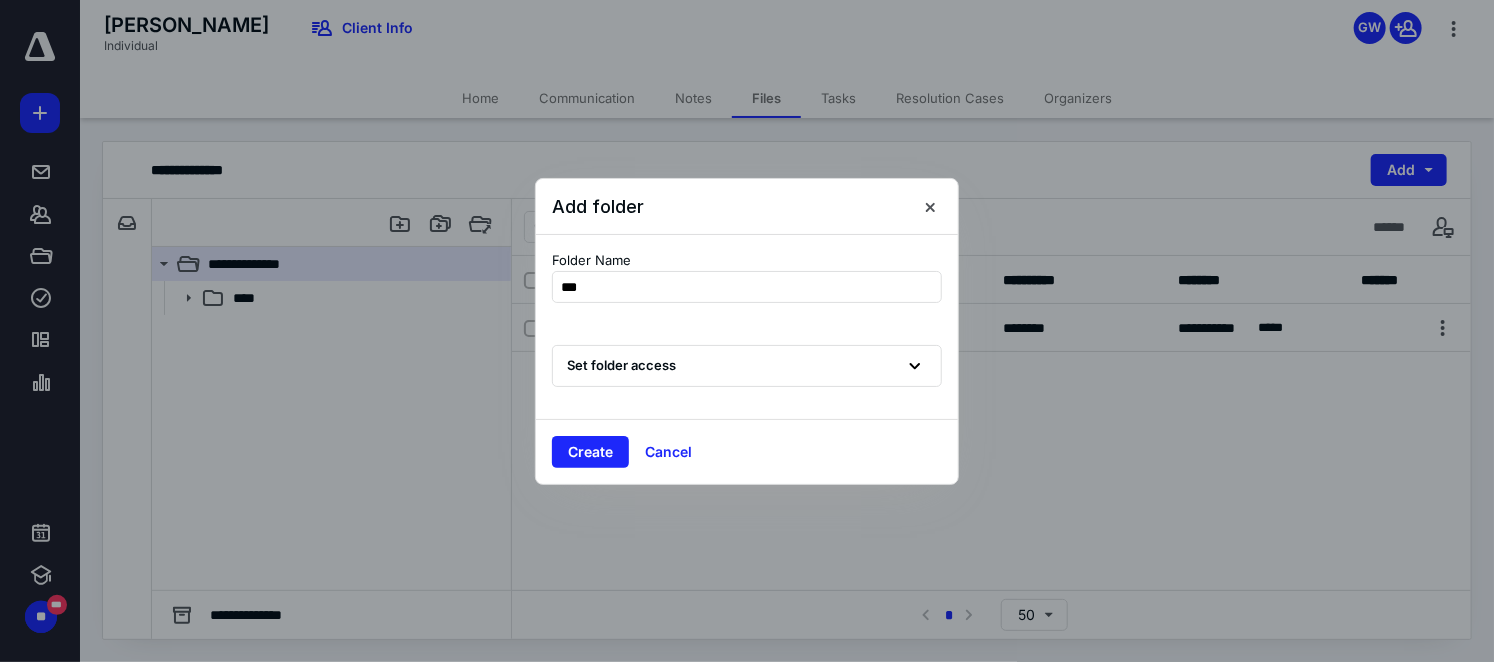 type on "****" 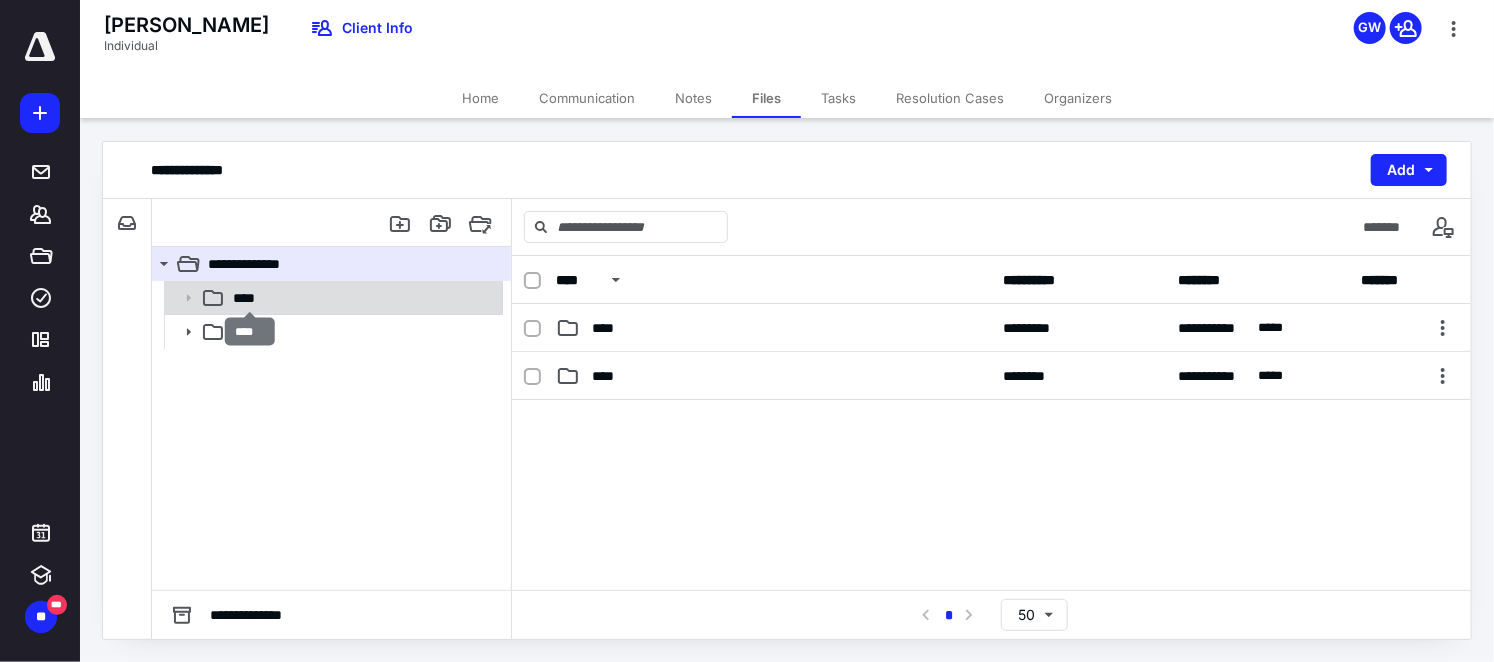 click on "****" at bounding box center [250, 298] 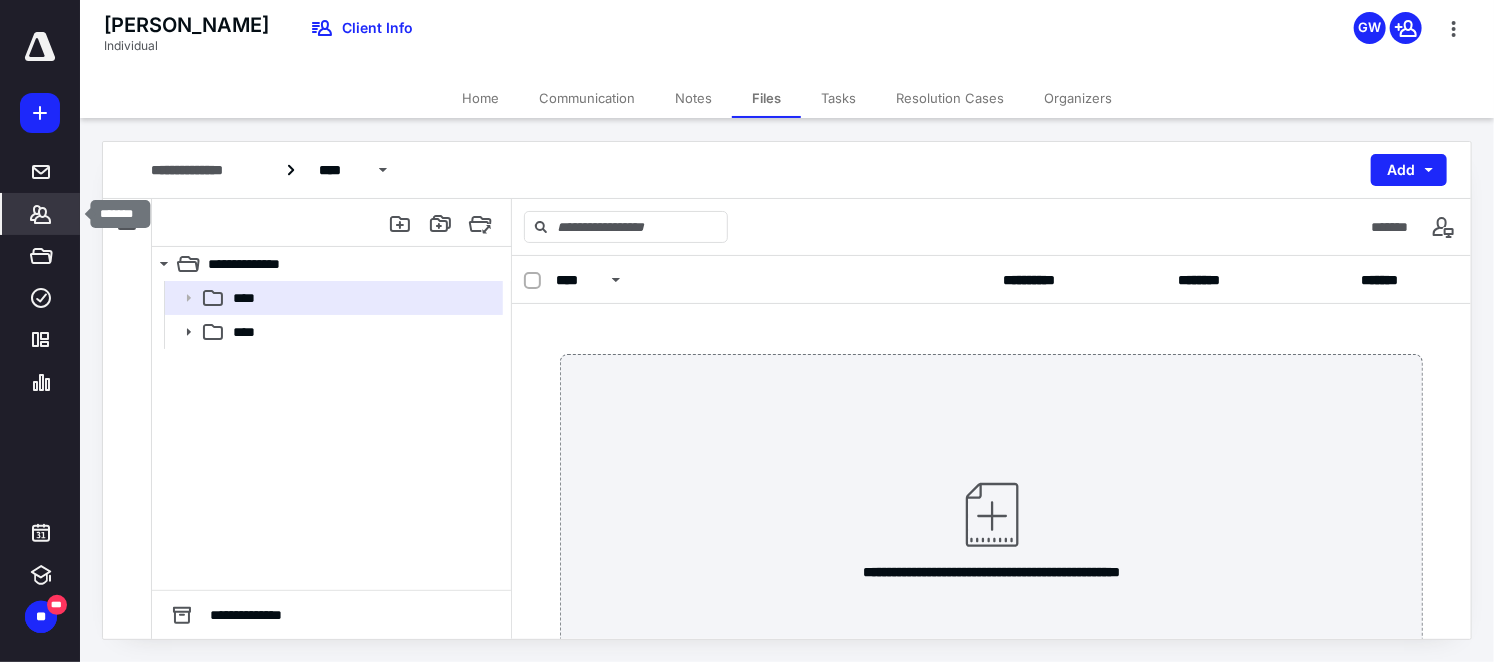 click 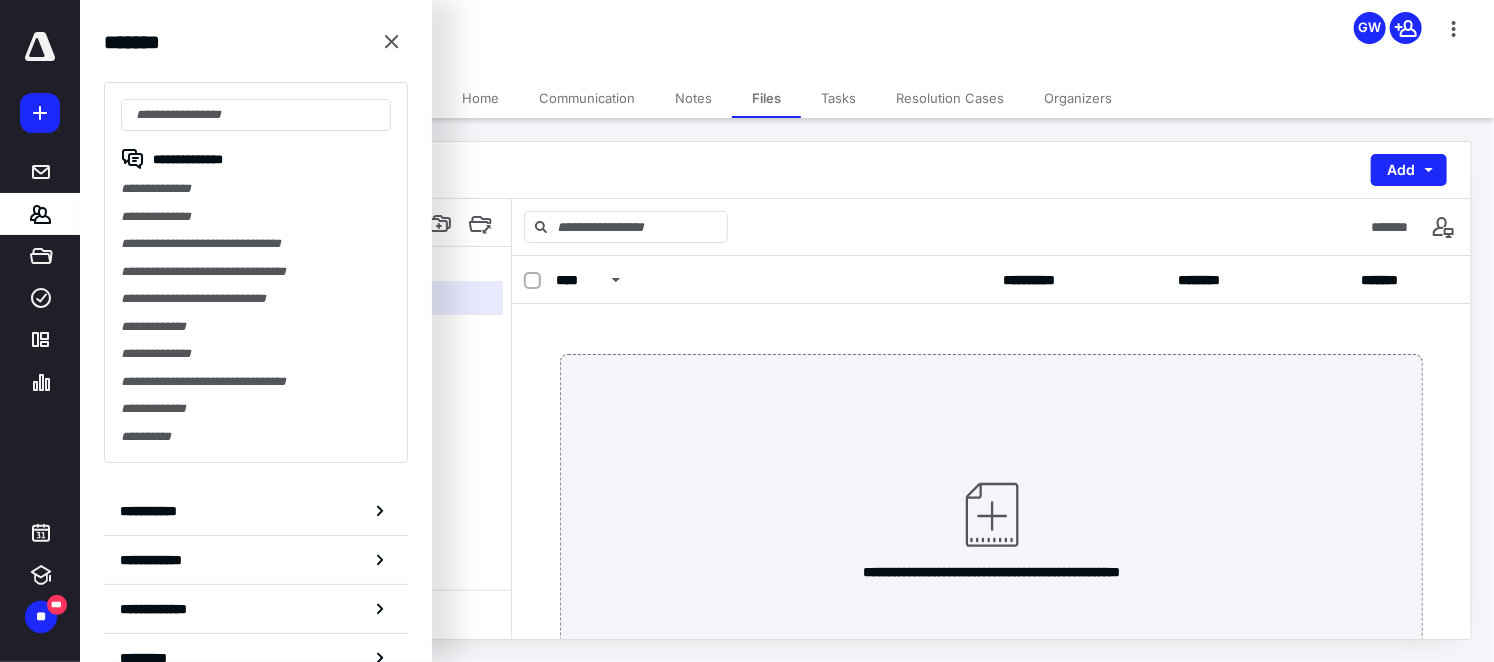 drag, startPoint x: 598, startPoint y: 18, endPoint x: 589, endPoint y: 29, distance: 14.21267 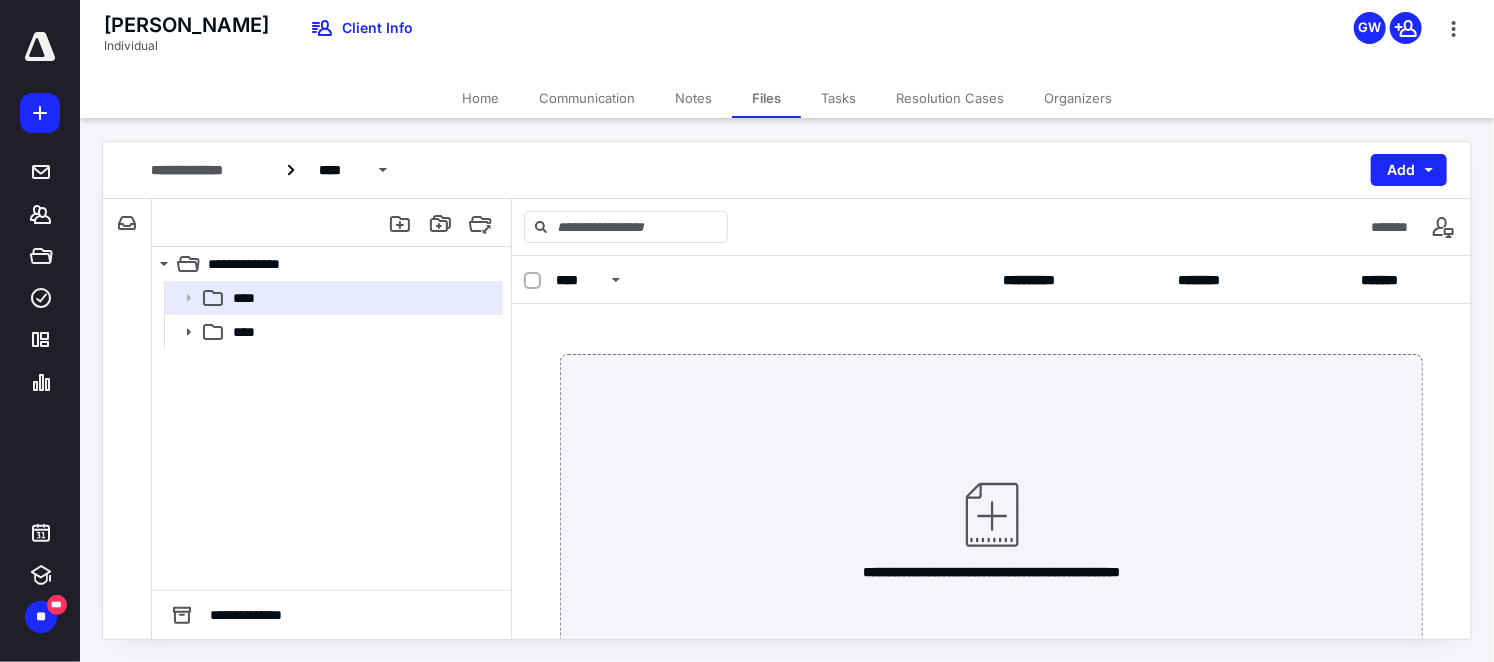 click on "Home" at bounding box center [480, 98] 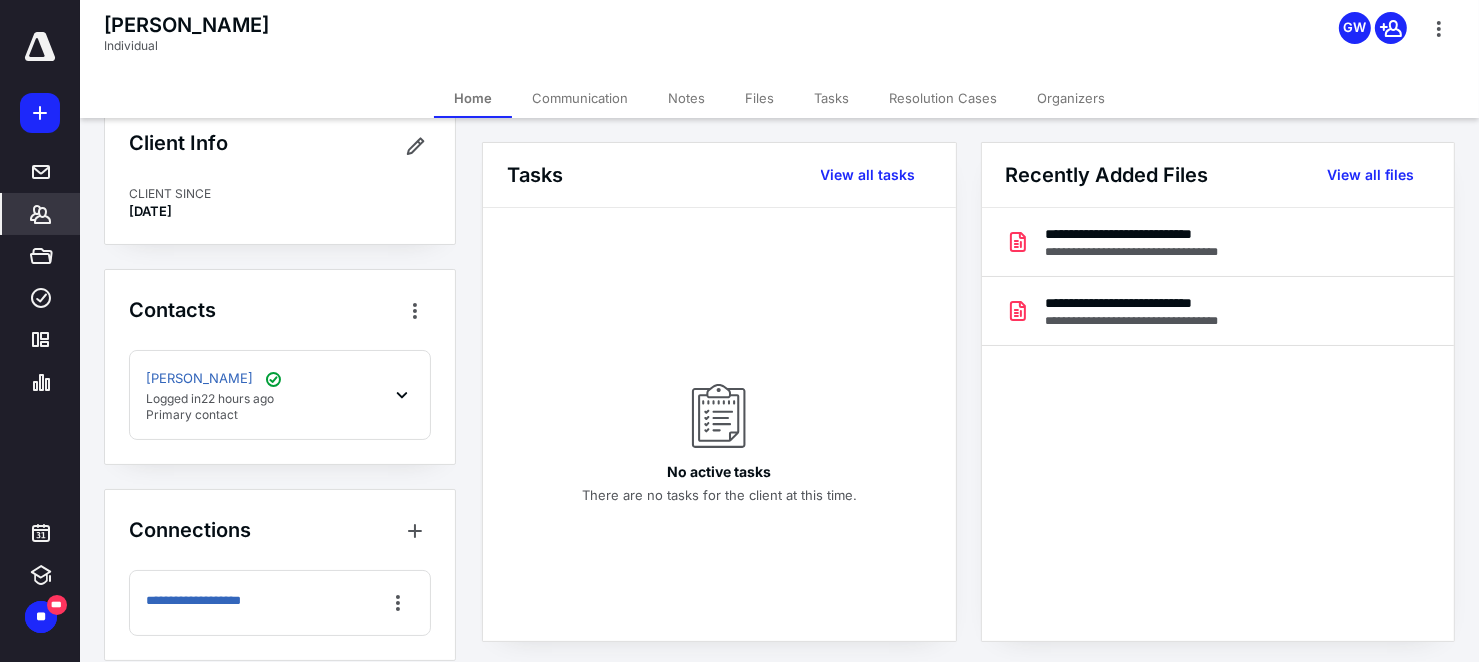 scroll, scrollTop: 58, scrollLeft: 0, axis: vertical 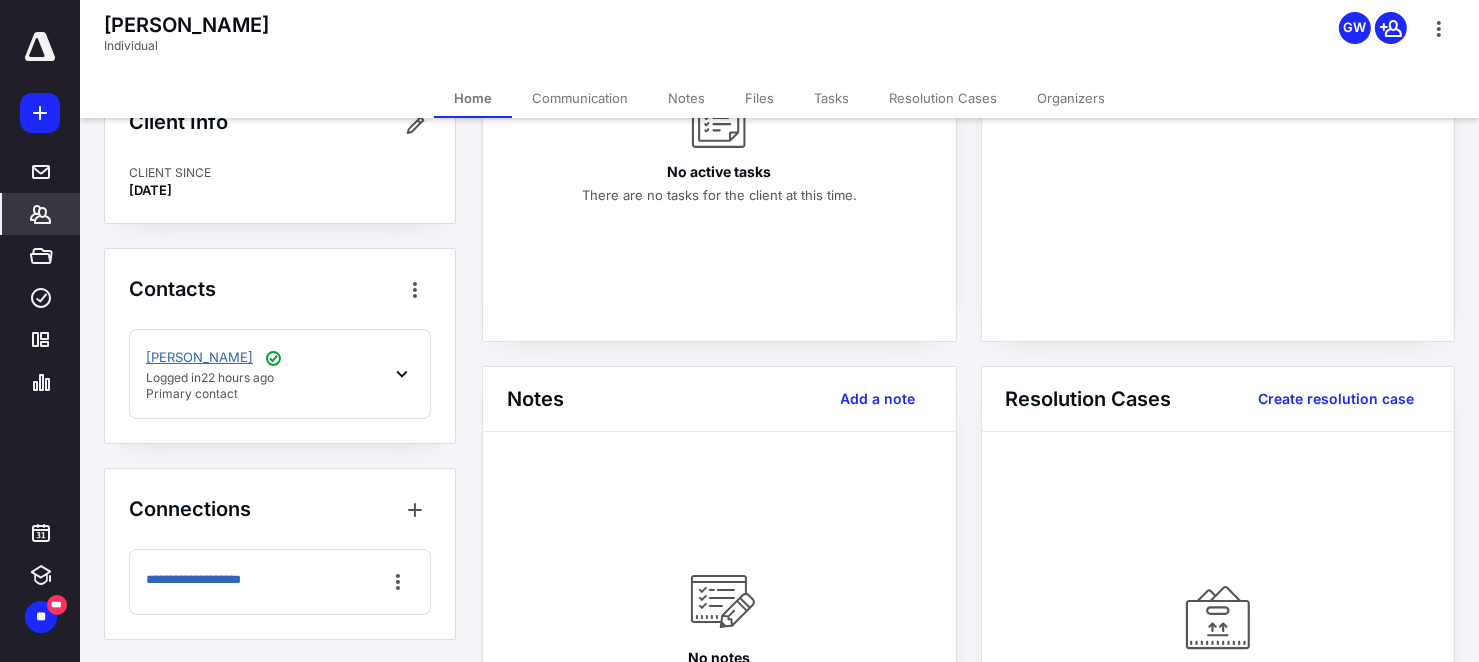 click on "[PERSON_NAME]" at bounding box center [199, 358] 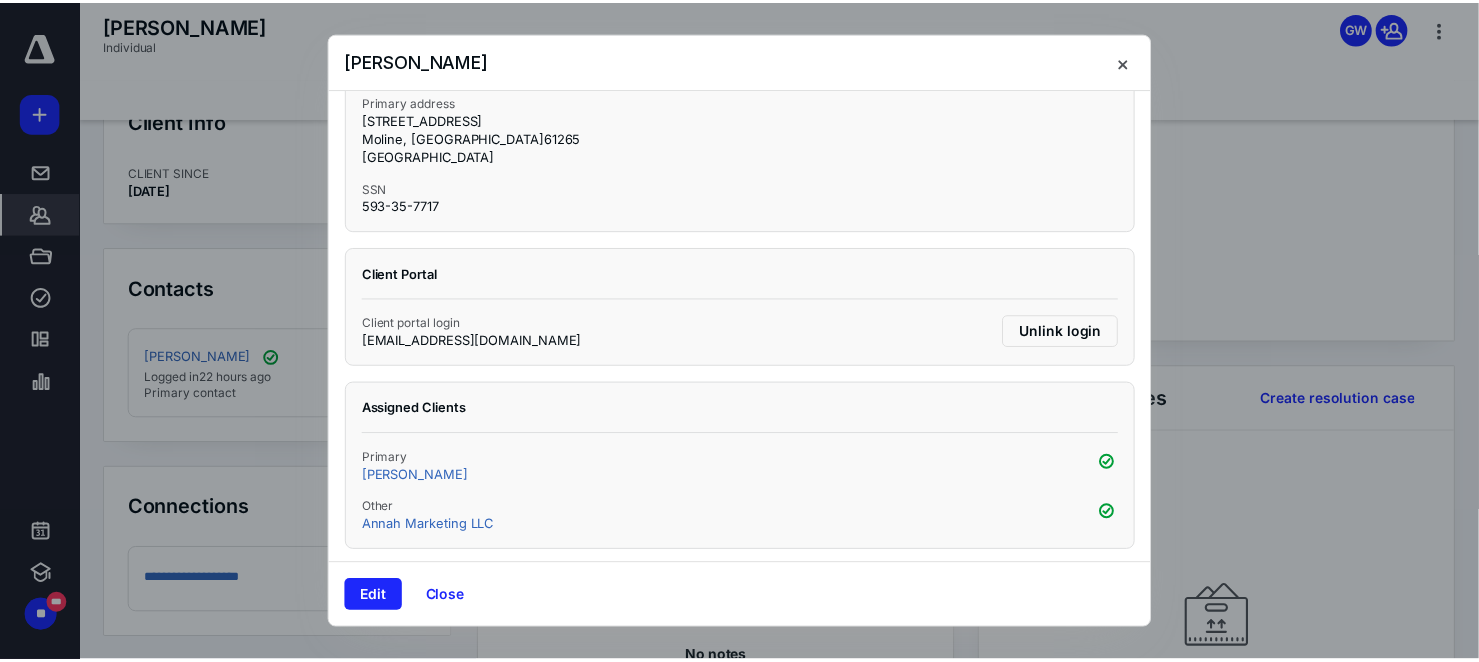 scroll, scrollTop: 330, scrollLeft: 0, axis: vertical 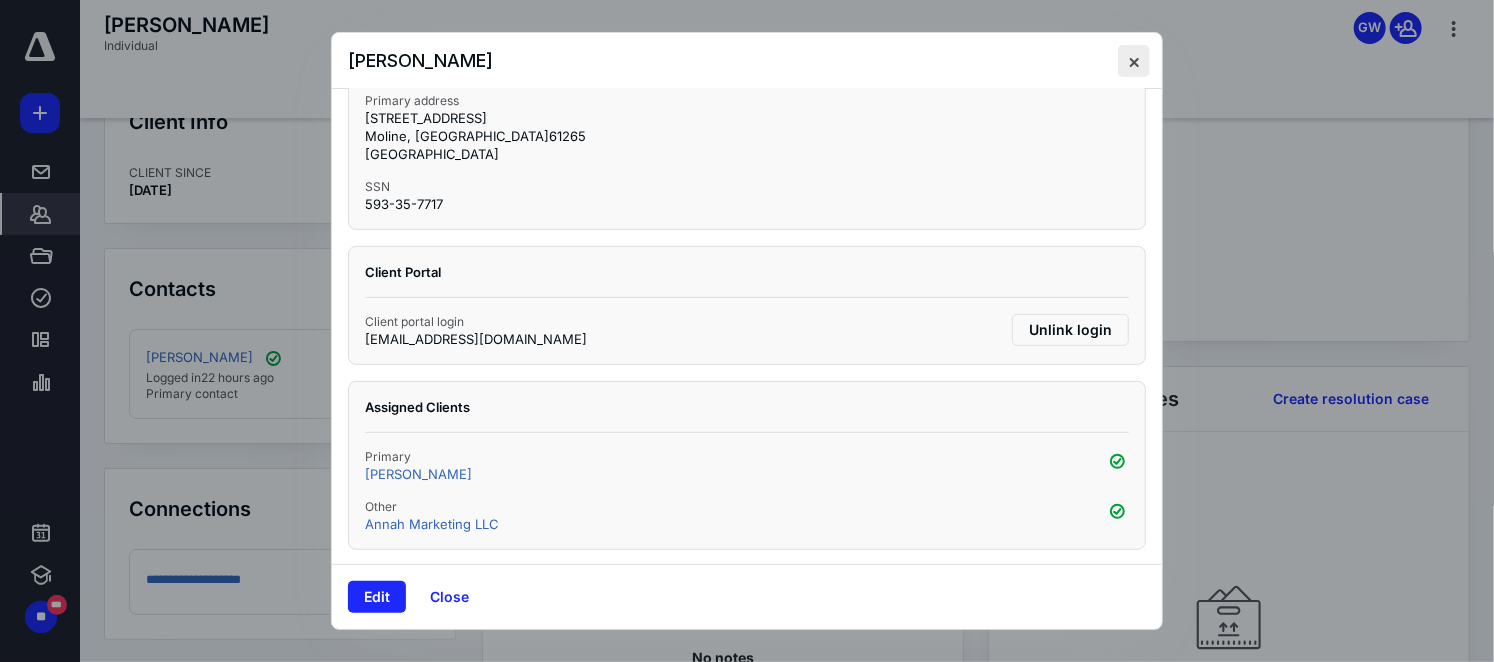 click at bounding box center [1134, 61] 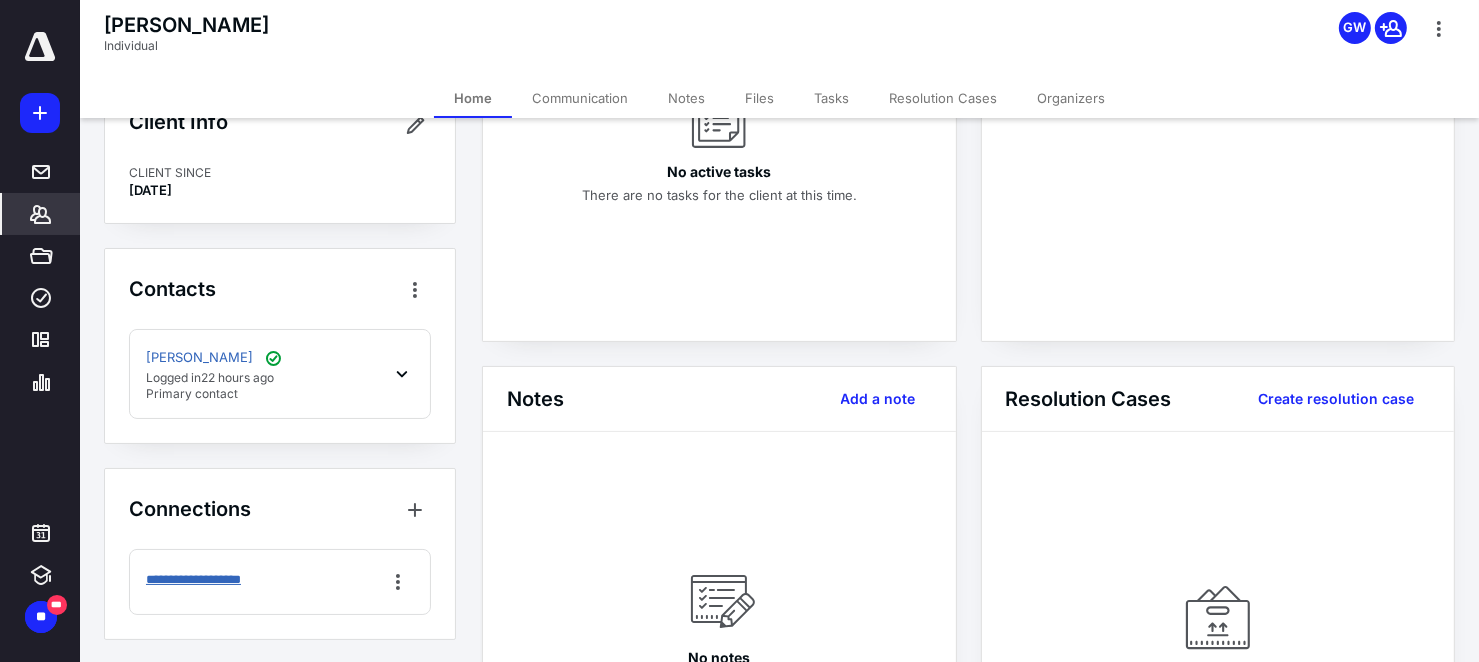 click on "**********" at bounding box center [212, 580] 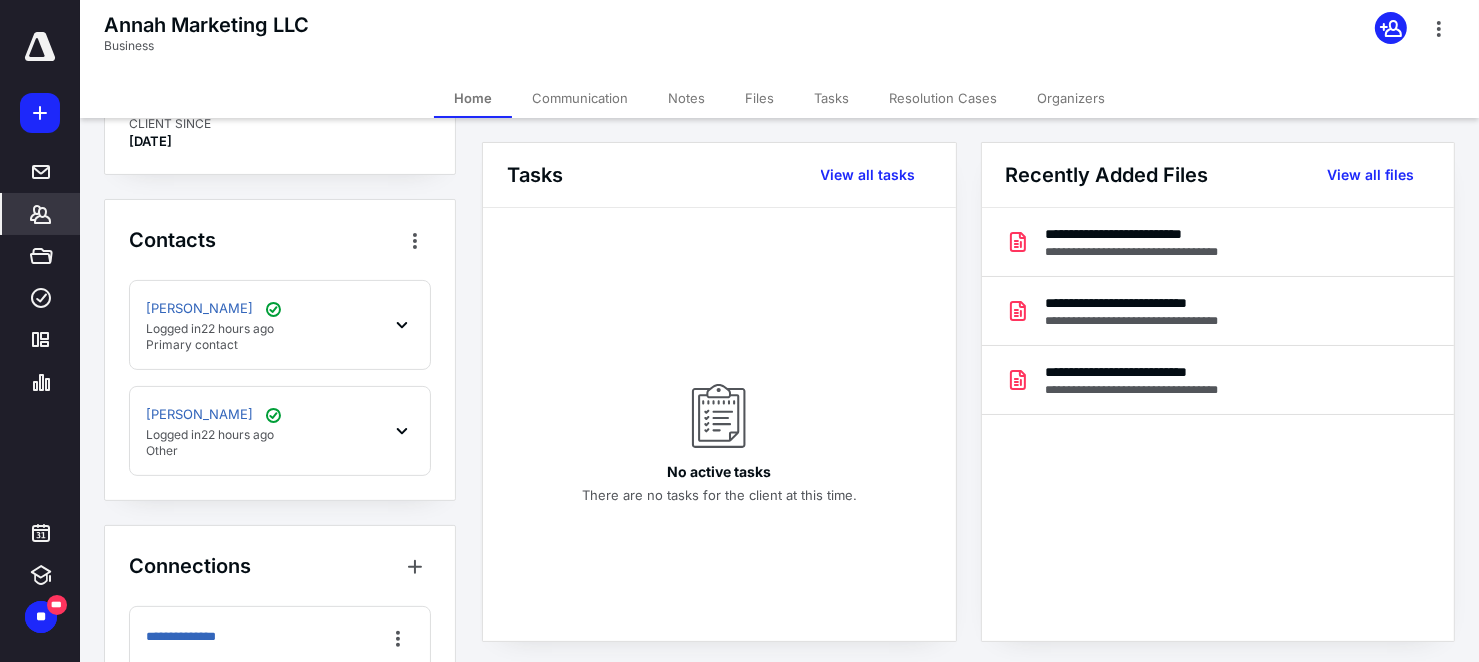 scroll, scrollTop: 600, scrollLeft: 0, axis: vertical 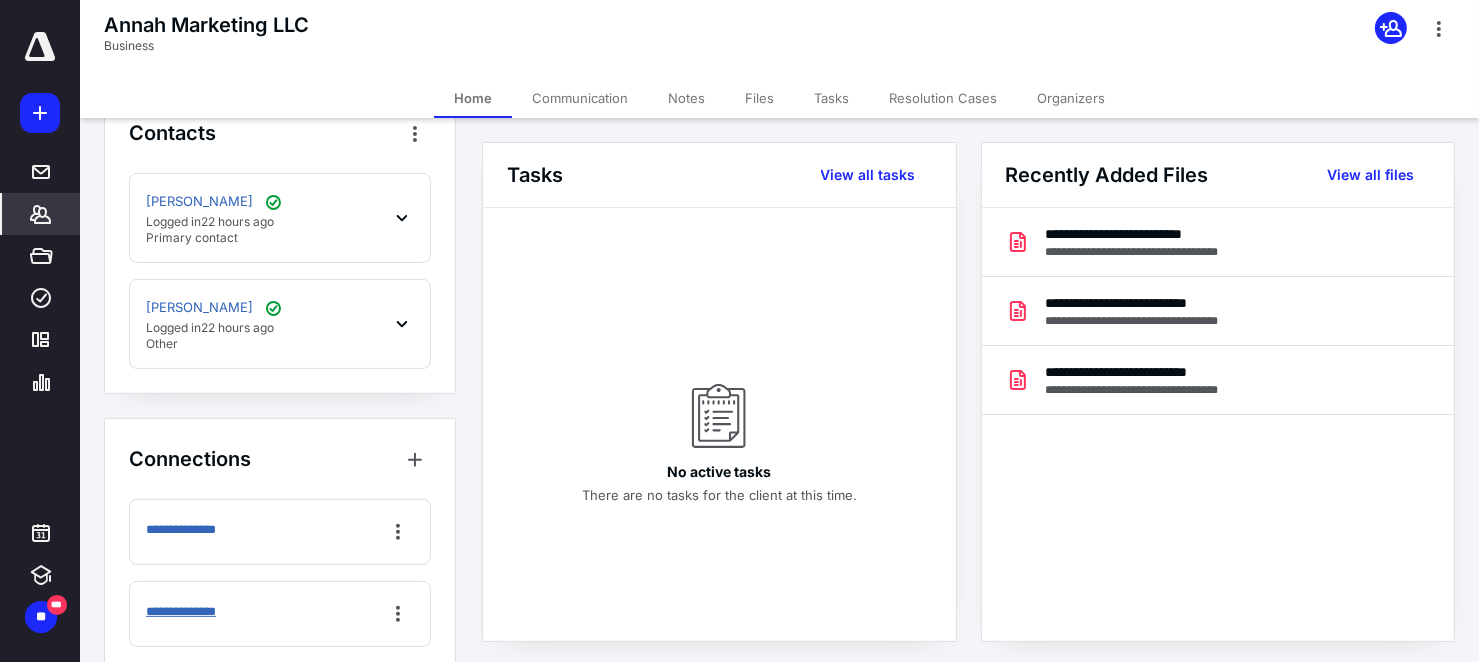 click on "**********" at bounding box center (197, 612) 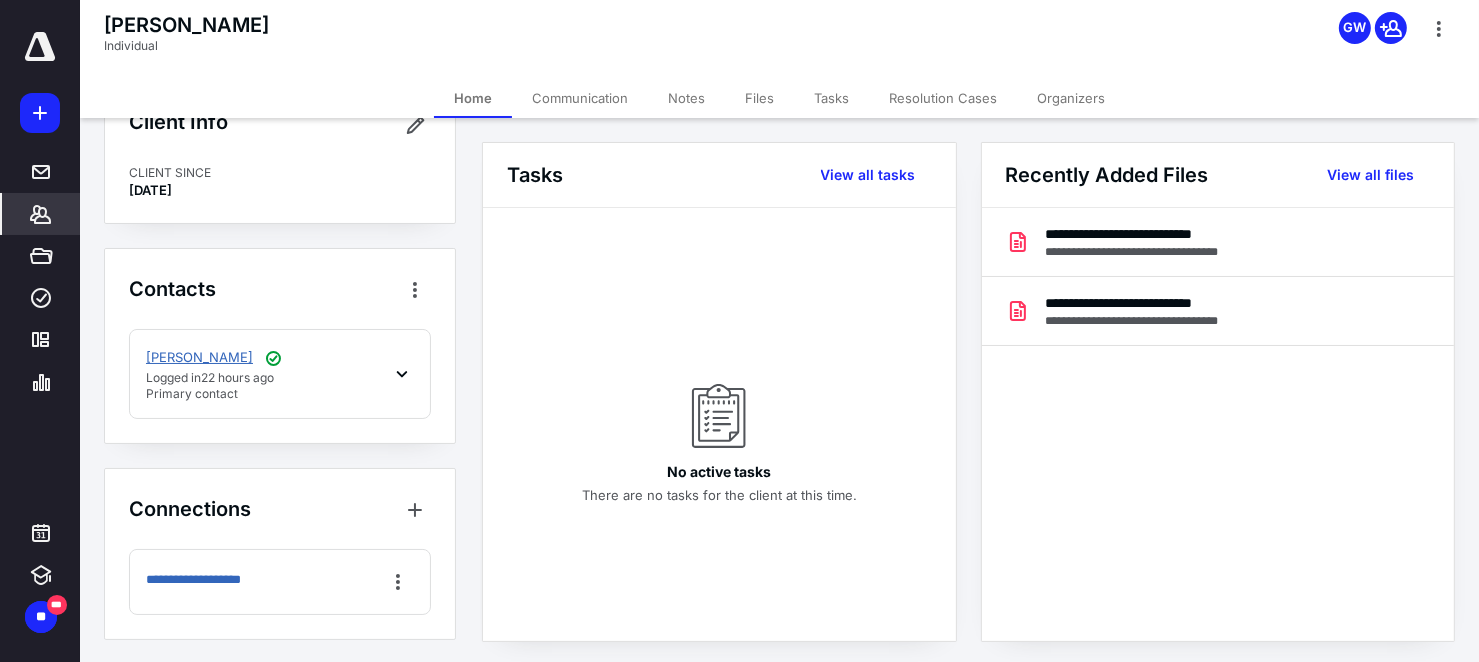 click on "[PERSON_NAME]" at bounding box center (199, 358) 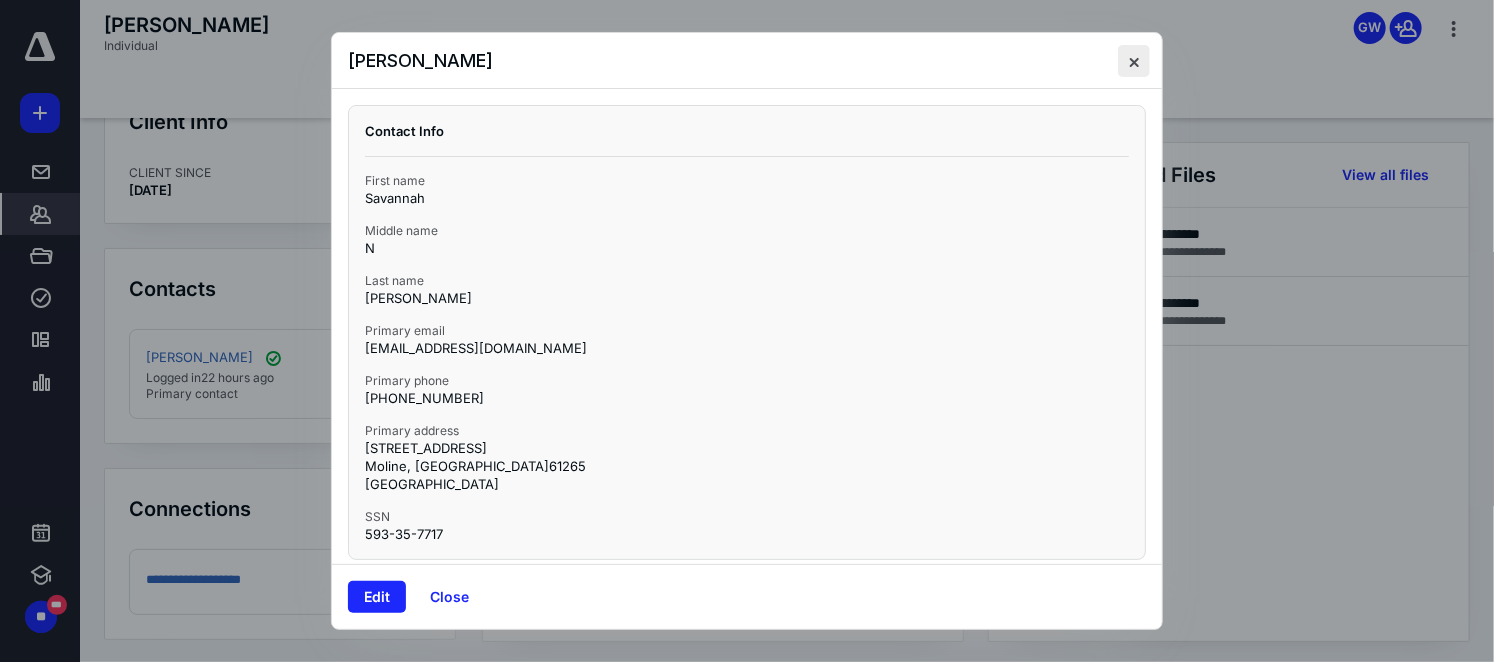 click at bounding box center [1134, 61] 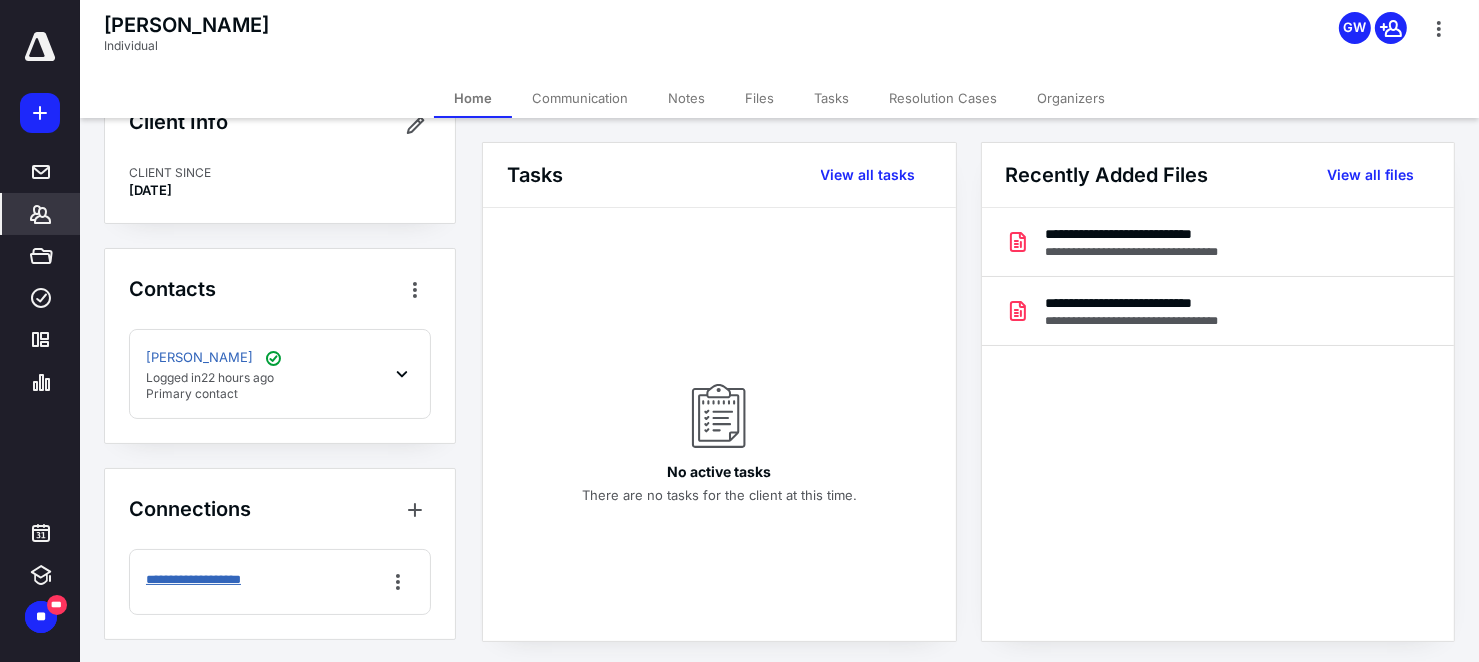 click on "**********" at bounding box center (212, 580) 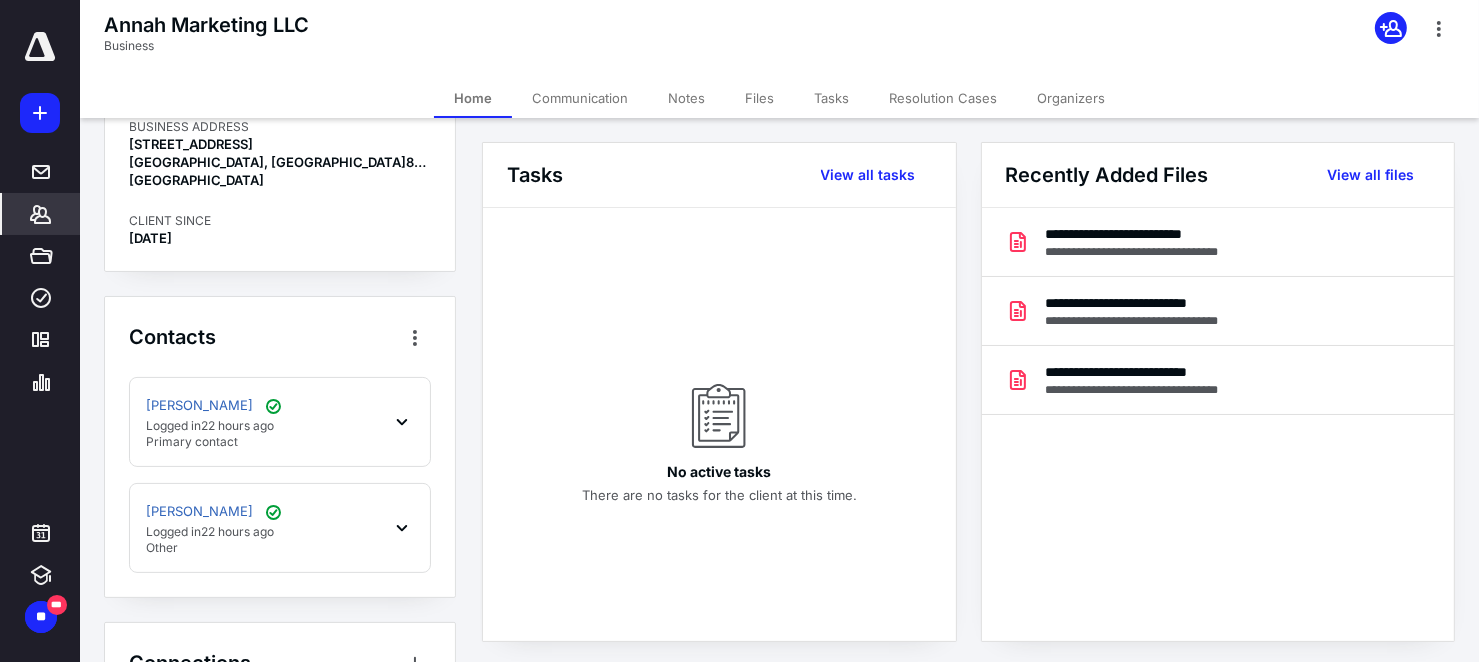 scroll, scrollTop: 458, scrollLeft: 0, axis: vertical 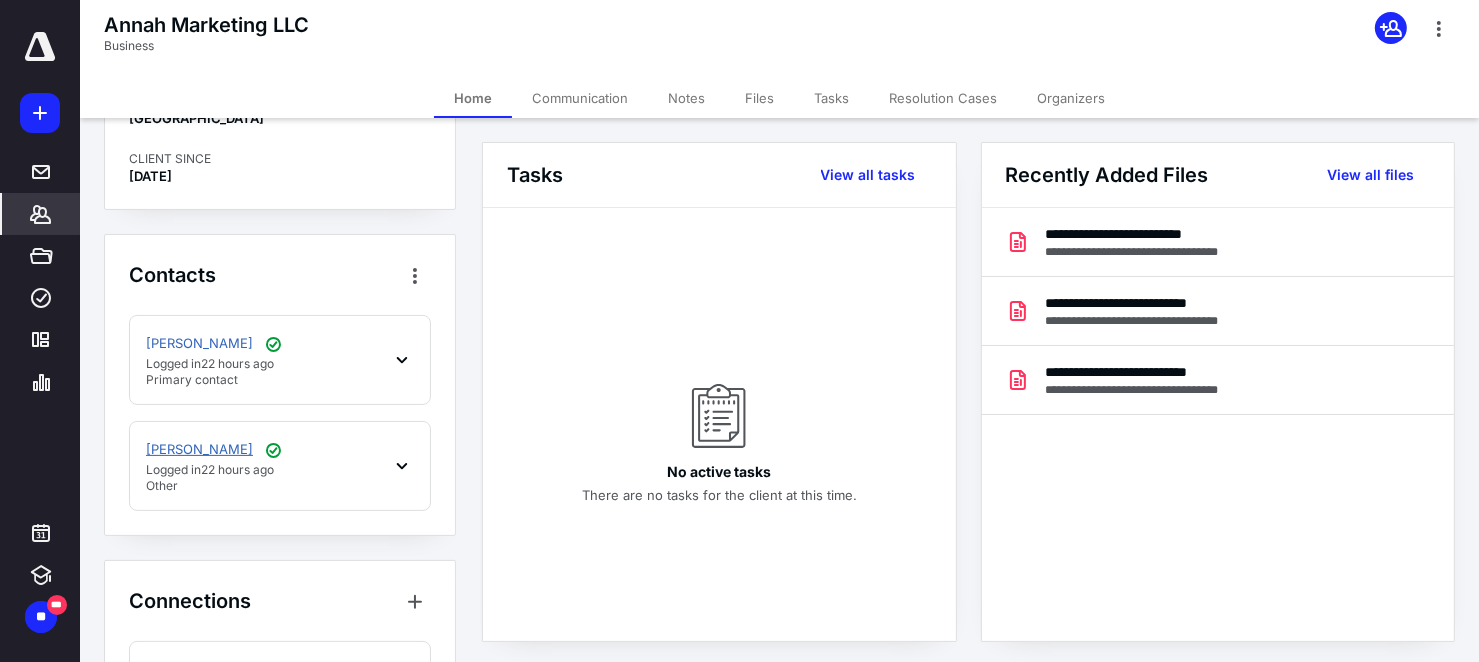 click on "[PERSON_NAME]" at bounding box center (199, 450) 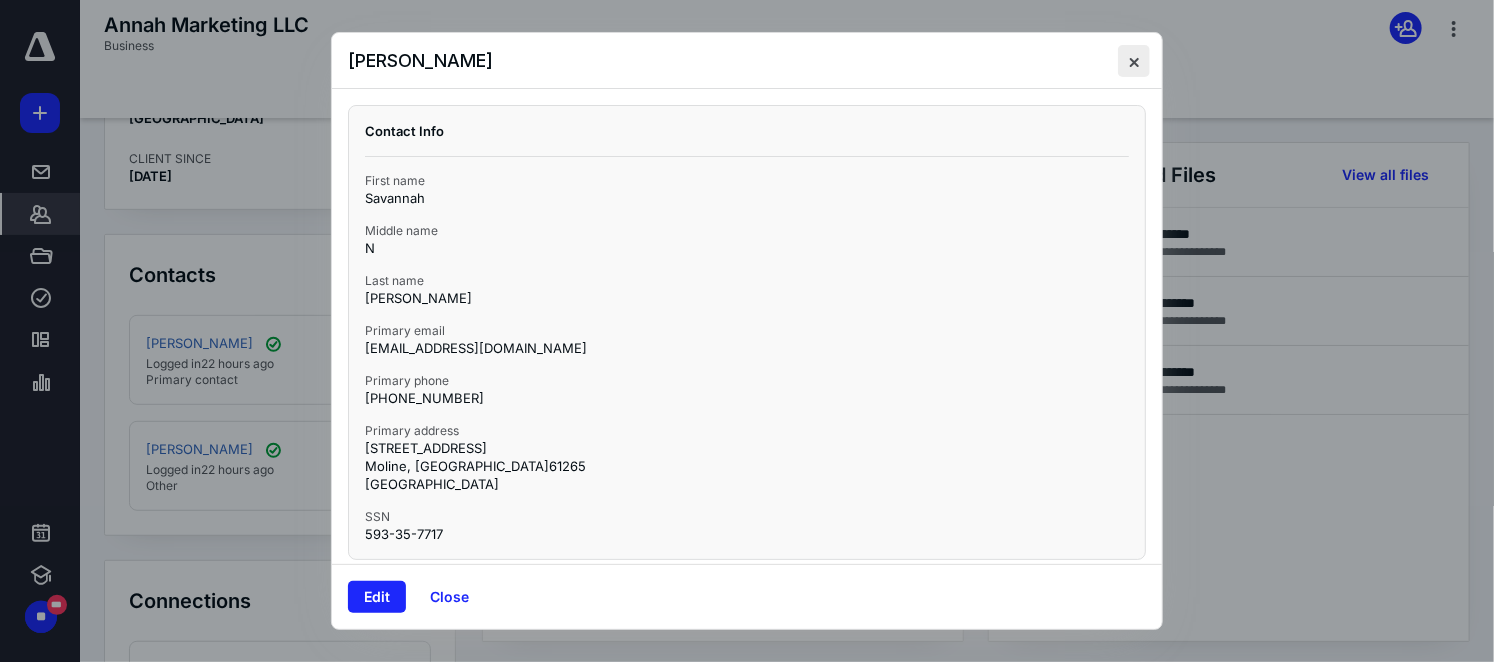 click at bounding box center [1134, 61] 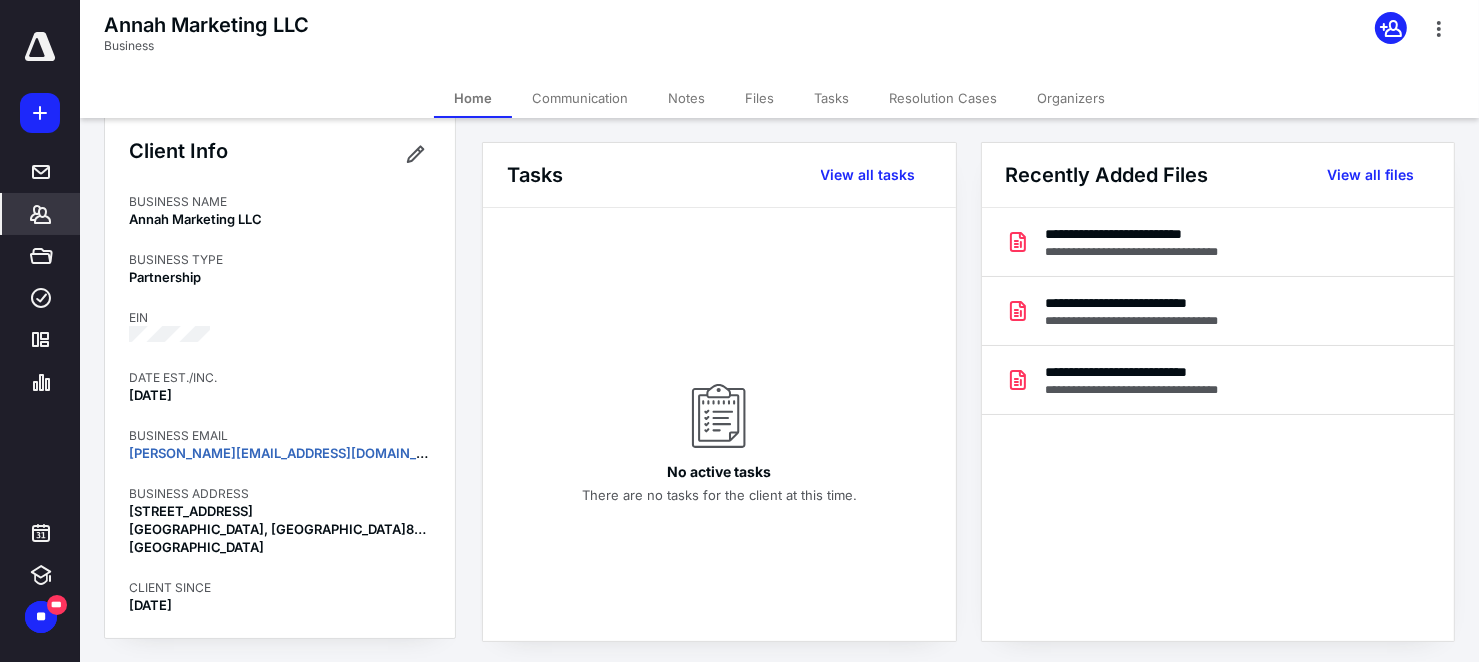 scroll, scrollTop: 0, scrollLeft: 0, axis: both 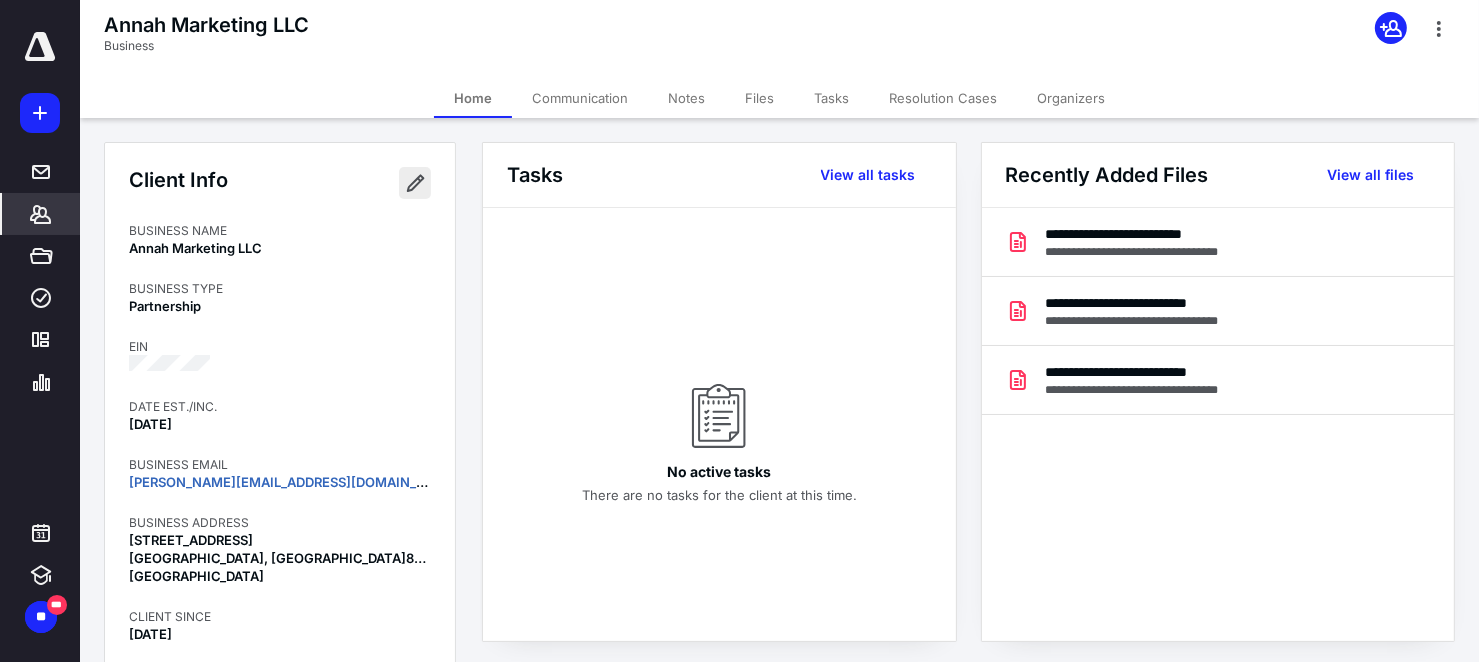 click at bounding box center [415, 183] 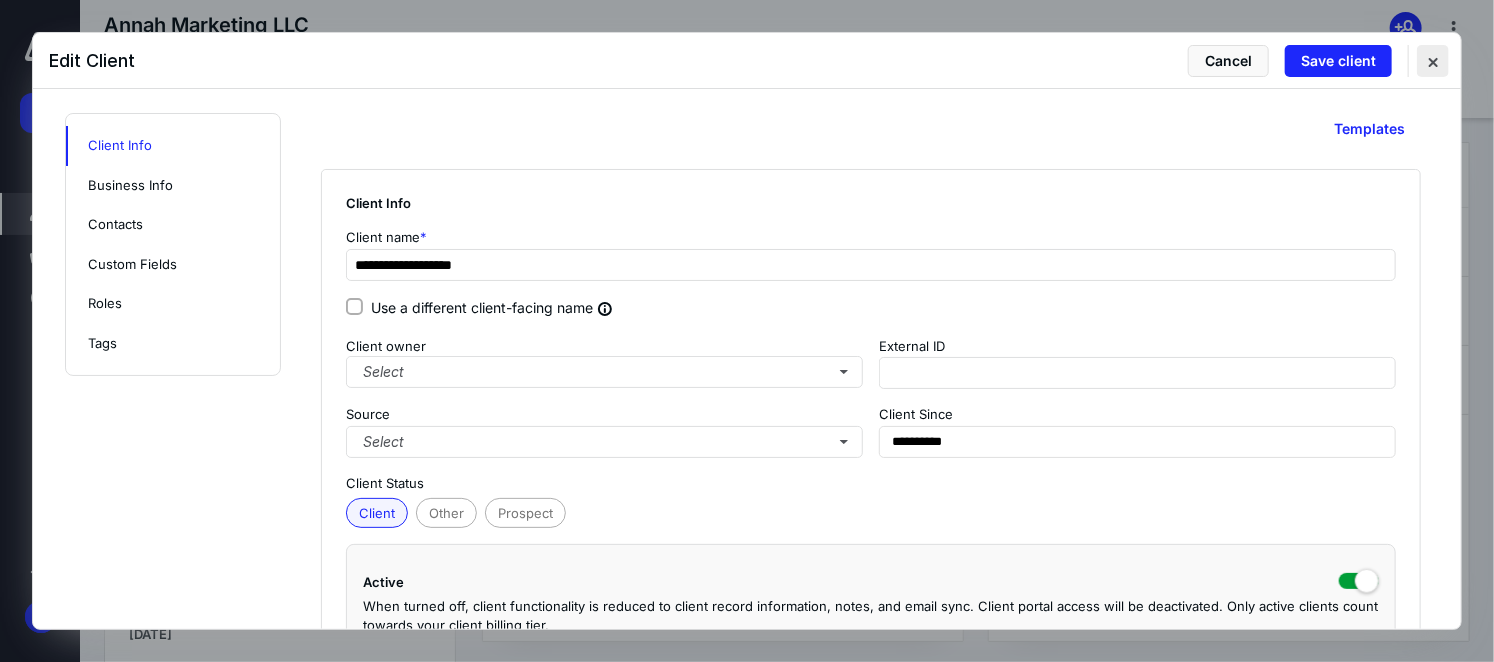 click at bounding box center [1433, 61] 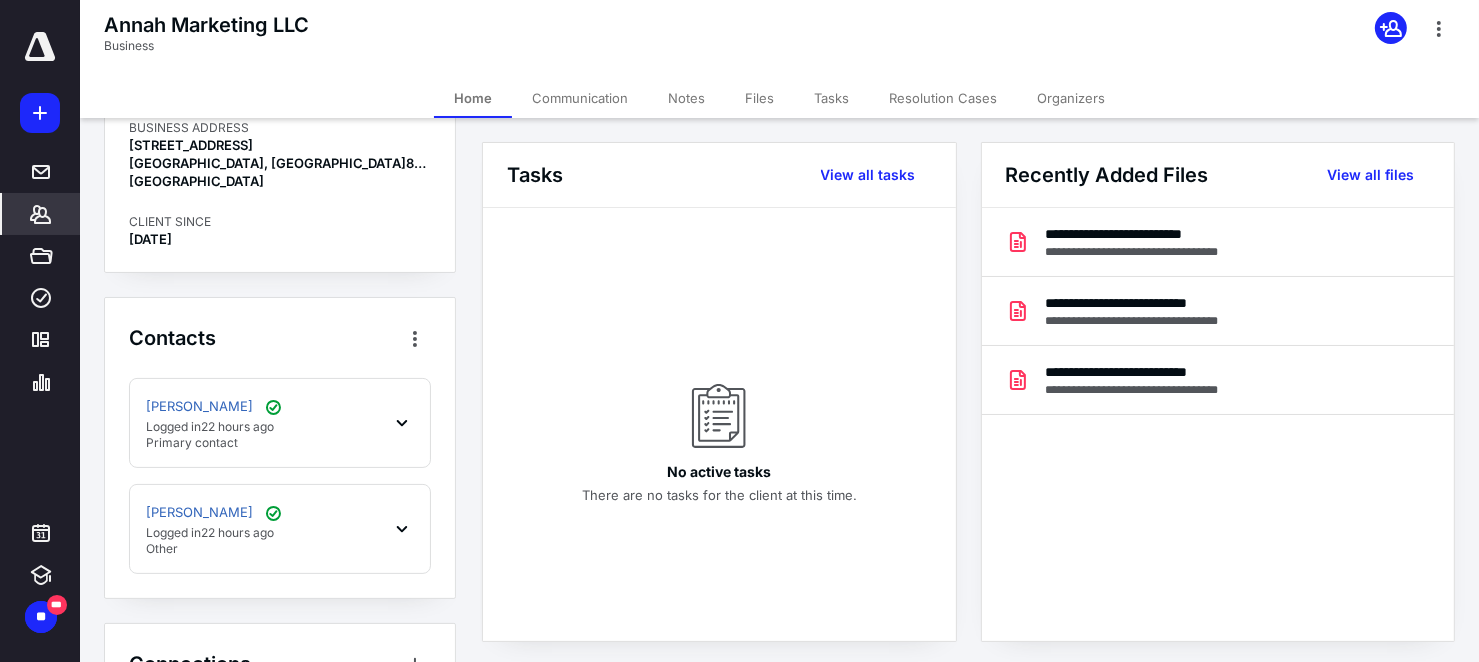 scroll, scrollTop: 400, scrollLeft: 0, axis: vertical 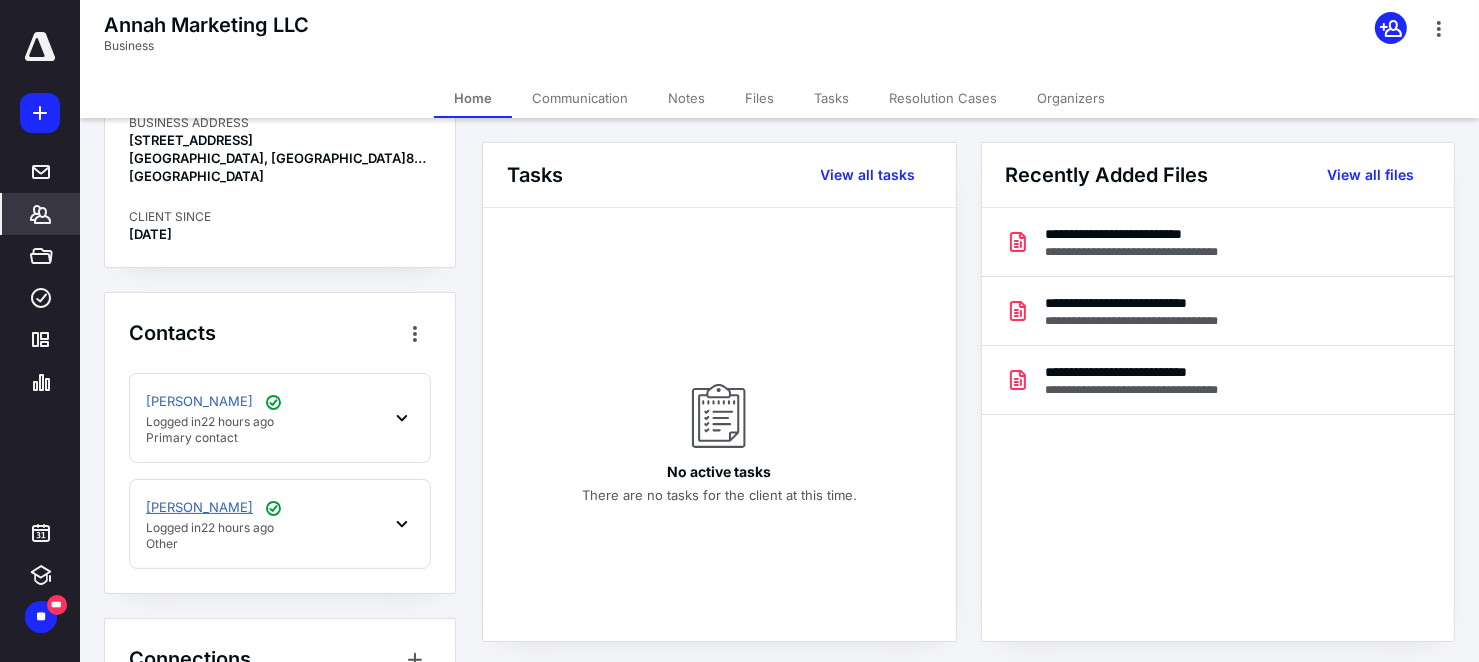 click on "[PERSON_NAME]" at bounding box center (199, 508) 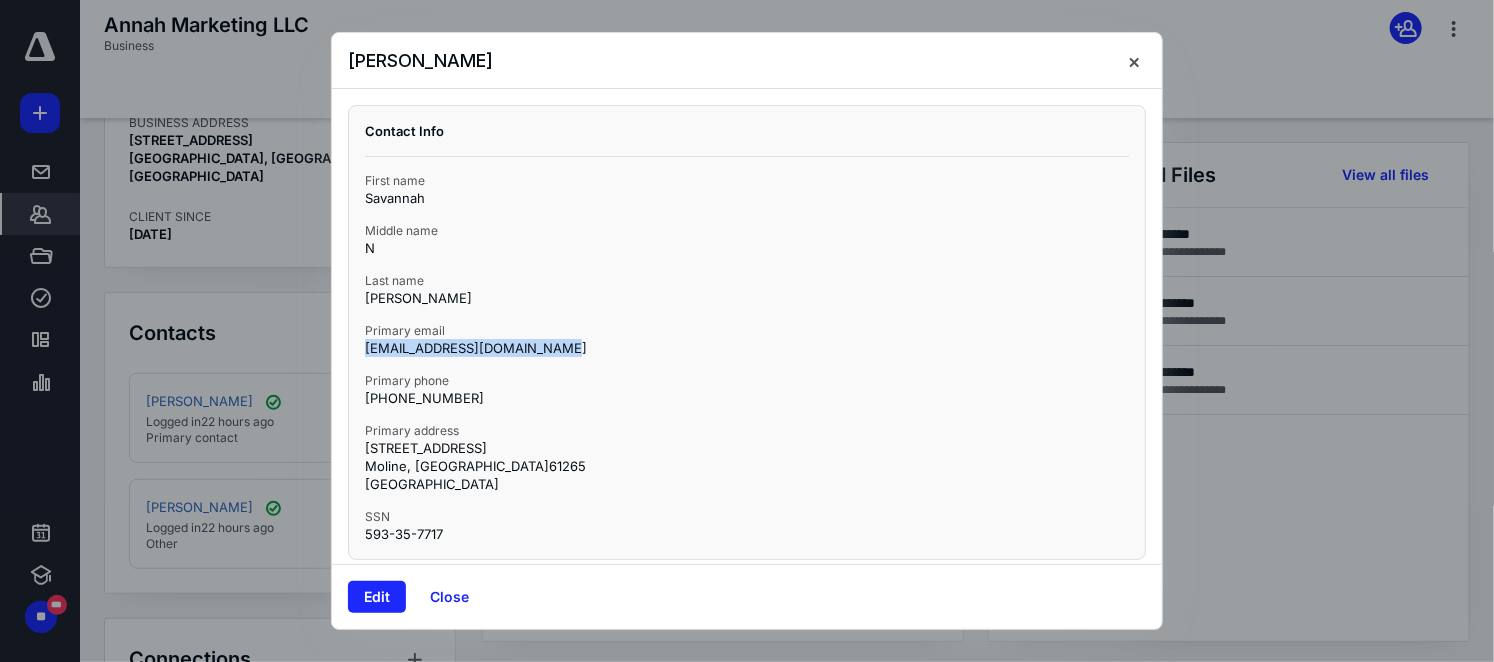 drag, startPoint x: 570, startPoint y: 346, endPoint x: 356, endPoint y: 360, distance: 214.45746 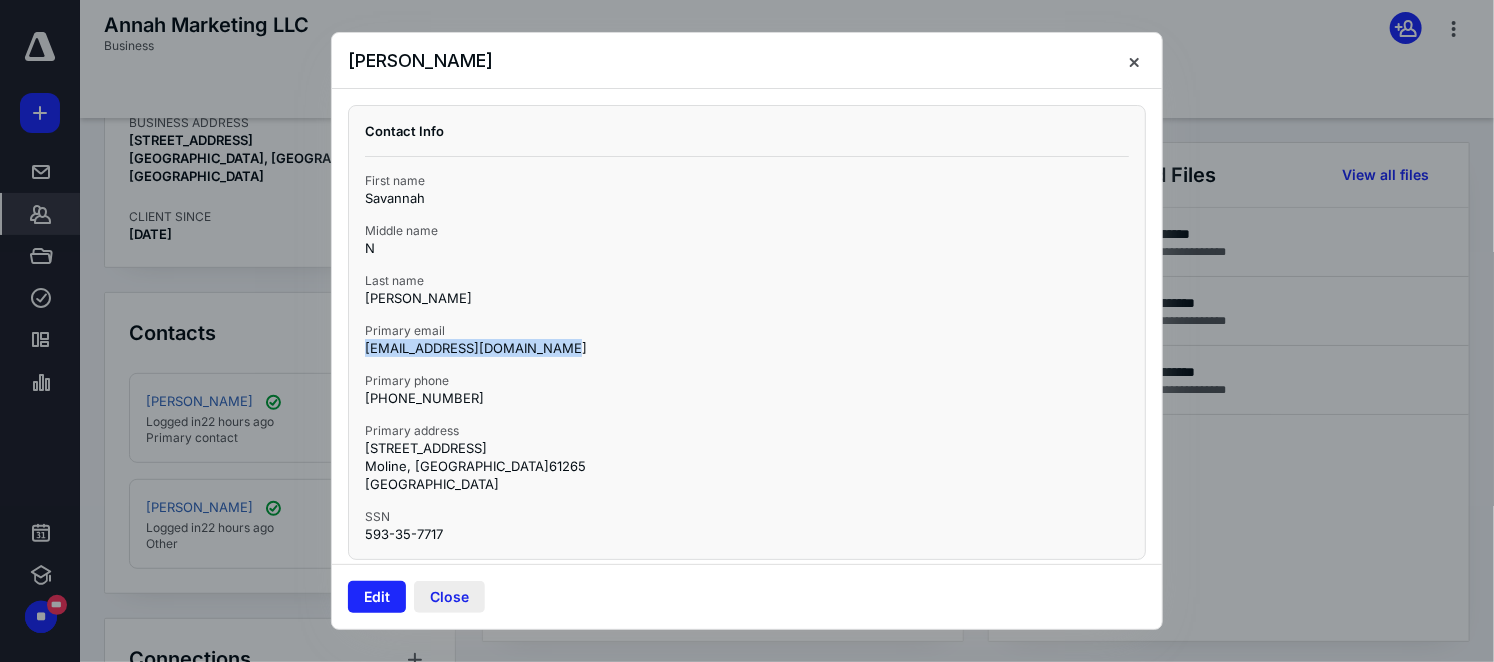 click on "Close" at bounding box center [449, 597] 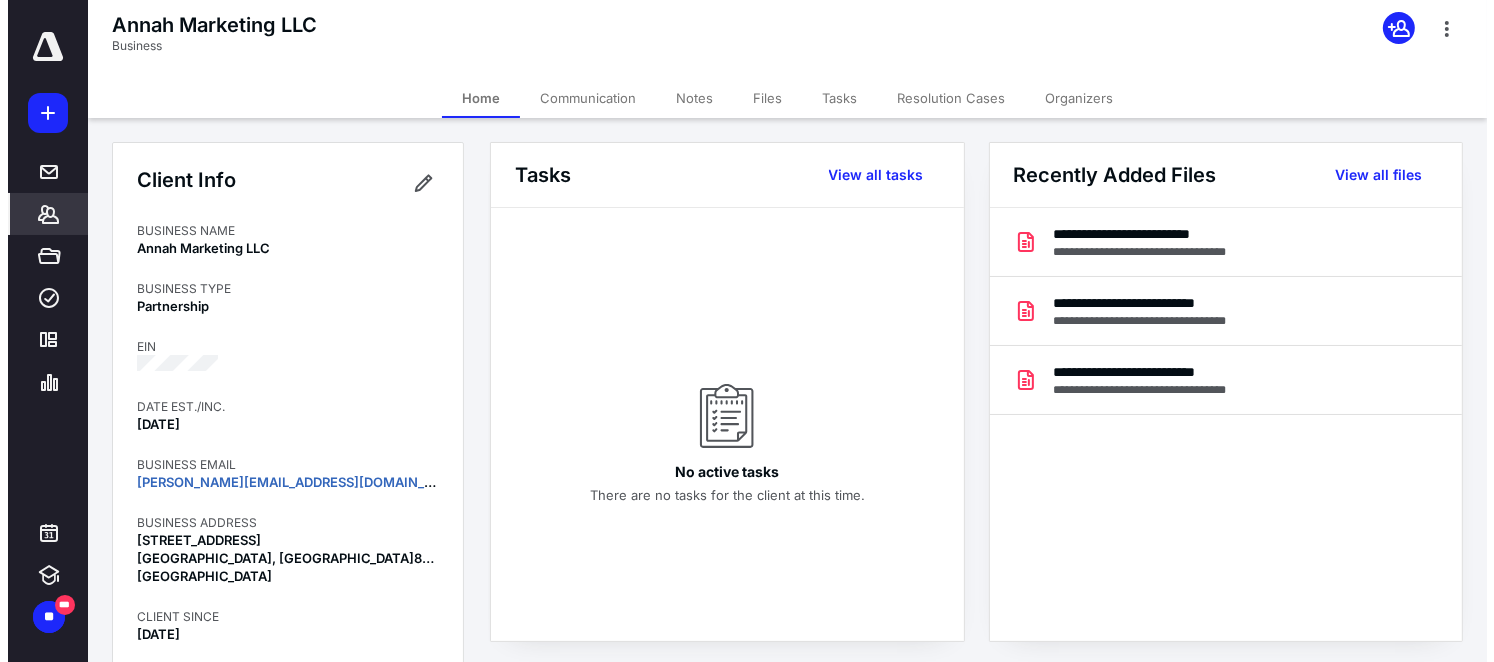 scroll, scrollTop: 0, scrollLeft: 0, axis: both 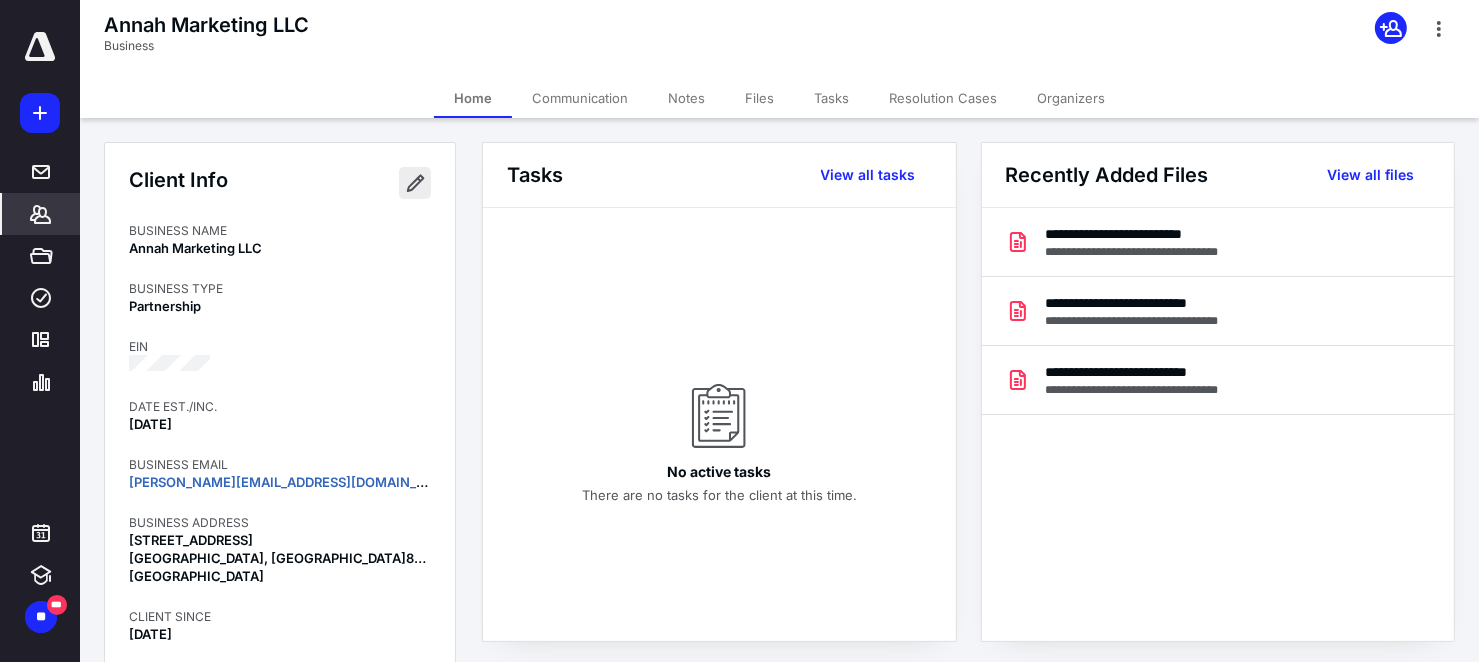 click at bounding box center (415, 183) 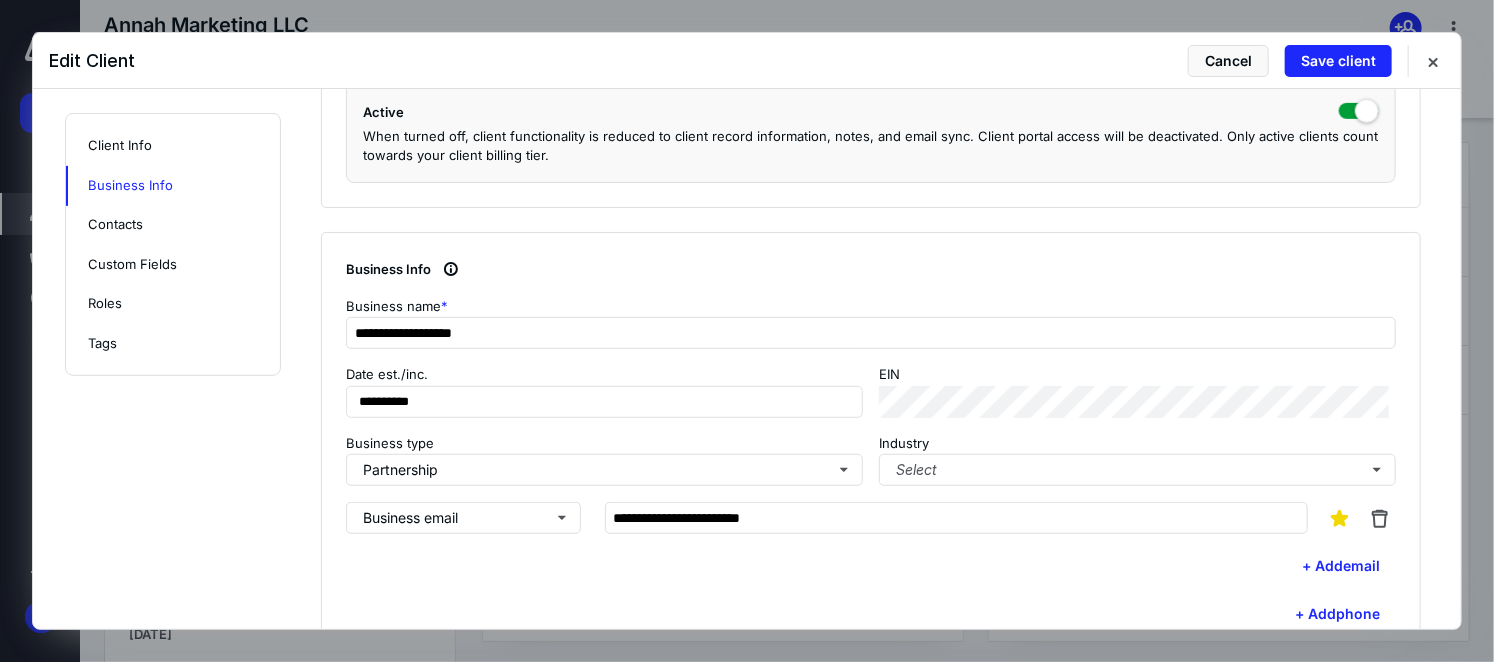 scroll, scrollTop: 500, scrollLeft: 0, axis: vertical 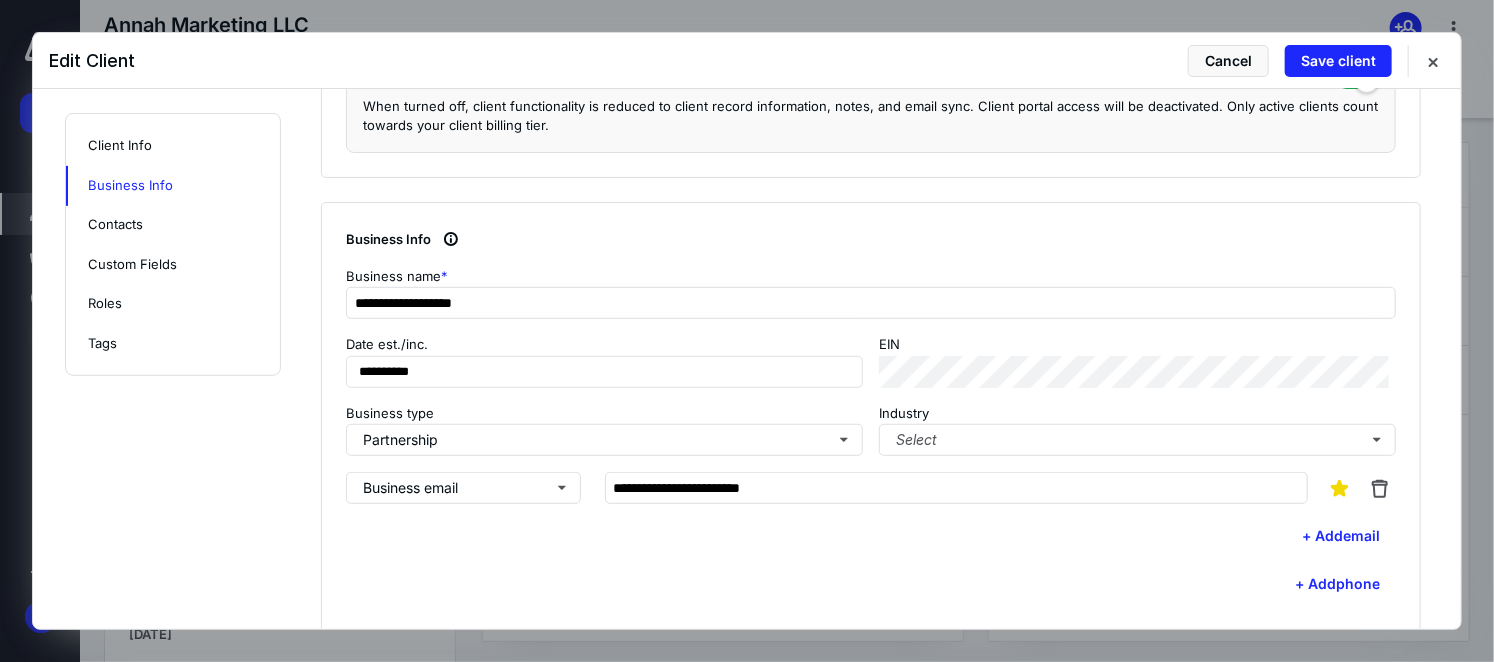 drag, startPoint x: 1292, startPoint y: 529, endPoint x: 1040, endPoint y: 410, distance: 278.68442 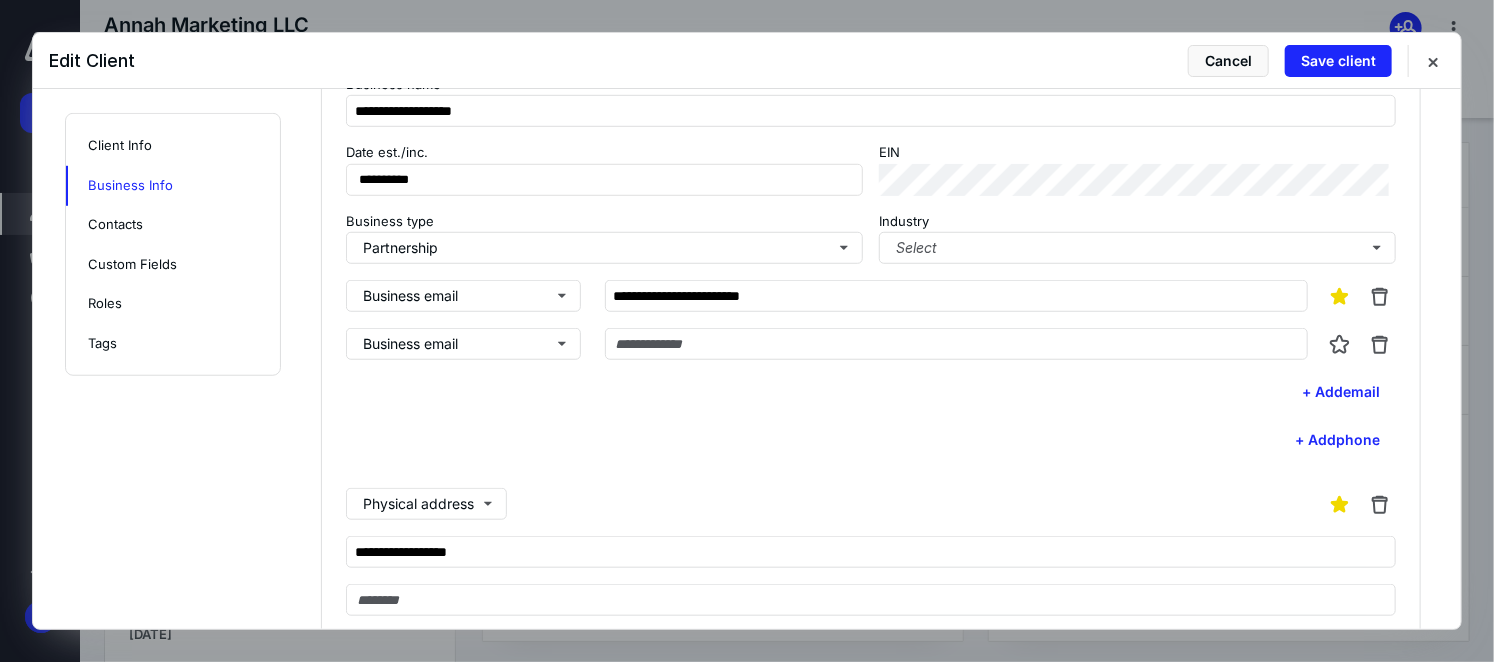 scroll, scrollTop: 700, scrollLeft: 0, axis: vertical 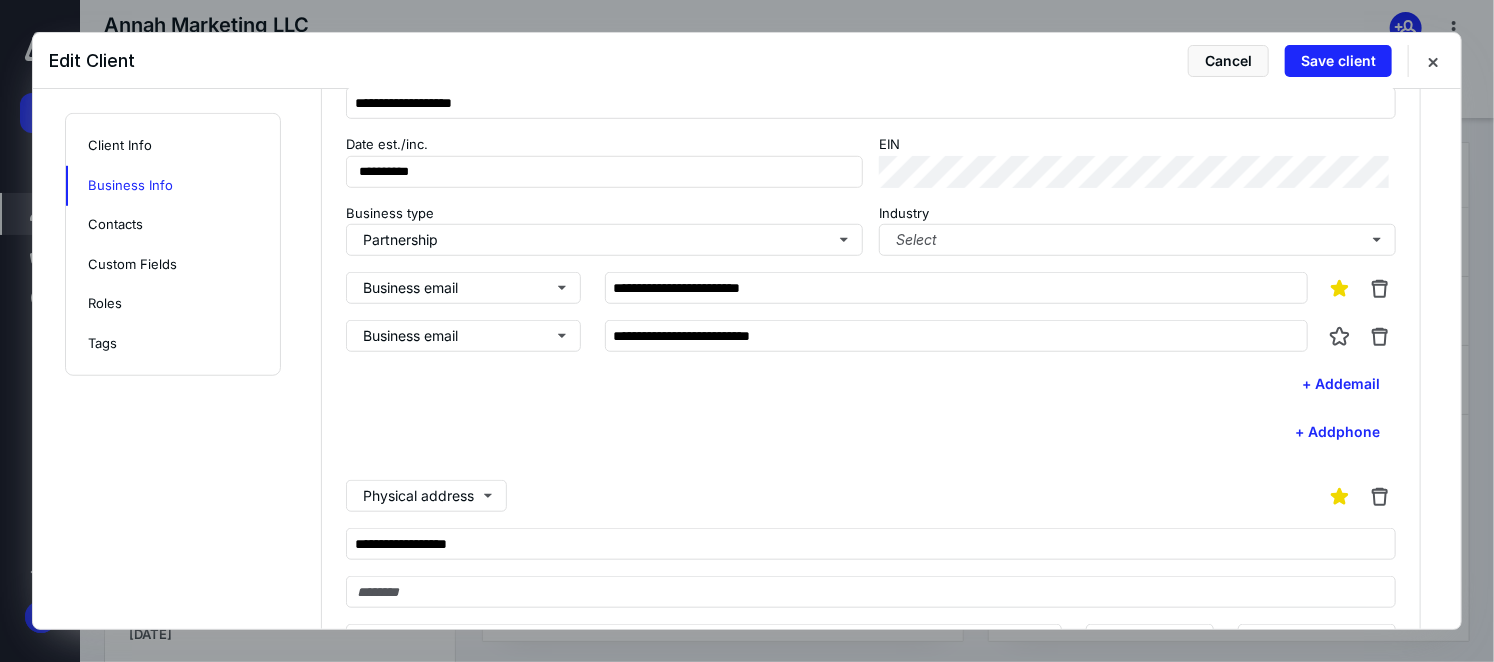 type on "**********" 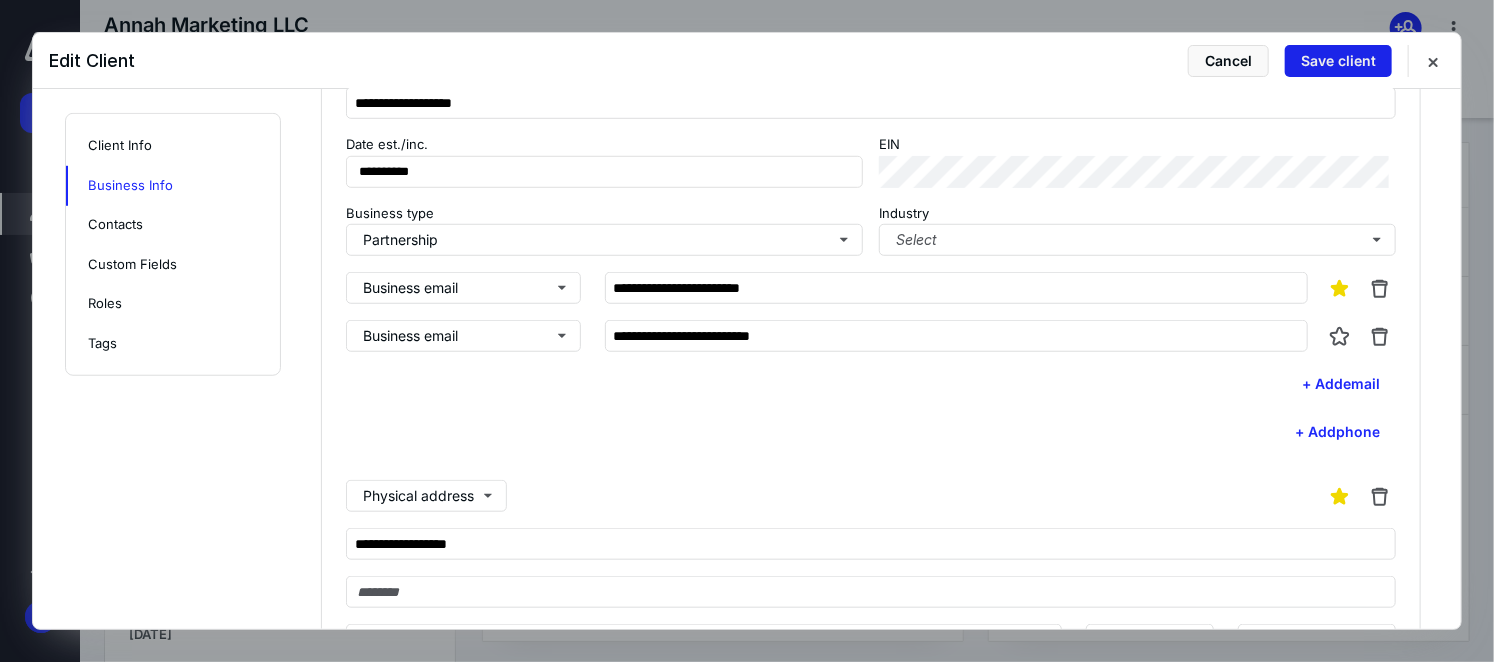 drag, startPoint x: 1328, startPoint y: 62, endPoint x: 1388, endPoint y: 174, distance: 127.059044 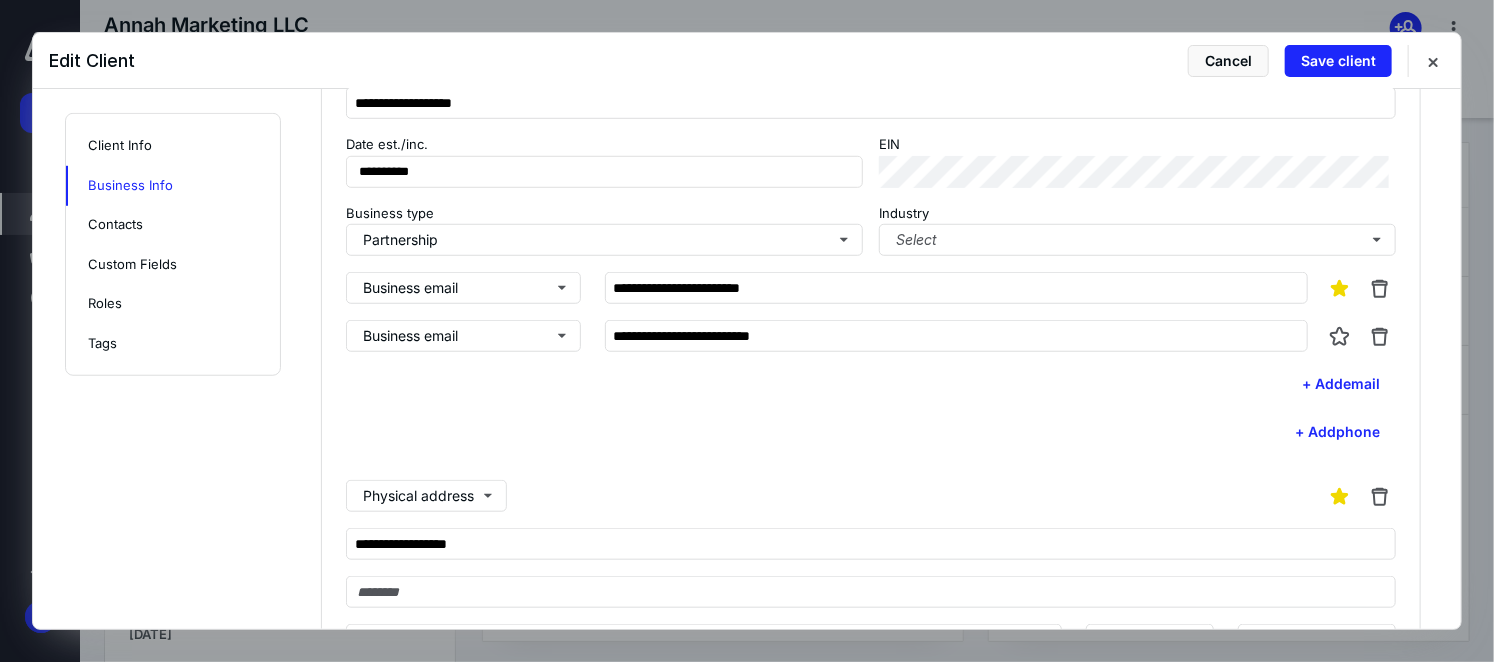 click on "Save client" at bounding box center (1338, 61) 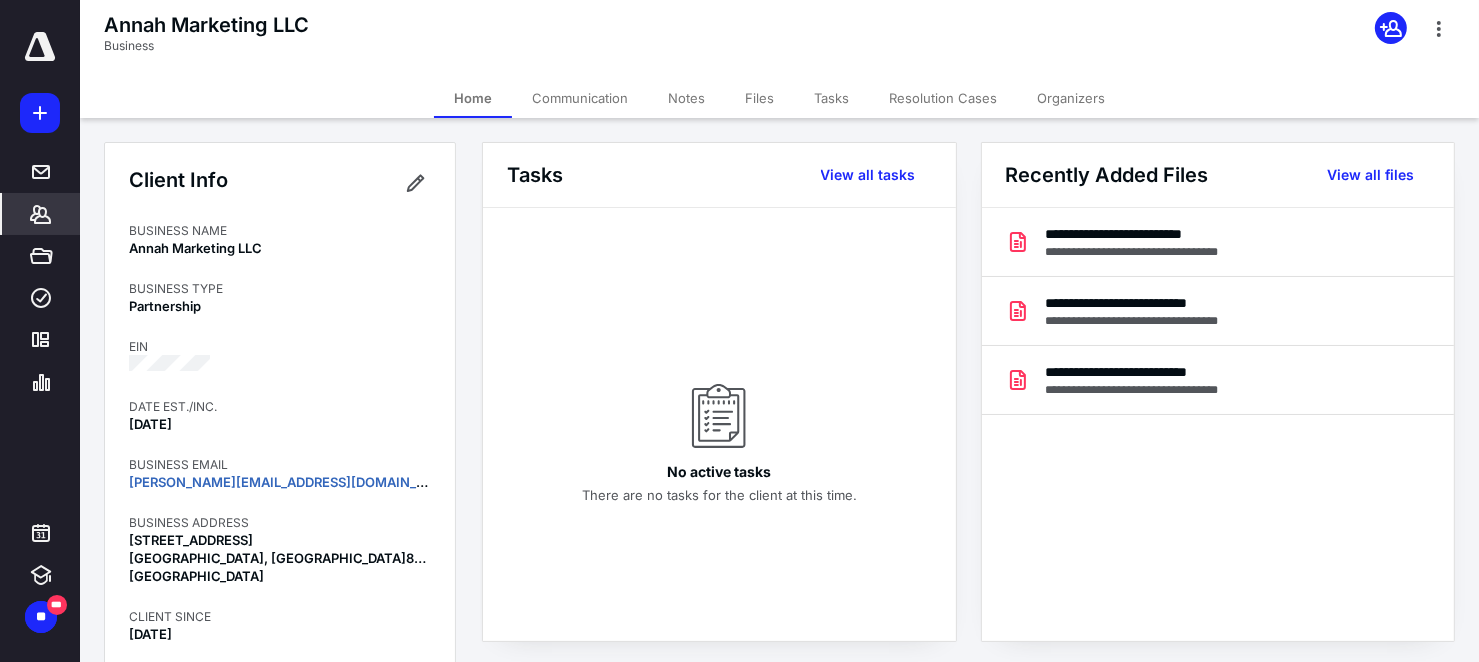 drag, startPoint x: 757, startPoint y: 96, endPoint x: 758, endPoint y: 106, distance: 10.049875 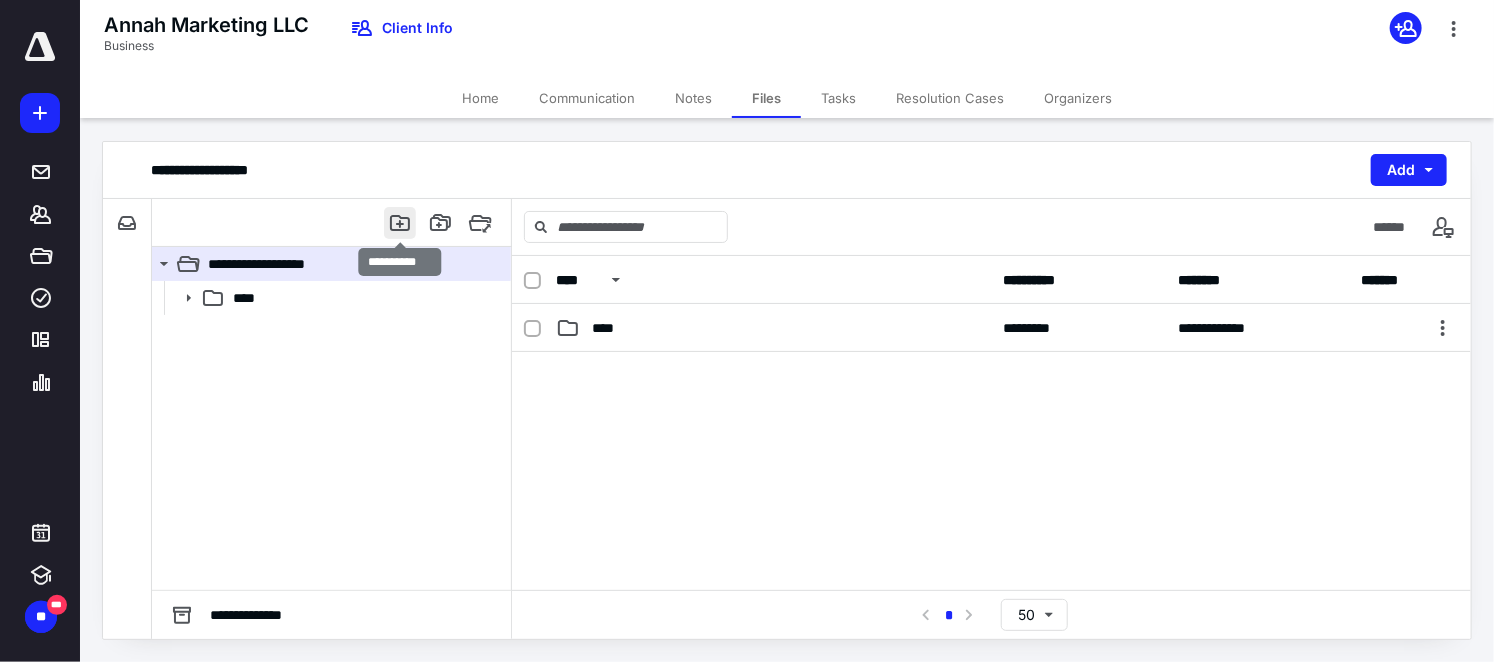 click at bounding box center (400, 223) 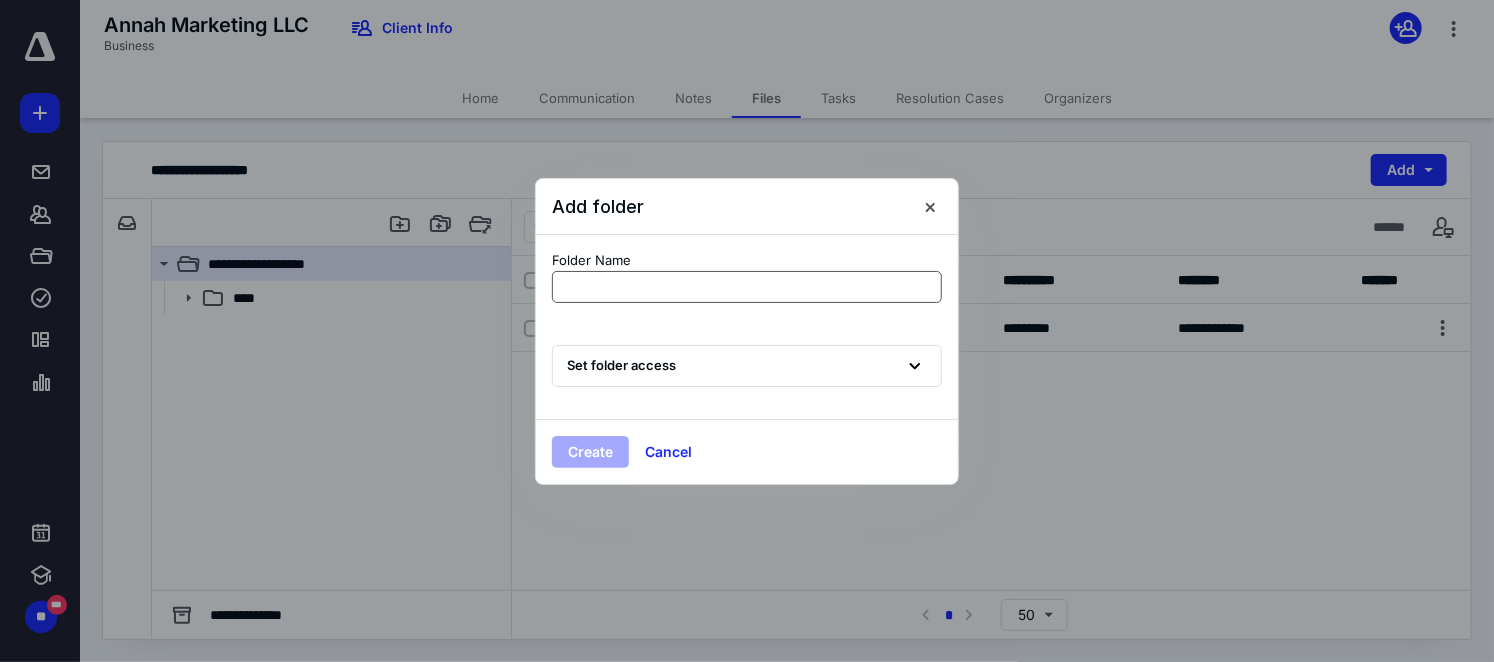 click at bounding box center [747, 287] 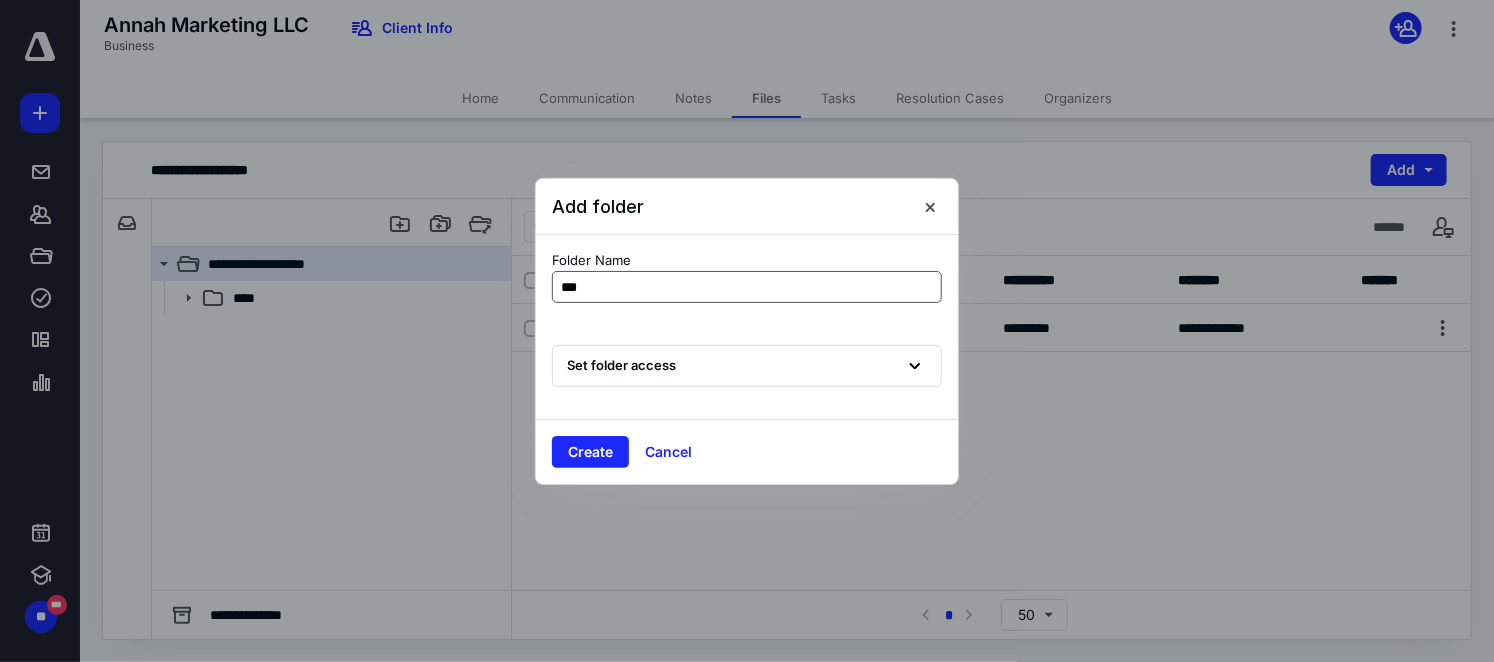 type on "****" 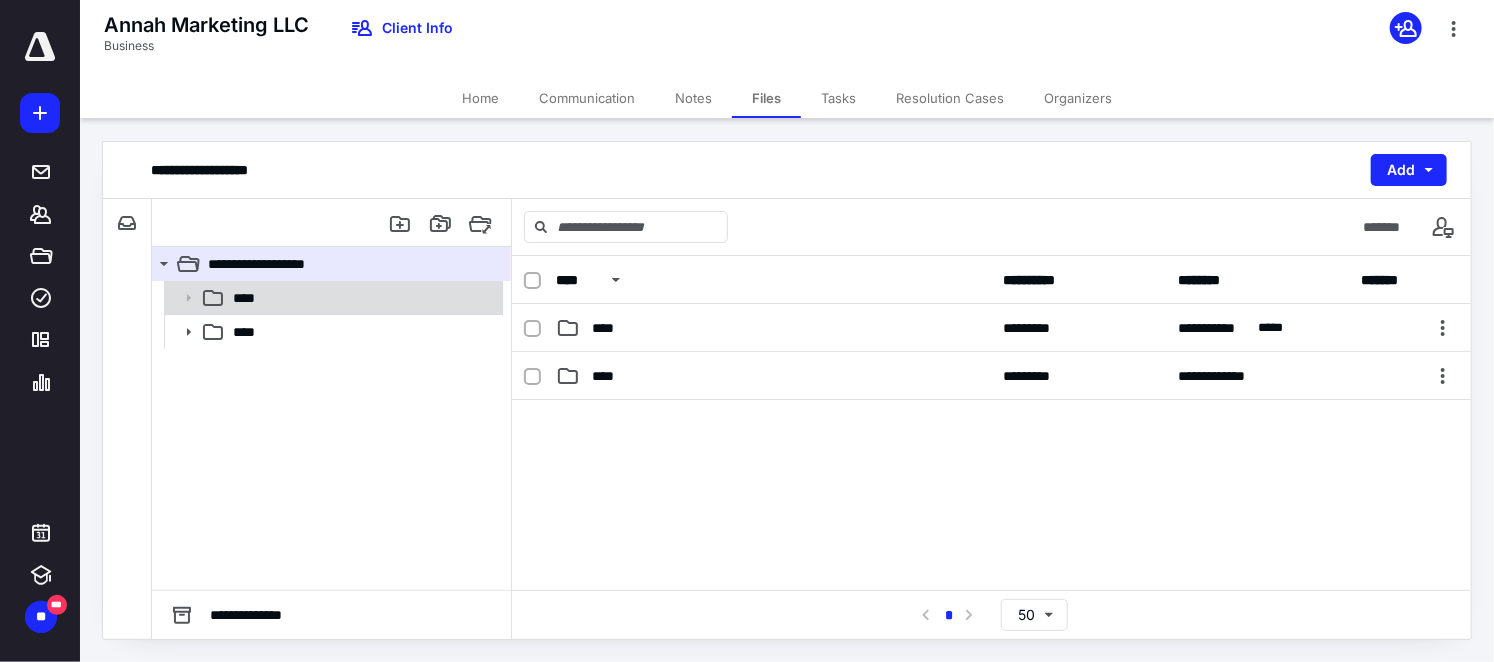 click 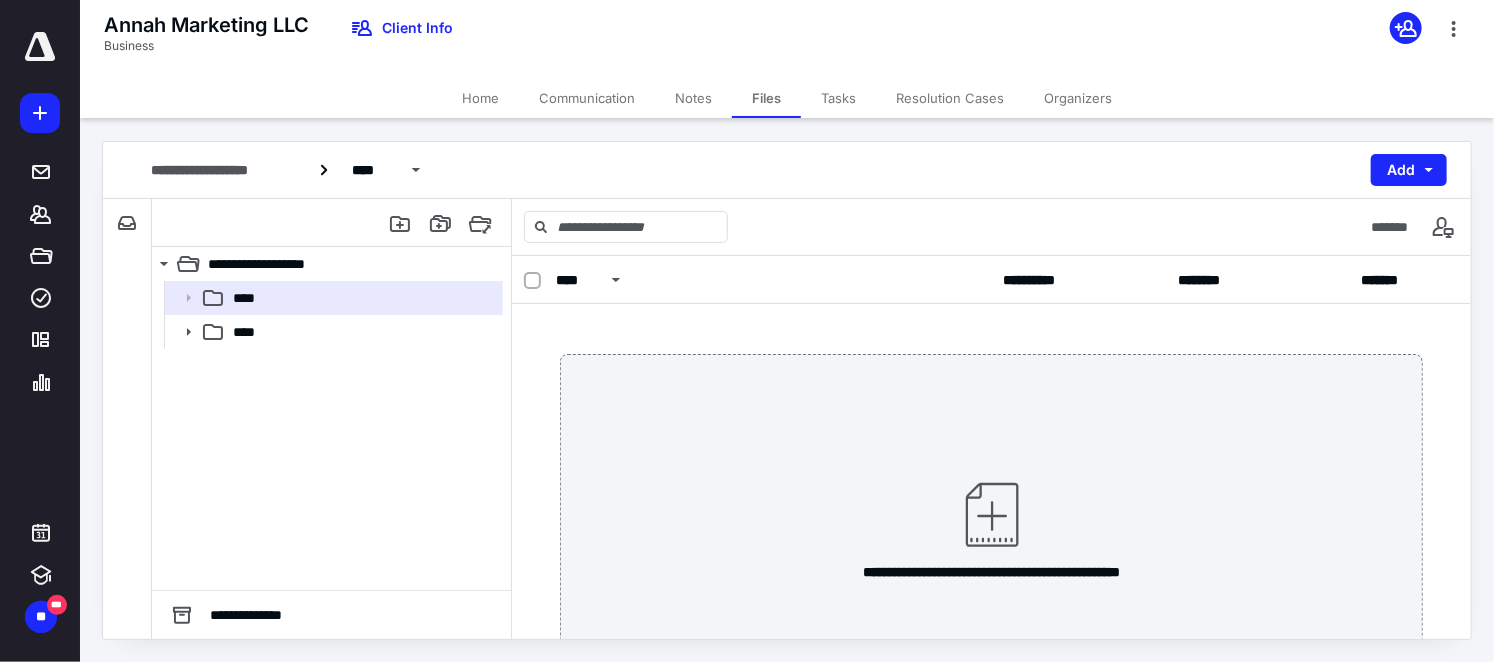 scroll, scrollTop: 115, scrollLeft: 0, axis: vertical 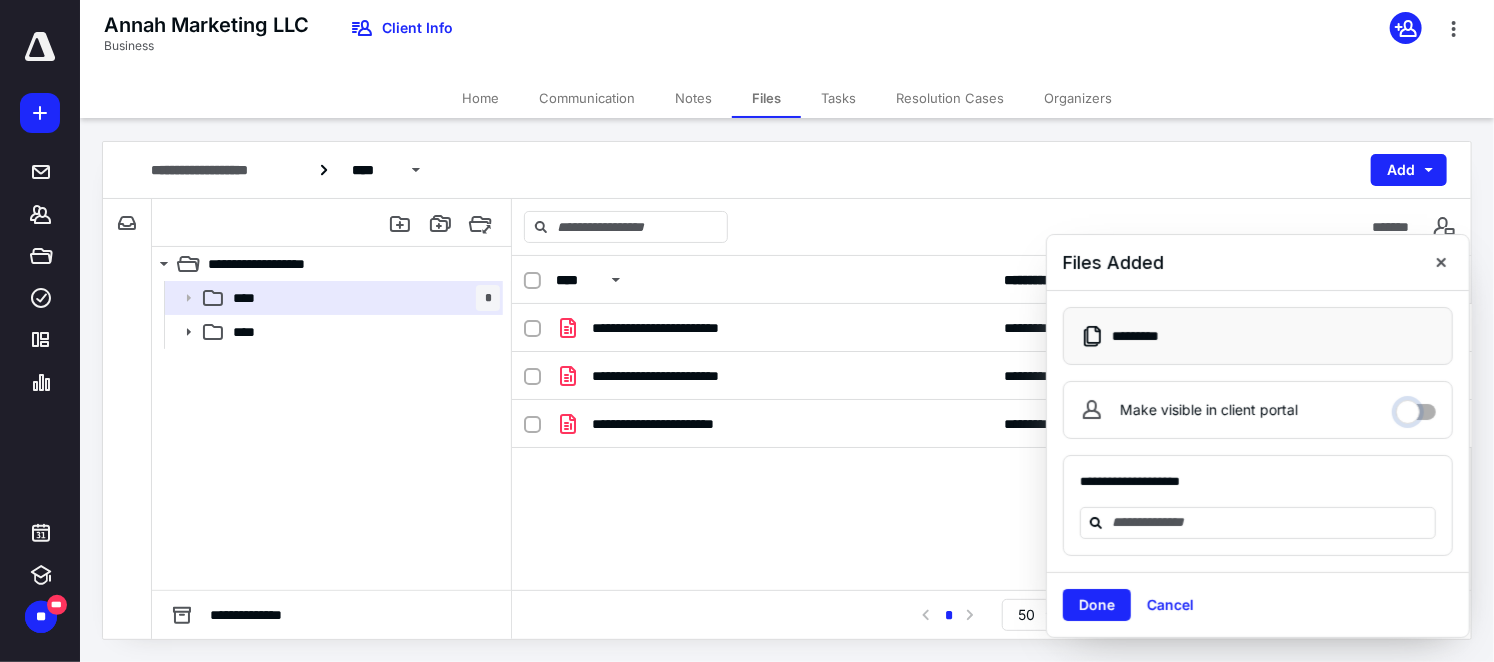 click on "Make visible in client portal" at bounding box center [1416, 407] 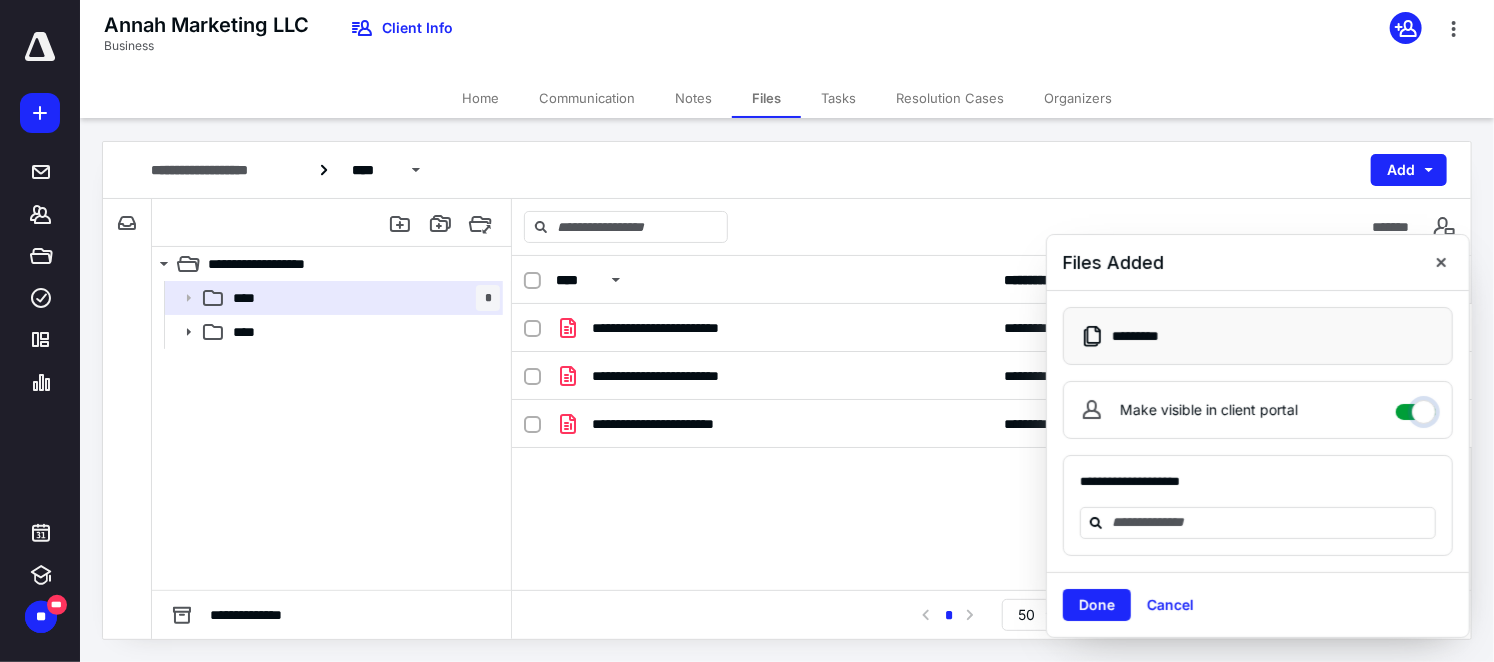 checkbox on "****" 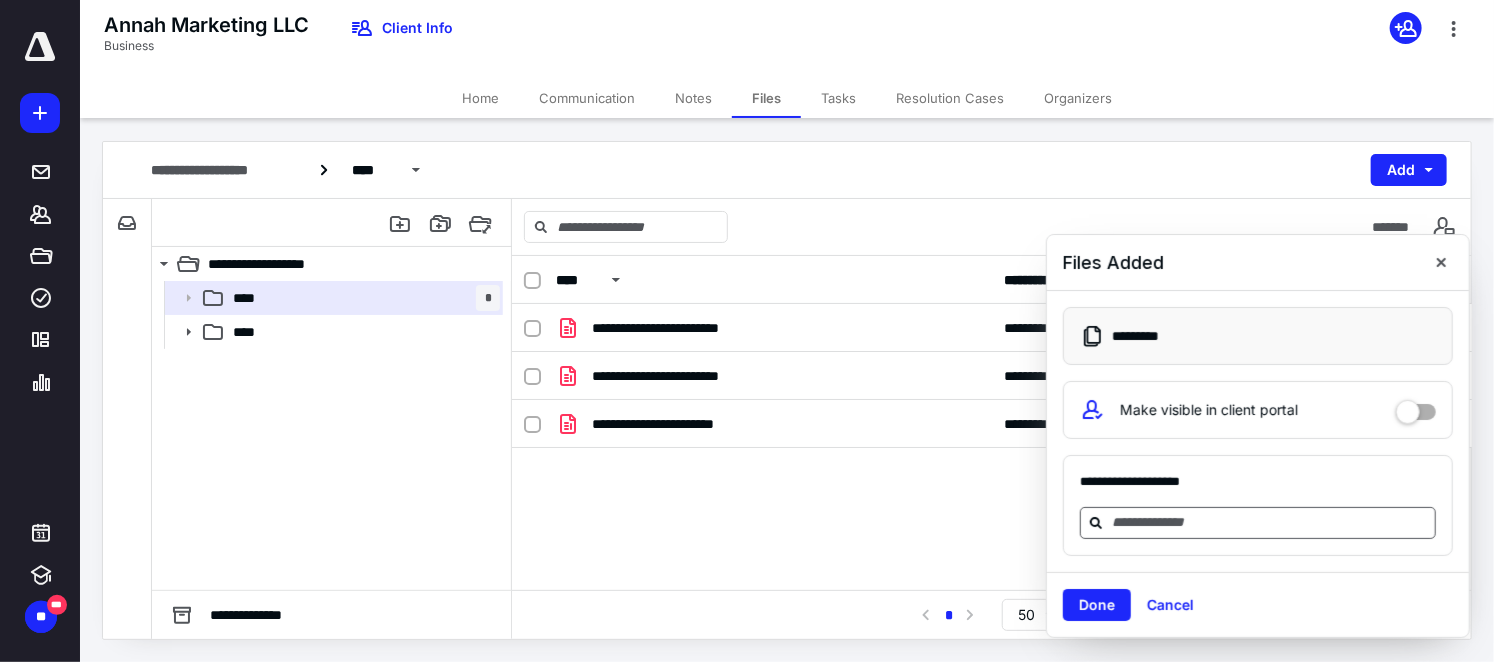 click at bounding box center [1270, 522] 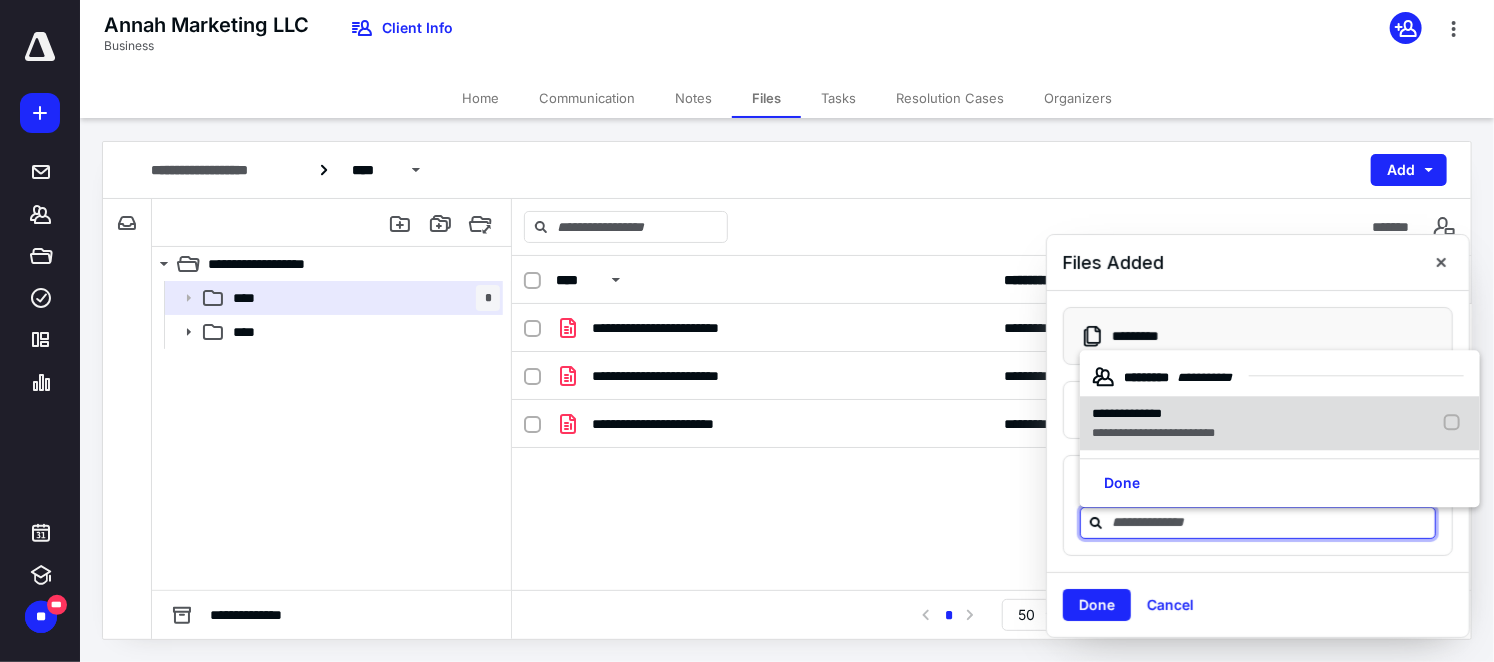 click on "**********" at bounding box center [1153, 414] 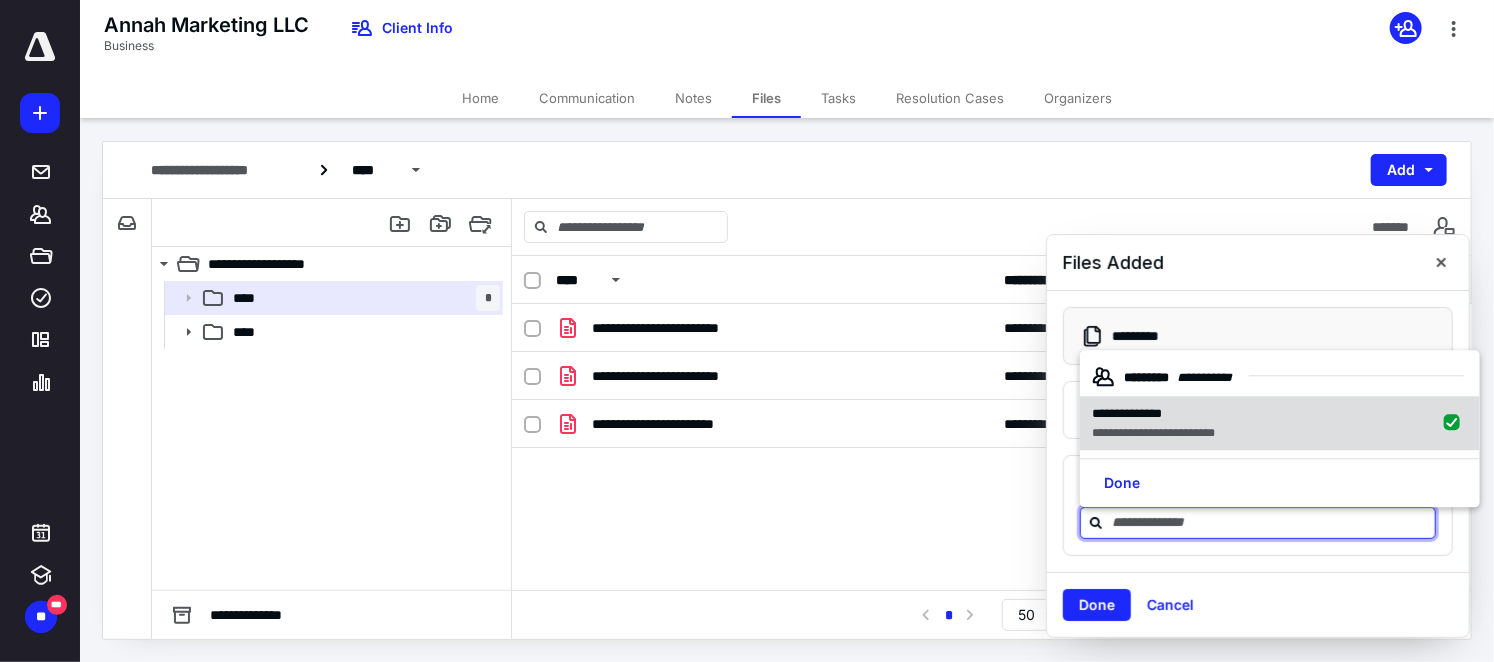checkbox on "true" 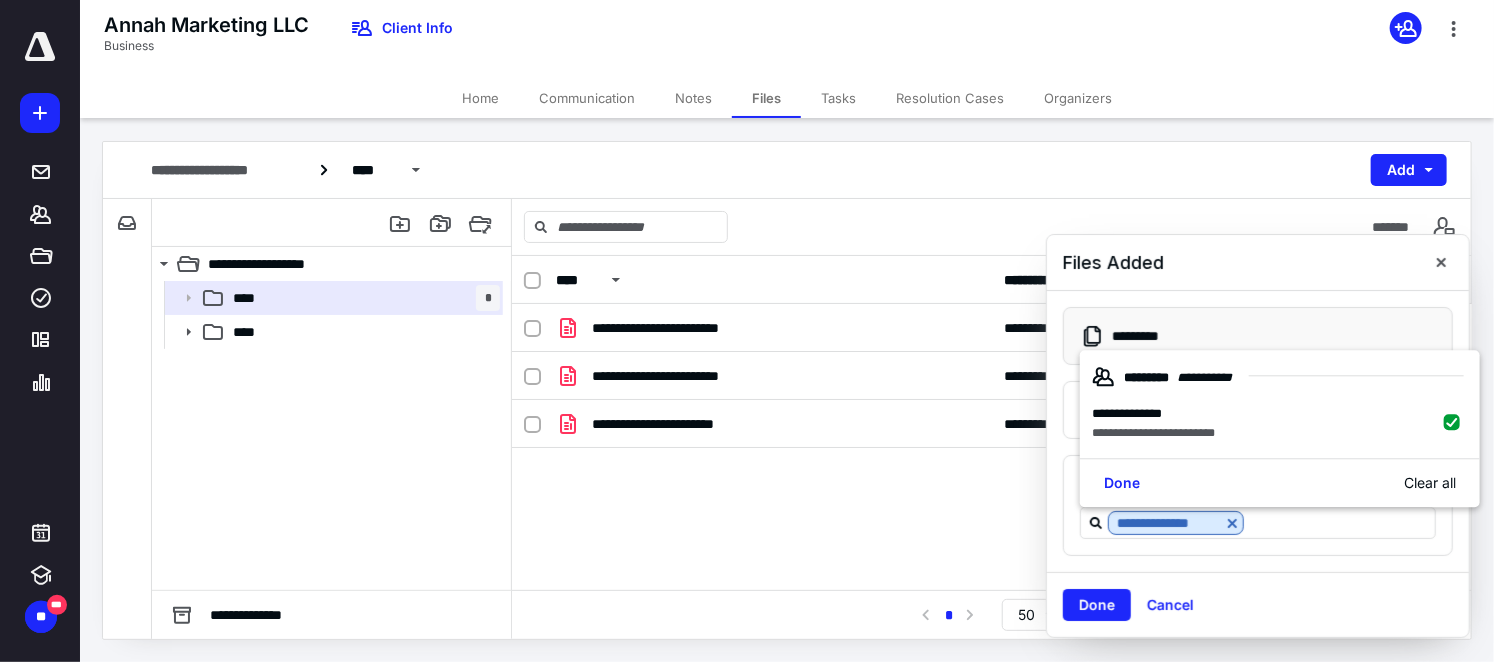 click on "Files Added" at bounding box center (1258, 263) 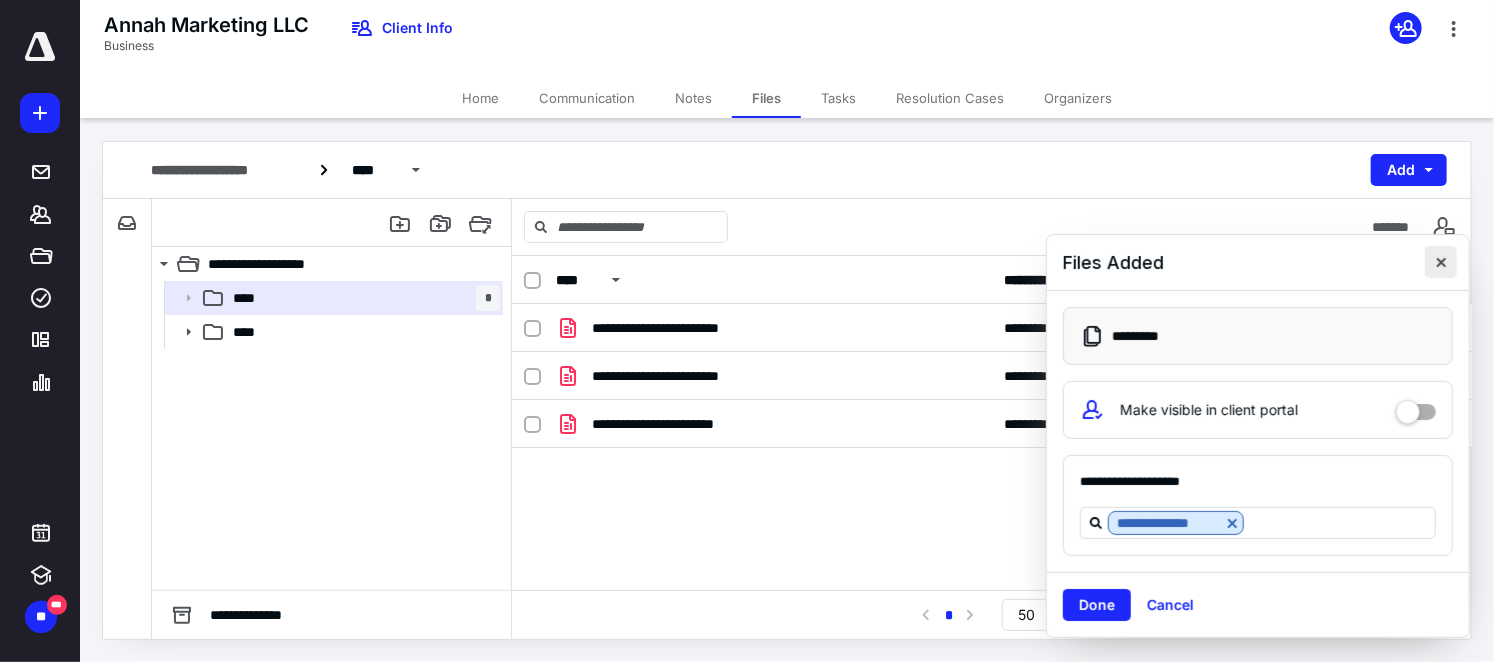 drag, startPoint x: 1445, startPoint y: 272, endPoint x: 1459, endPoint y: 290, distance: 22.803509 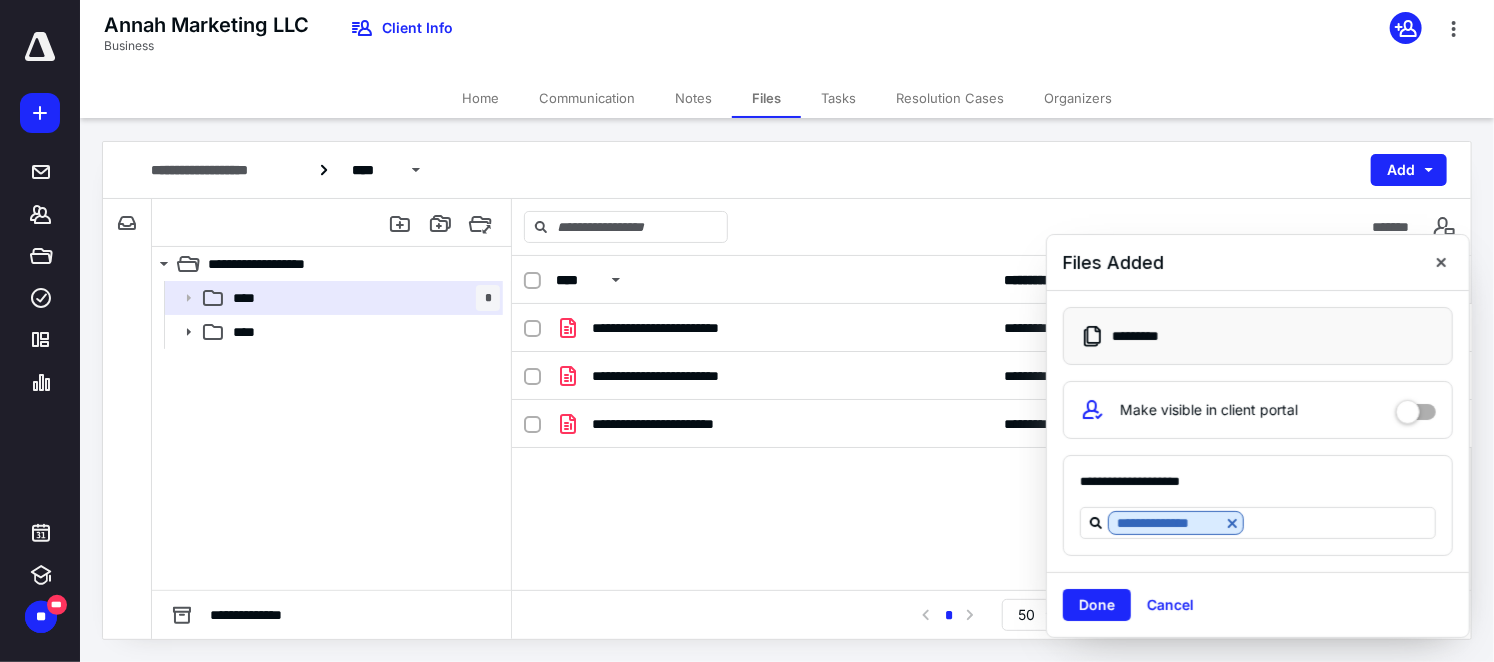 click at bounding box center (1441, 262) 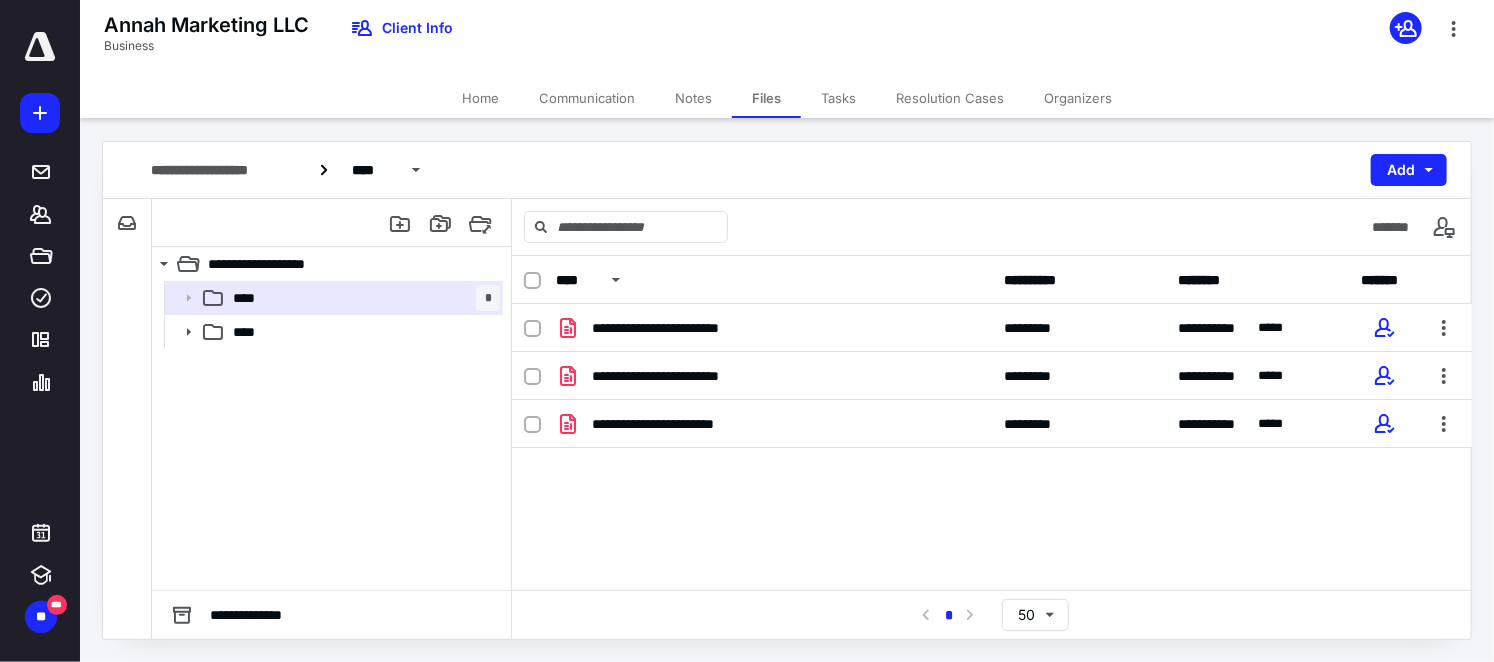 click on "Home" at bounding box center [480, 98] 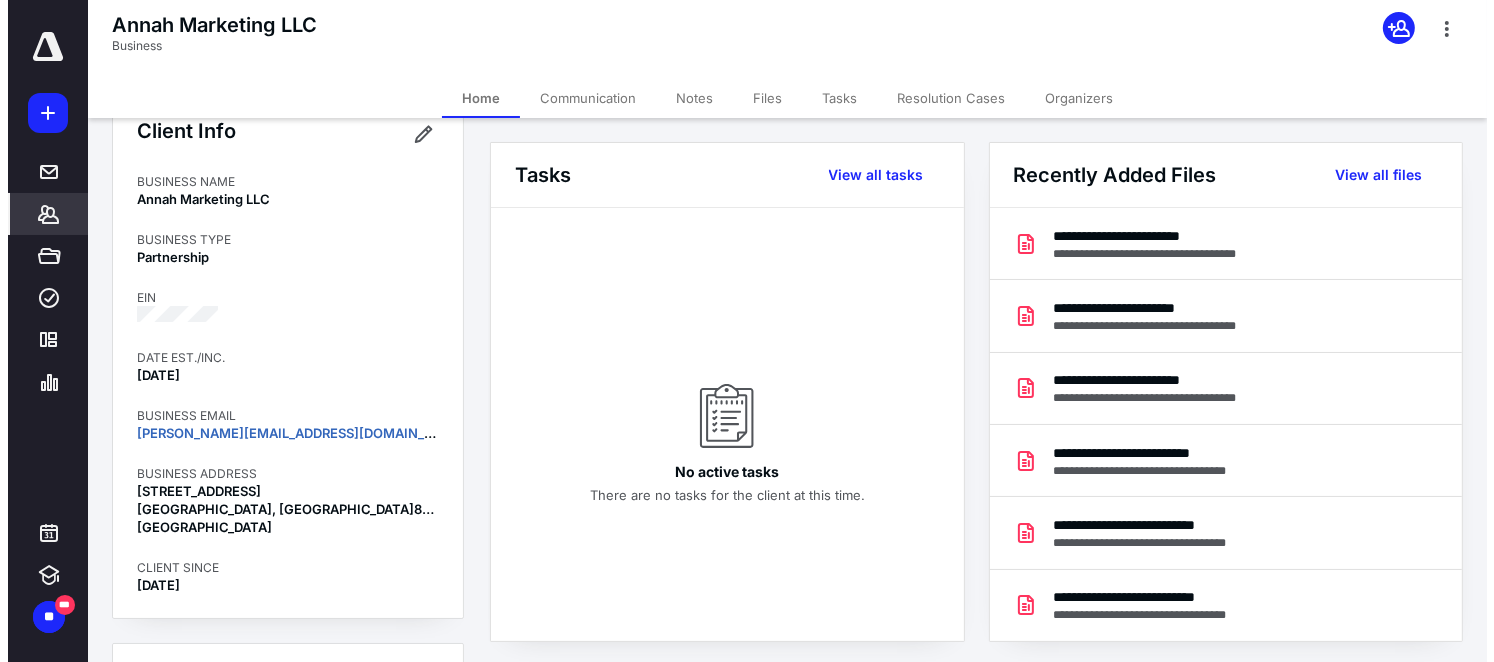 scroll, scrollTop: 0, scrollLeft: 0, axis: both 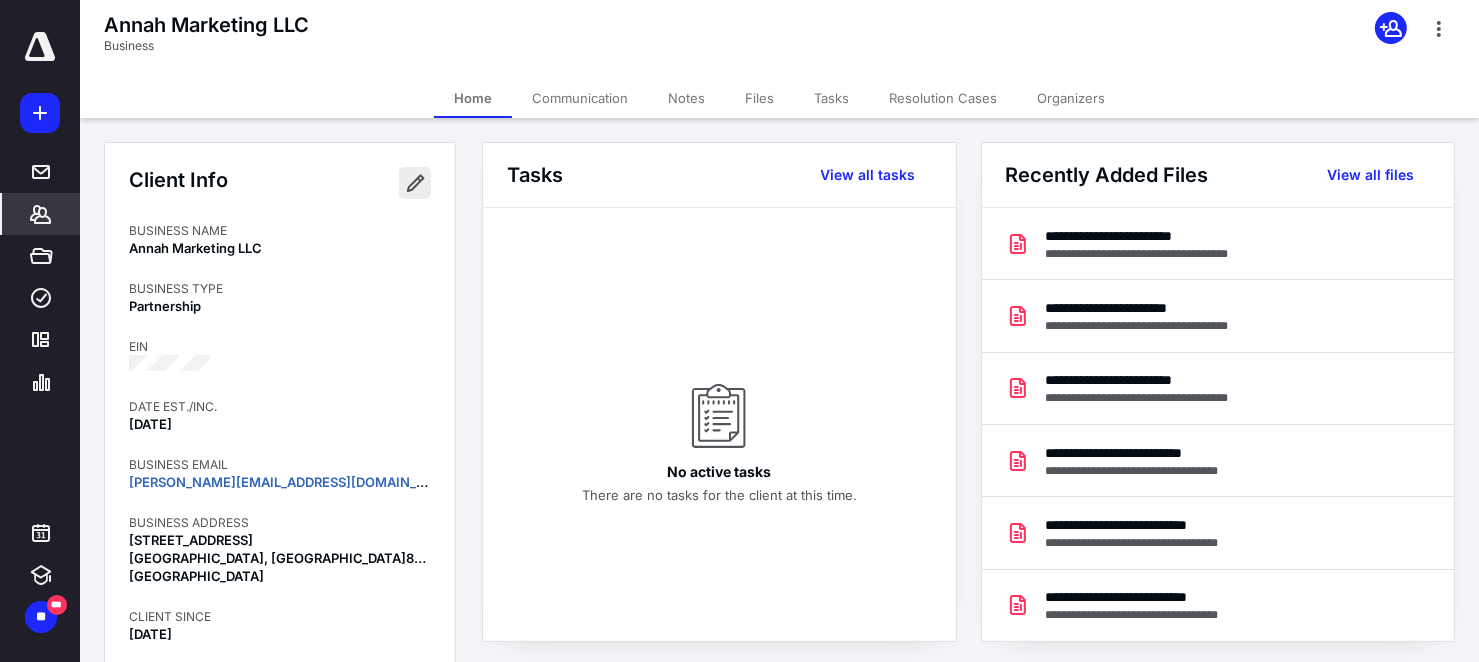 click at bounding box center [415, 183] 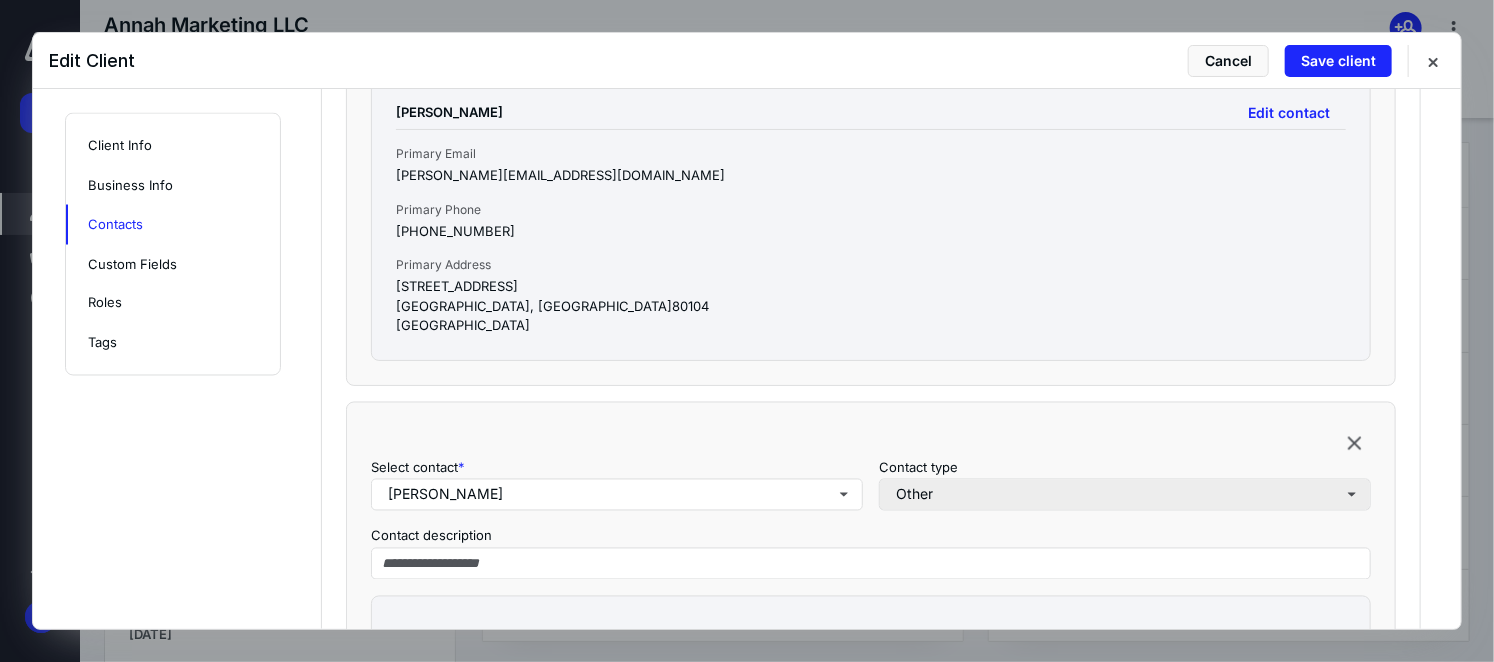 scroll, scrollTop: 1700, scrollLeft: 0, axis: vertical 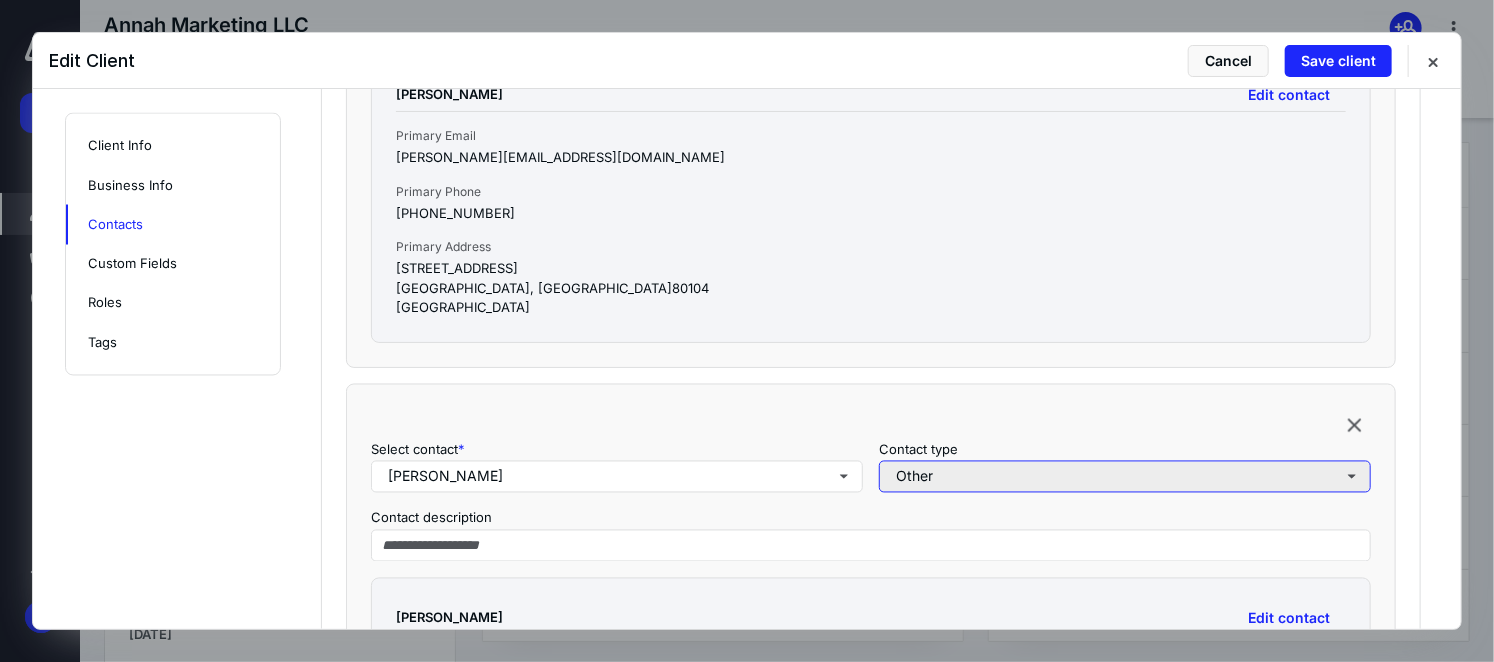 click on "Other" at bounding box center (1125, 477) 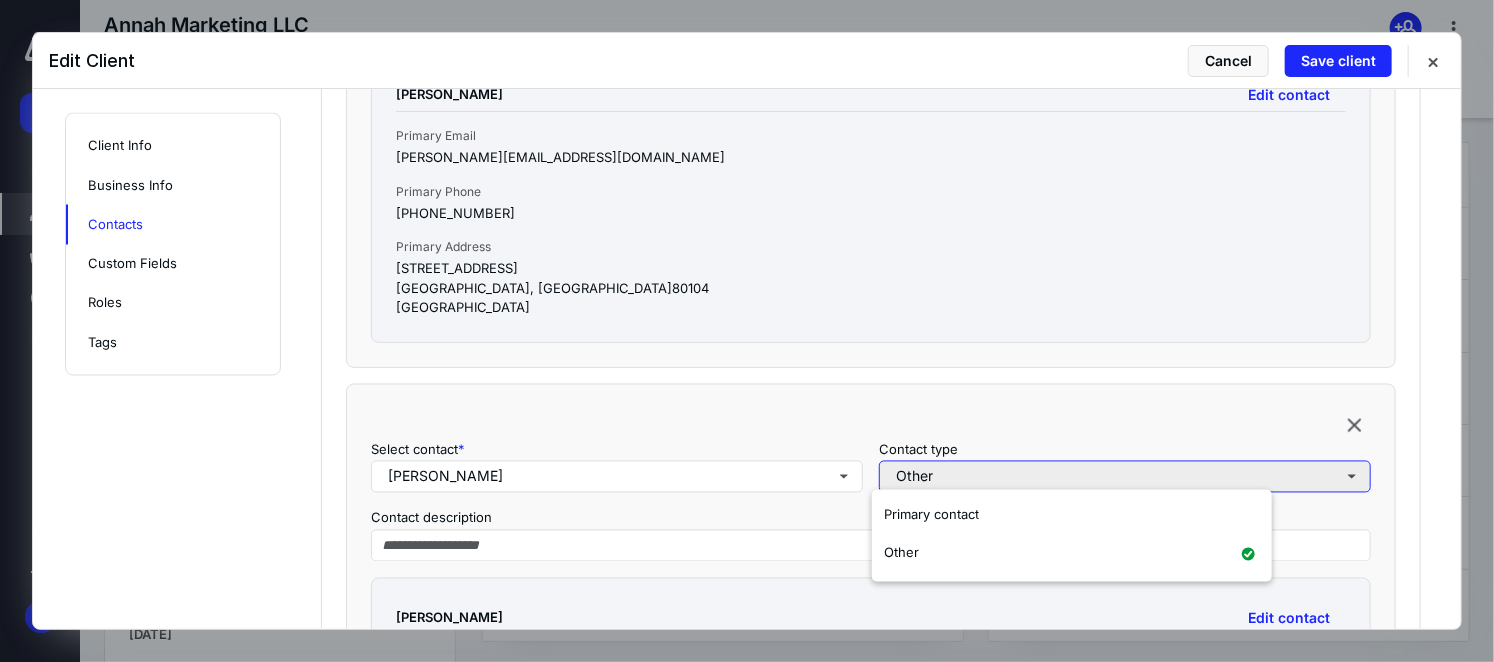 click on "Other" at bounding box center (1125, 477) 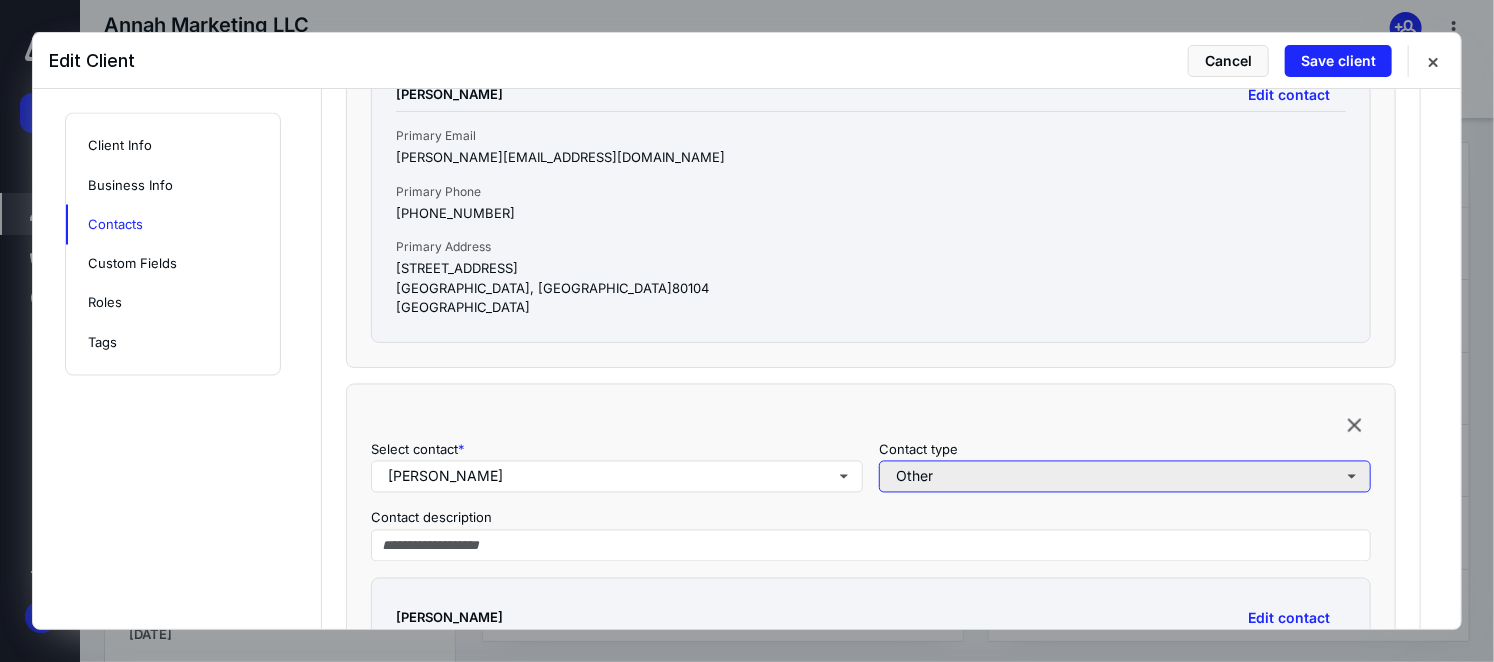 click on "Other" at bounding box center [1125, 477] 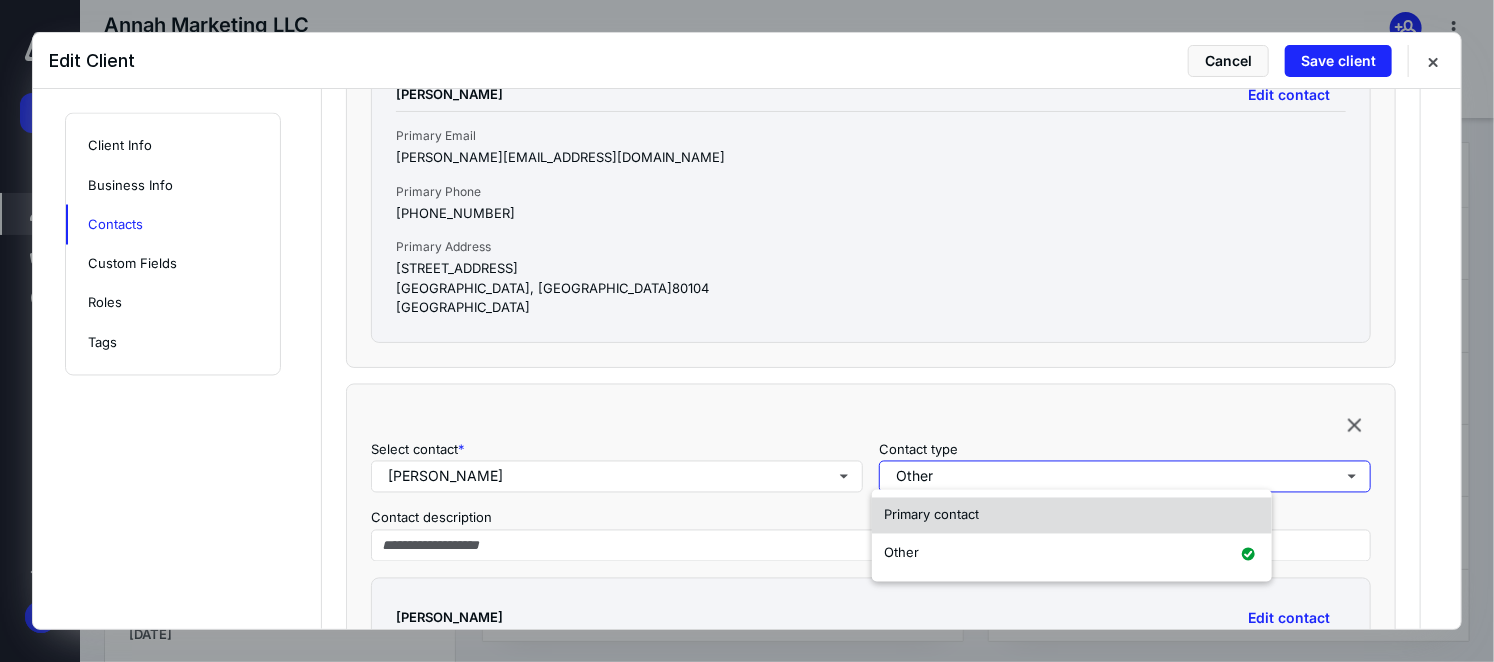 click on "Primary contact" at bounding box center [931, 515] 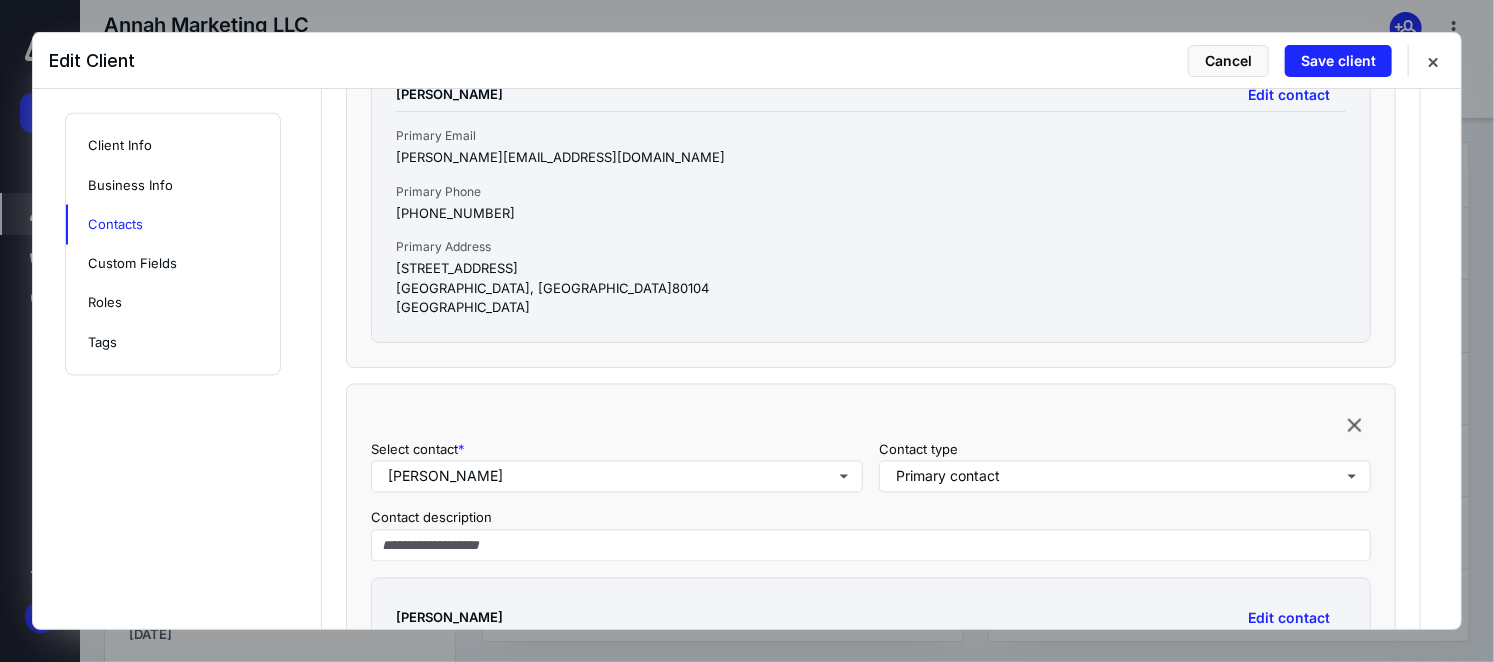 click on "Select contact  * [PERSON_NAME] Contact type Primary contact Contact description [PERSON_NAME] Edit contact Primary Email [EMAIL_ADDRESS][DOMAIN_NAME] Primary Phone [PHONE_NUMBER] Primary Address [STREET_ADDRESS]" at bounding box center (871, 638) 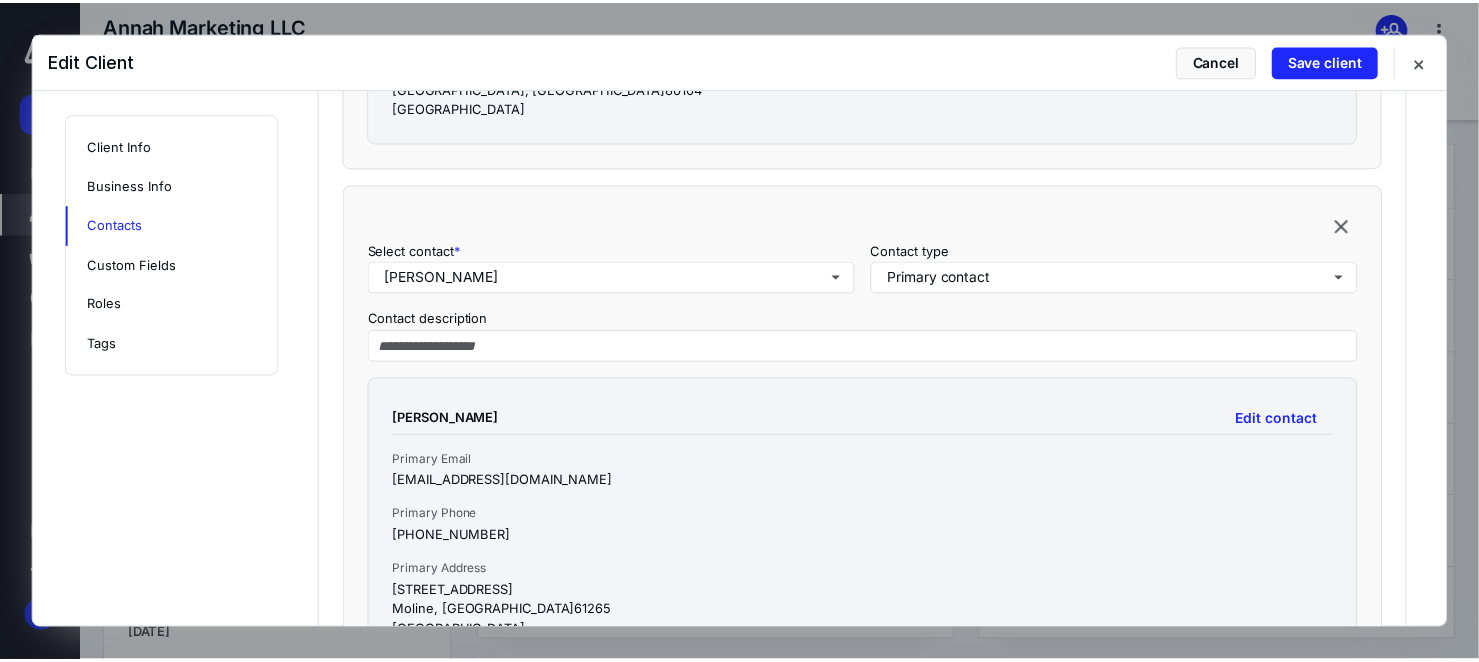 scroll, scrollTop: 1900, scrollLeft: 0, axis: vertical 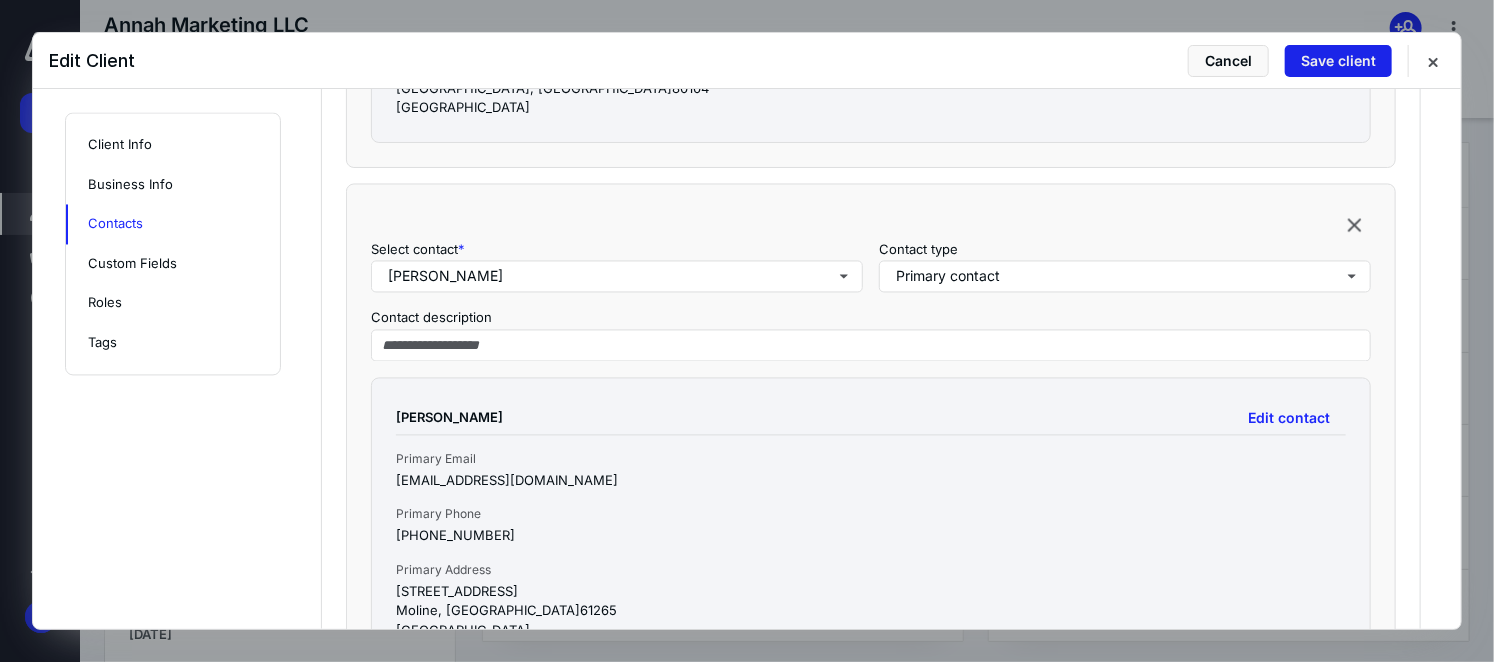 click on "Save client" at bounding box center (1338, 61) 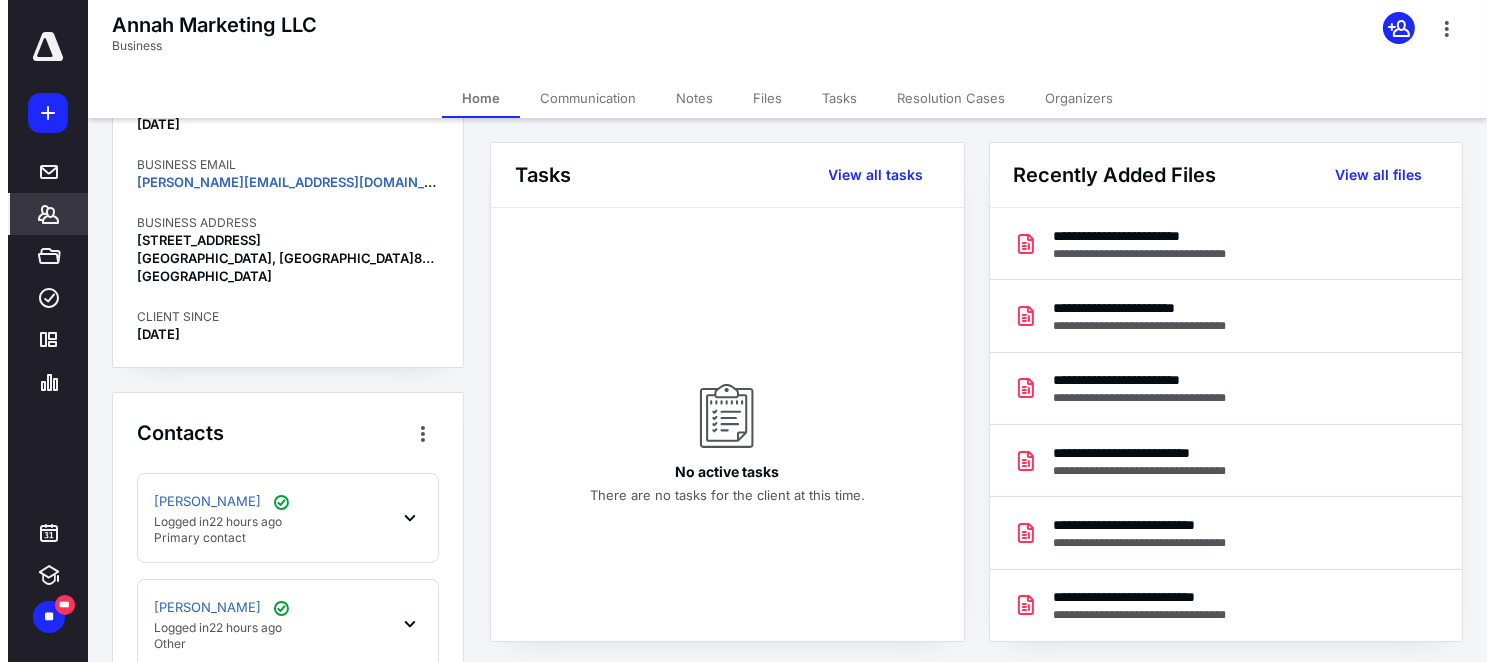 scroll, scrollTop: 400, scrollLeft: 0, axis: vertical 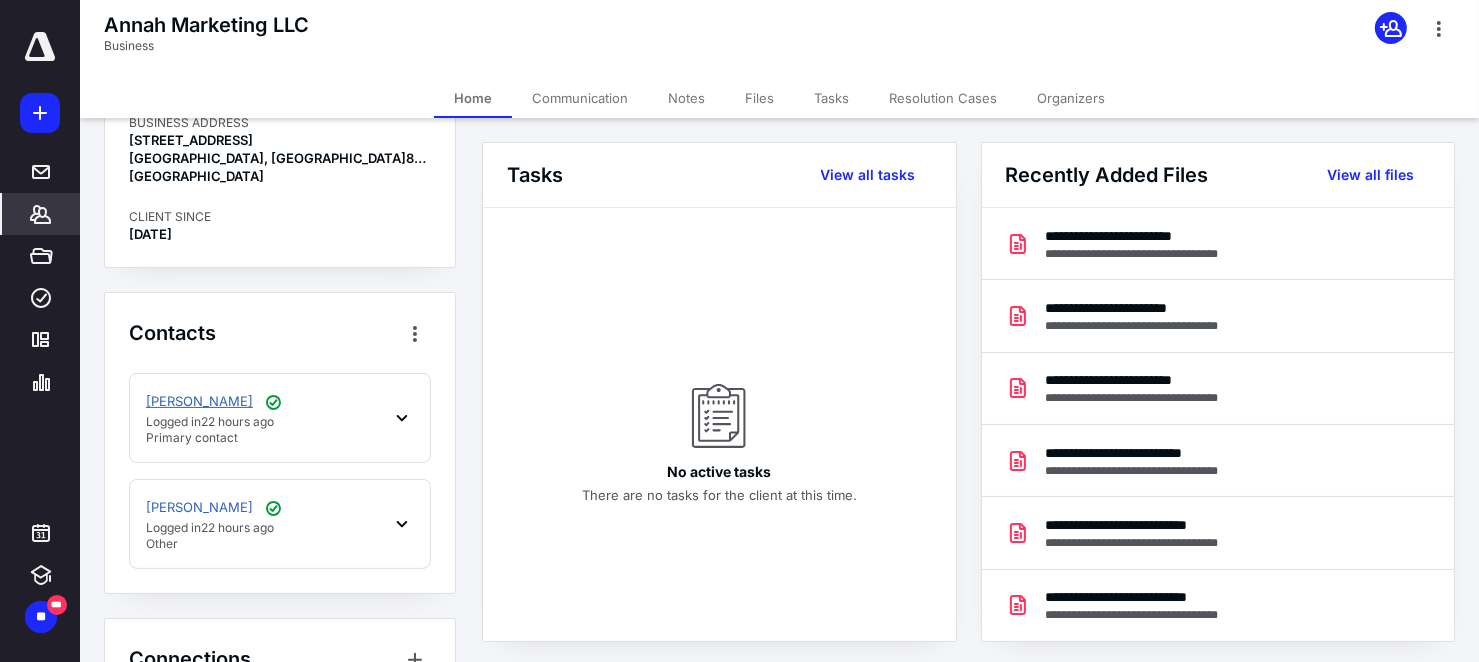 click on "[PERSON_NAME]" at bounding box center (199, 402) 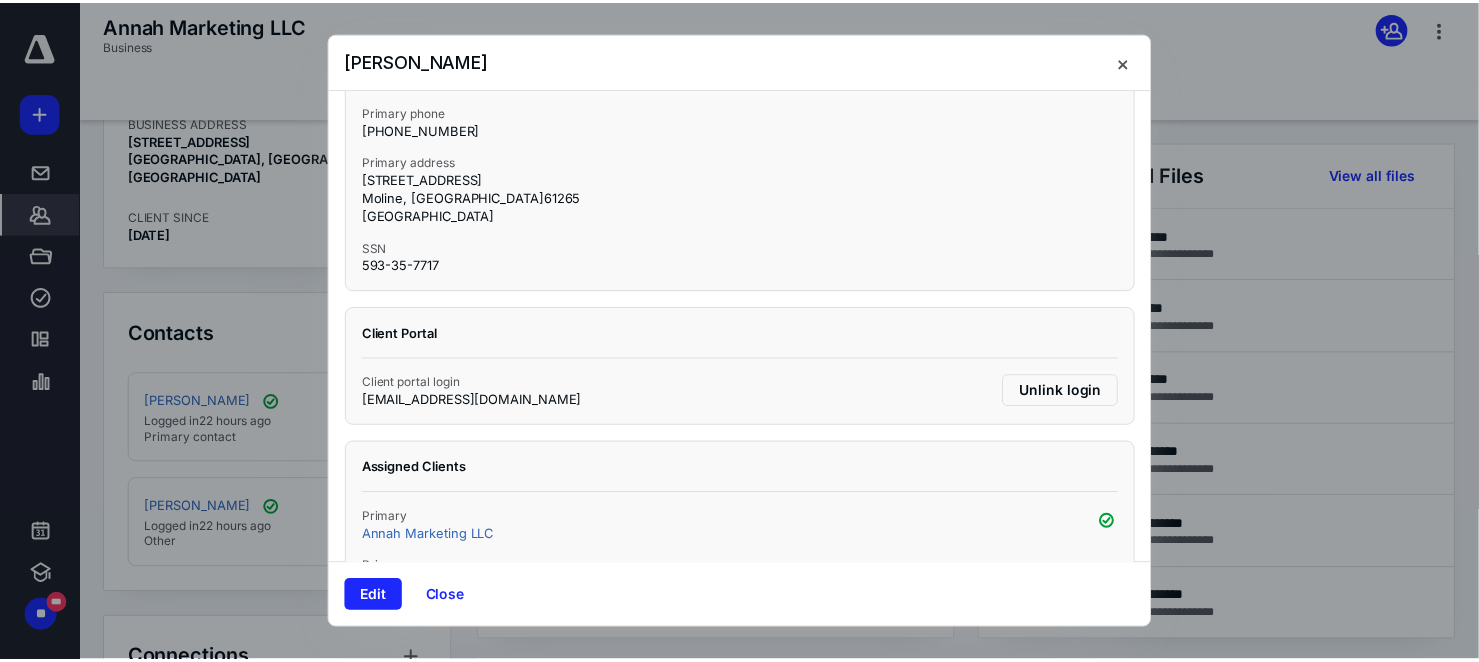 scroll, scrollTop: 330, scrollLeft: 0, axis: vertical 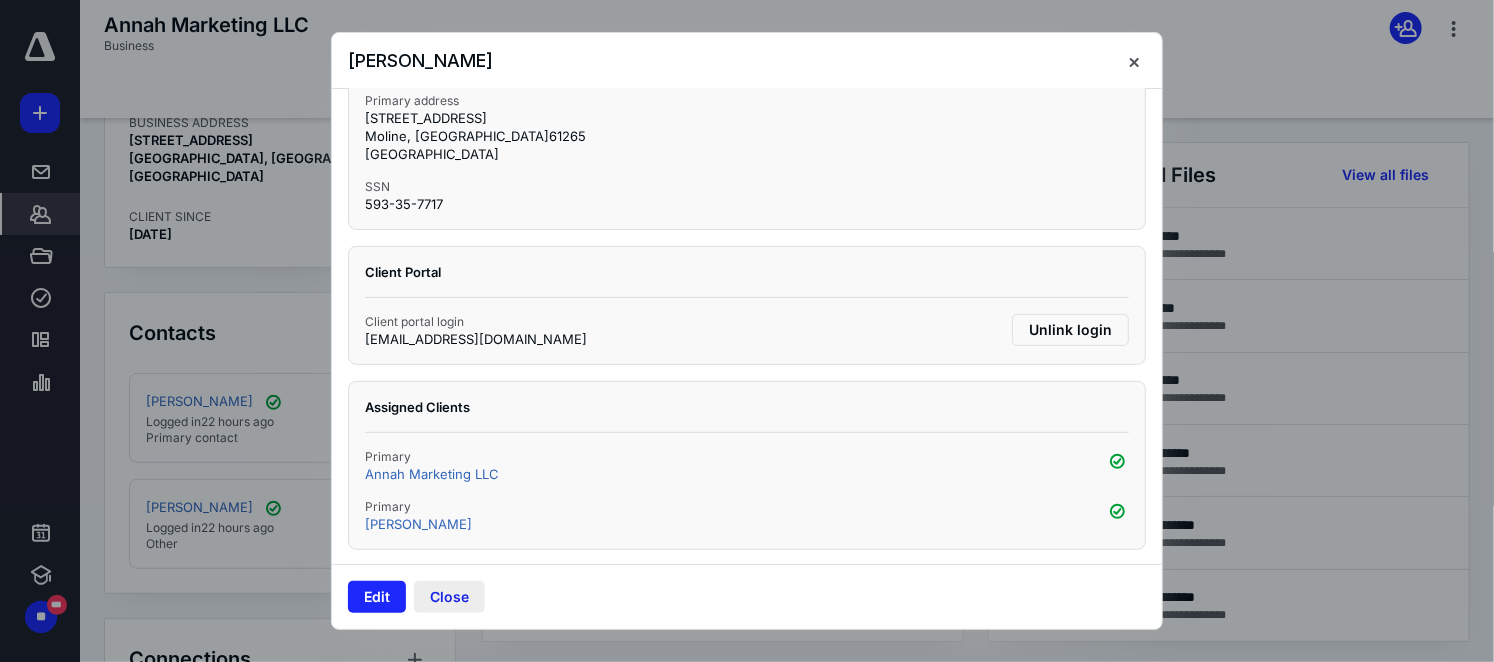 click on "Close" at bounding box center [449, 597] 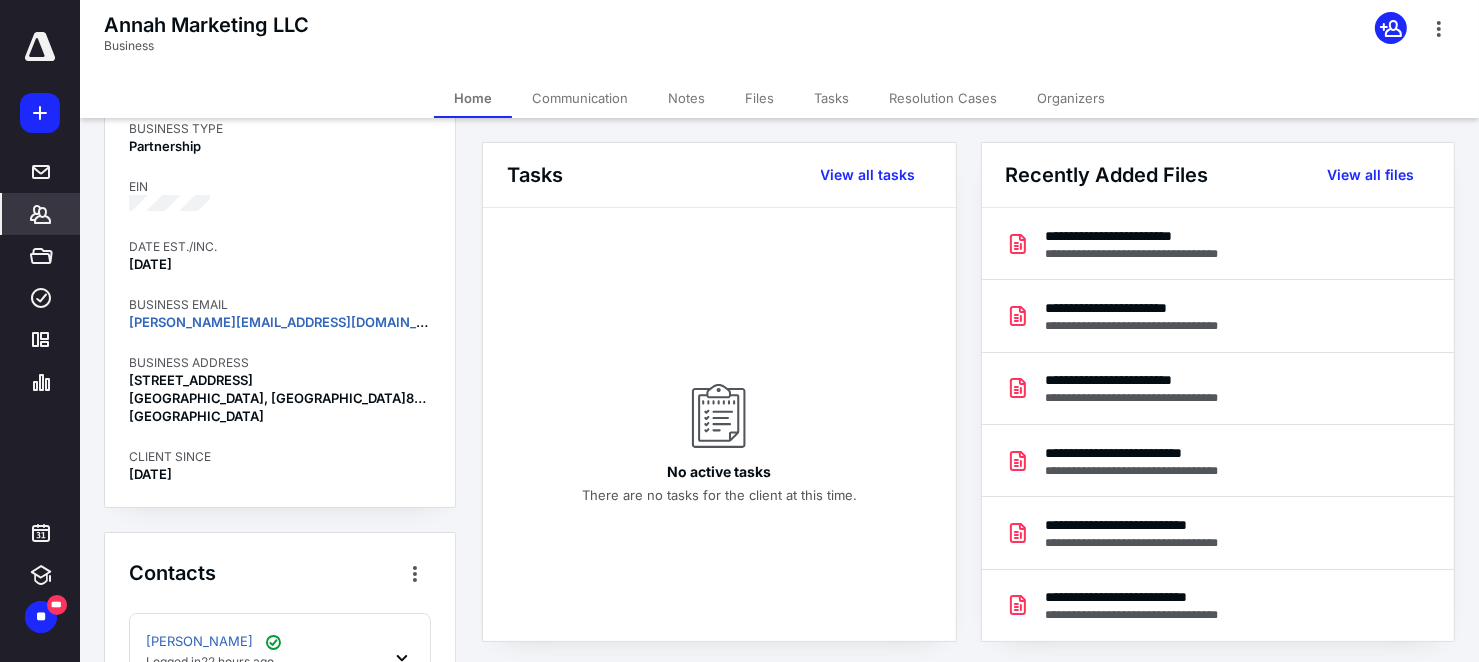 scroll, scrollTop: 0, scrollLeft: 0, axis: both 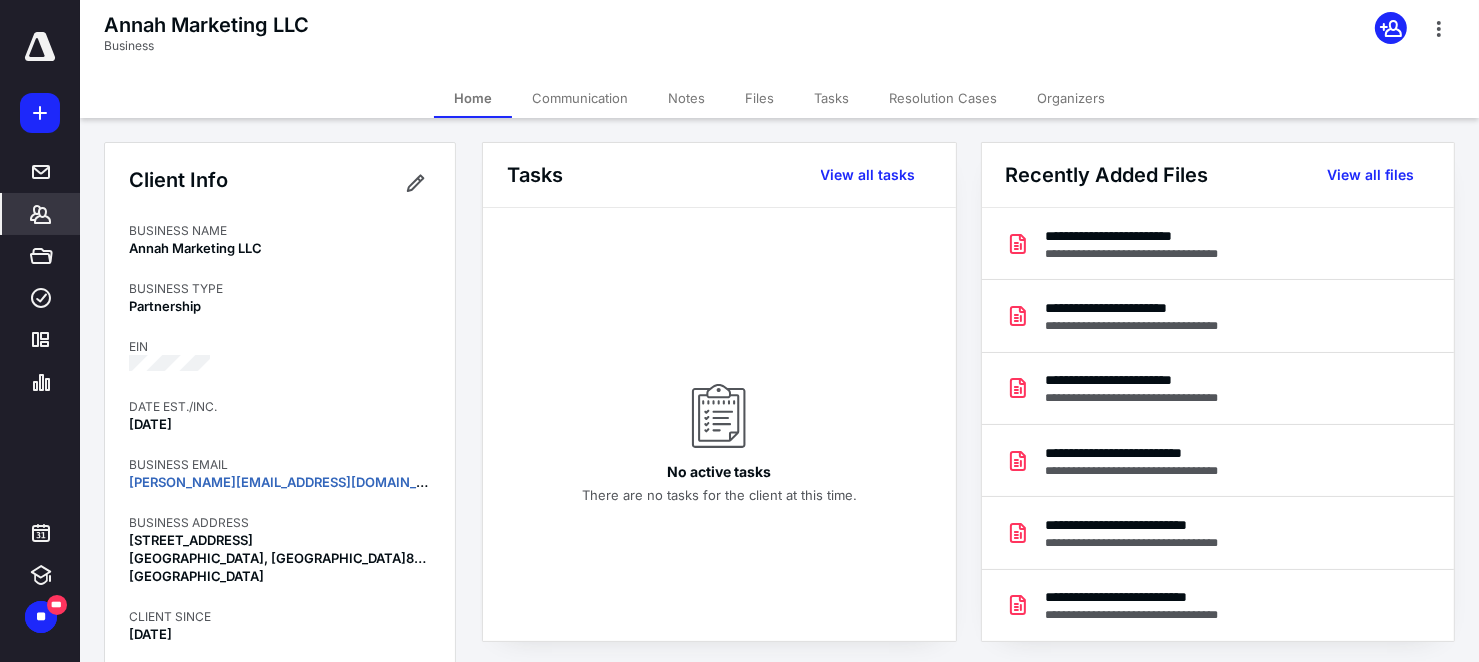 click on "Files" at bounding box center [759, 98] 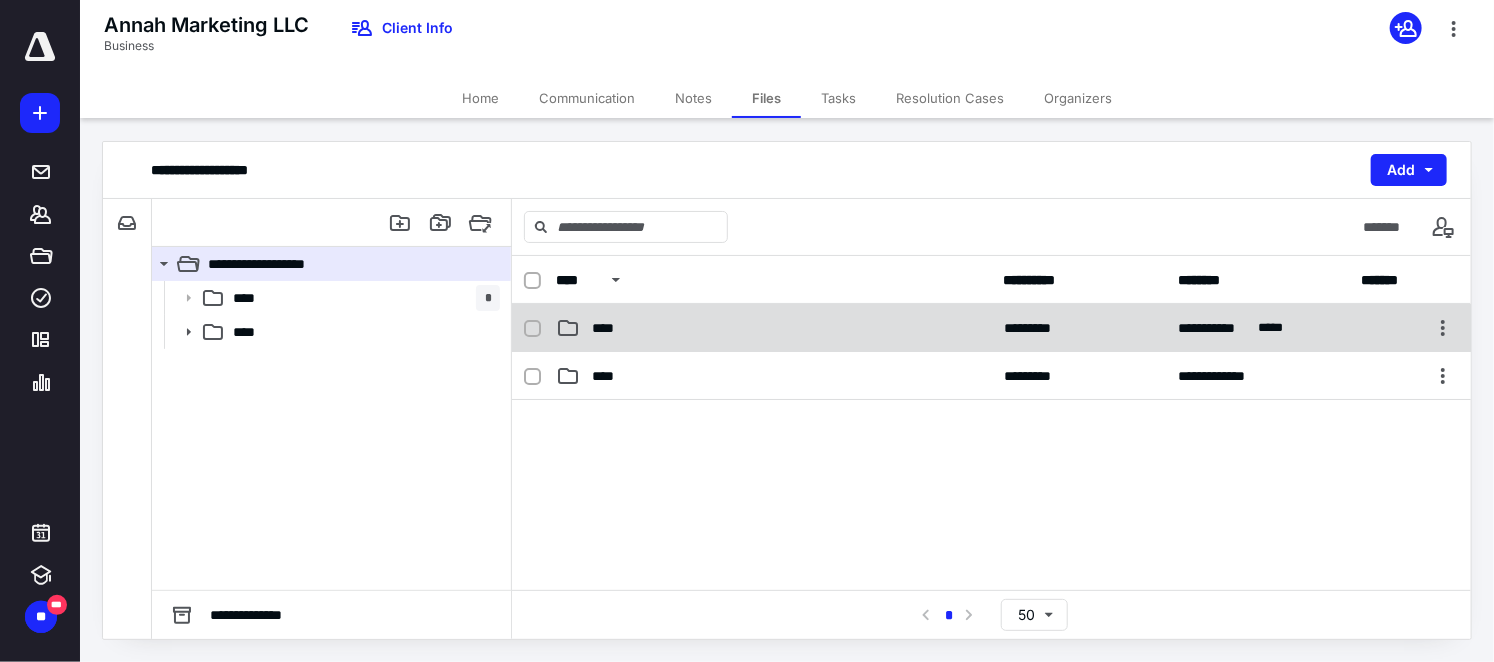 click 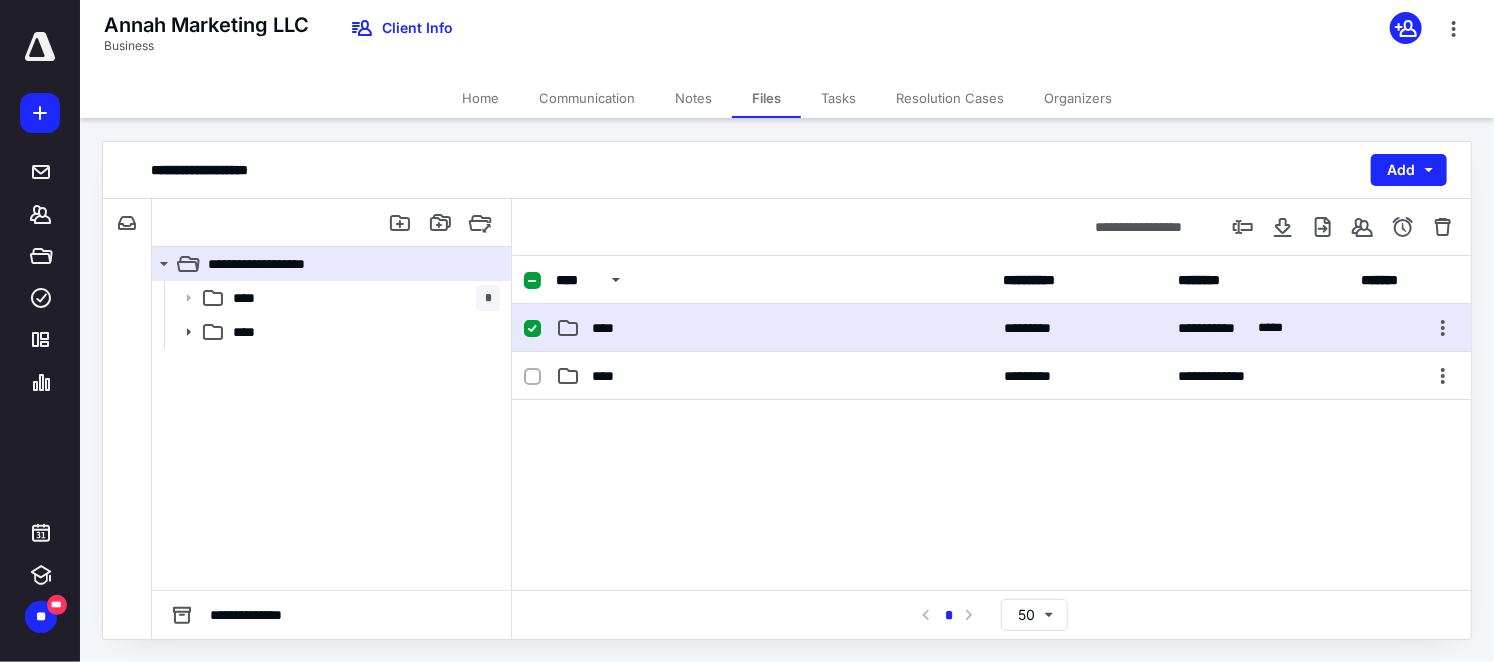 click 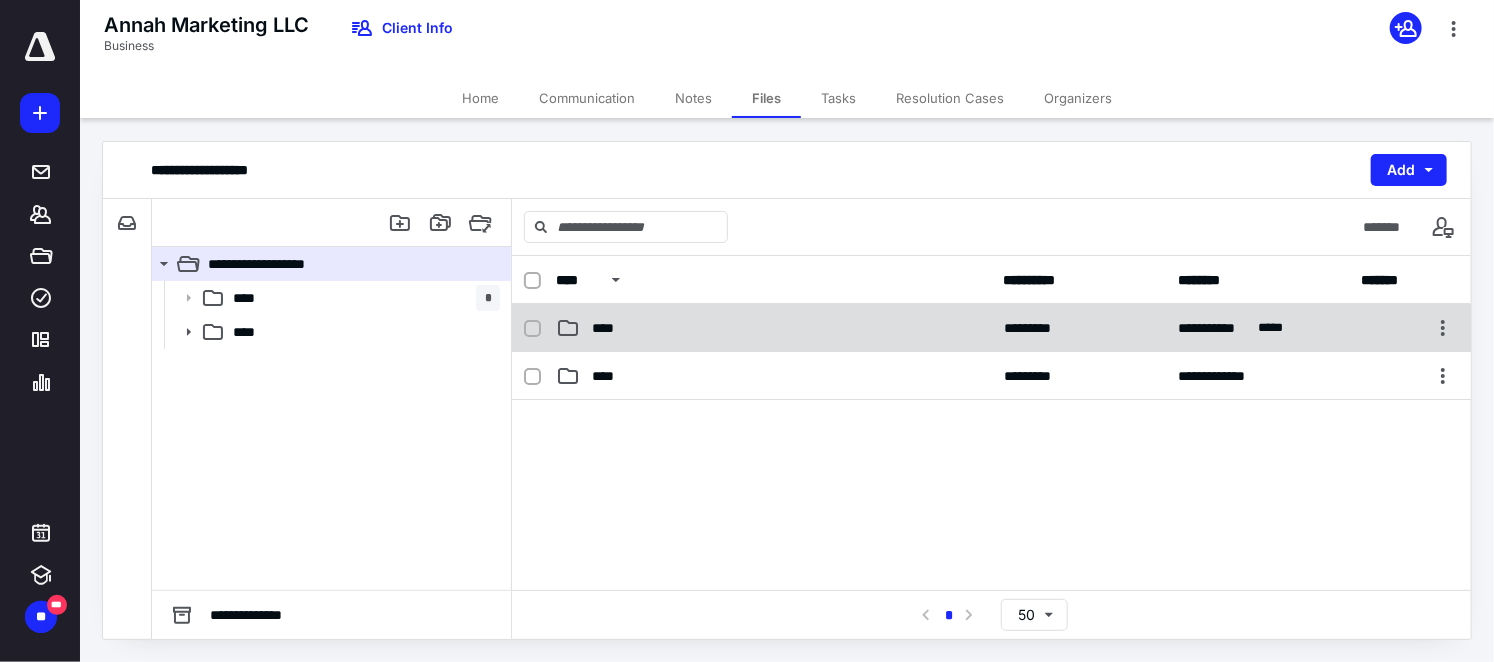 click on "****" at bounding box center (609, 328) 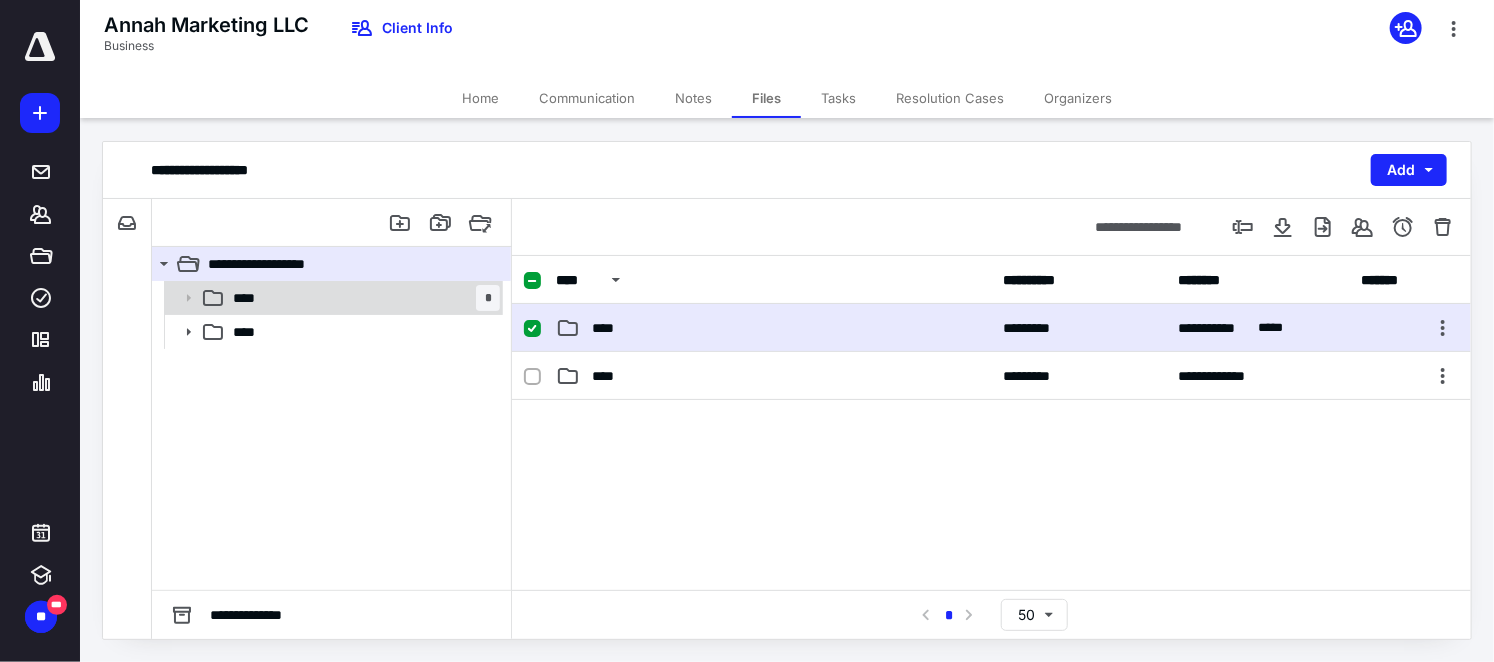 click on "****" at bounding box center (250, 298) 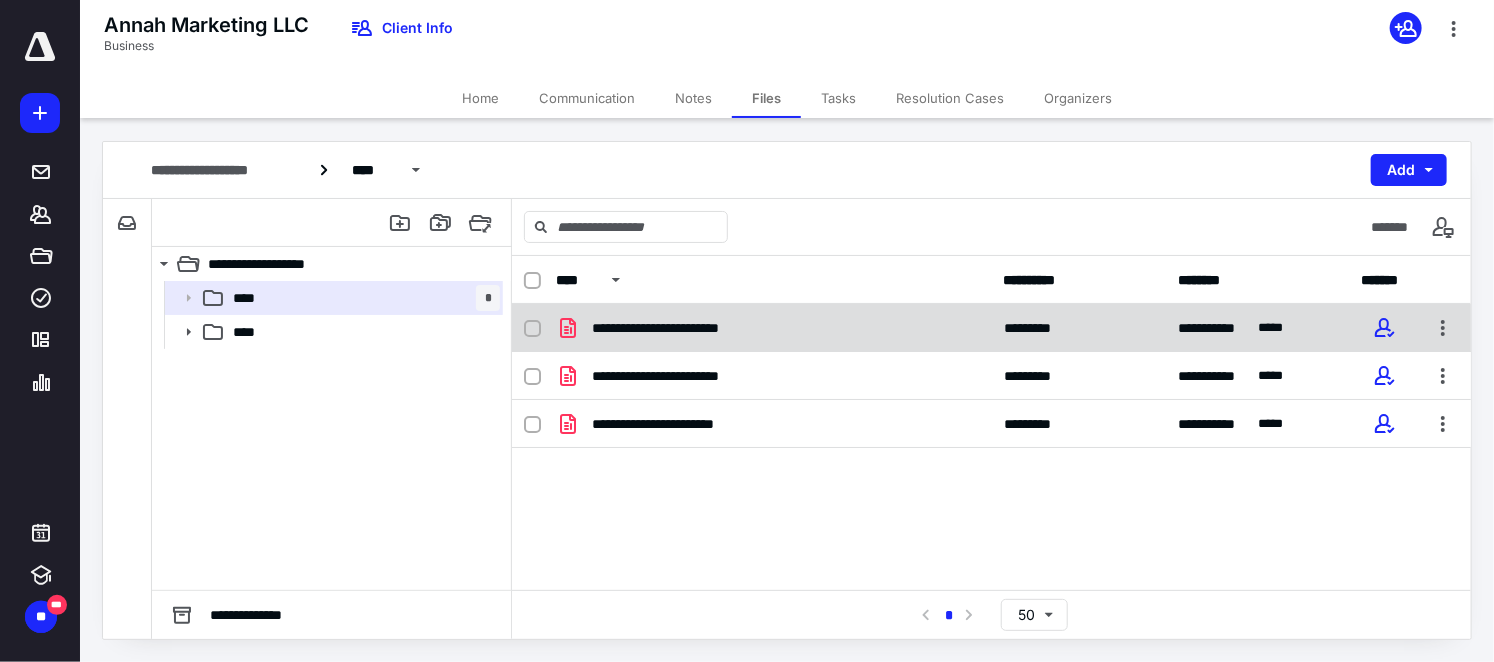 click 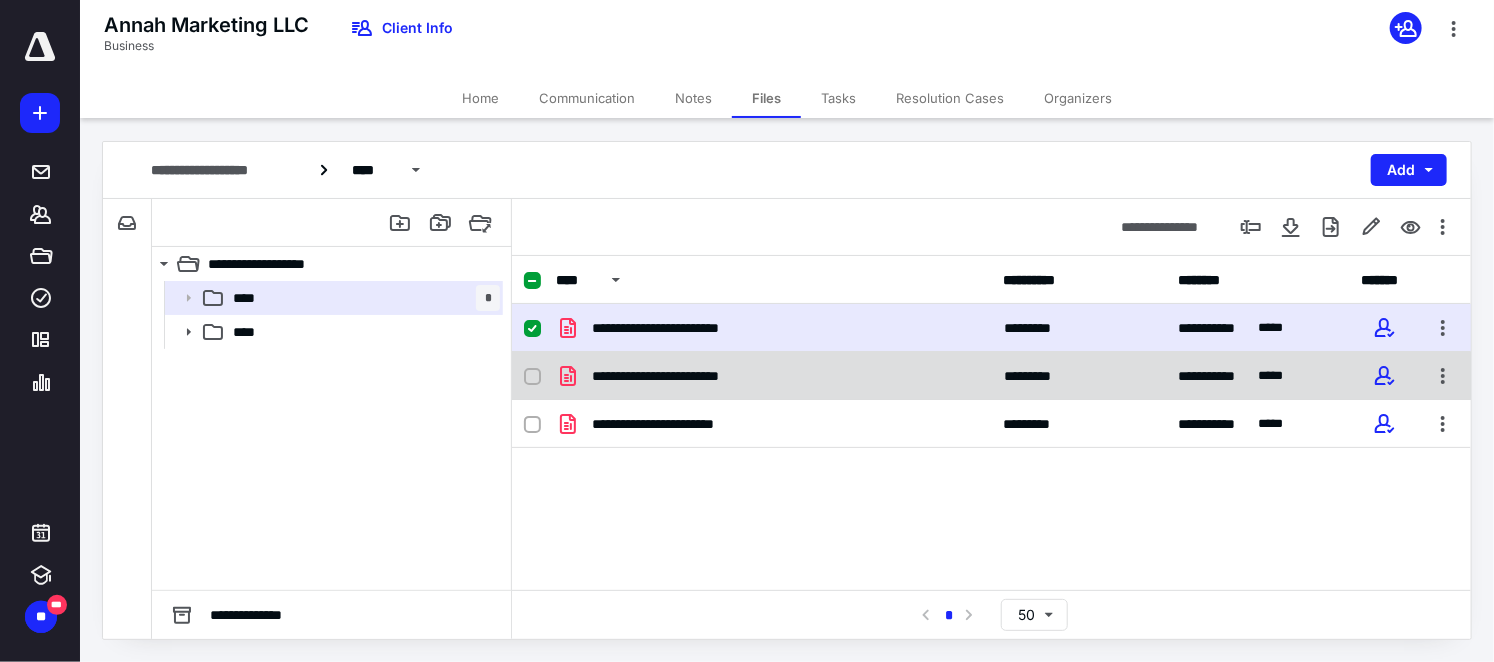 click 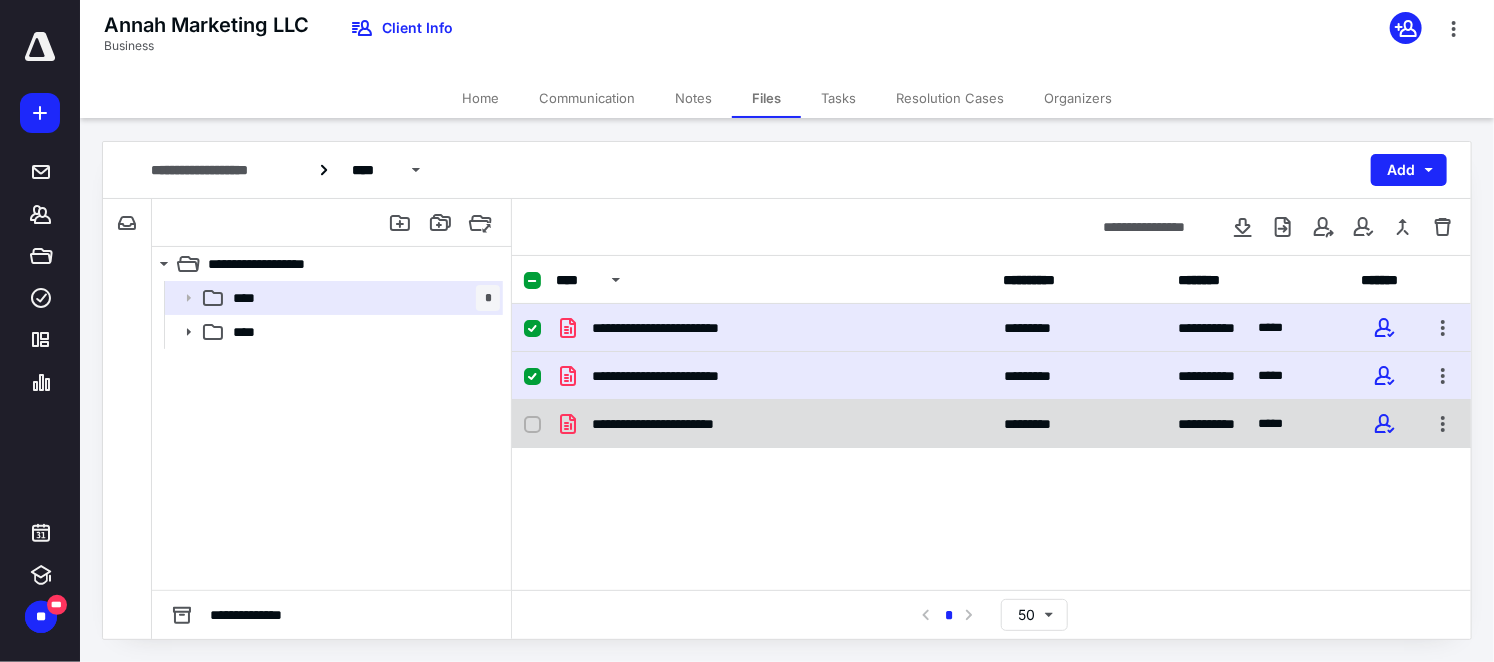 click 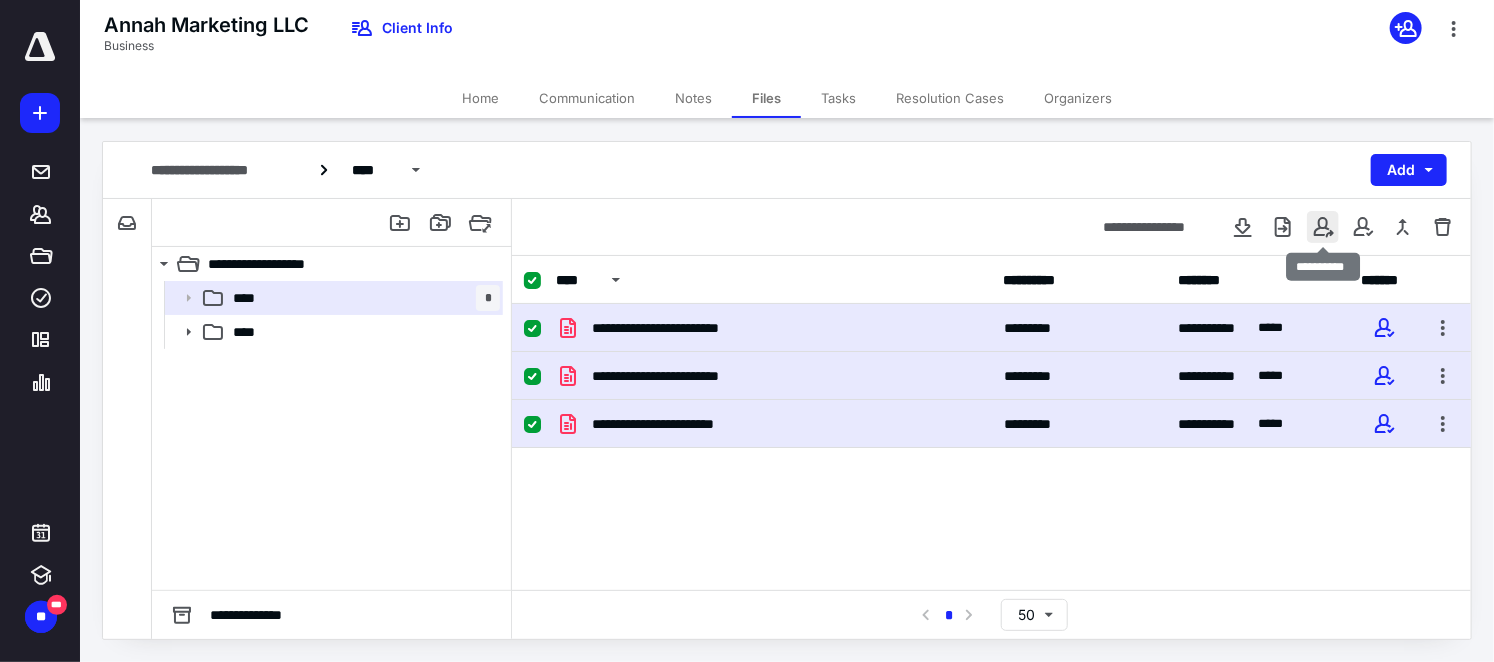 click at bounding box center (1323, 227) 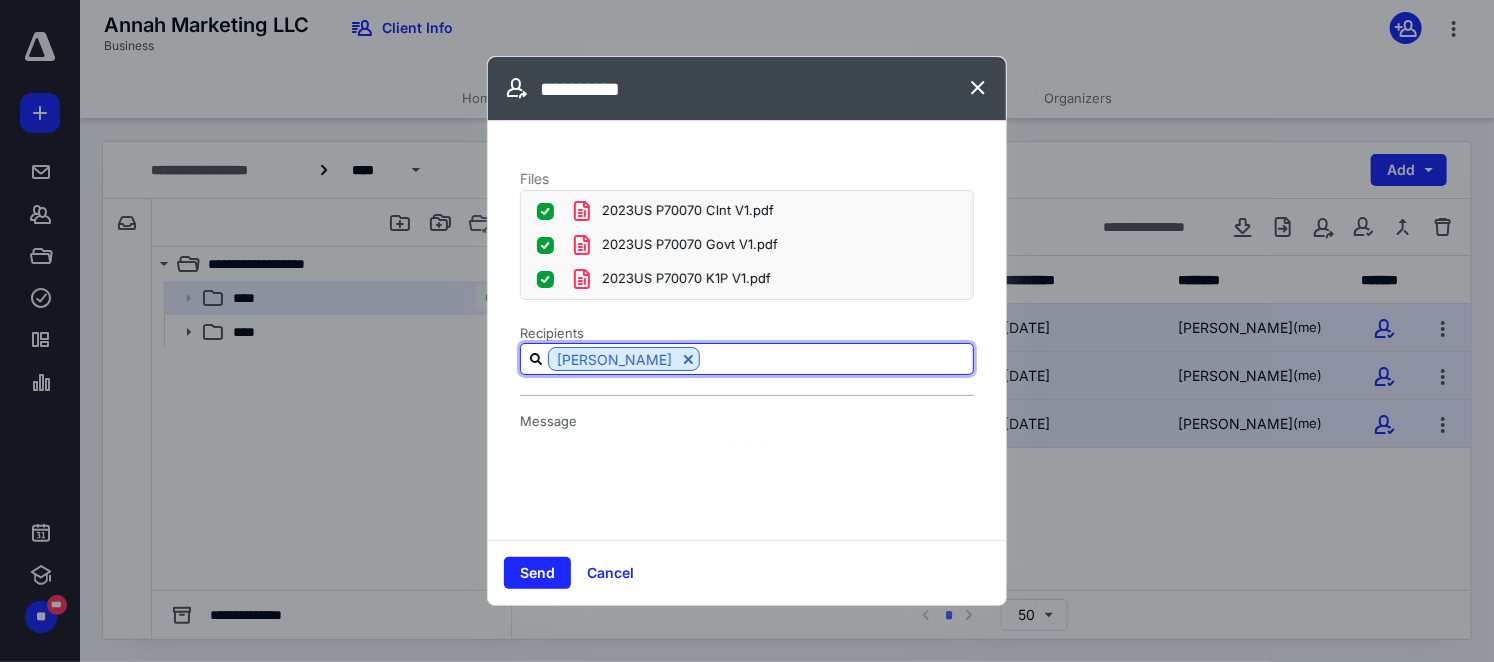 click at bounding box center [836, 358] 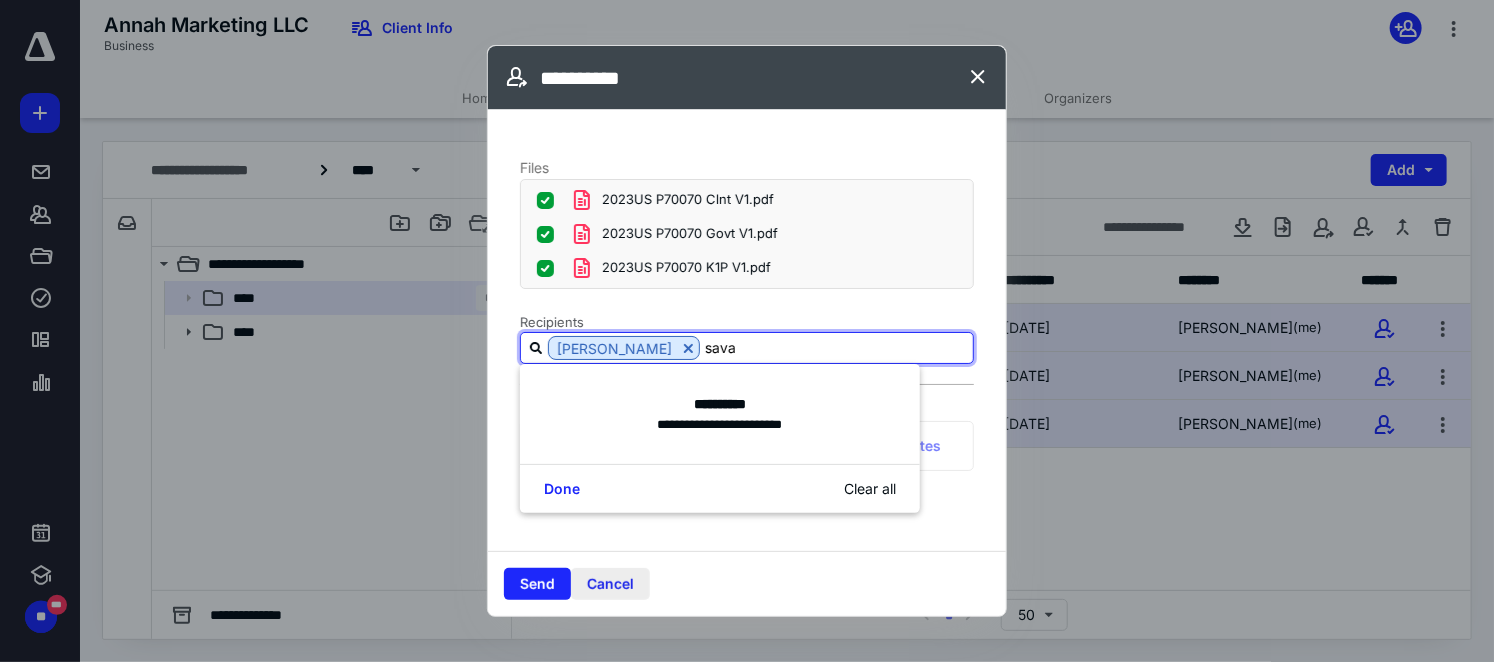 type on "sava" 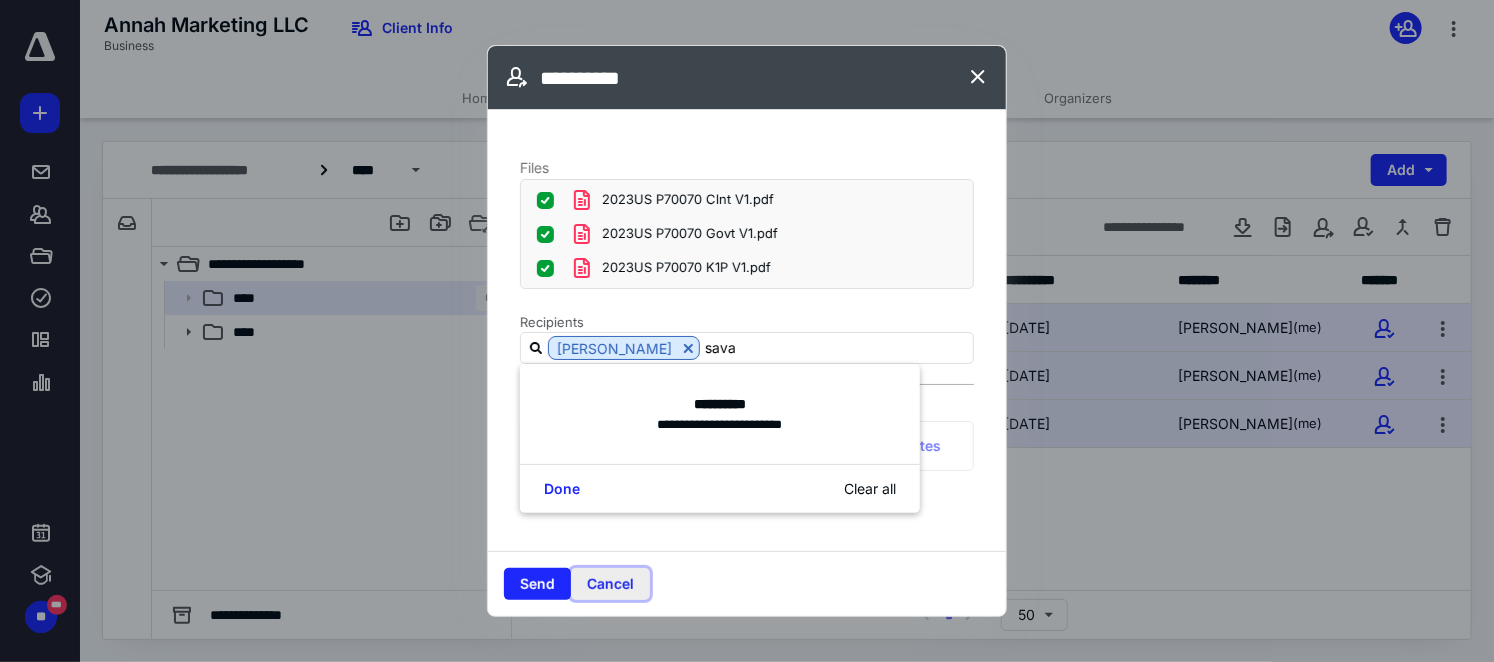 click on "Cancel" at bounding box center (610, 584) 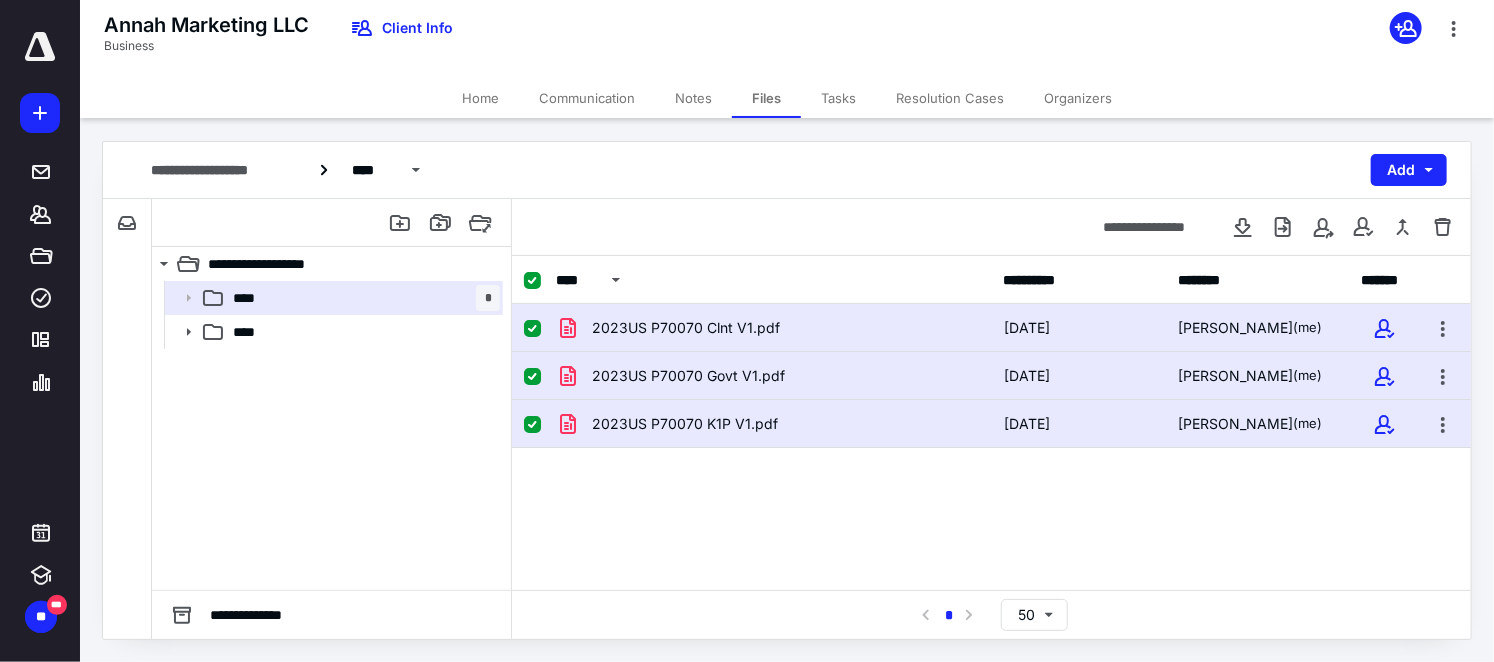 click on "Home" at bounding box center (480, 98) 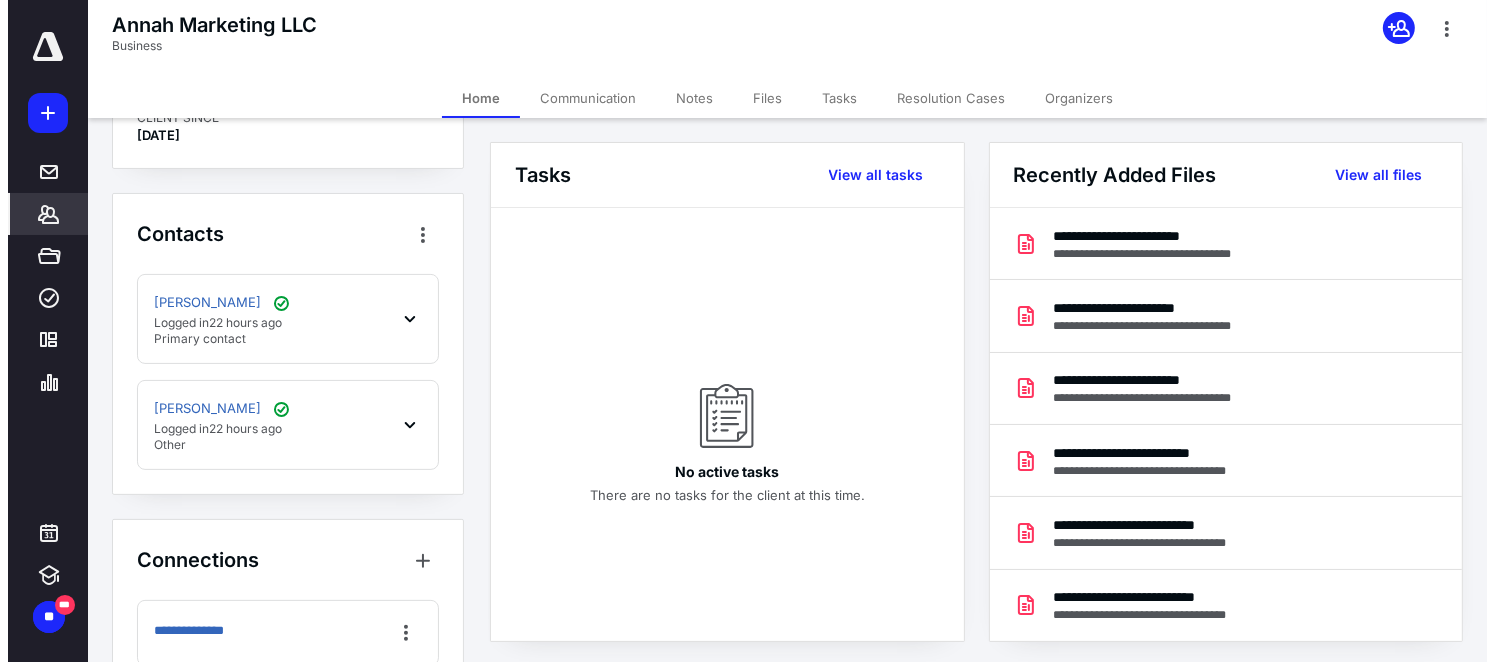 scroll, scrollTop: 500, scrollLeft: 0, axis: vertical 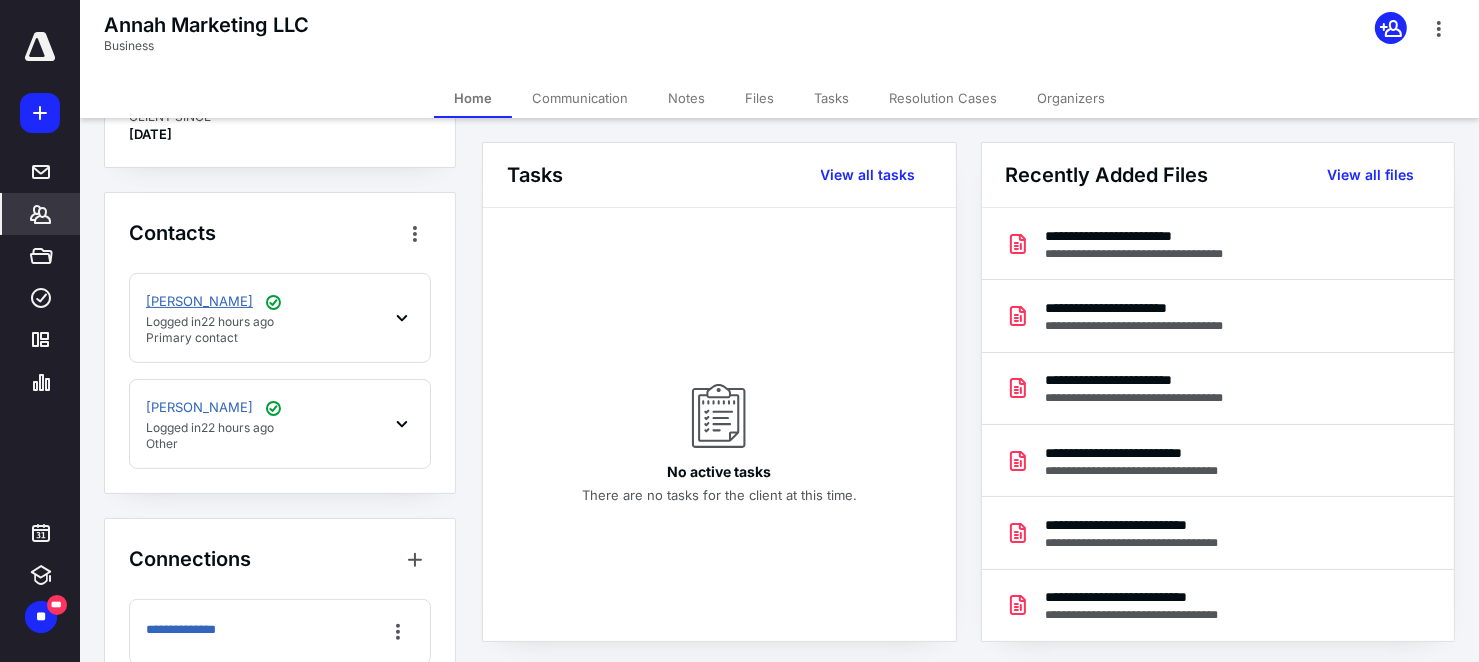 click on "[PERSON_NAME]" at bounding box center [199, 302] 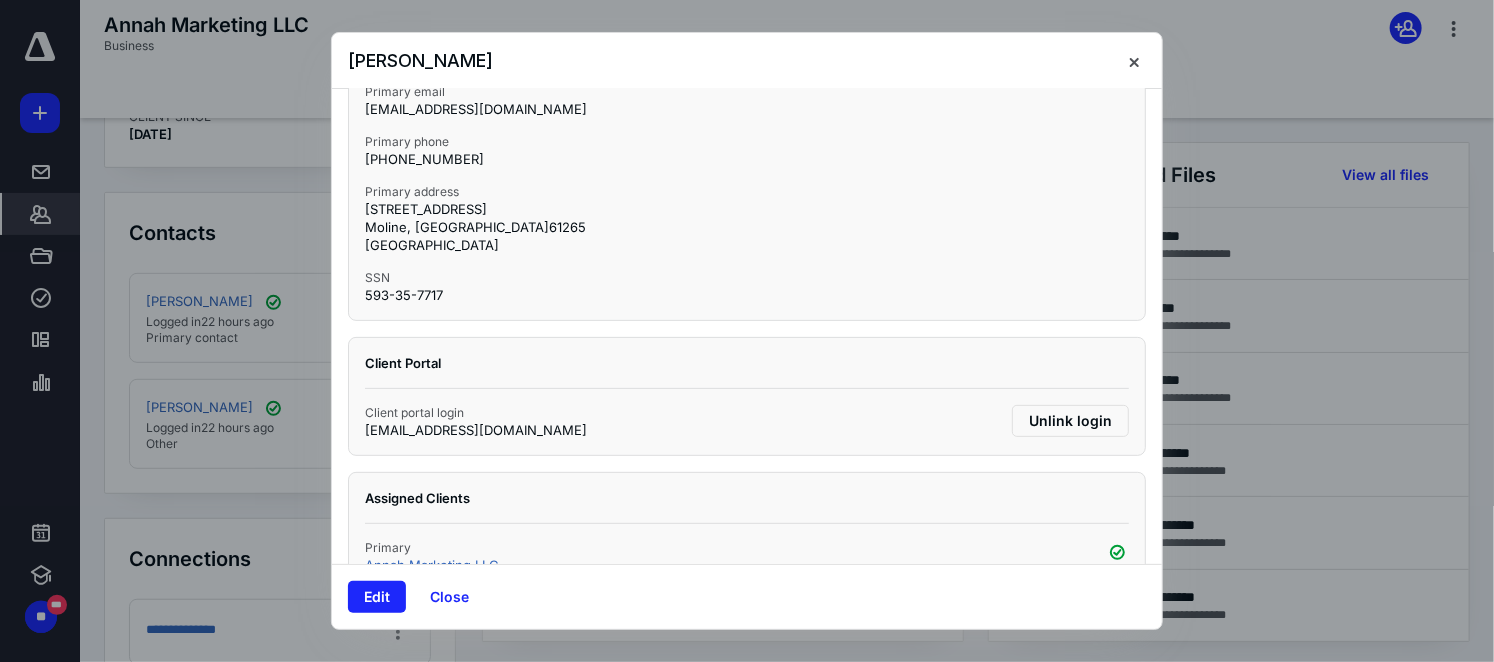 scroll, scrollTop: 330, scrollLeft: 0, axis: vertical 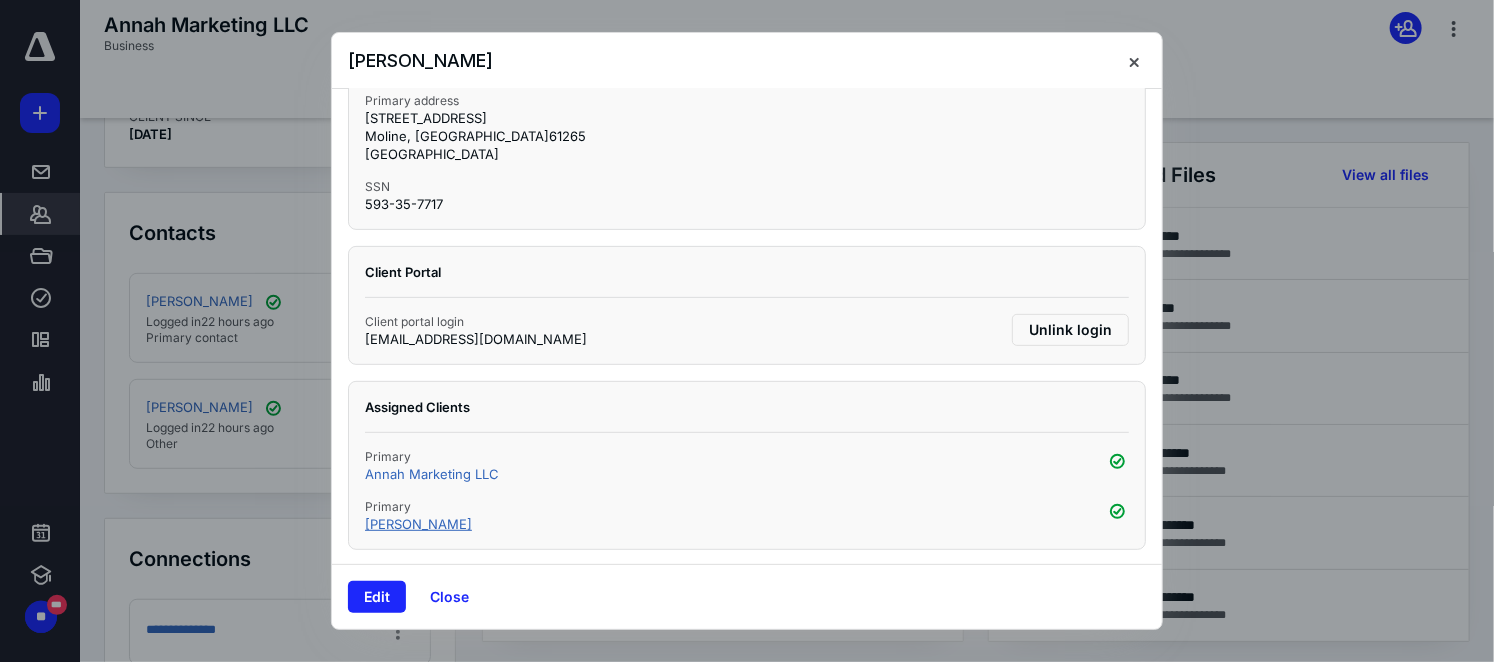 click on "[PERSON_NAME]" at bounding box center (418, 524) 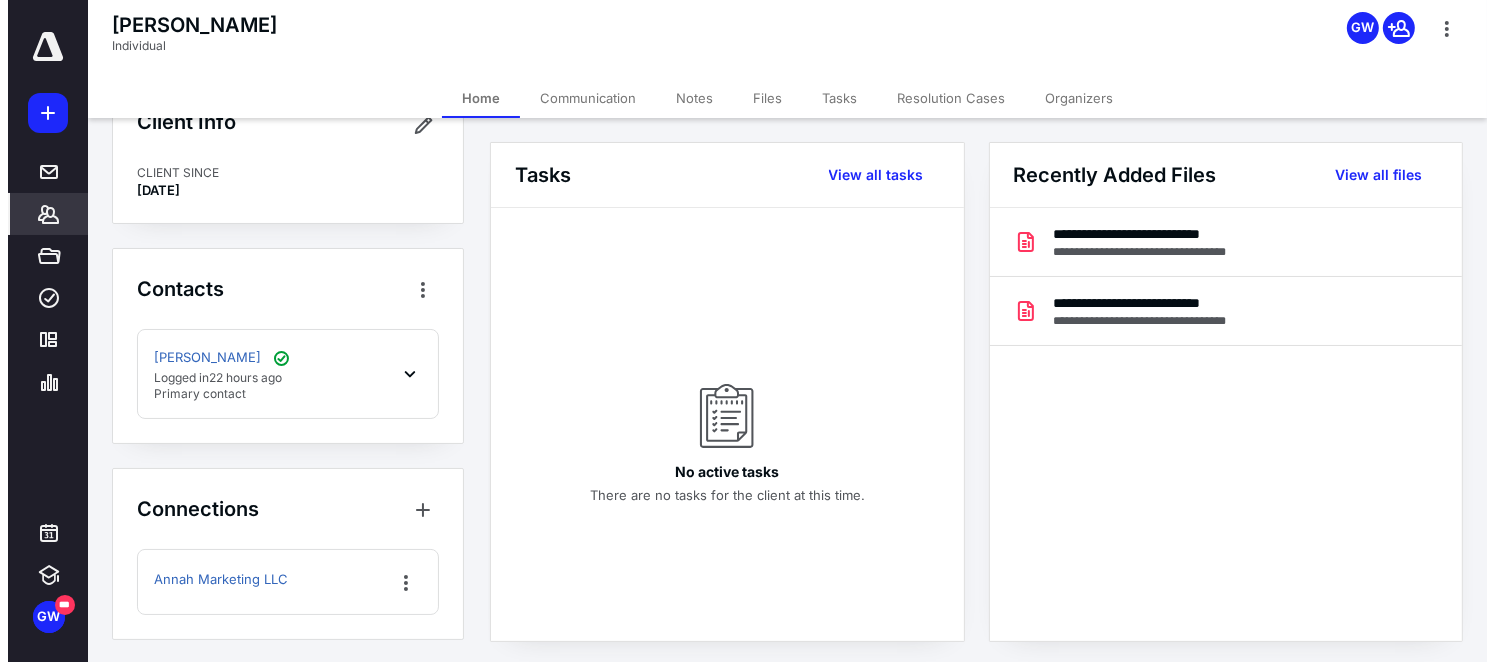scroll, scrollTop: 0, scrollLeft: 0, axis: both 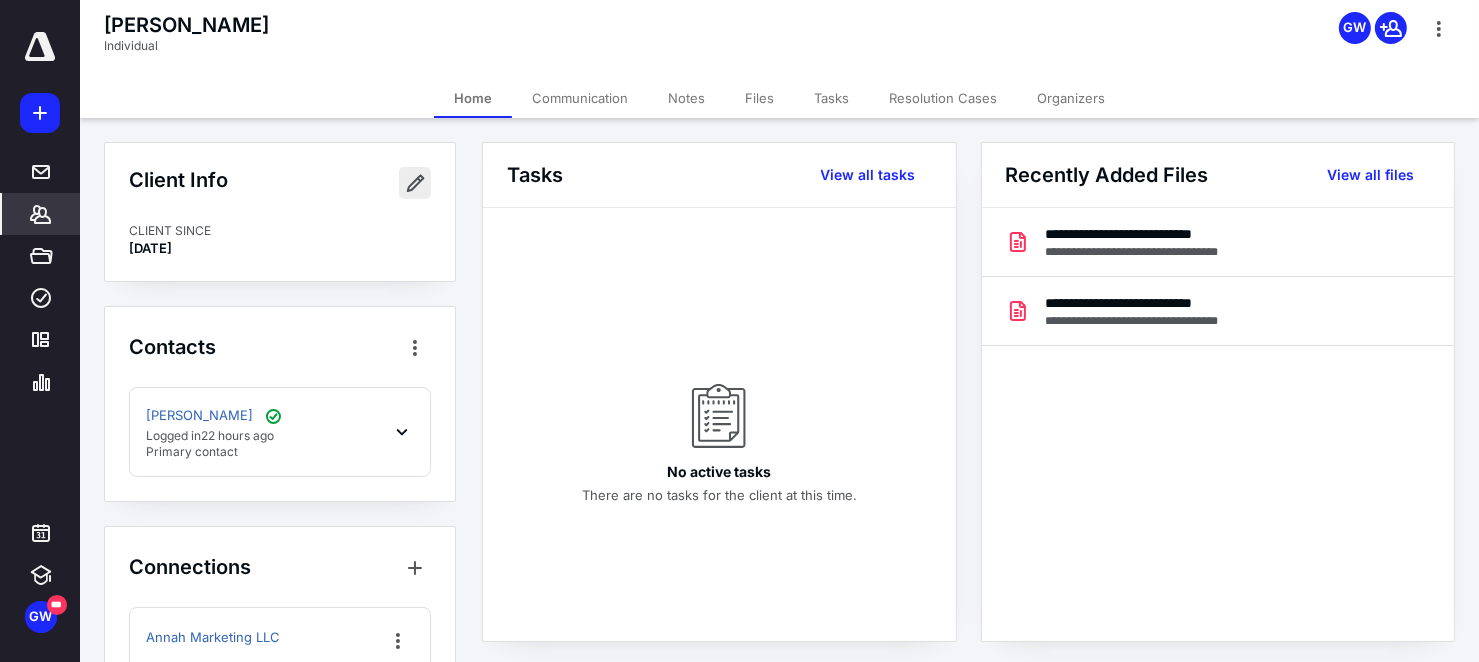 click at bounding box center [415, 183] 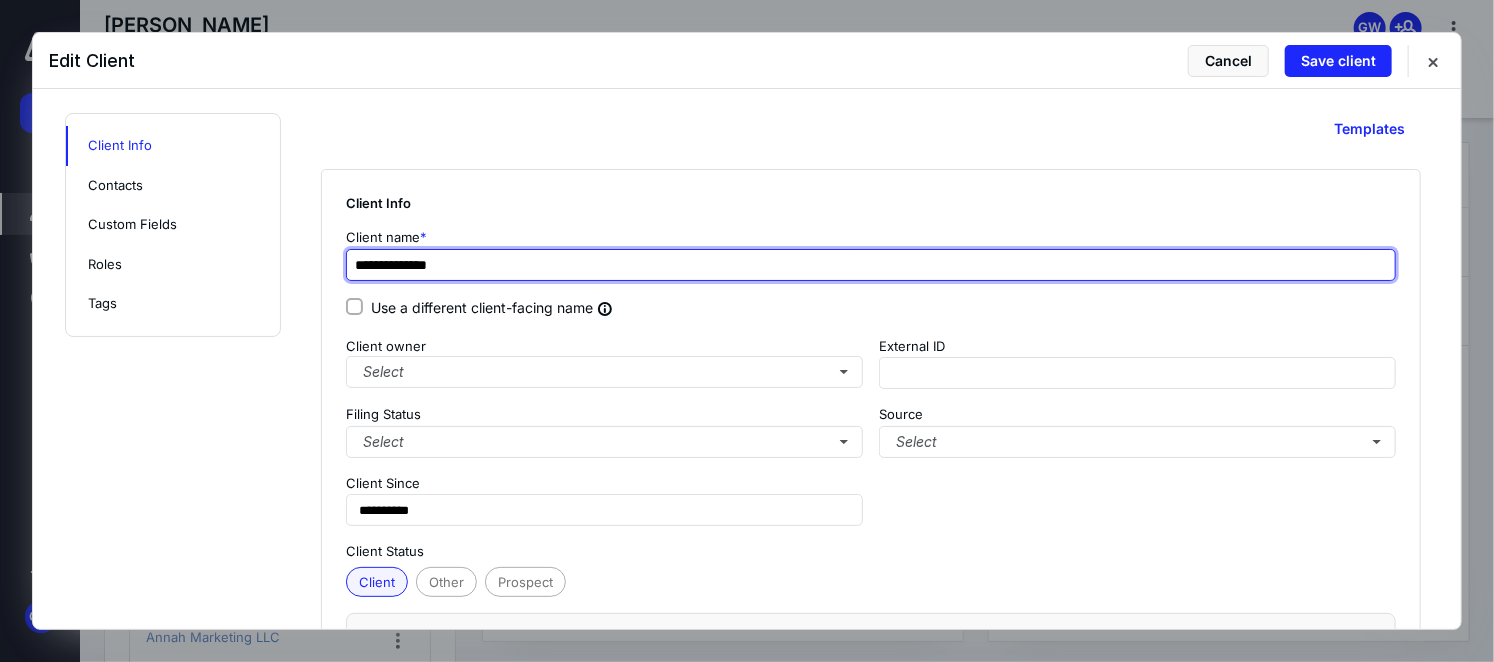 click on "**********" at bounding box center (871, 265) 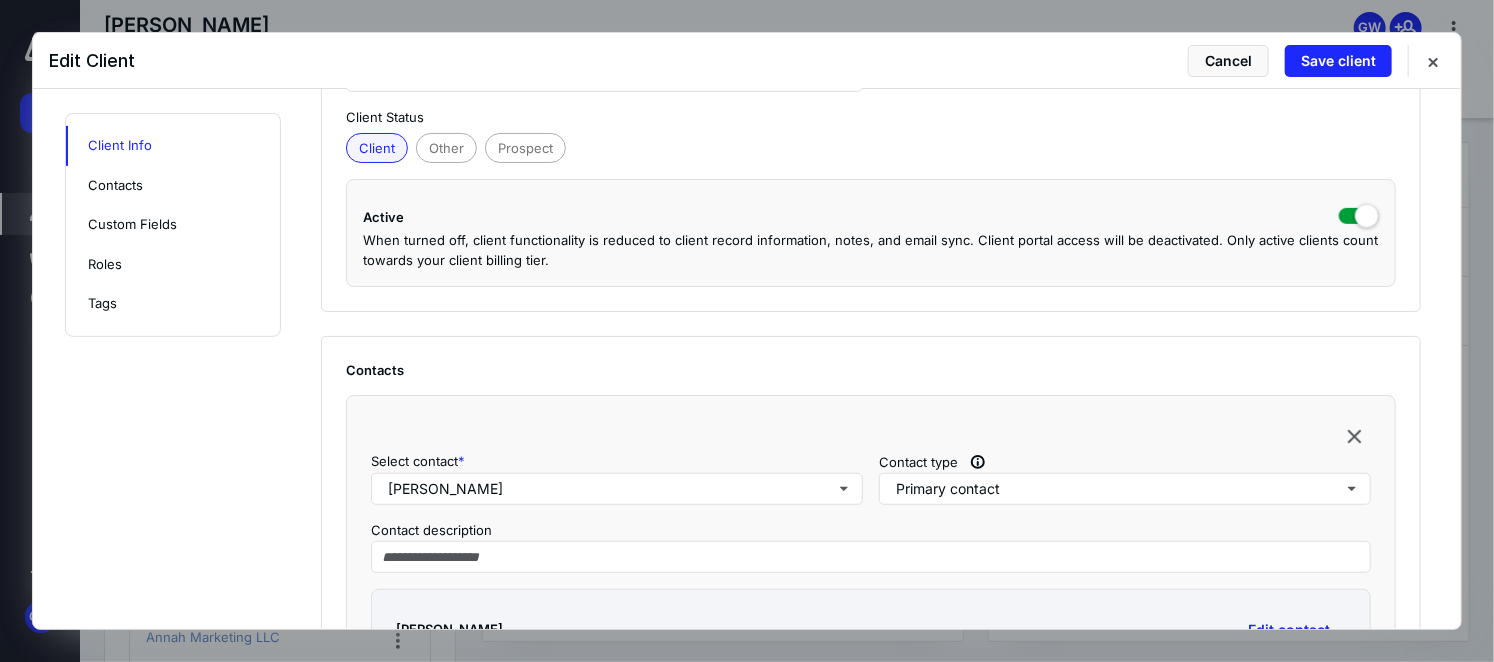 scroll, scrollTop: 400, scrollLeft: 0, axis: vertical 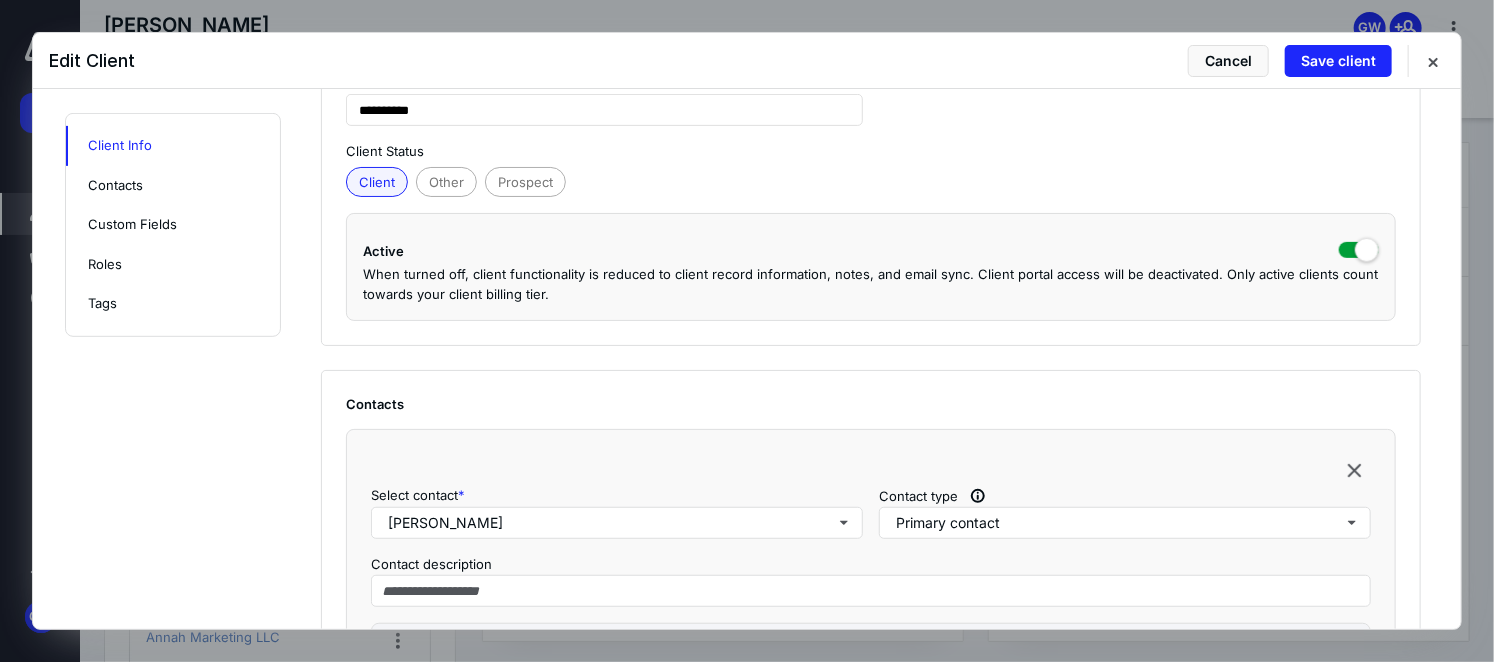 type on "**********" 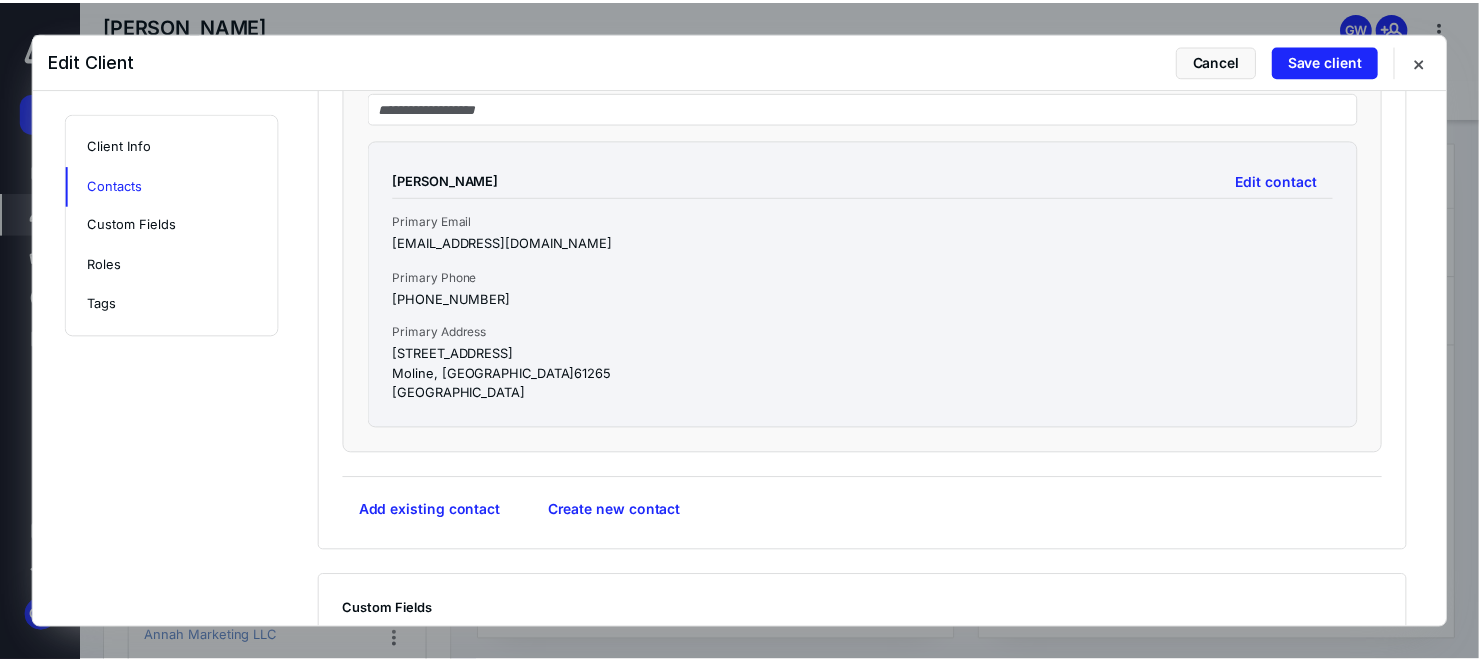 scroll, scrollTop: 882, scrollLeft: 0, axis: vertical 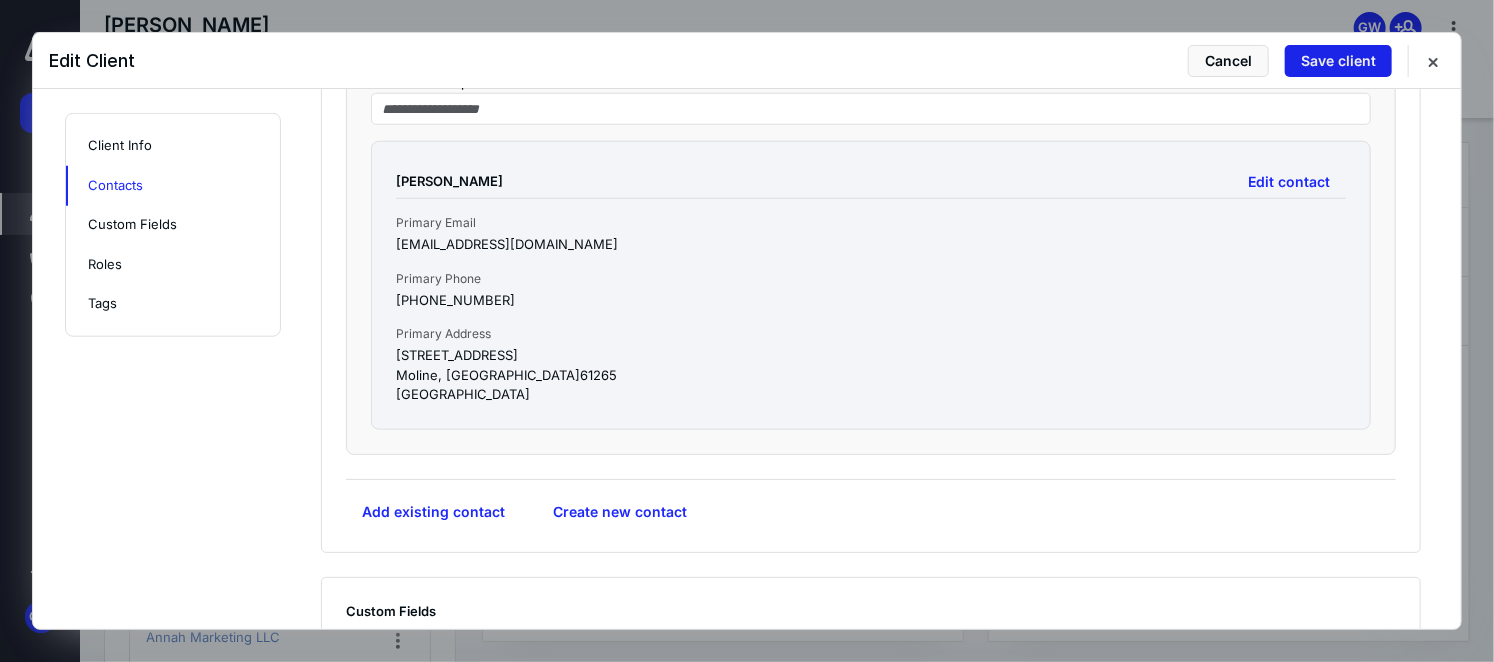 click on "Save client" at bounding box center (1338, 61) 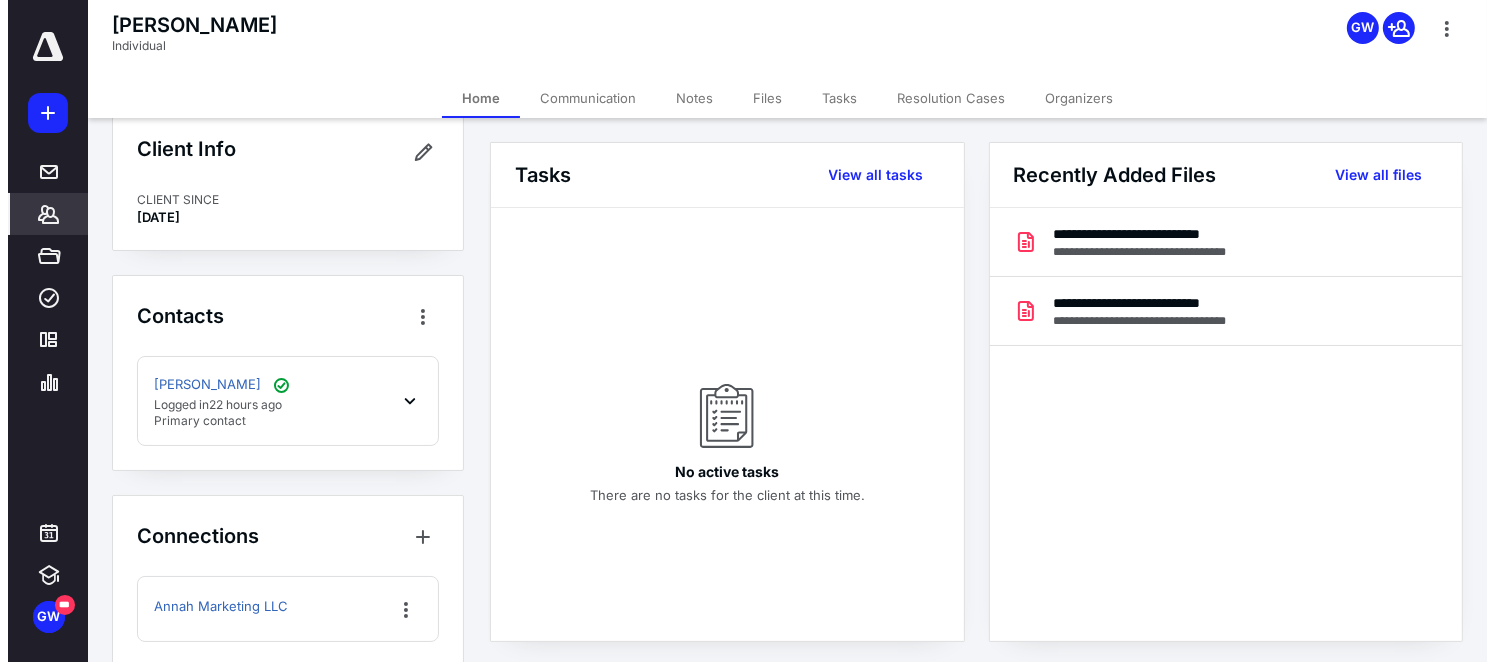 scroll, scrollTop: 58, scrollLeft: 0, axis: vertical 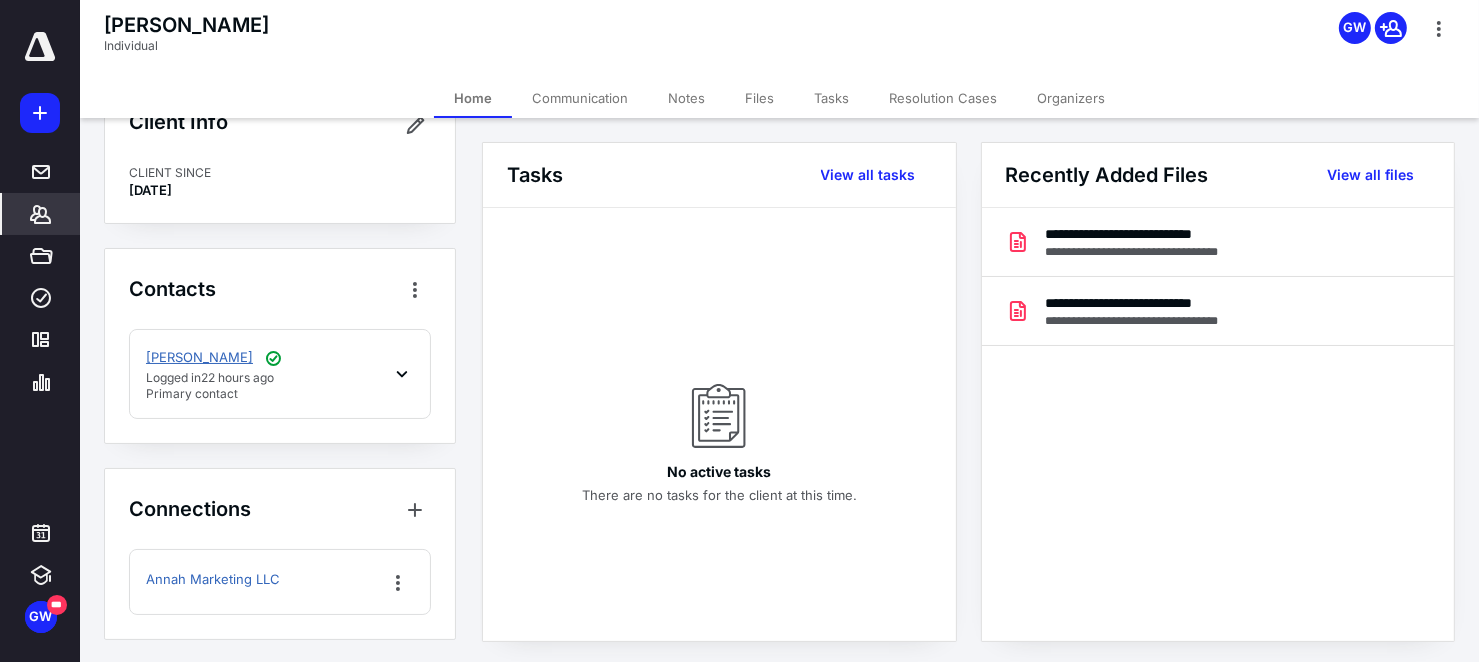 click on "[PERSON_NAME]" at bounding box center [199, 358] 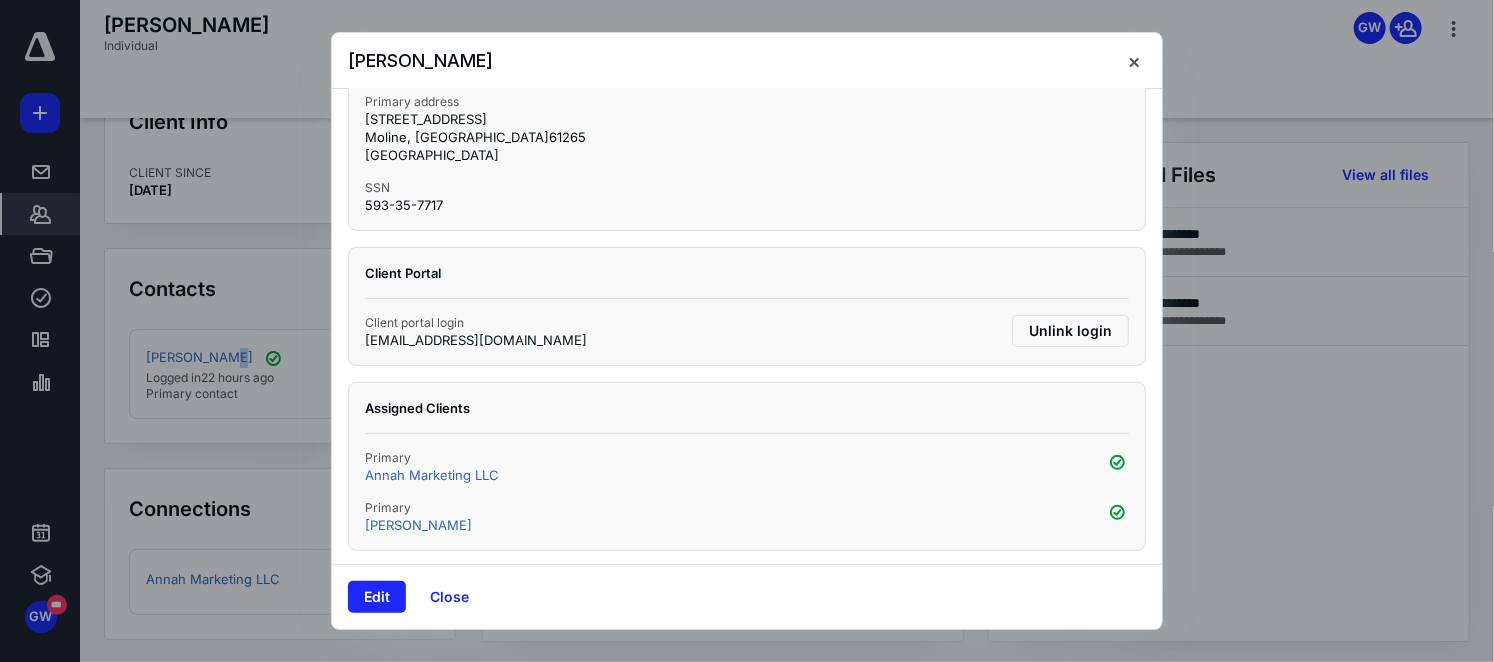 scroll, scrollTop: 330, scrollLeft: 0, axis: vertical 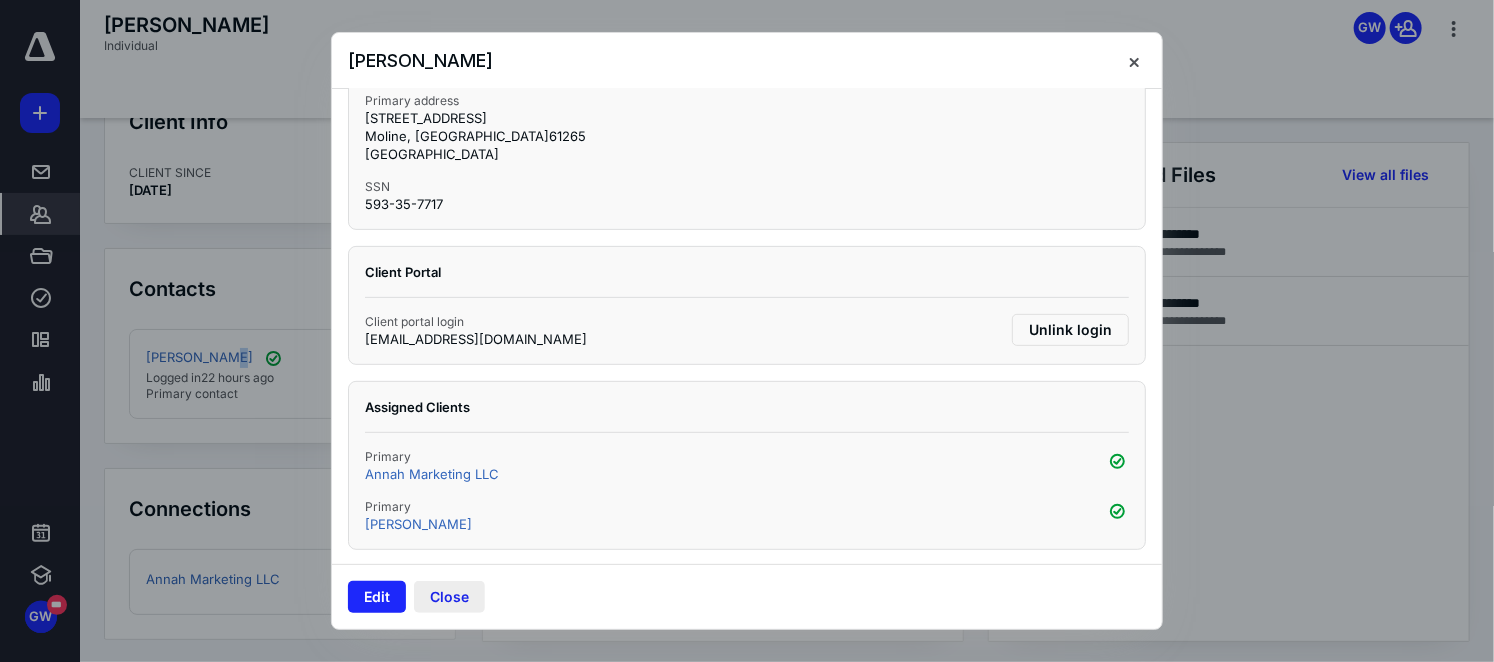 click on "Close" at bounding box center [449, 597] 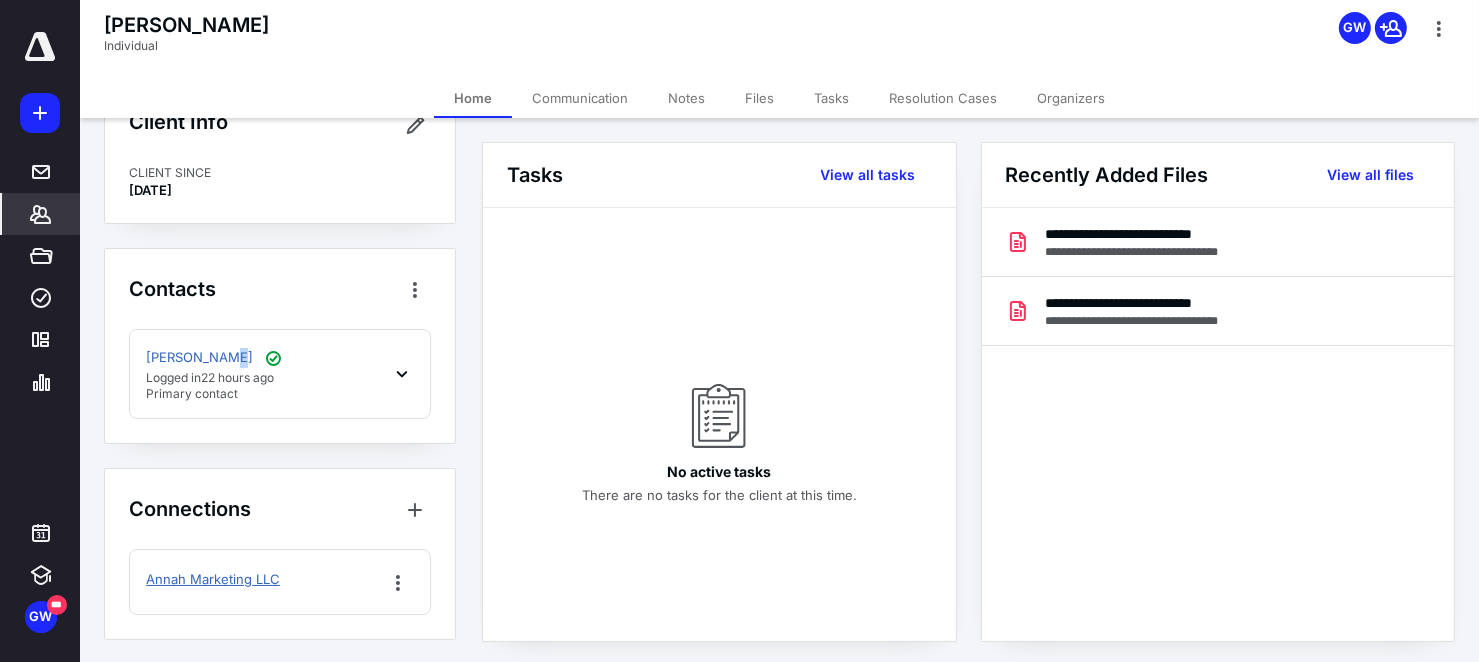 click on "Annah Marketing LLC" at bounding box center (213, 580) 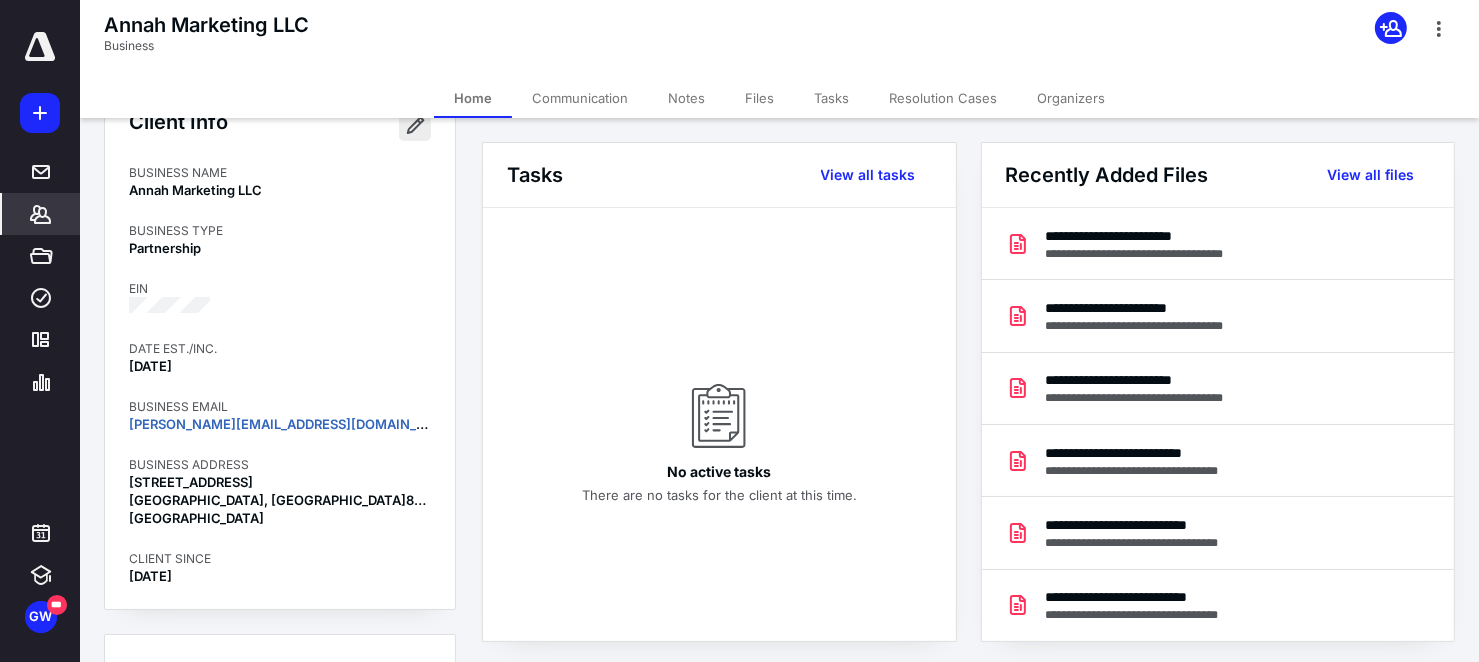 click at bounding box center (415, 125) 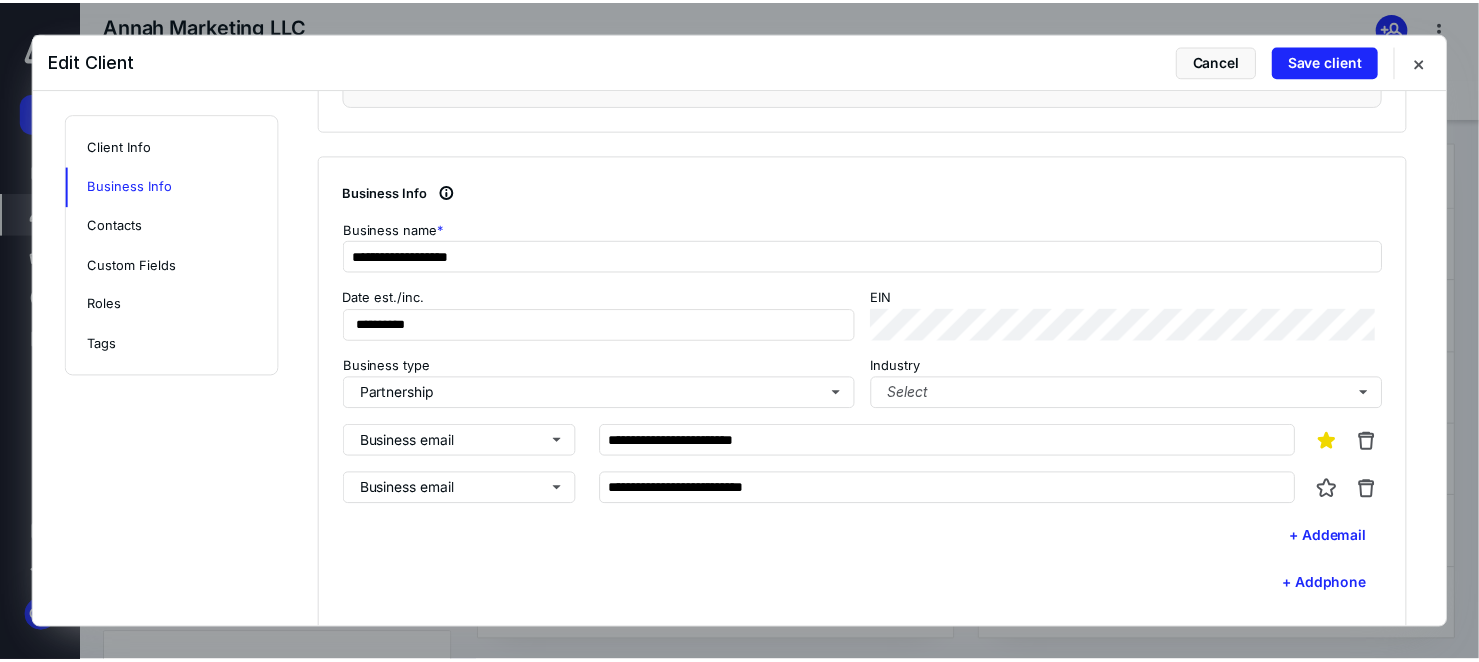 scroll, scrollTop: 600, scrollLeft: 0, axis: vertical 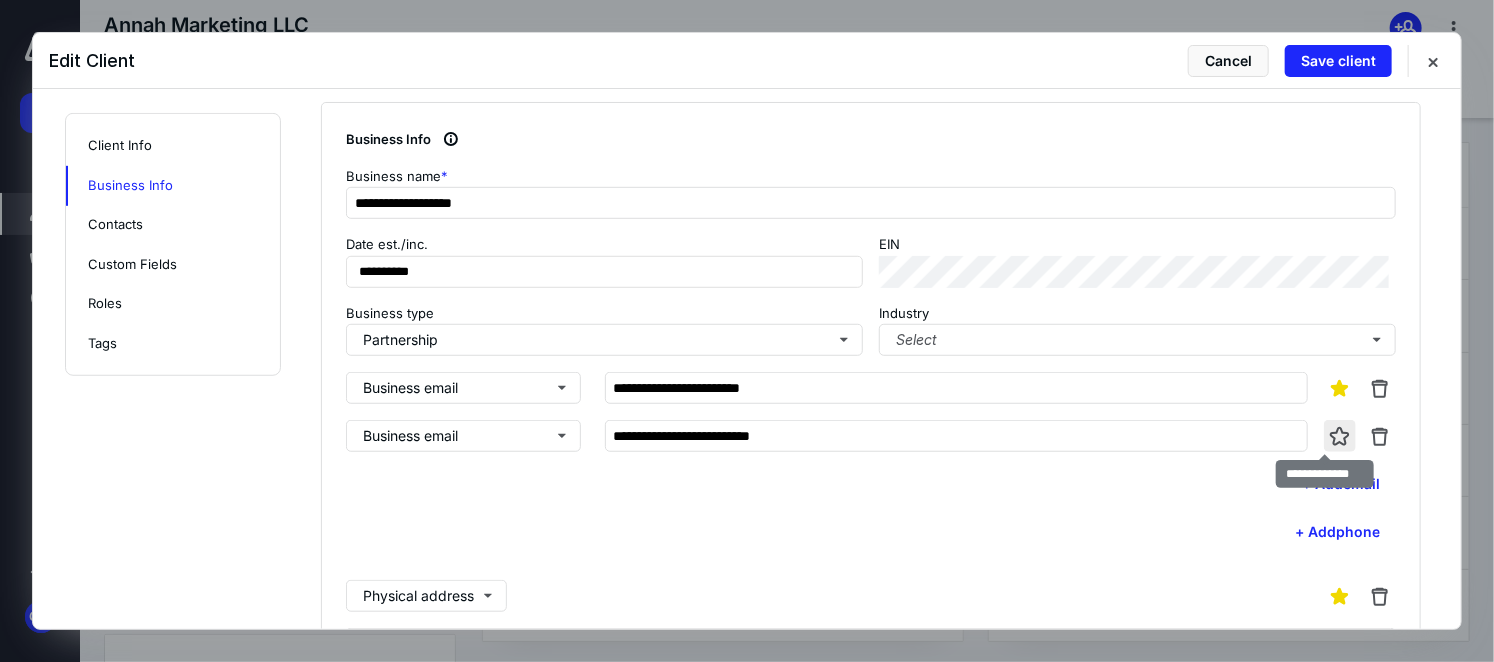 drag, startPoint x: 1322, startPoint y: 437, endPoint x: 1227, endPoint y: 457, distance: 97.082436 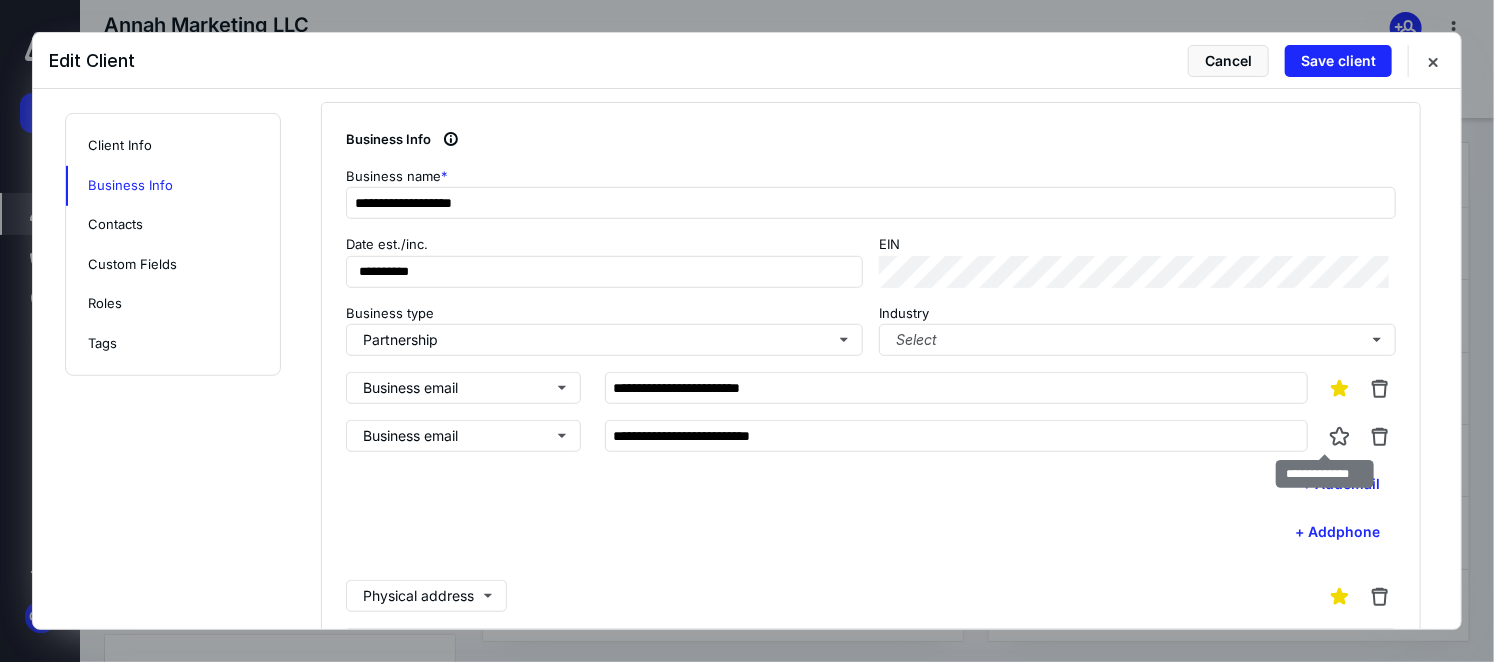 click at bounding box center (1340, 436) 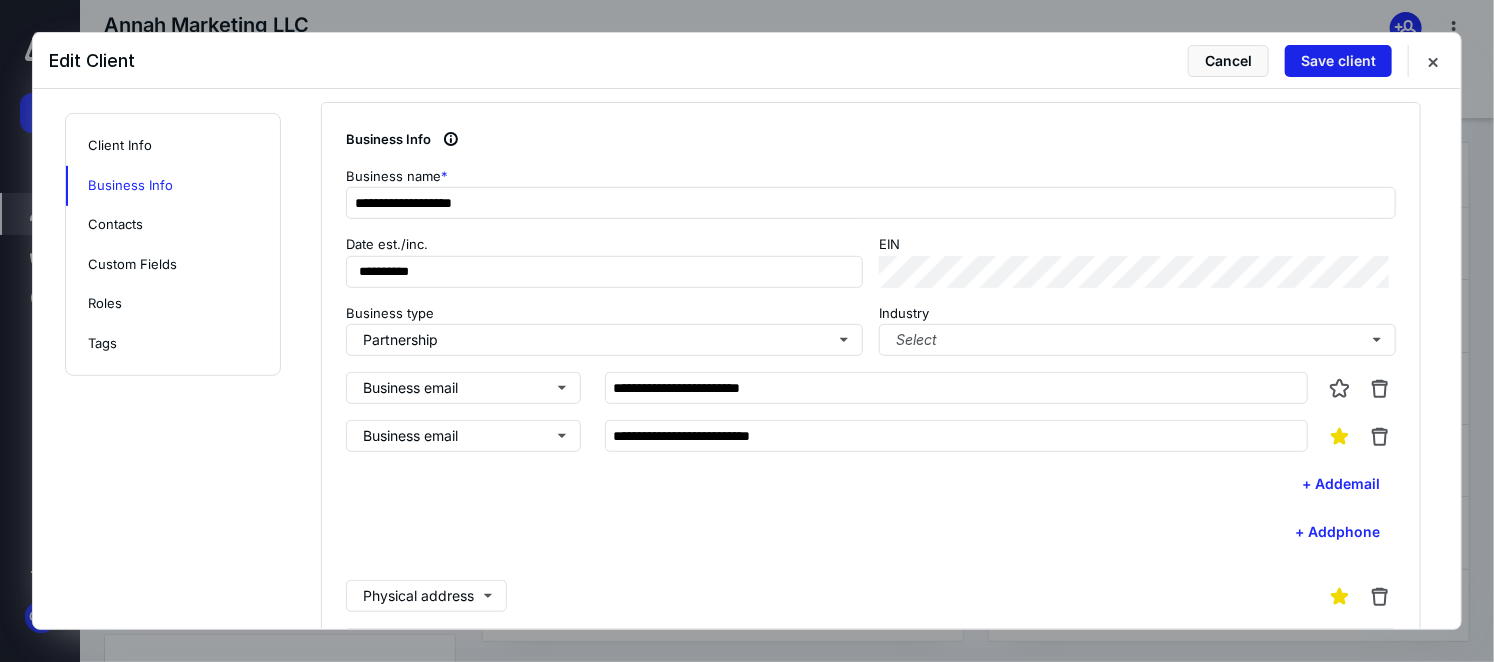 click on "Save client" at bounding box center (1338, 61) 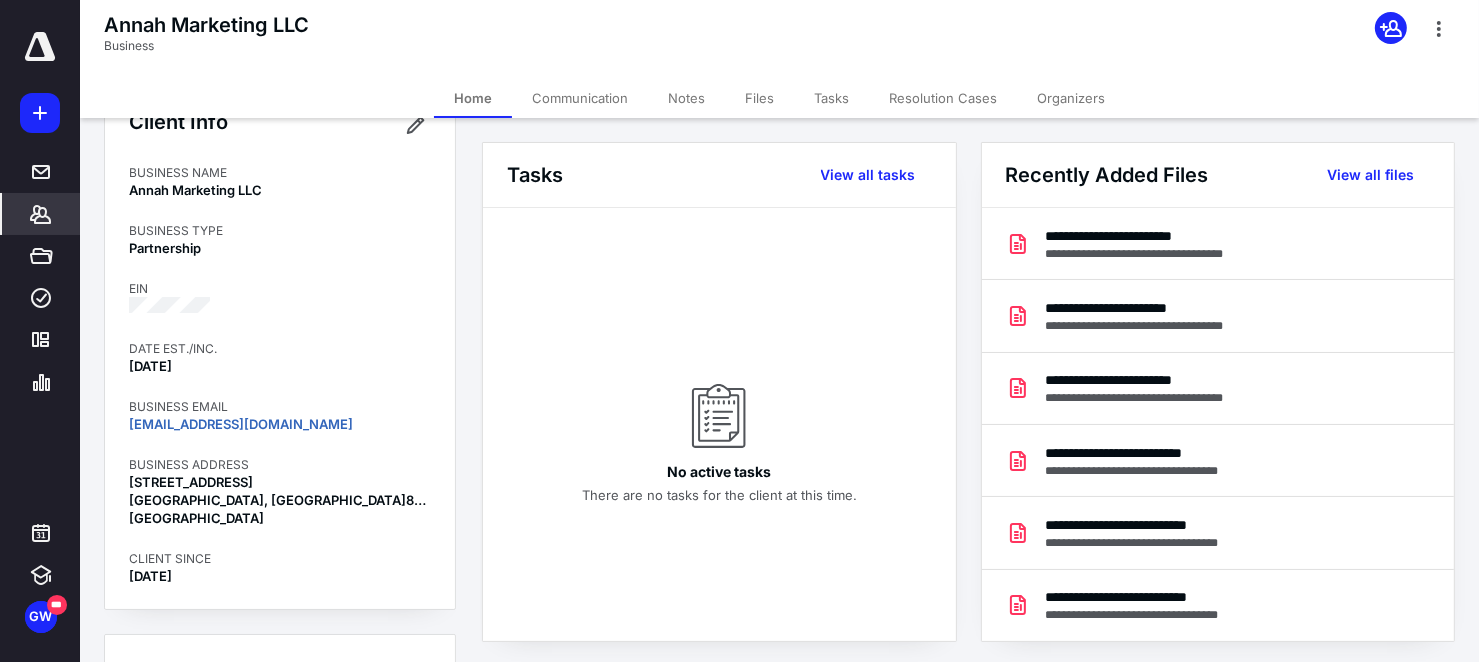 drag, startPoint x: 757, startPoint y: 92, endPoint x: 780, endPoint y: 124, distance: 39.40812 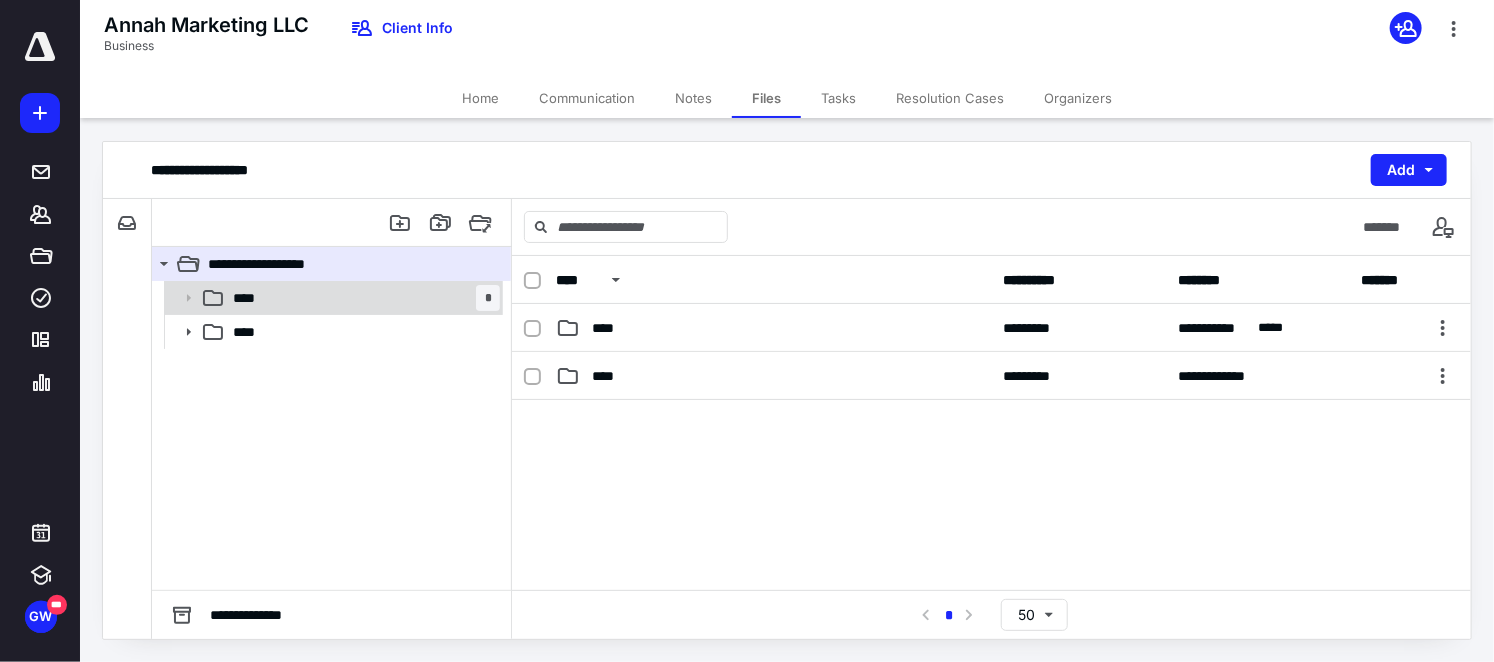 click 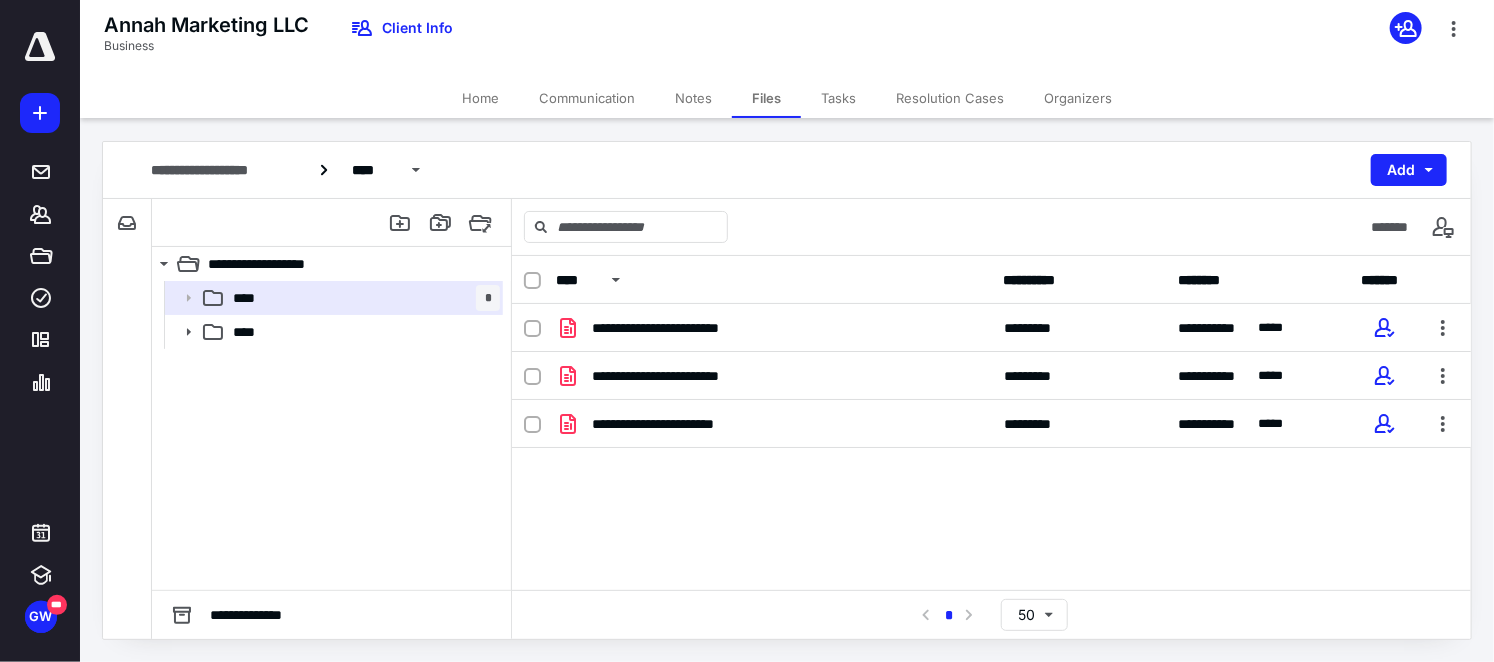 click 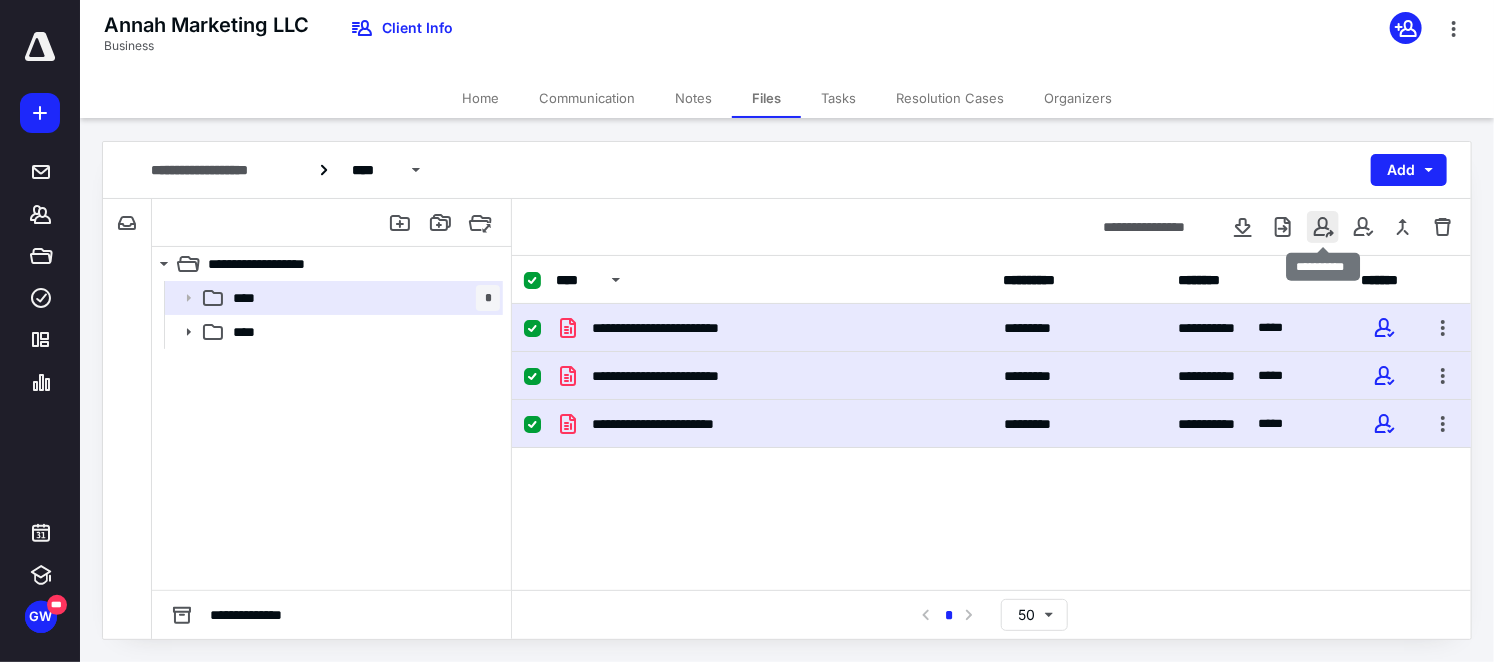 click at bounding box center (1323, 227) 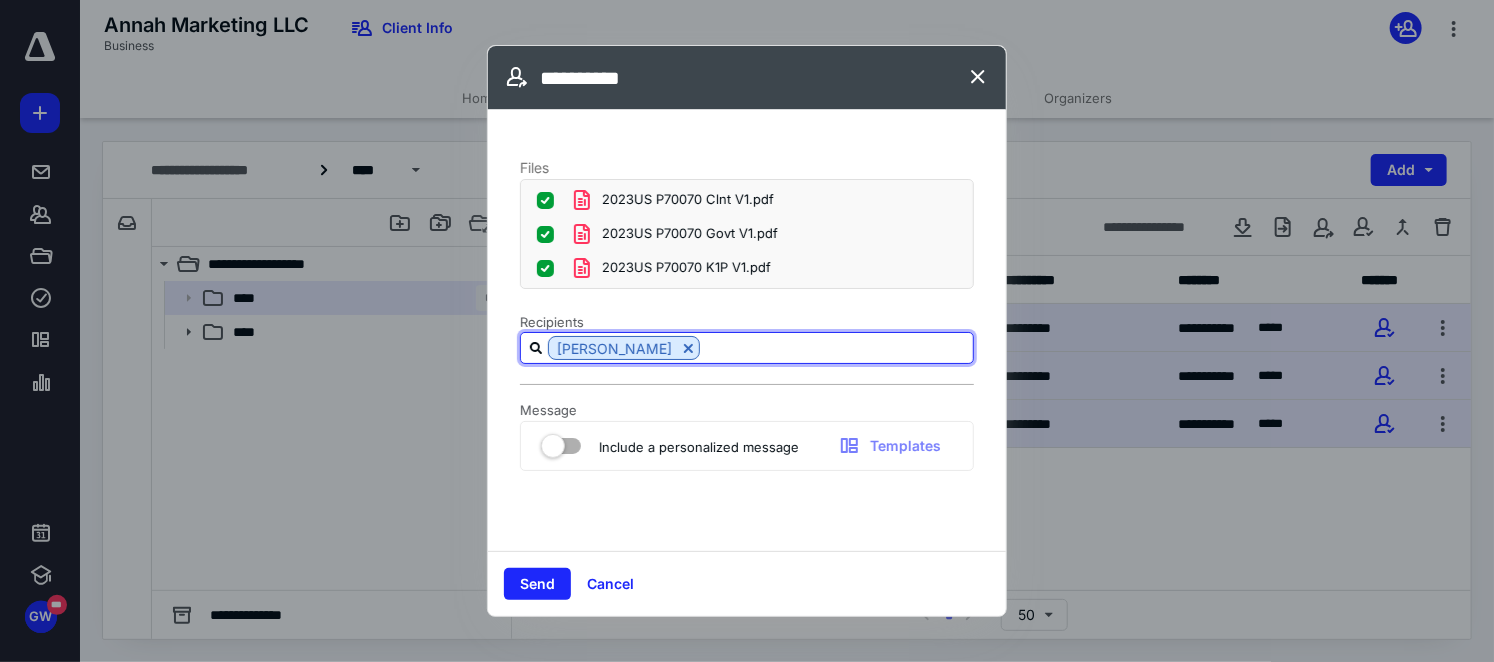 click at bounding box center (836, 347) 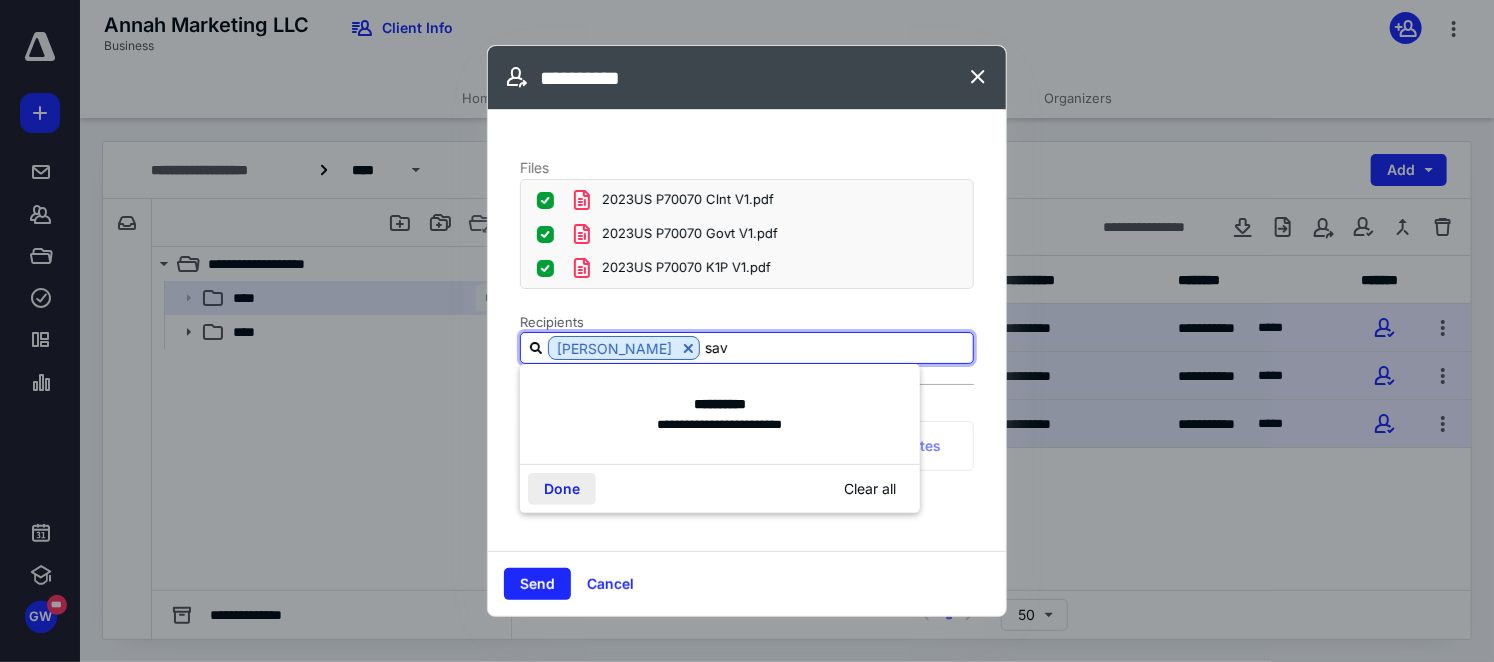 type on "sav" 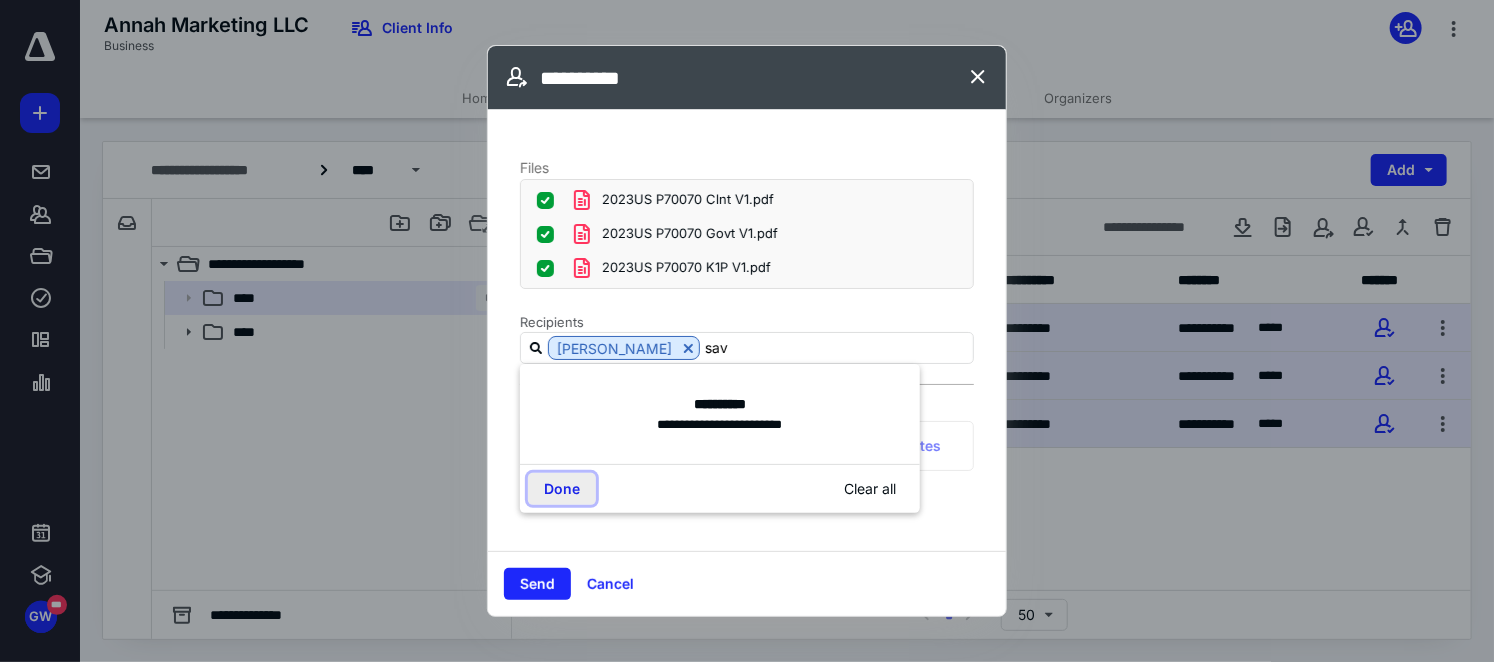 click on "Done" at bounding box center (562, 489) 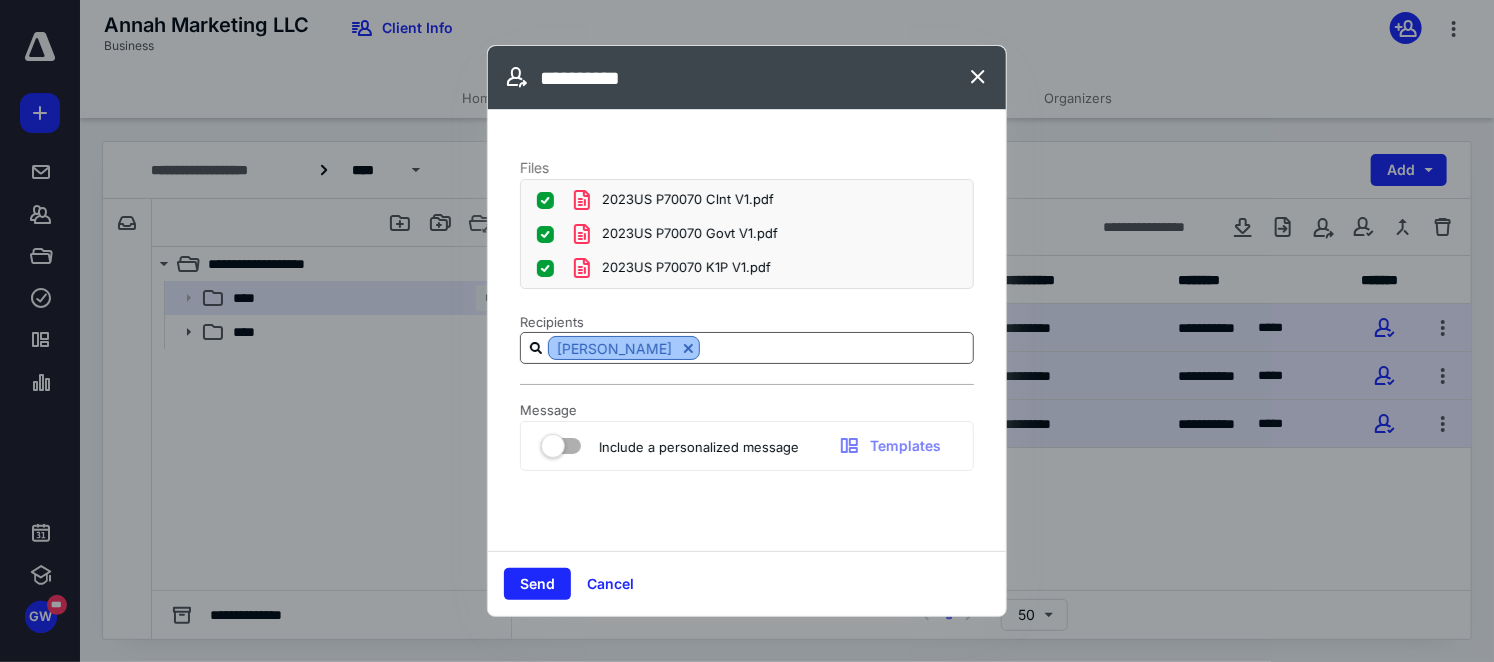 click at bounding box center (688, 348) 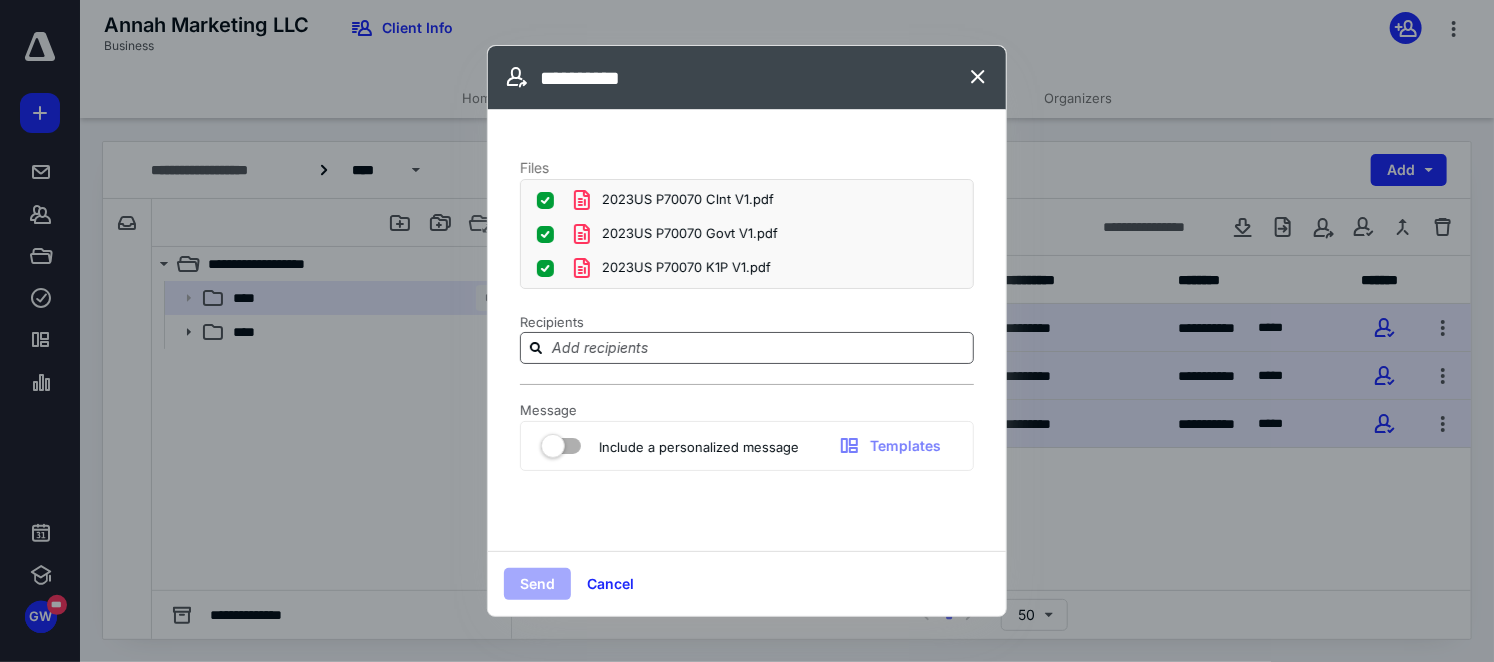 click at bounding box center [759, 347] 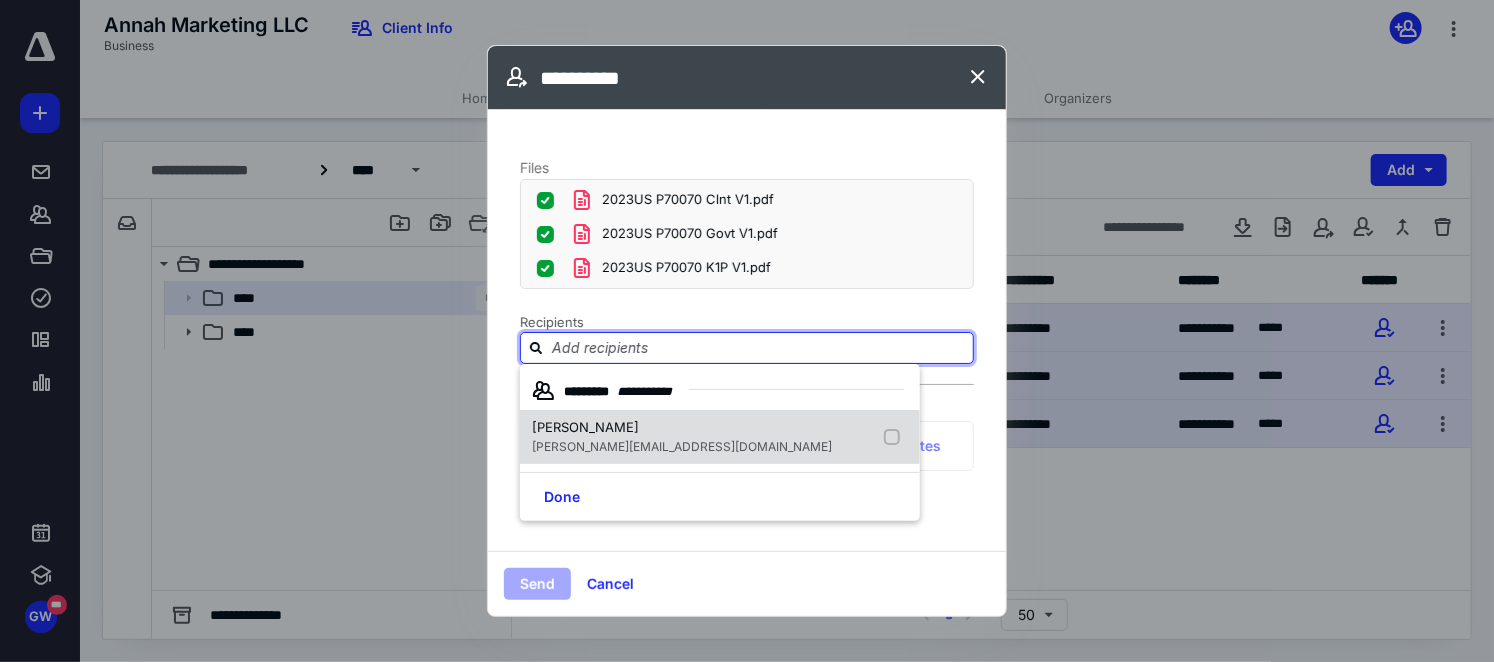 click on "[PERSON_NAME][EMAIL_ADDRESS][DOMAIN_NAME]" at bounding box center [682, 446] 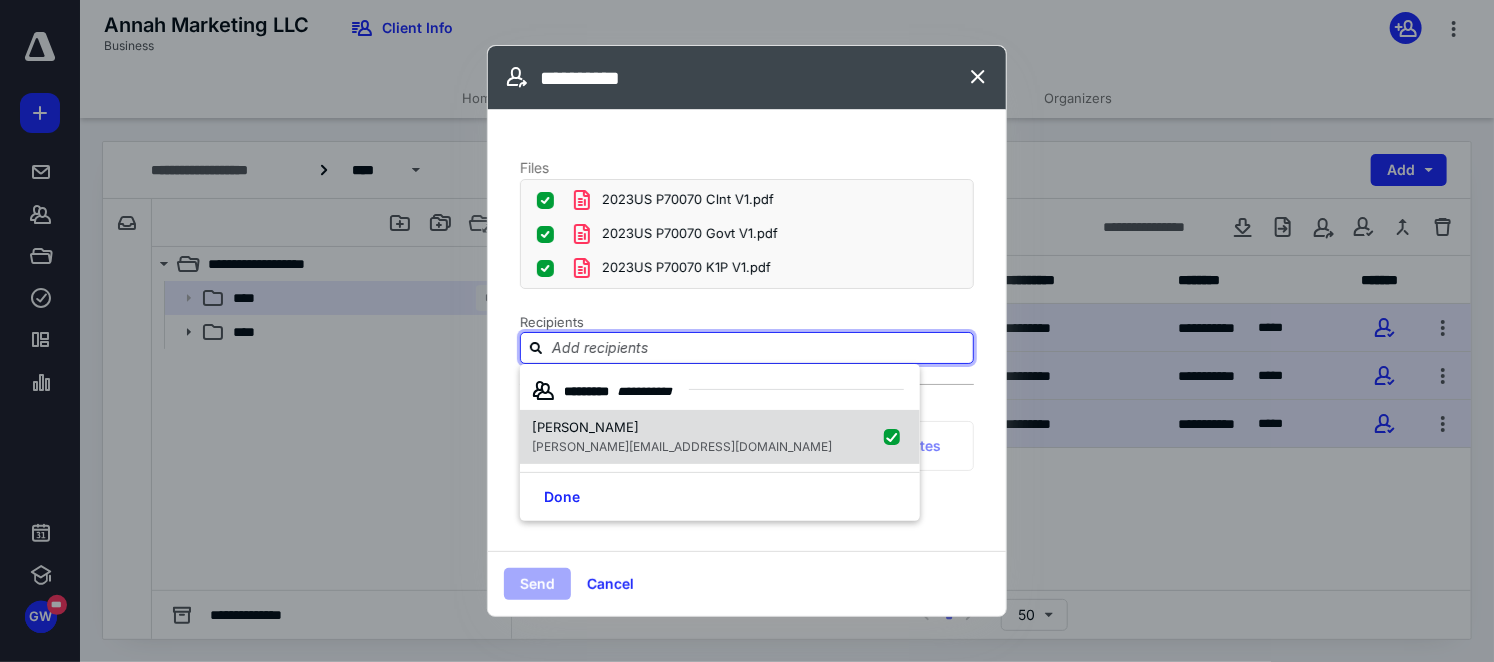 checkbox on "true" 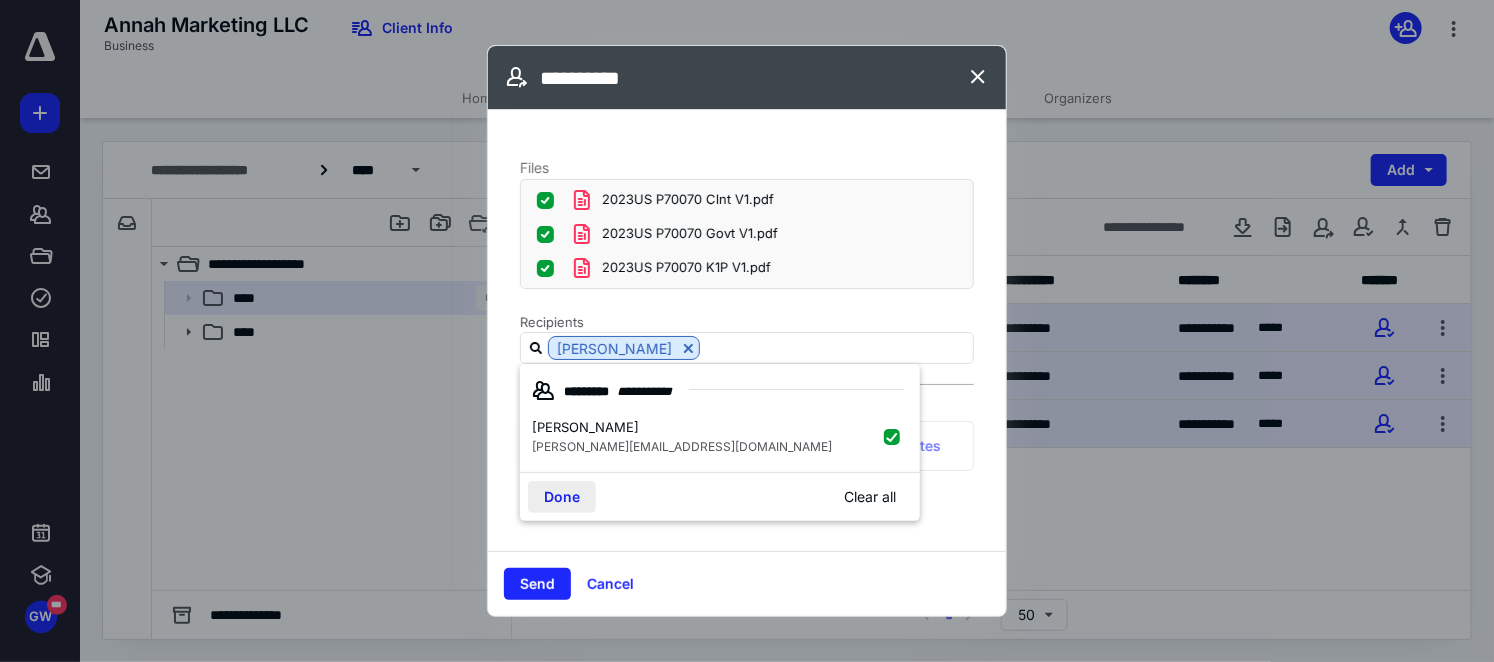 click on "Done" at bounding box center (562, 497) 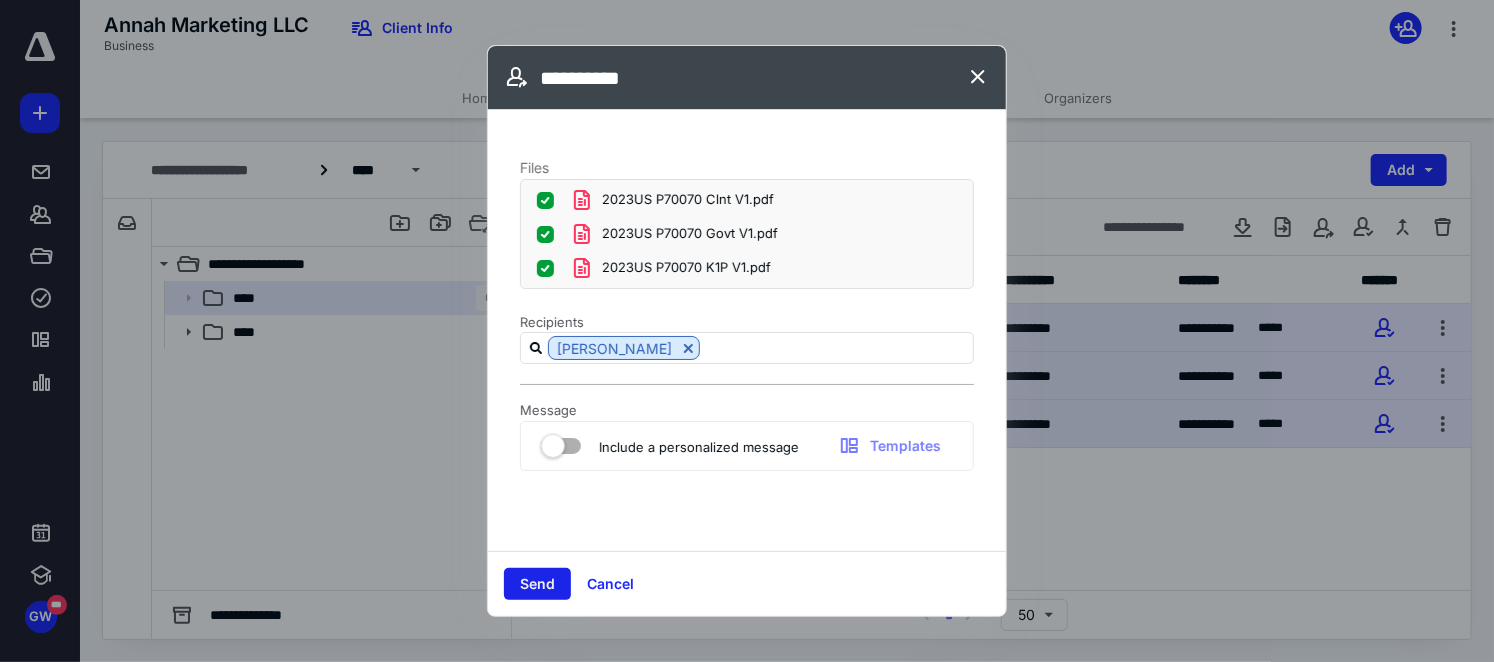 click on "Send" at bounding box center [537, 584] 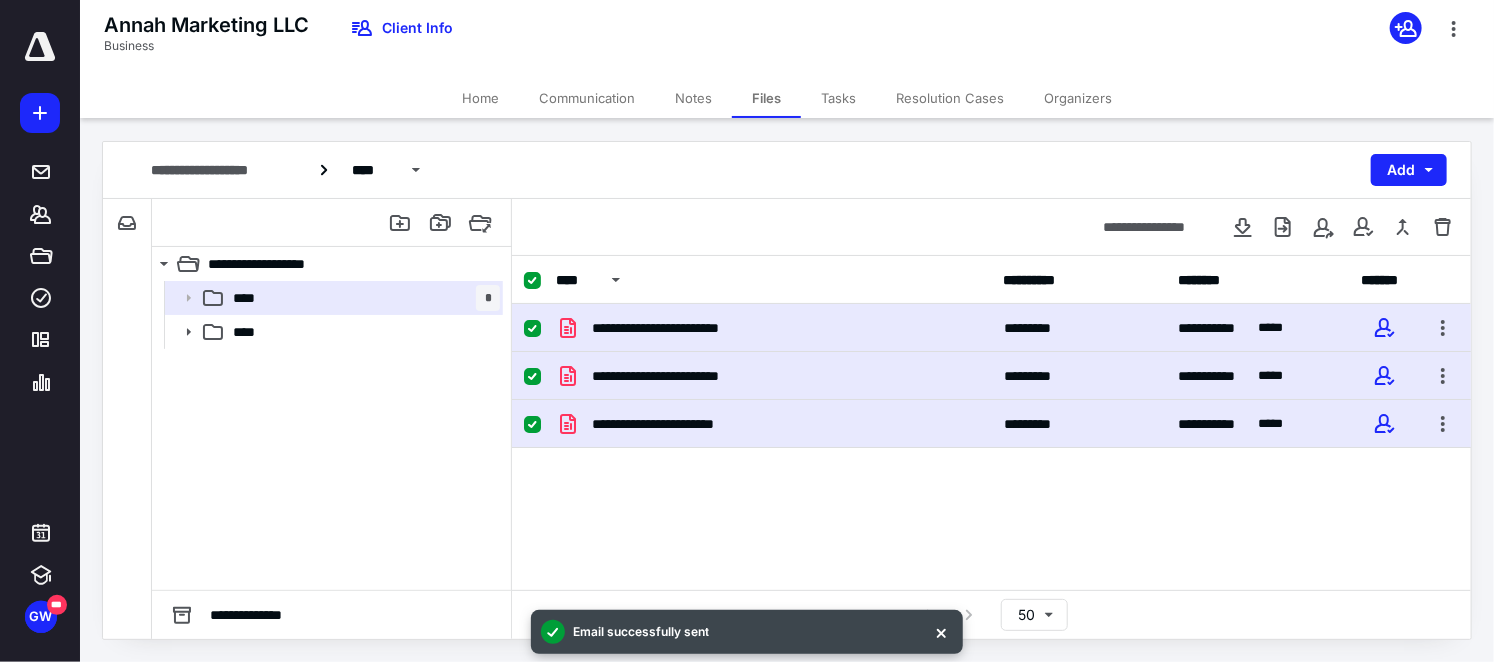 click on "Home" at bounding box center (480, 98) 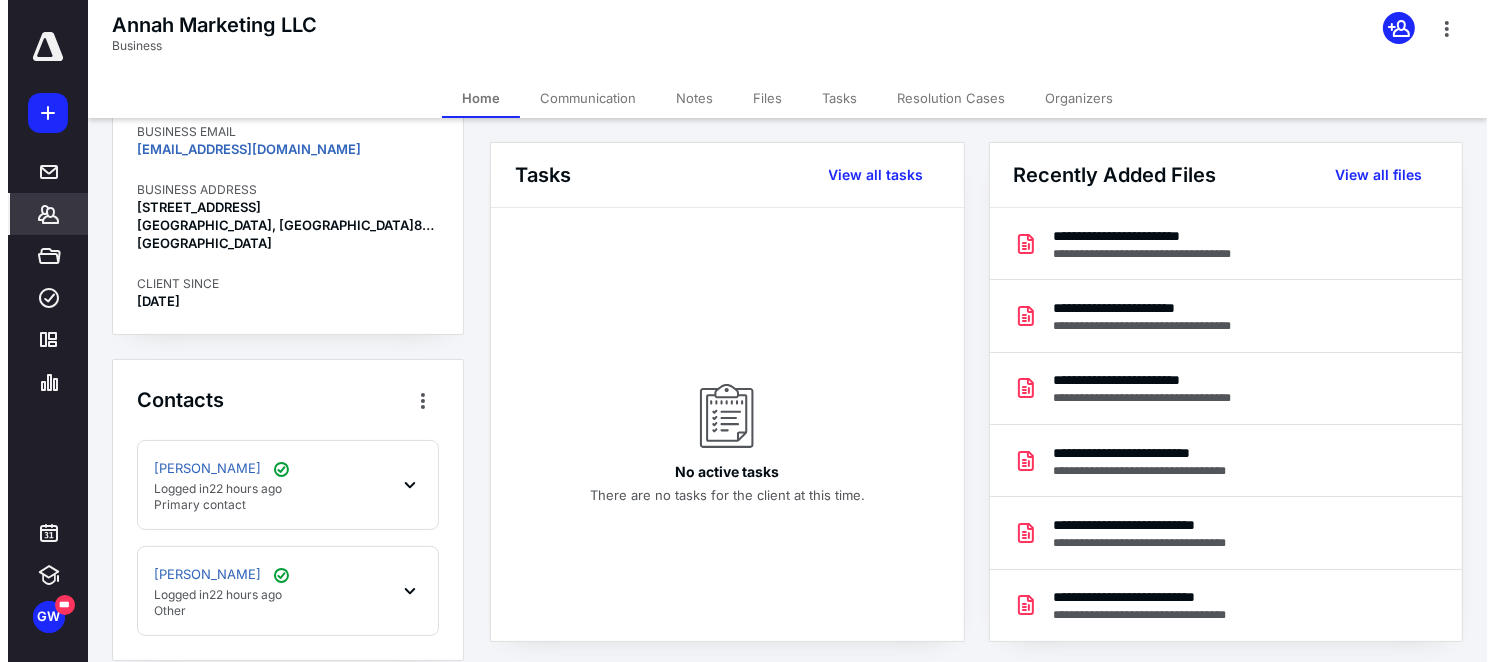 scroll, scrollTop: 400, scrollLeft: 0, axis: vertical 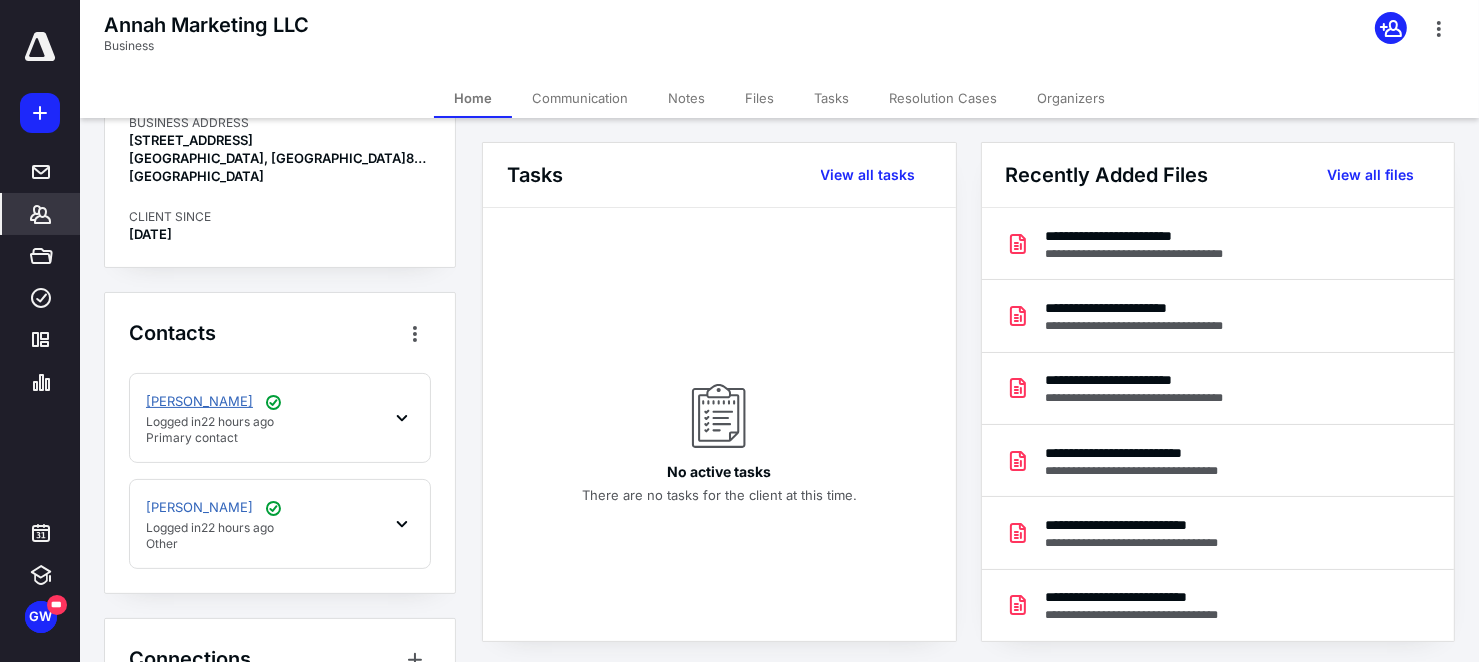 click on "[PERSON_NAME]" at bounding box center (199, 402) 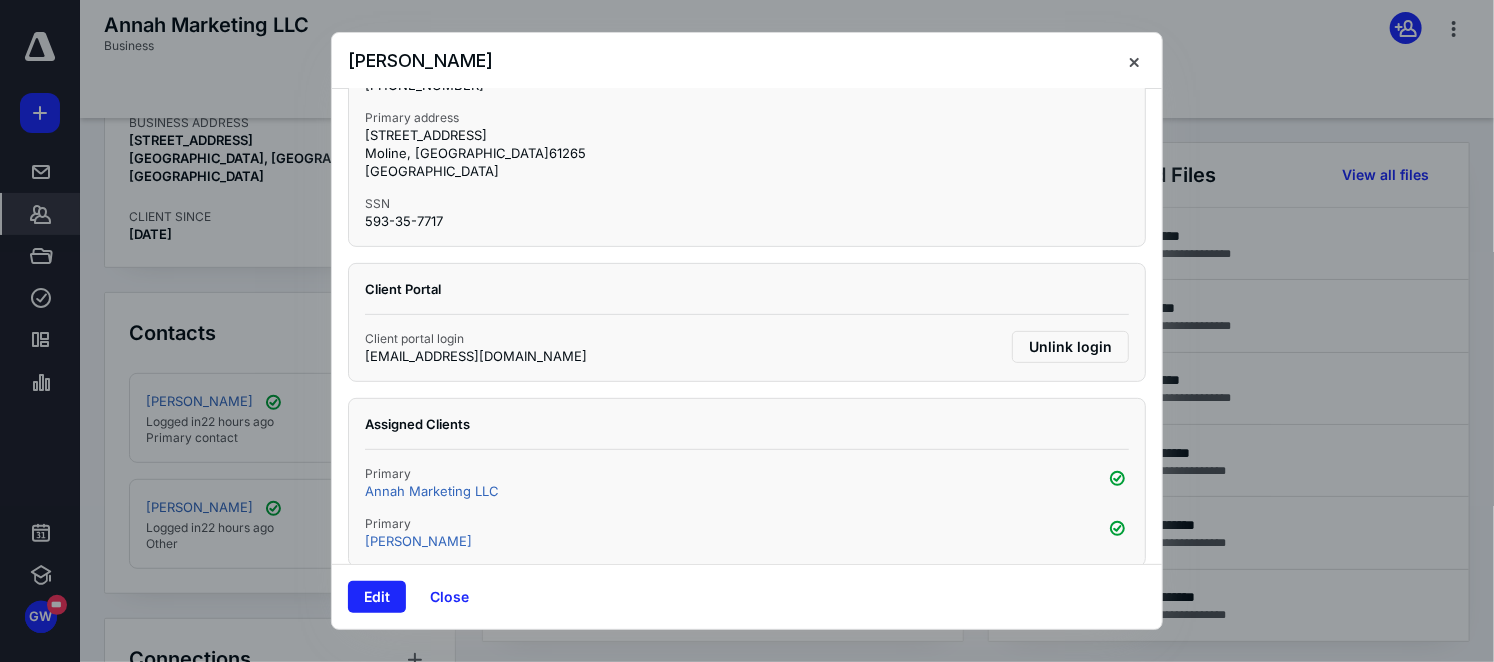scroll, scrollTop: 330, scrollLeft: 0, axis: vertical 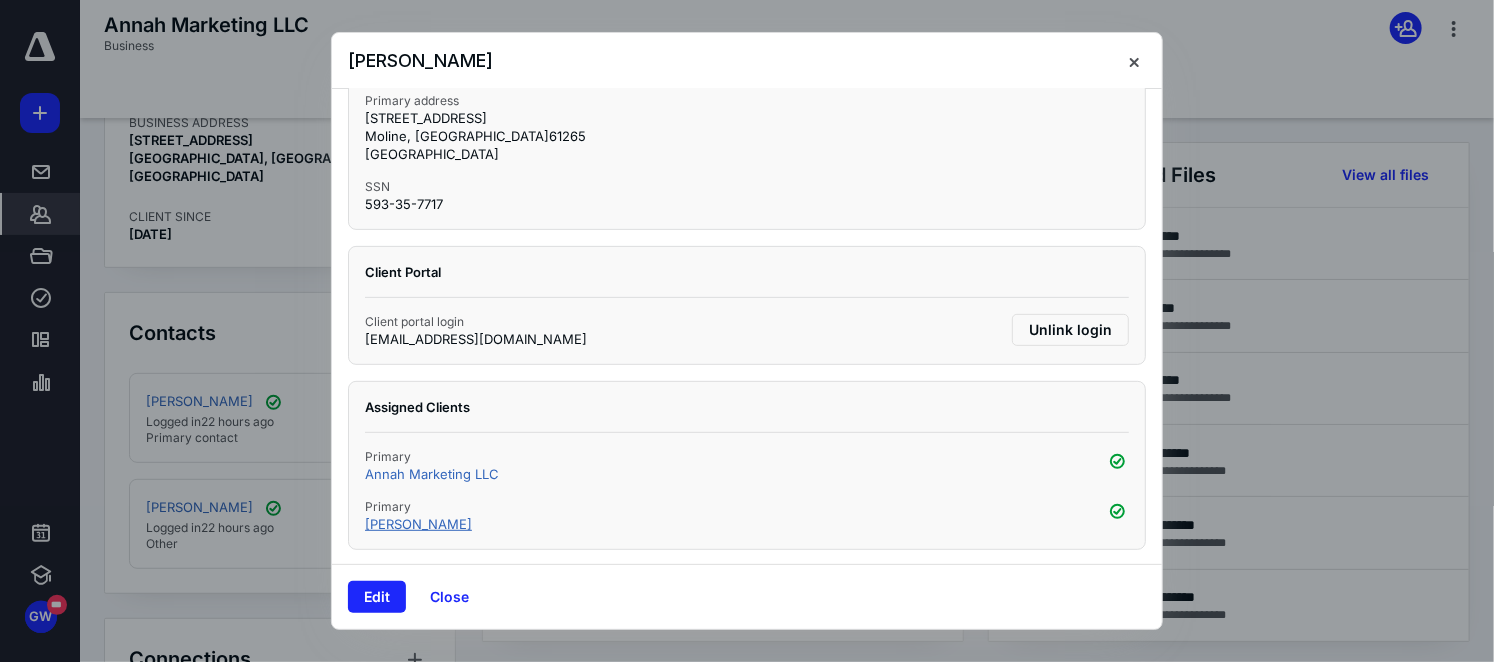click on "[PERSON_NAME]" at bounding box center [418, 524] 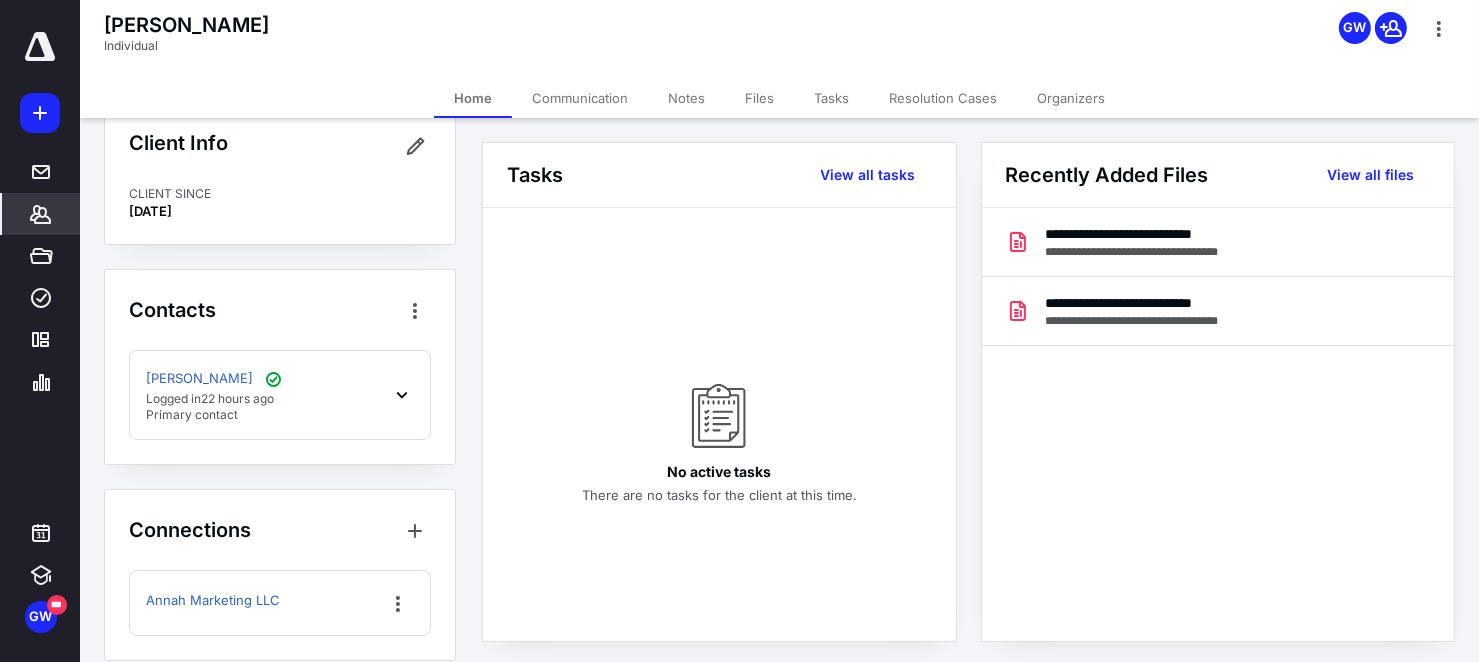 scroll, scrollTop: 58, scrollLeft: 0, axis: vertical 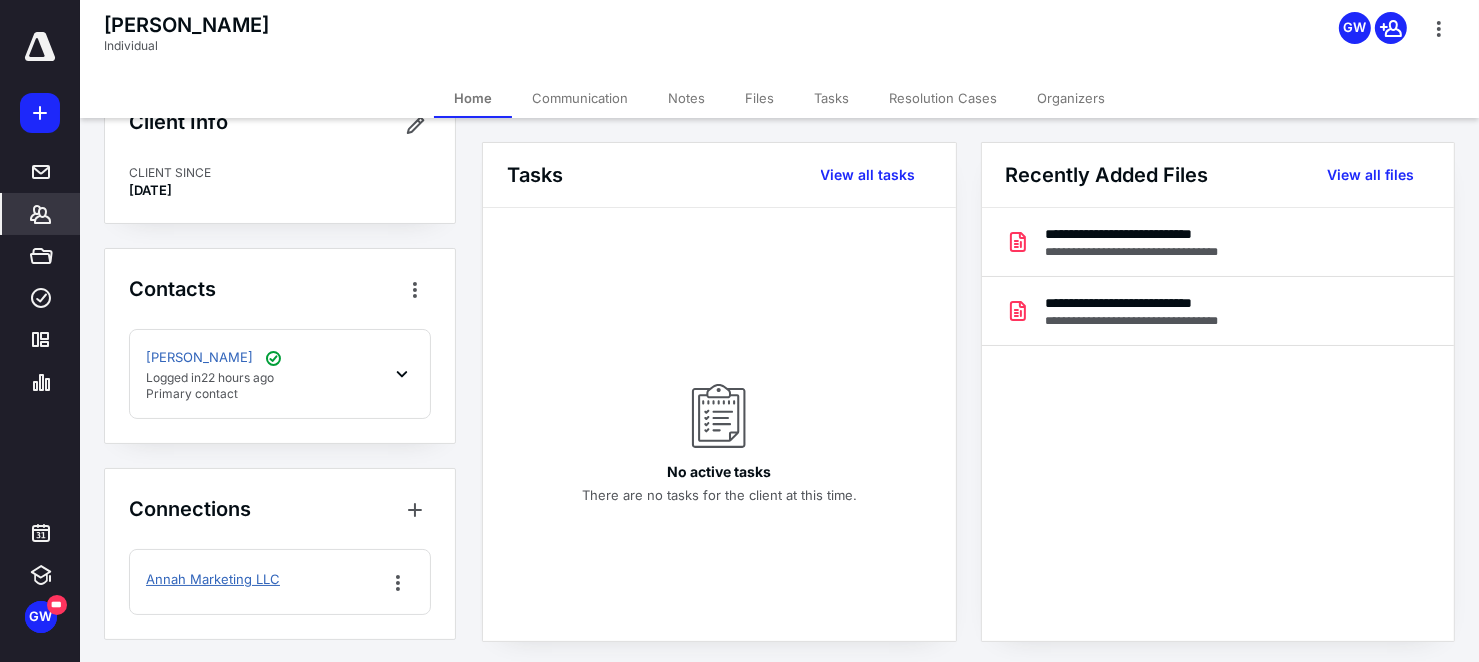 click on "Annah Marketing LLC" at bounding box center (213, 580) 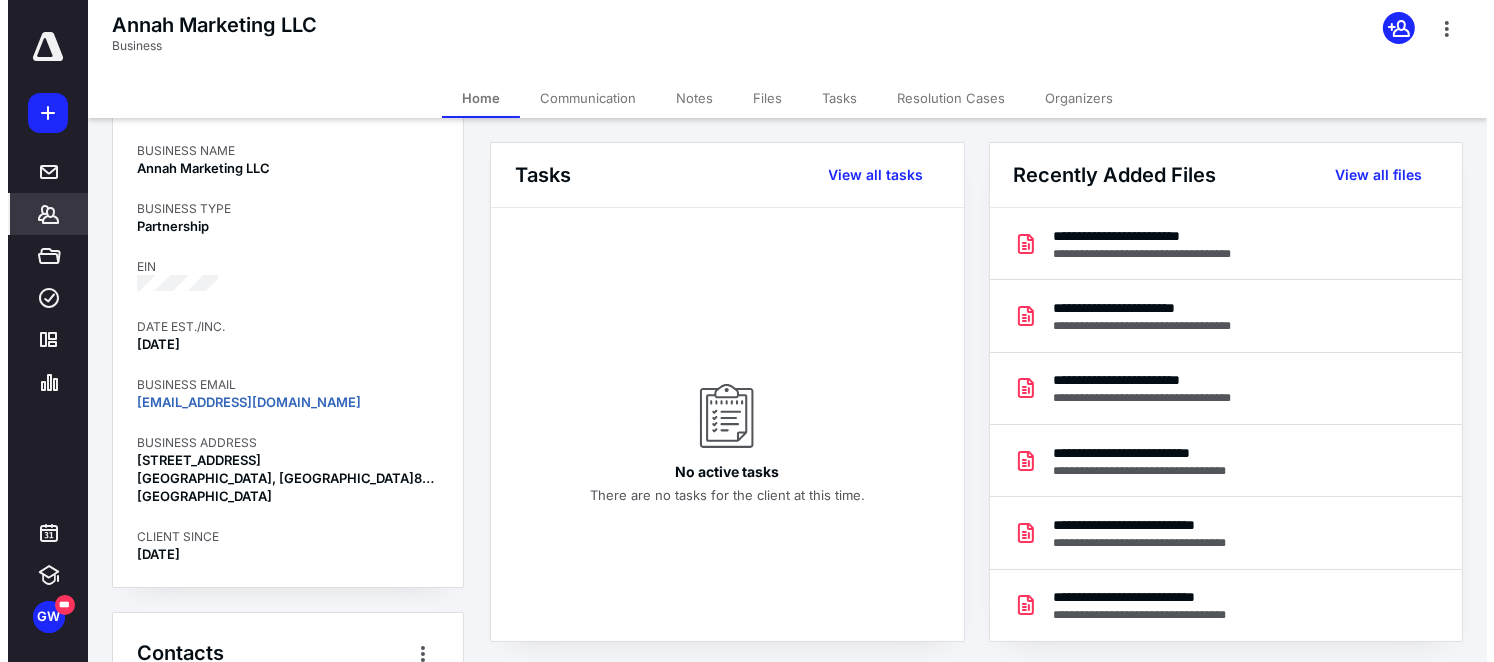 scroll, scrollTop: 0, scrollLeft: 0, axis: both 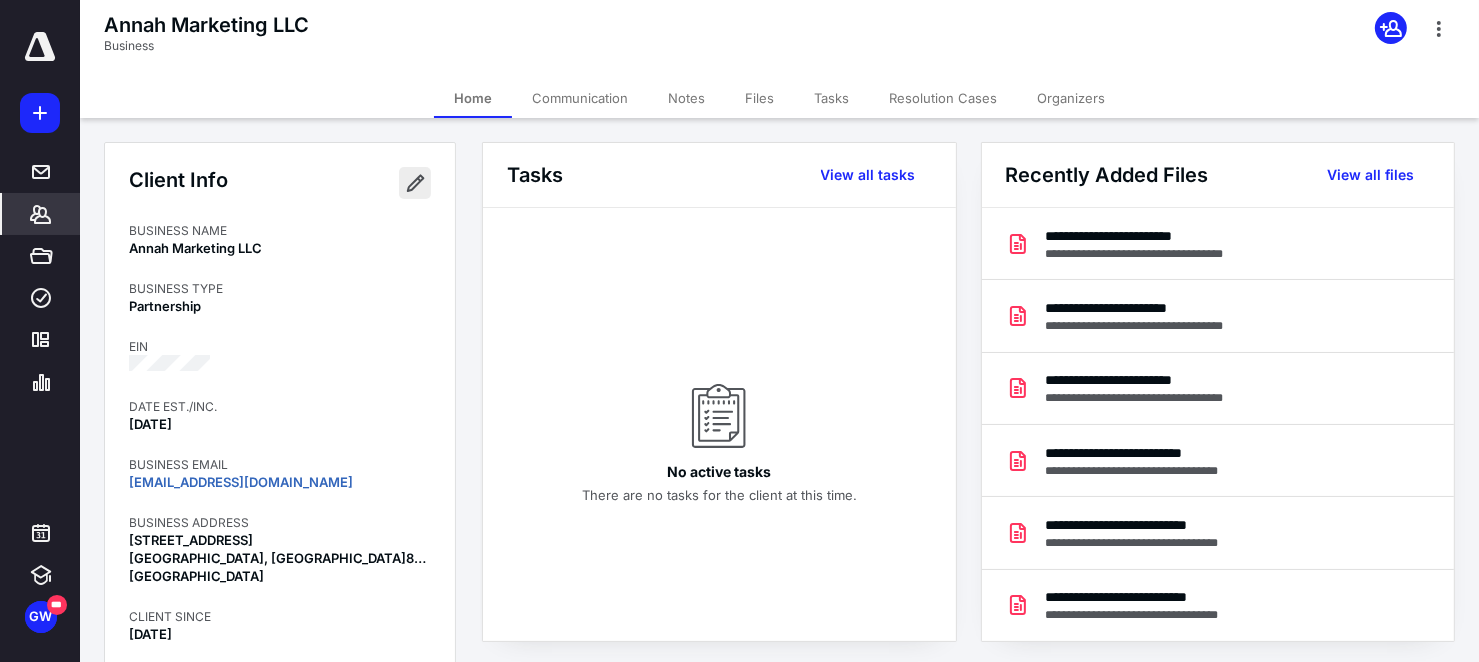click at bounding box center [415, 183] 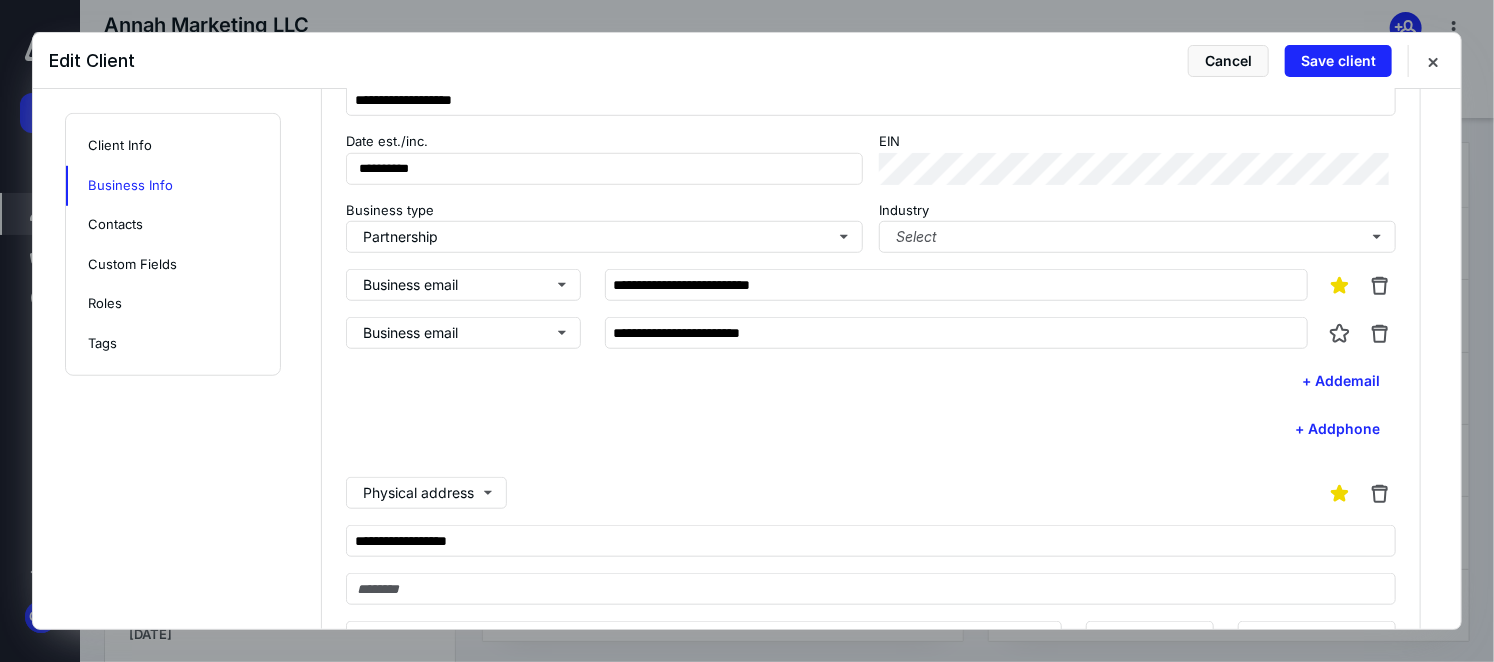 scroll, scrollTop: 700, scrollLeft: 0, axis: vertical 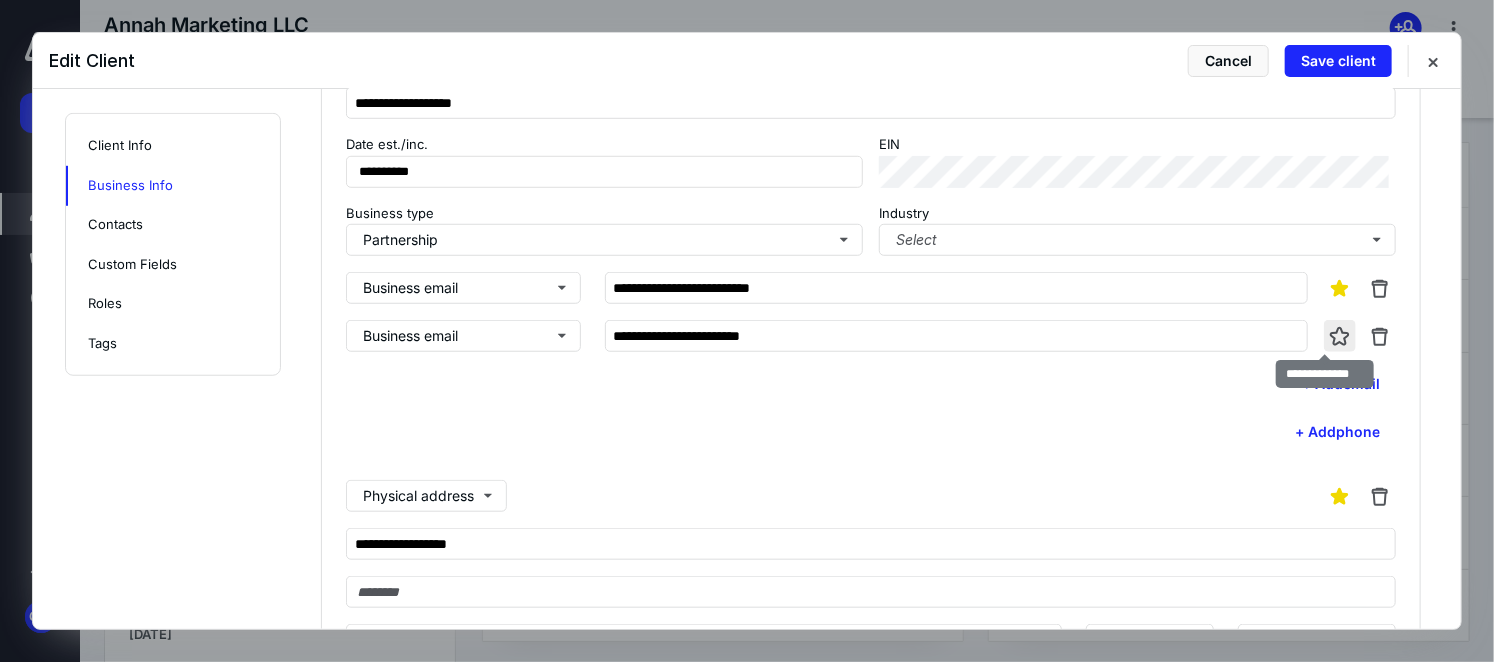 click at bounding box center [1340, 336] 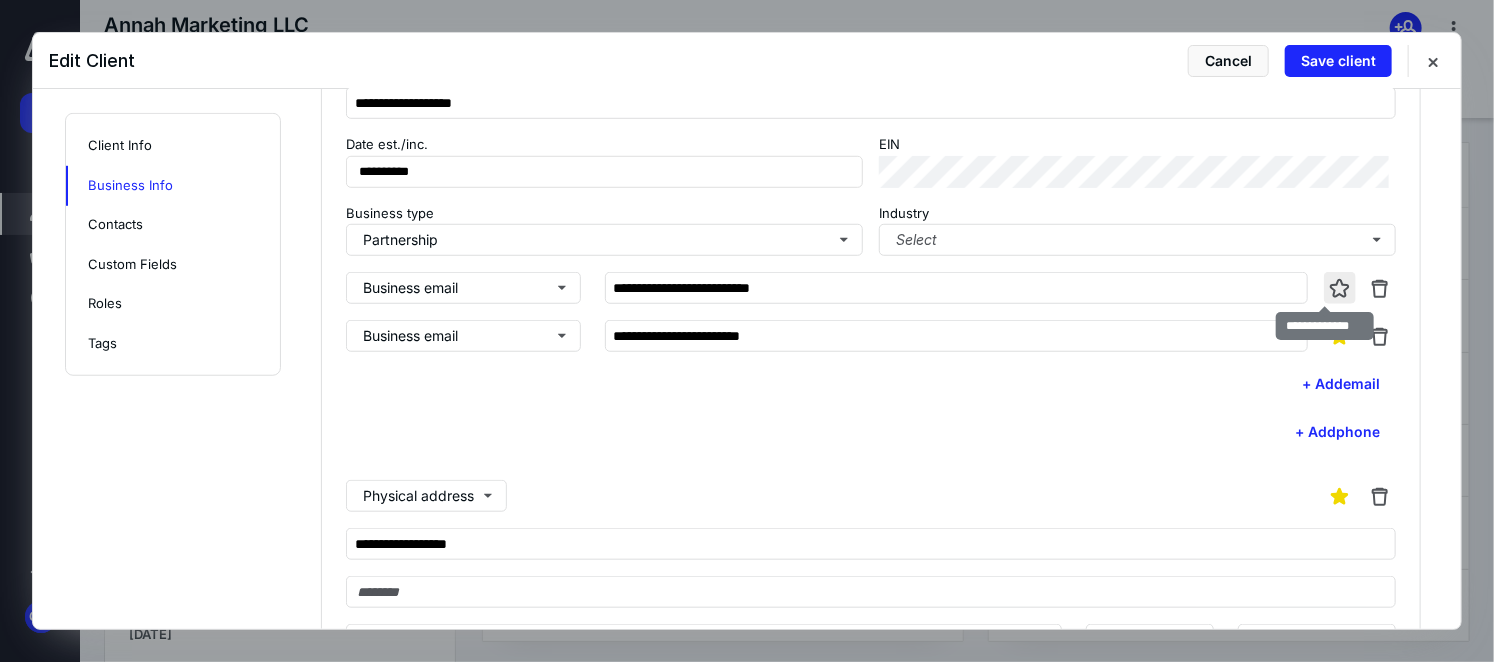 click at bounding box center (1340, 288) 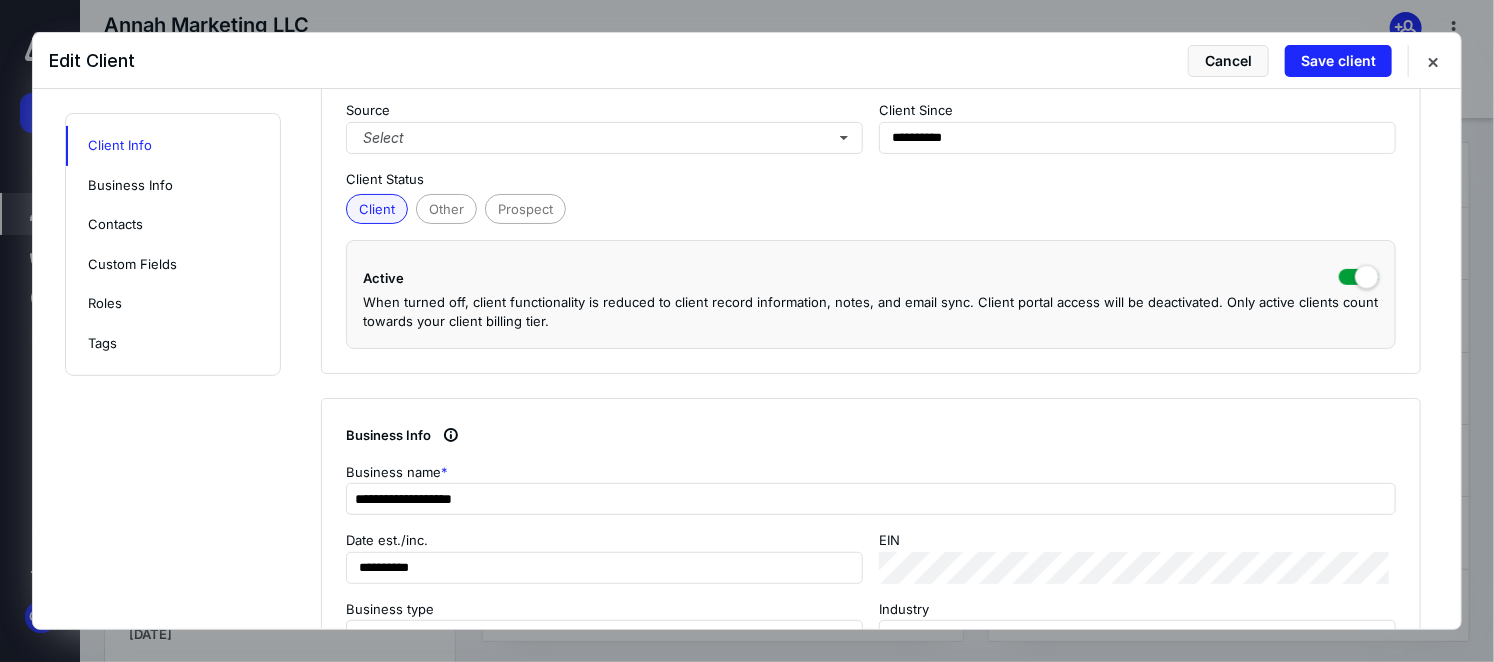 scroll, scrollTop: 0, scrollLeft: 0, axis: both 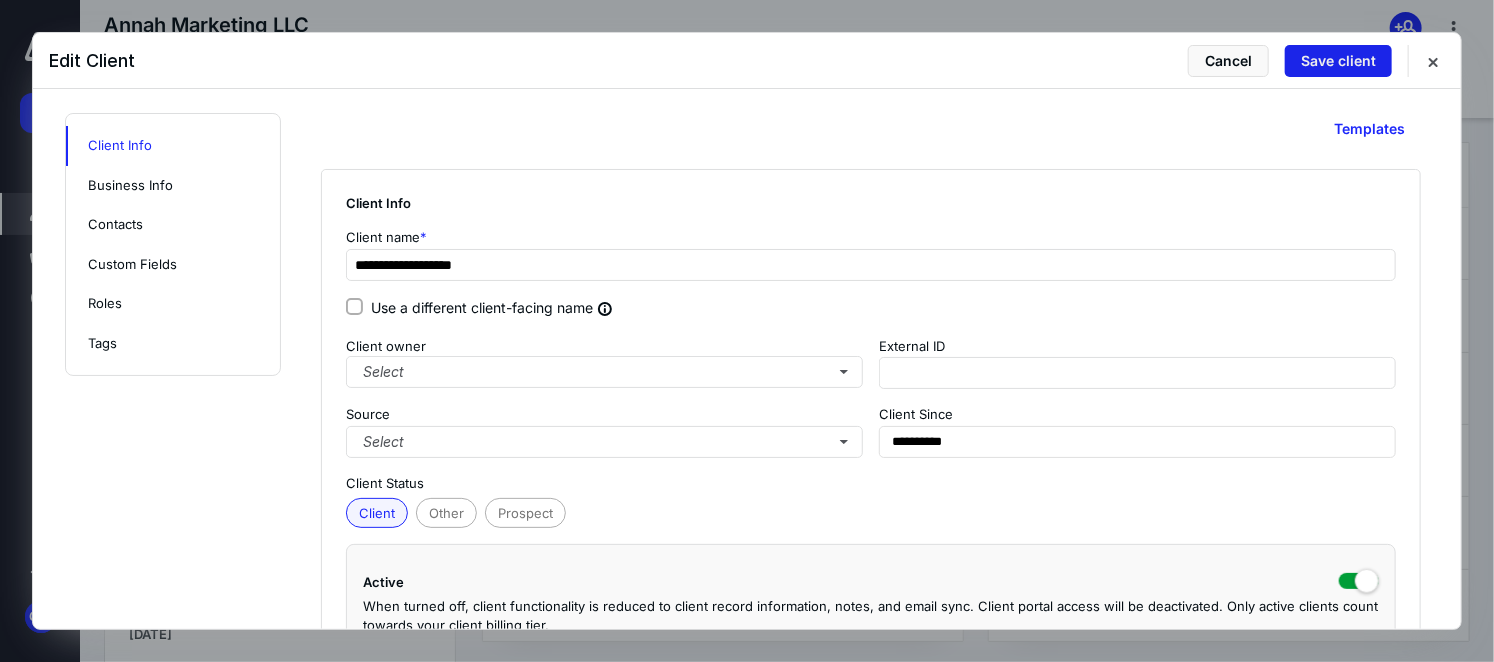 click on "Save client" at bounding box center [1338, 61] 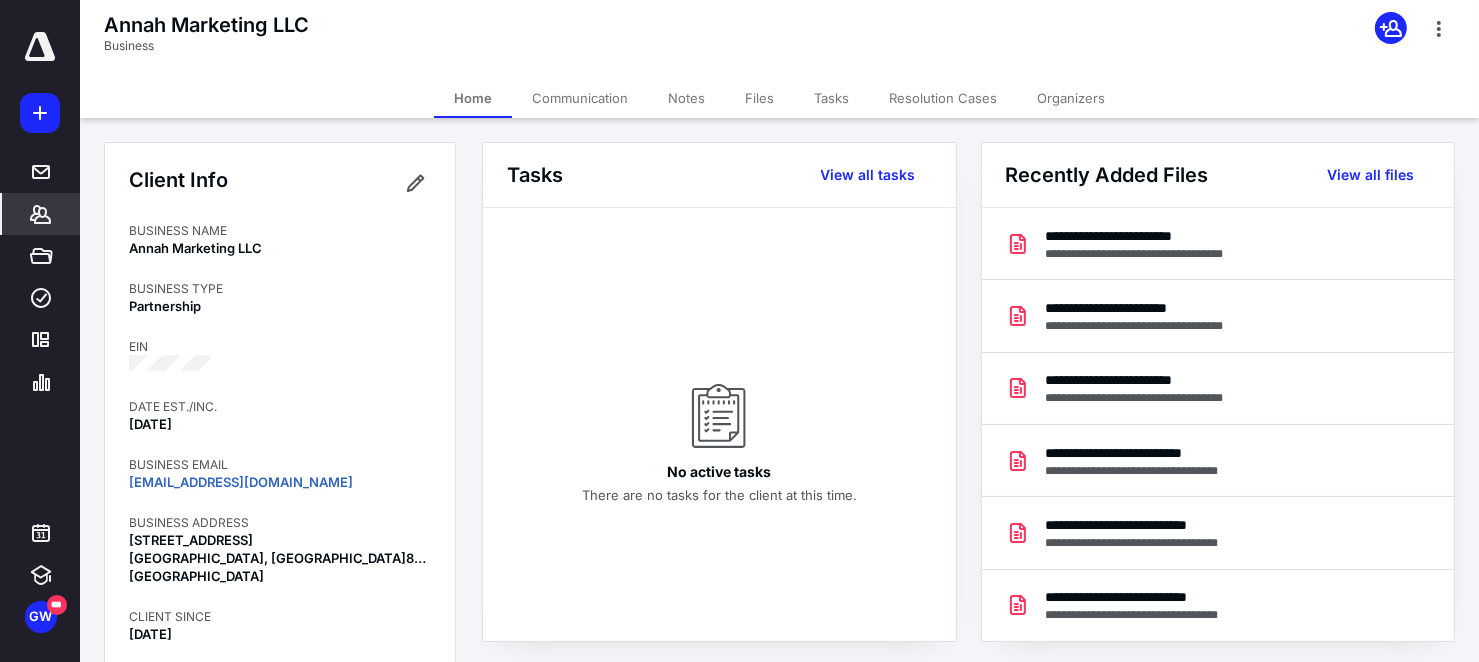 click on "Files" at bounding box center (759, 98) 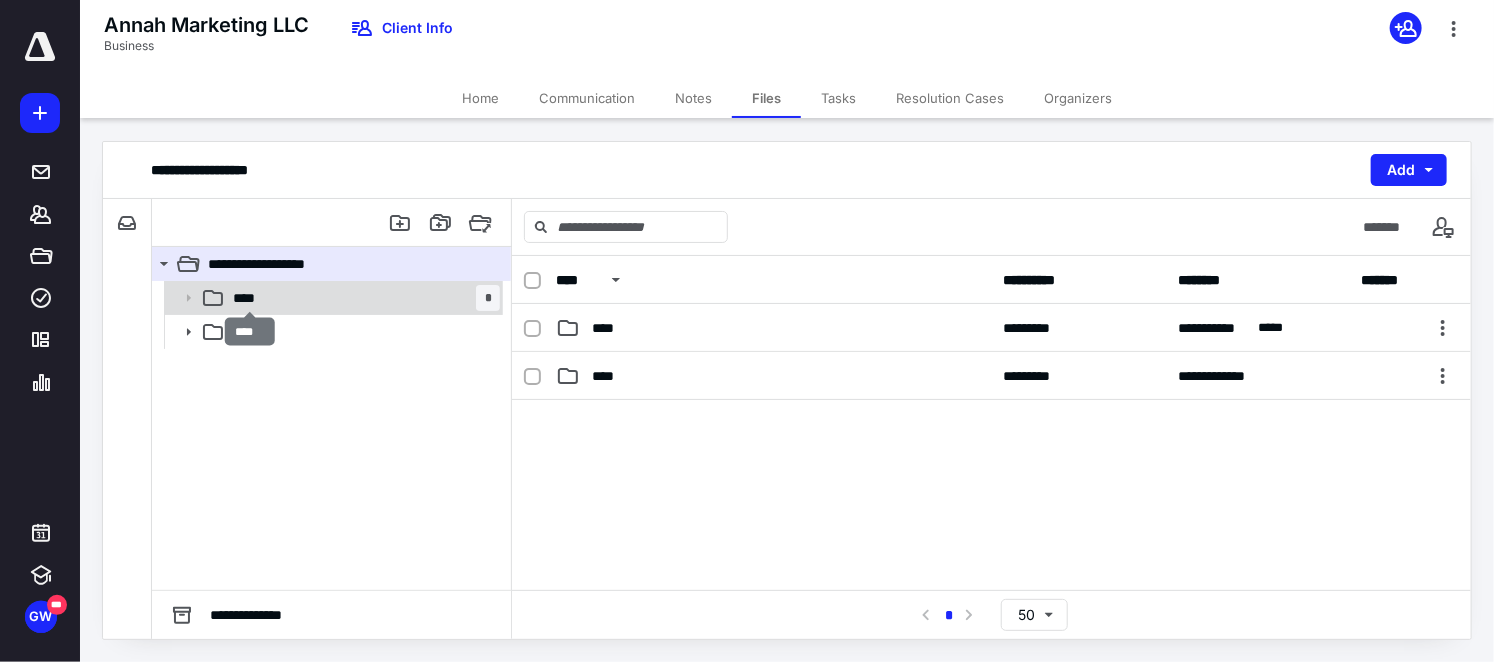 click on "****" at bounding box center [250, 298] 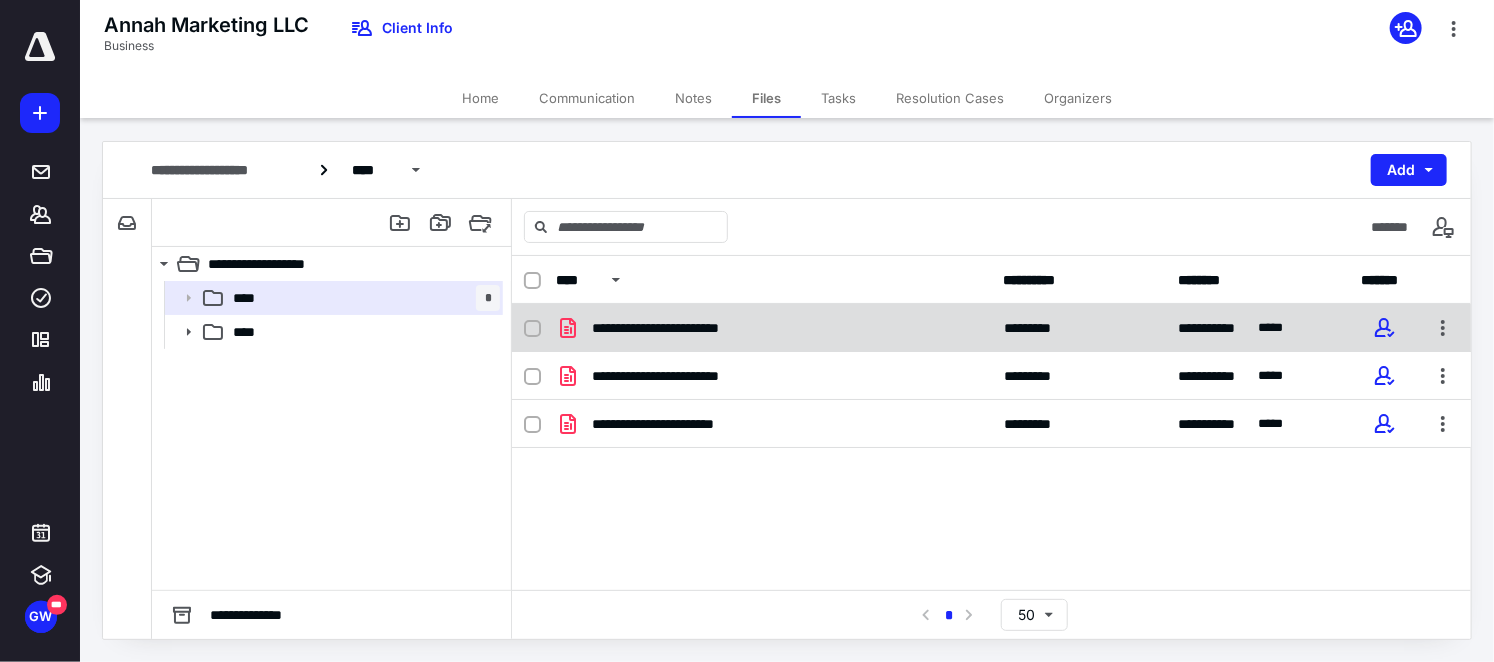 click 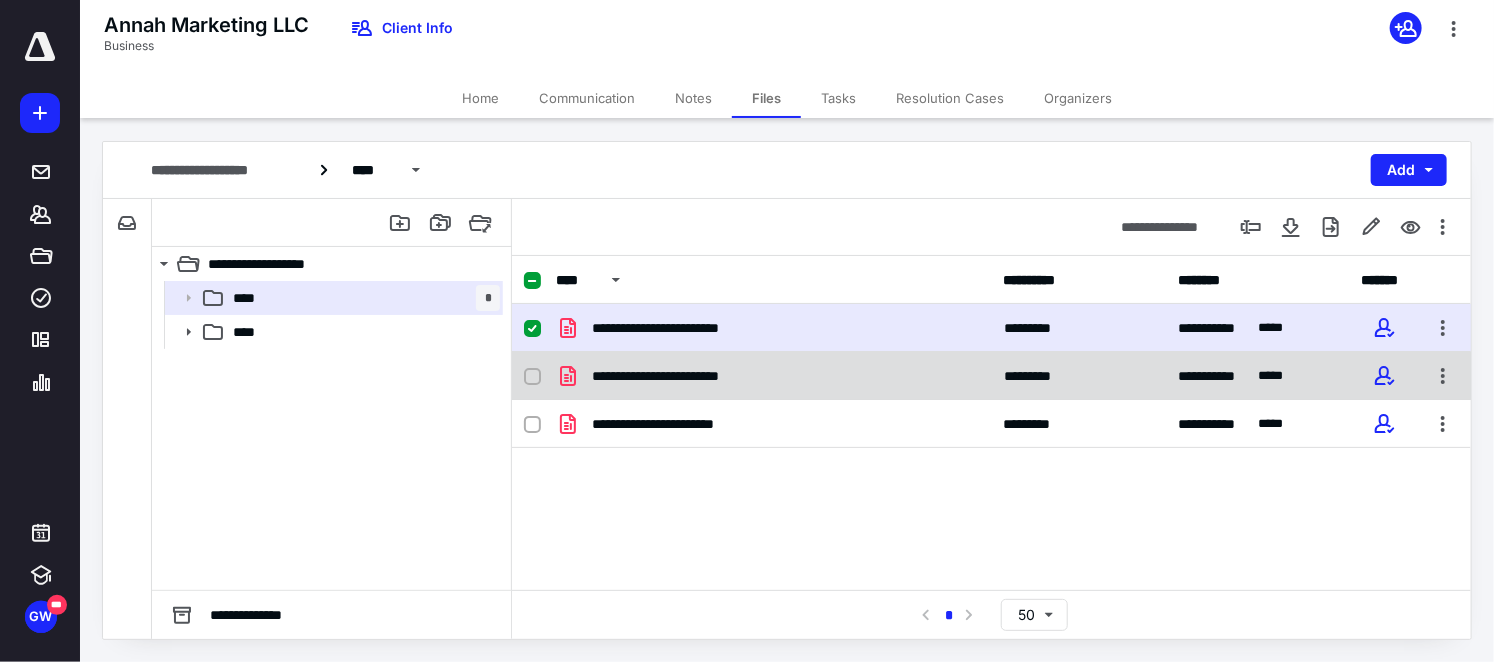 click 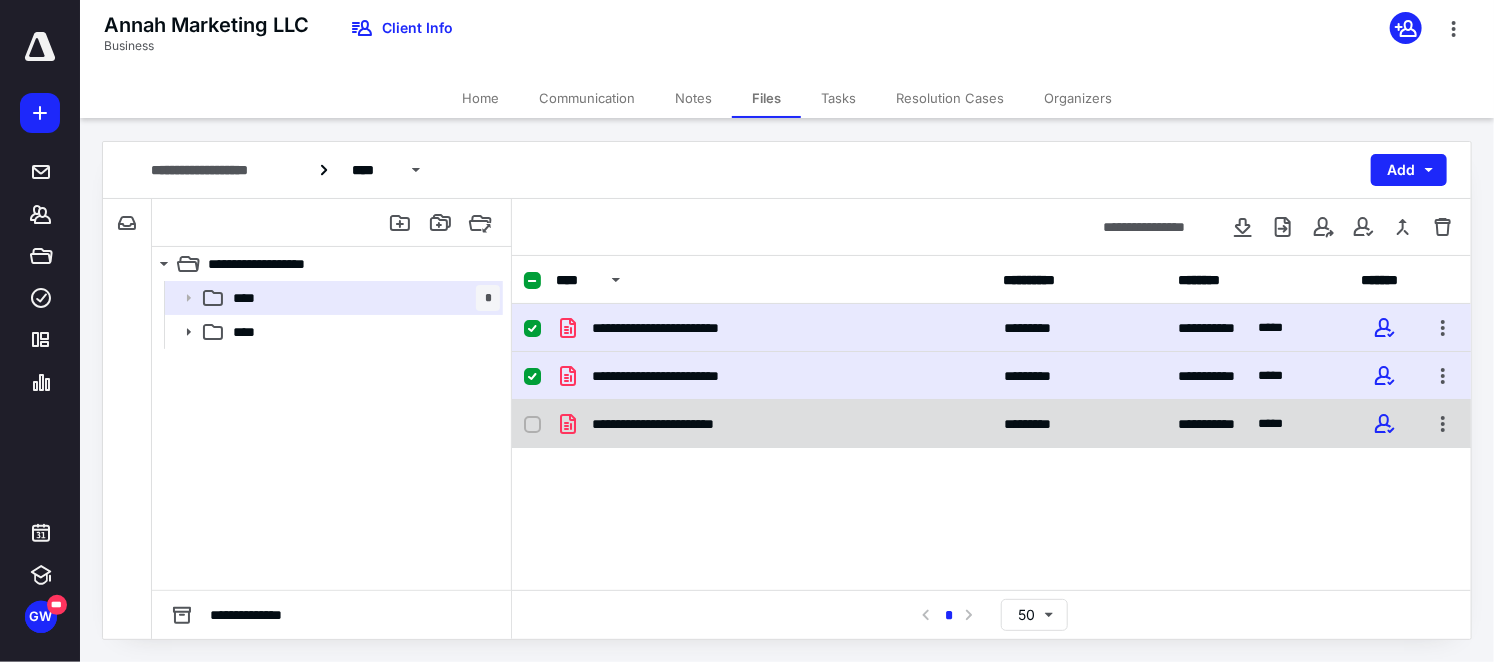drag, startPoint x: 532, startPoint y: 421, endPoint x: 544, endPoint y: 421, distance: 12 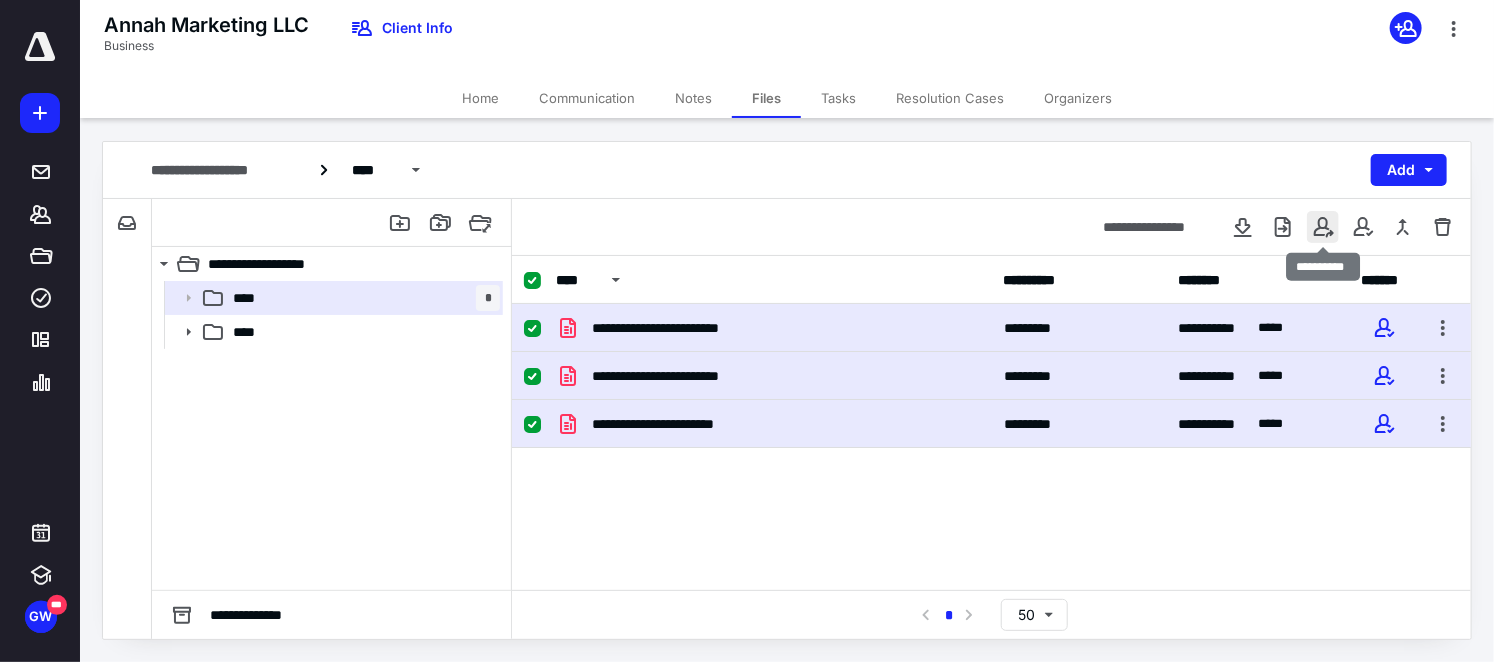 click at bounding box center (1323, 227) 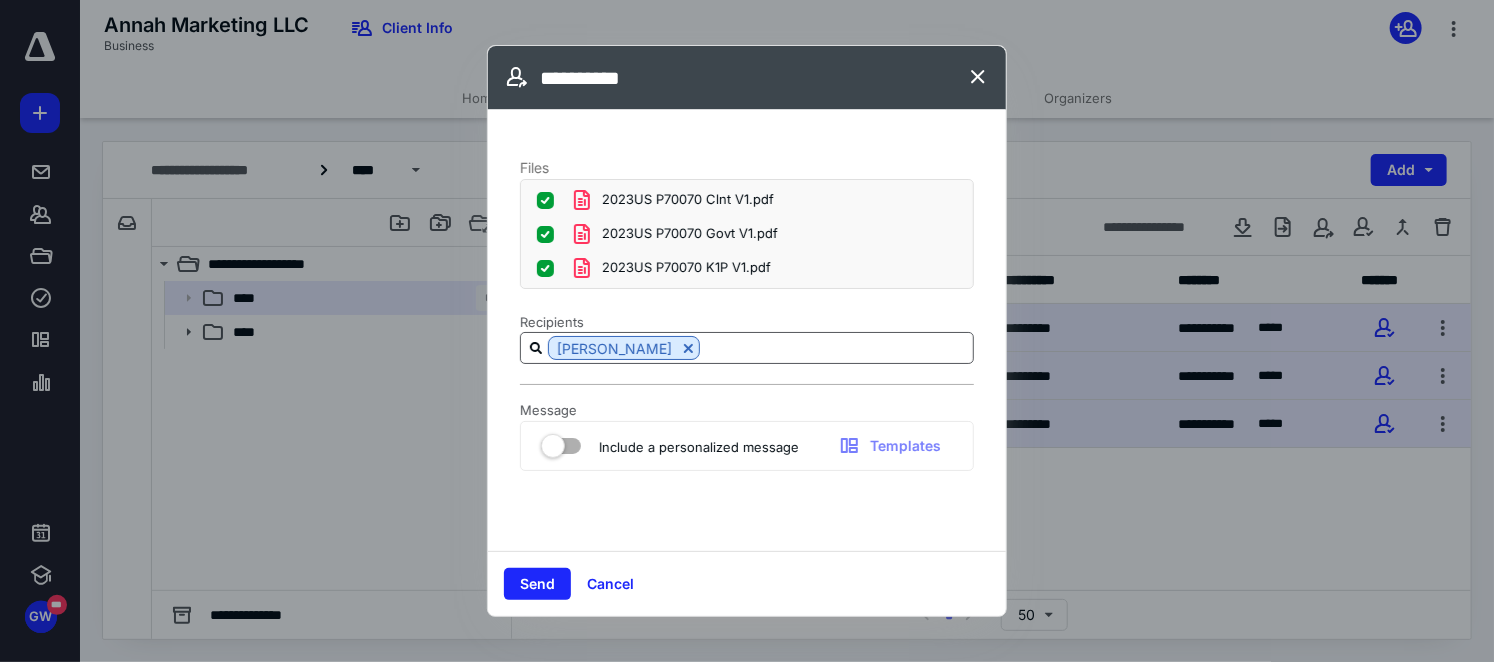 click at bounding box center [836, 348] 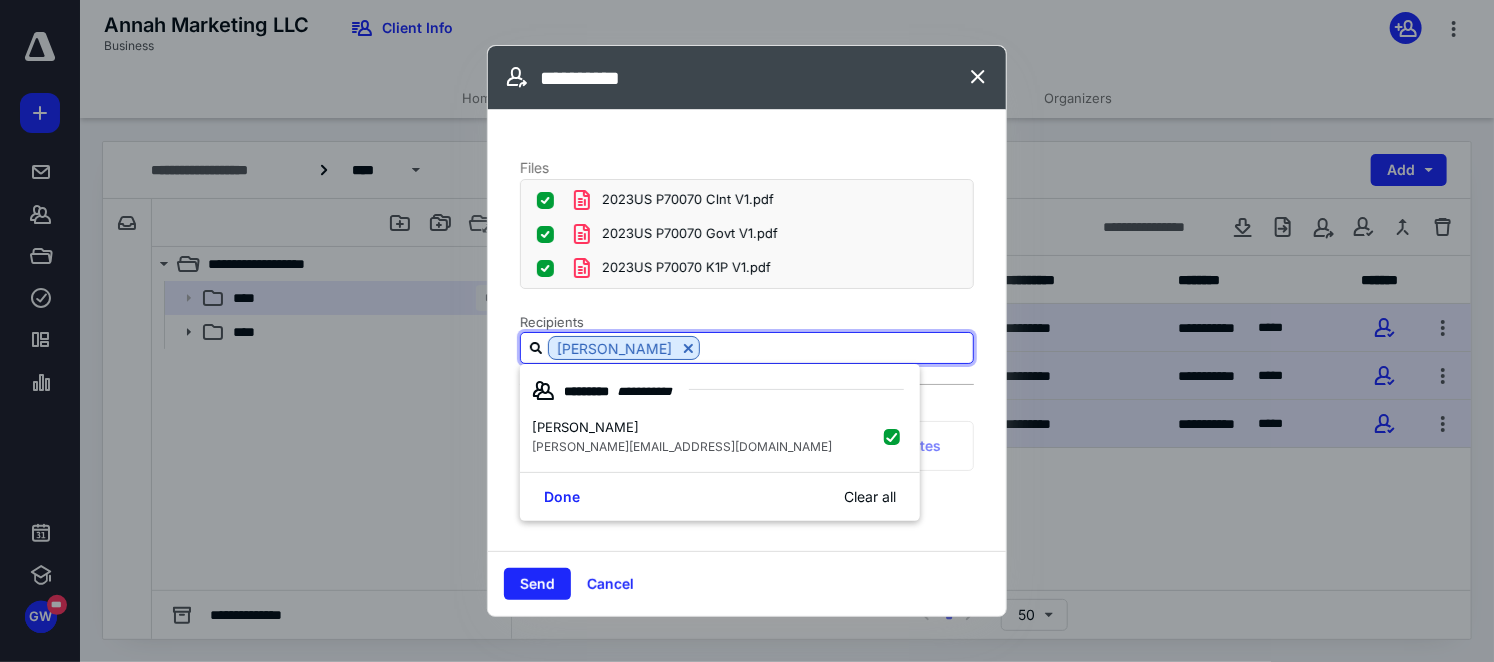 click at bounding box center (836, 347) 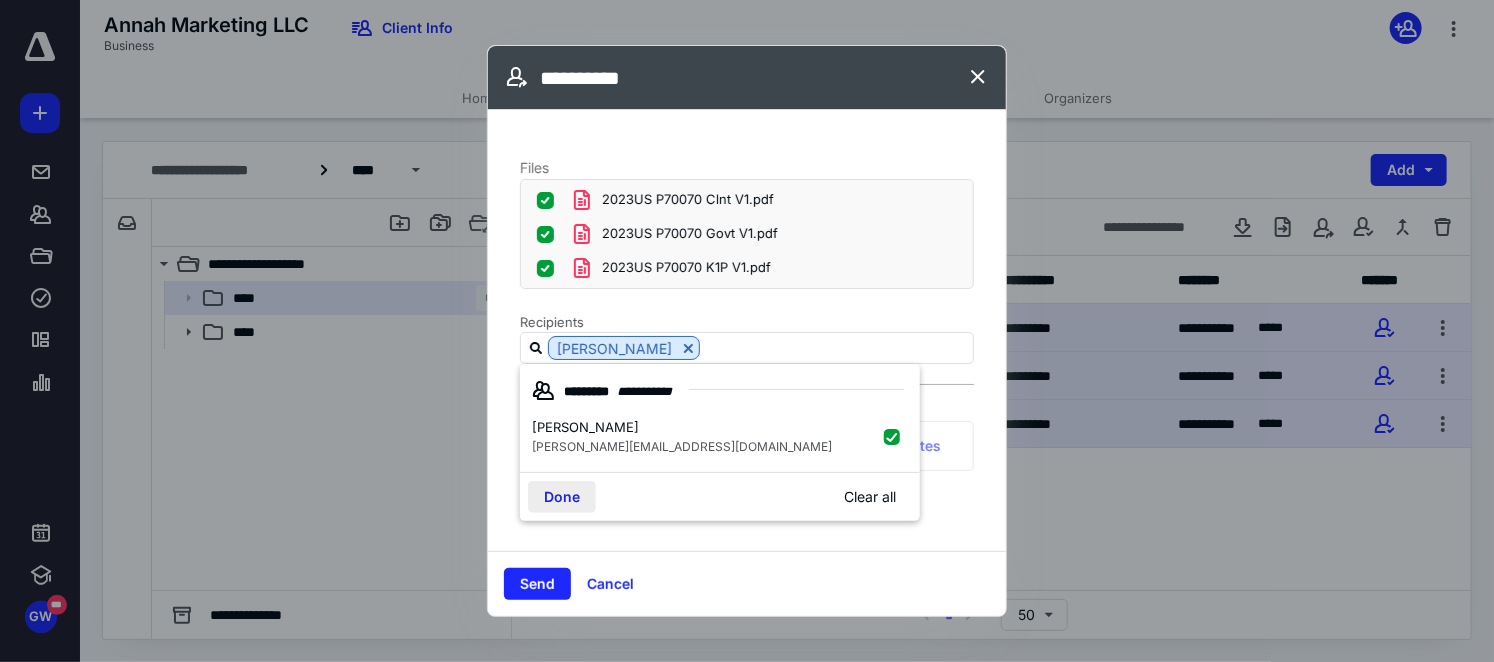 click on "Done" at bounding box center (562, 497) 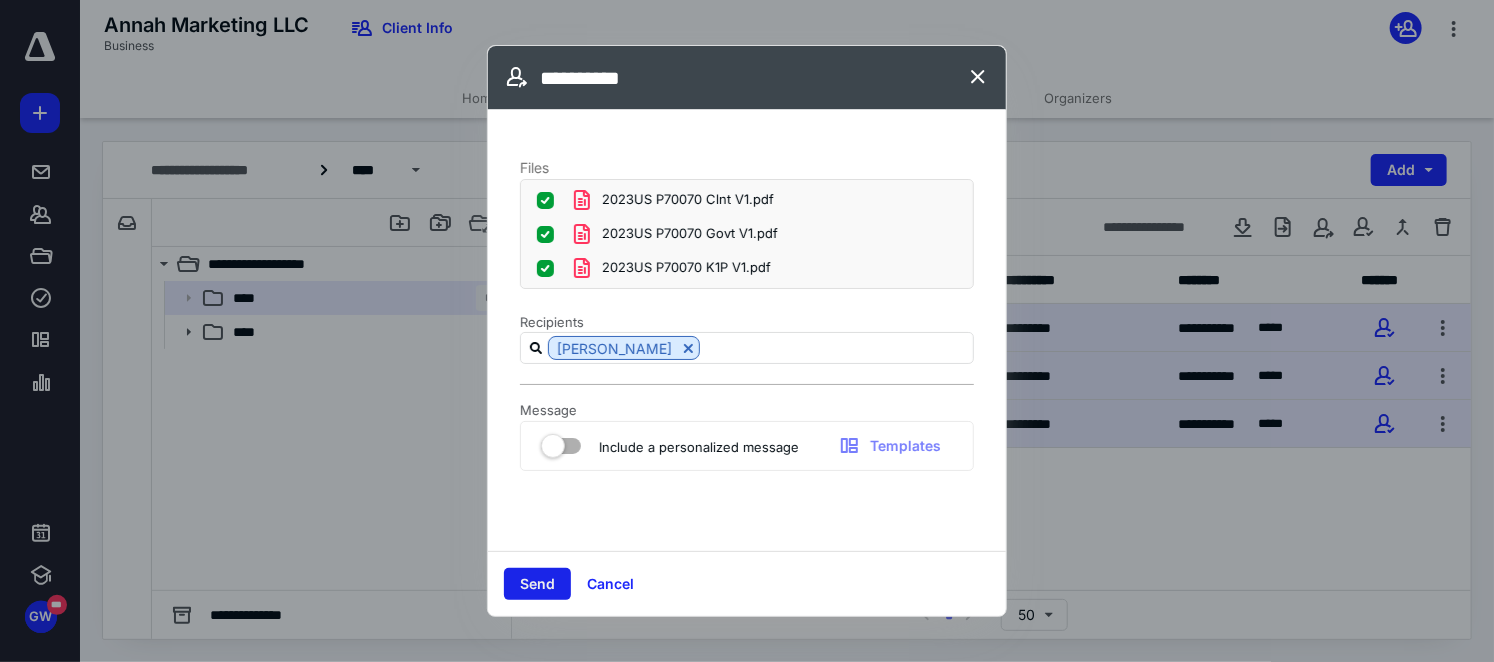 click on "Send" at bounding box center [537, 584] 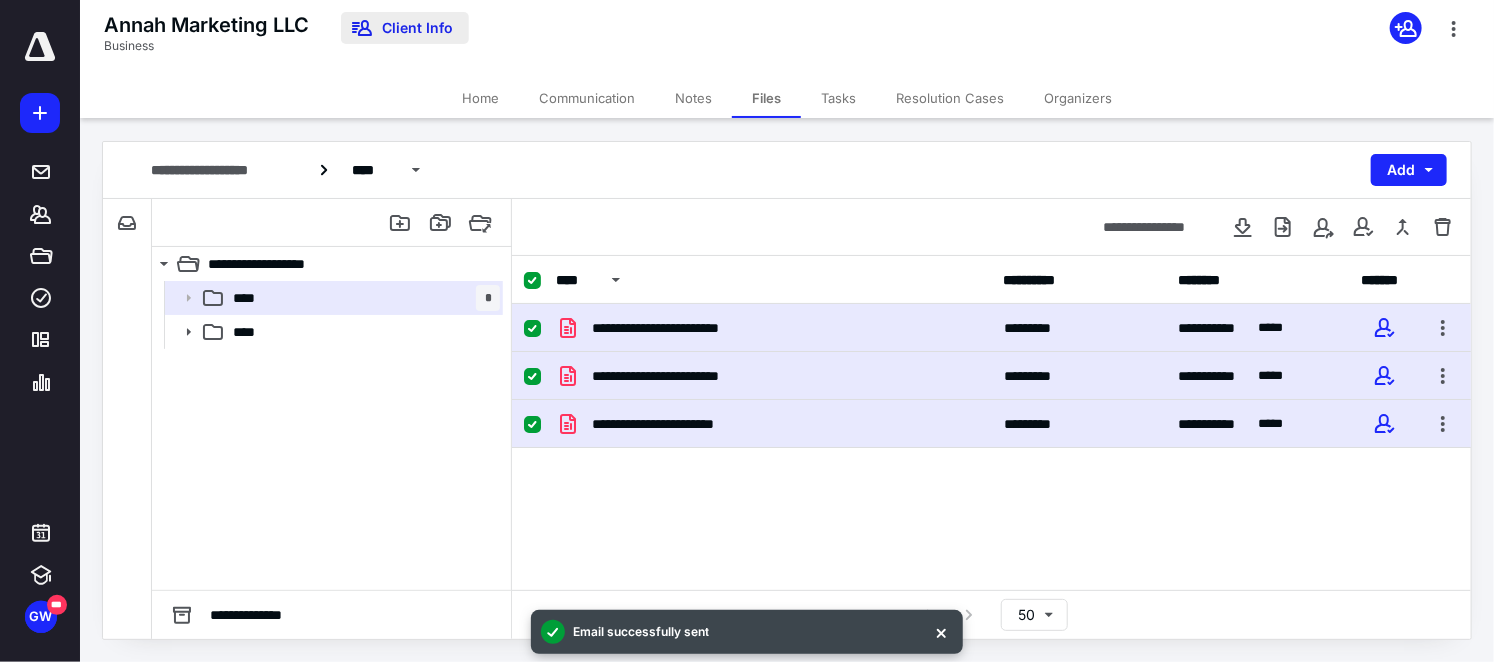 click on "Client Info" at bounding box center [405, 28] 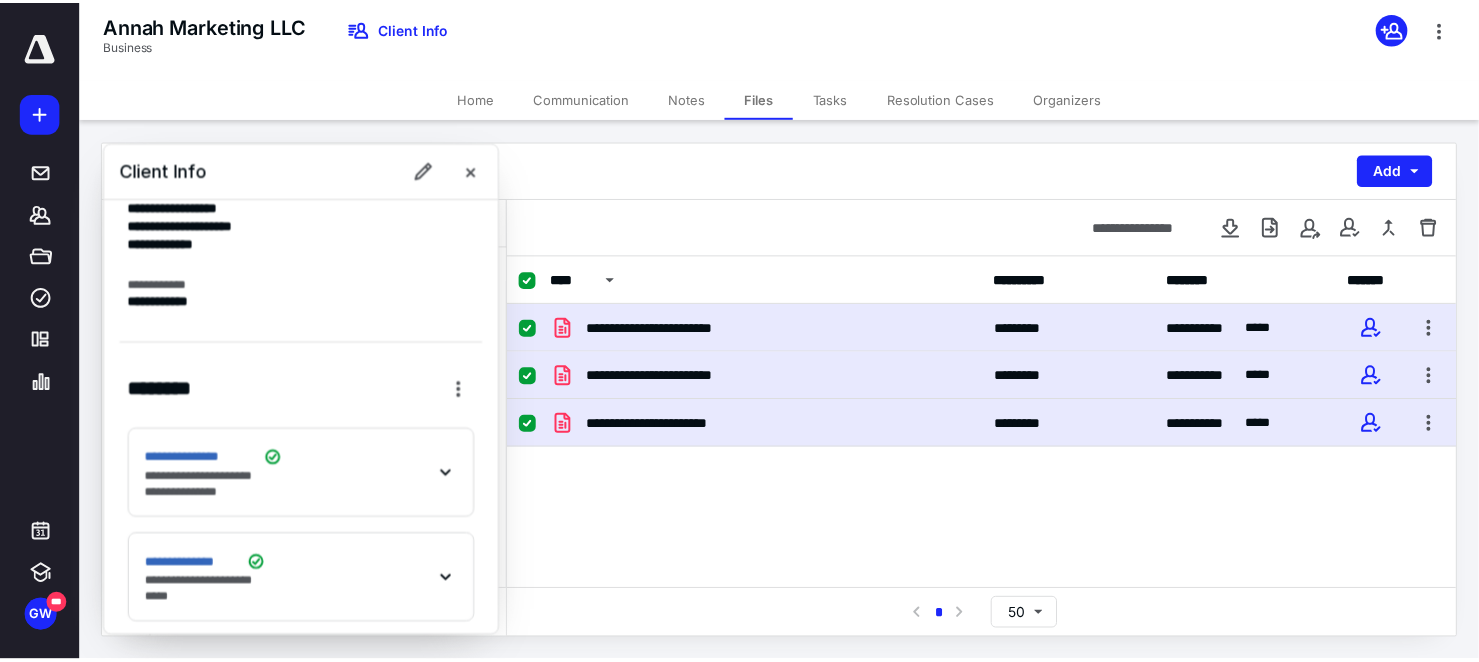 scroll, scrollTop: 340, scrollLeft: 0, axis: vertical 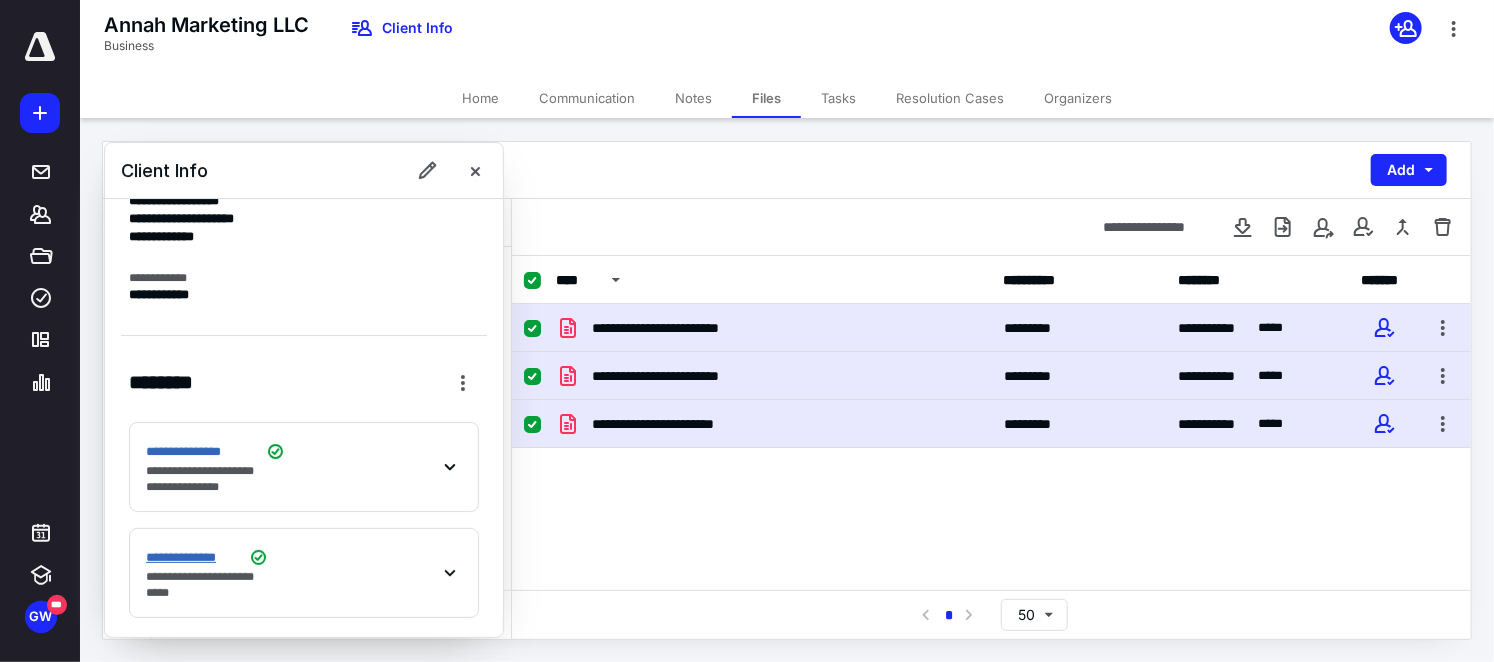 click on "**********" at bounding box center [192, 558] 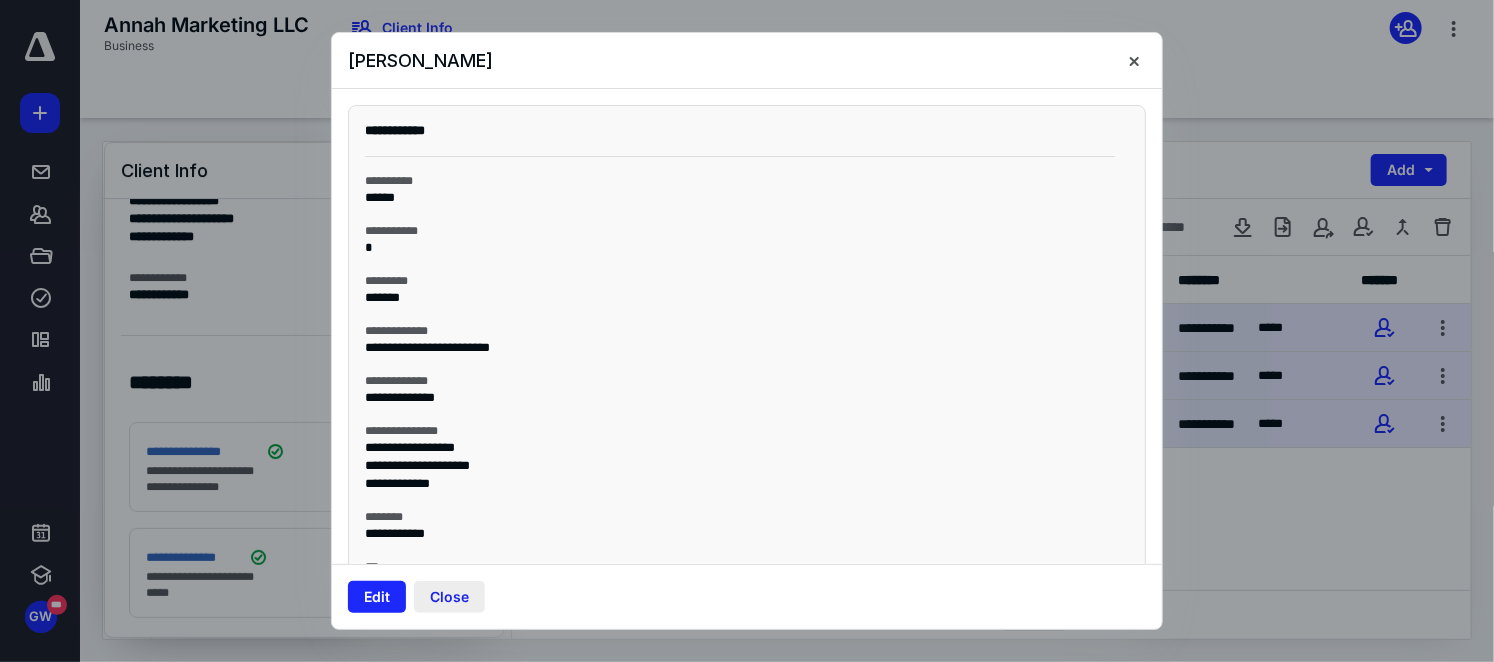 click on "Close" at bounding box center [449, 597] 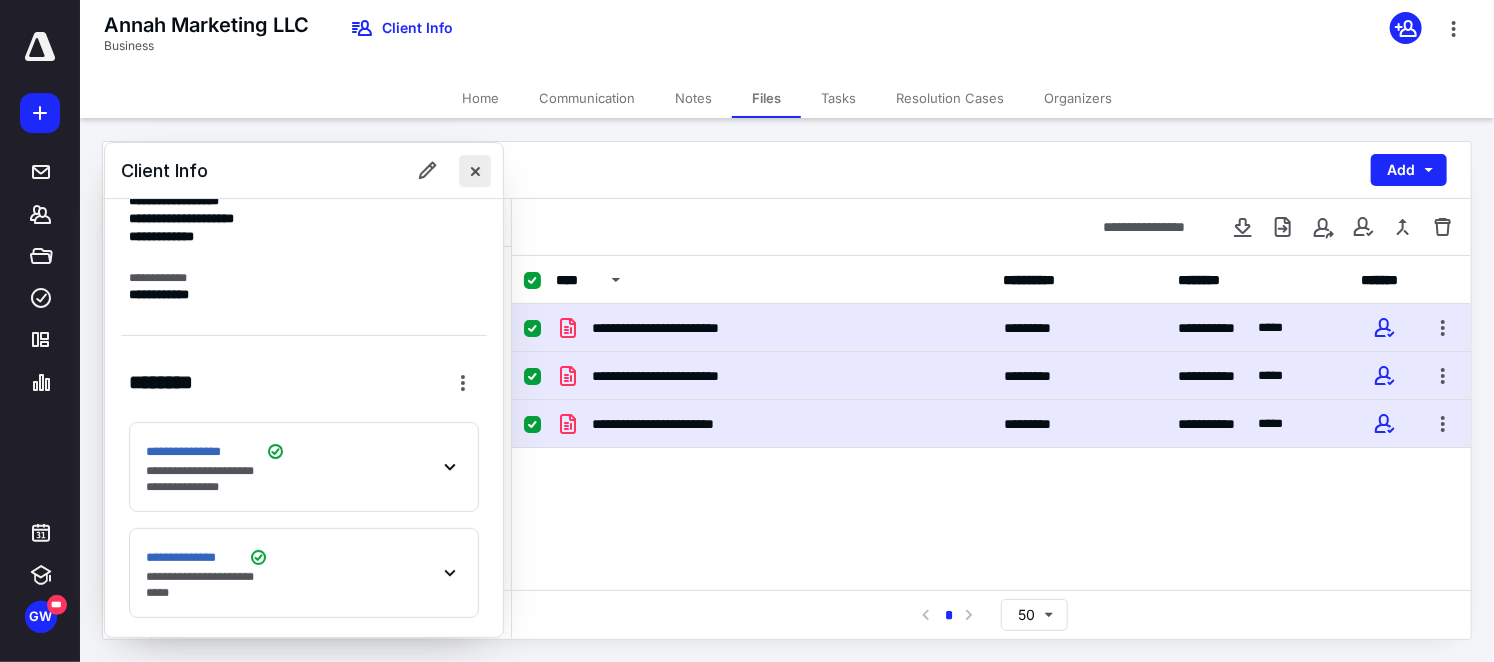 click at bounding box center [475, 171] 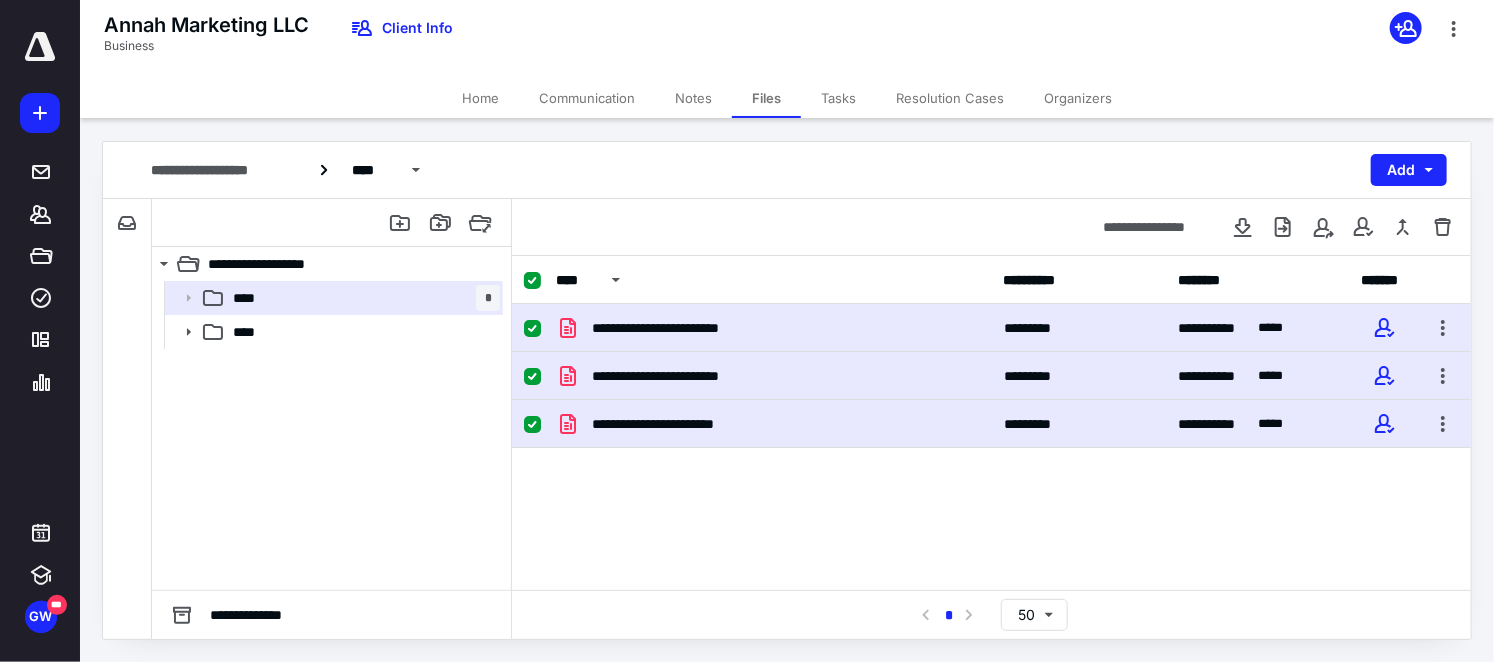 click on "Home" at bounding box center [480, 98] 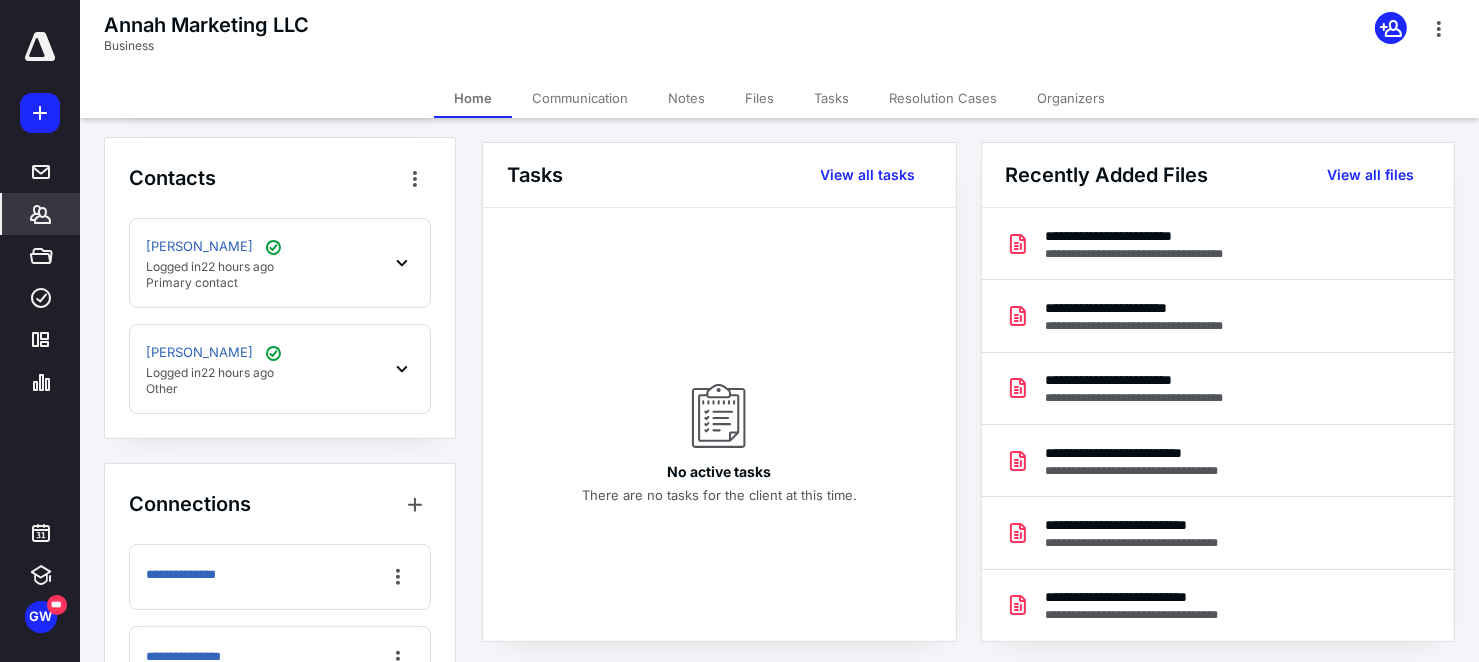 scroll, scrollTop: 600, scrollLeft: 0, axis: vertical 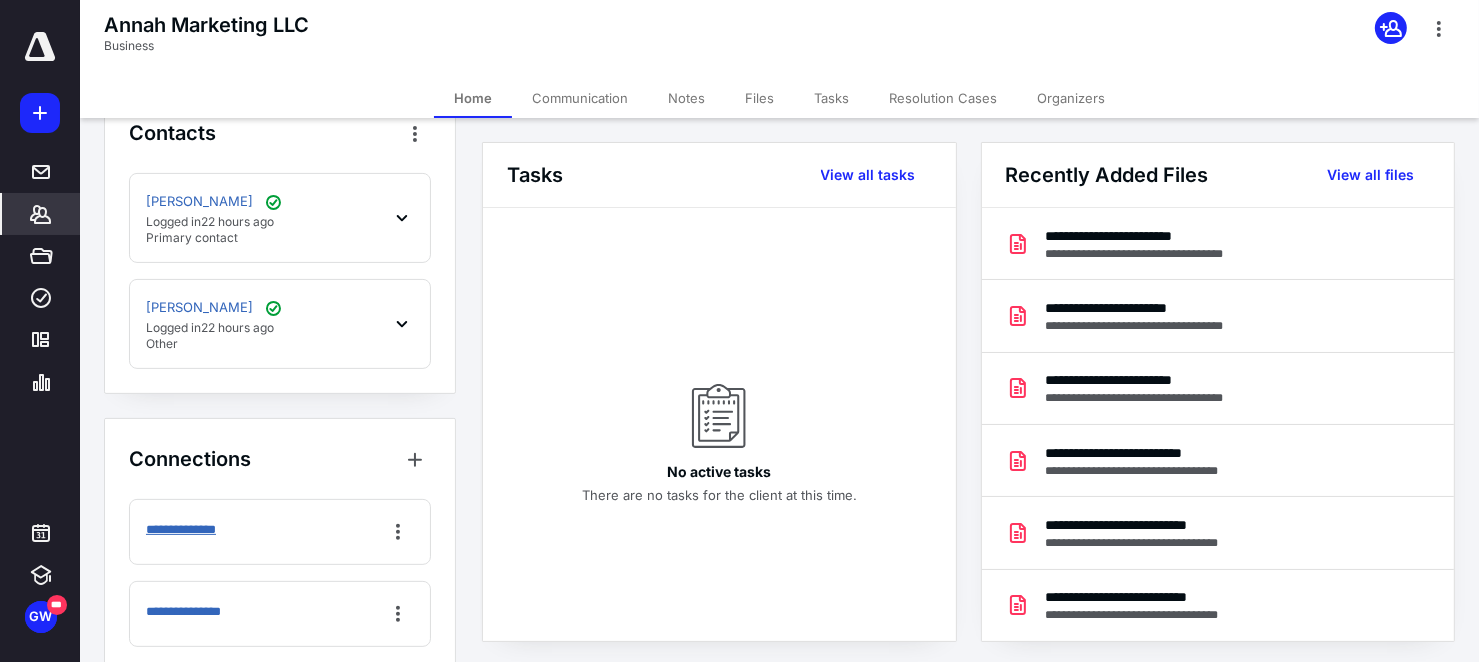 click on "**********" at bounding box center [192, 530] 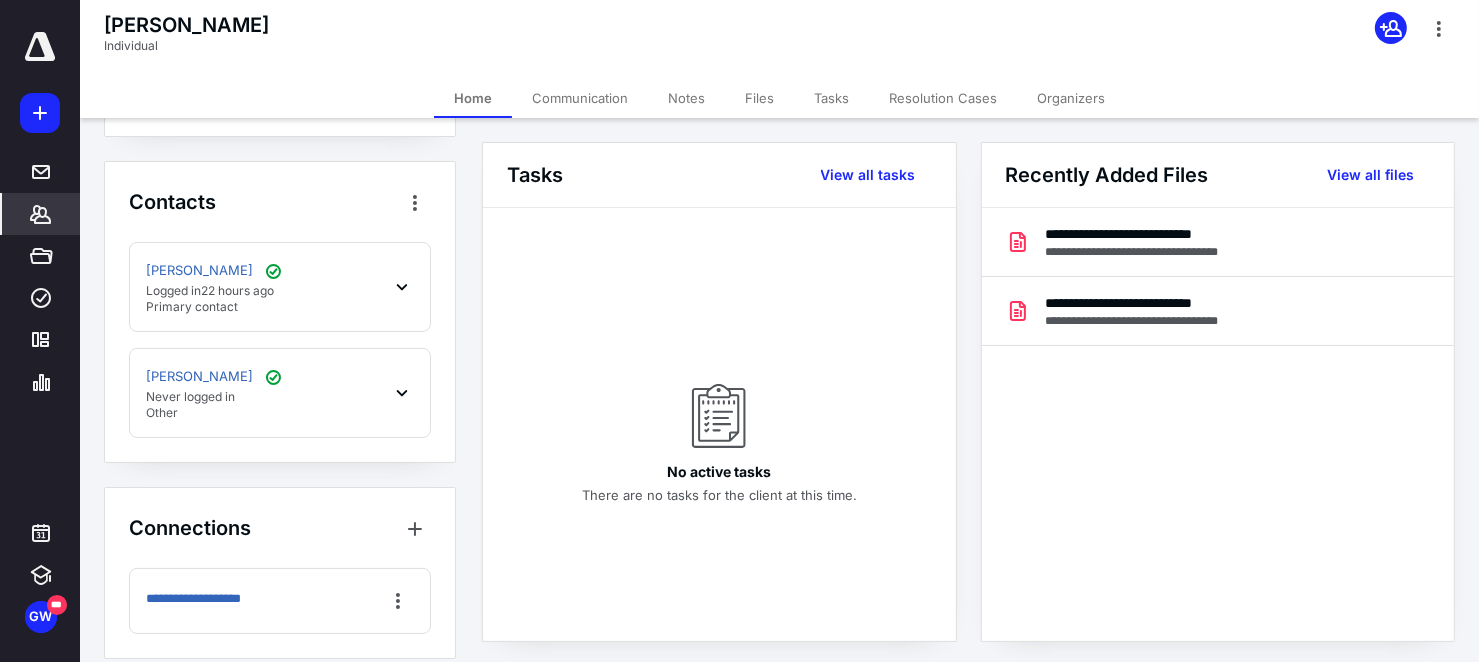 scroll, scrollTop: 221, scrollLeft: 0, axis: vertical 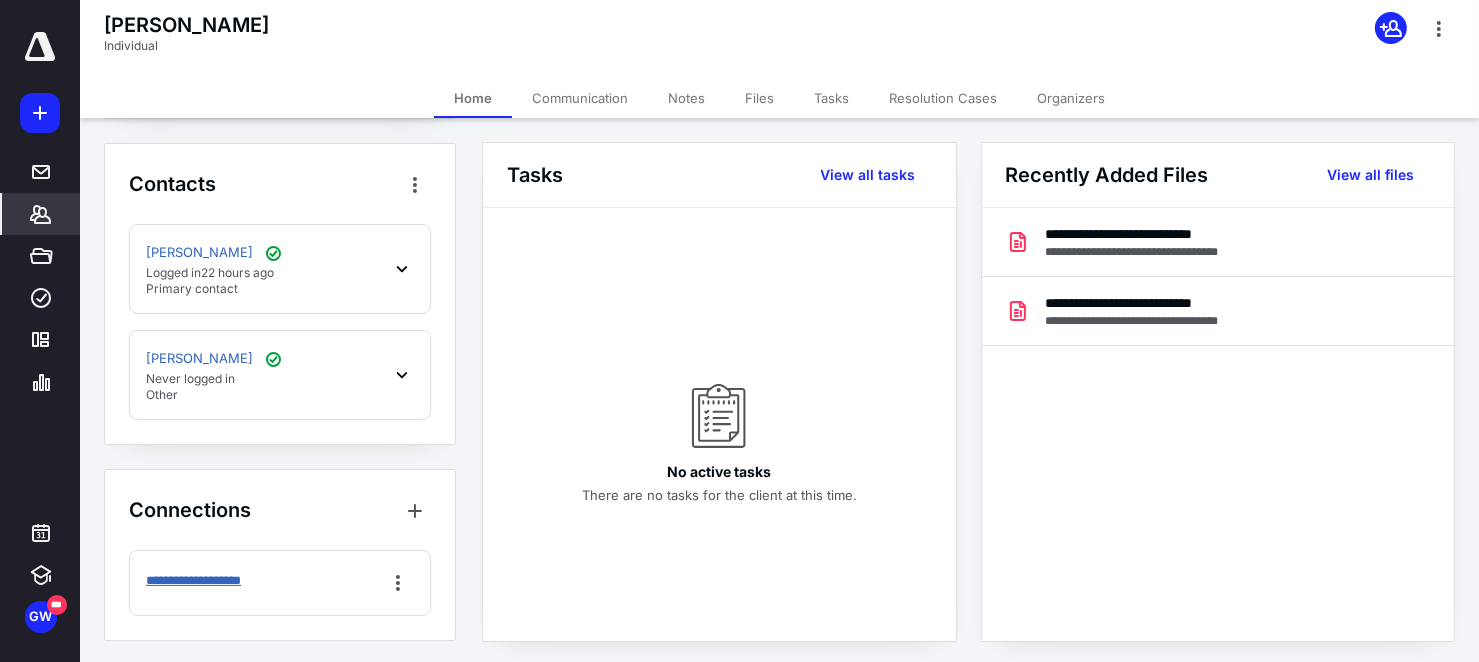 click on "**********" at bounding box center (212, 581) 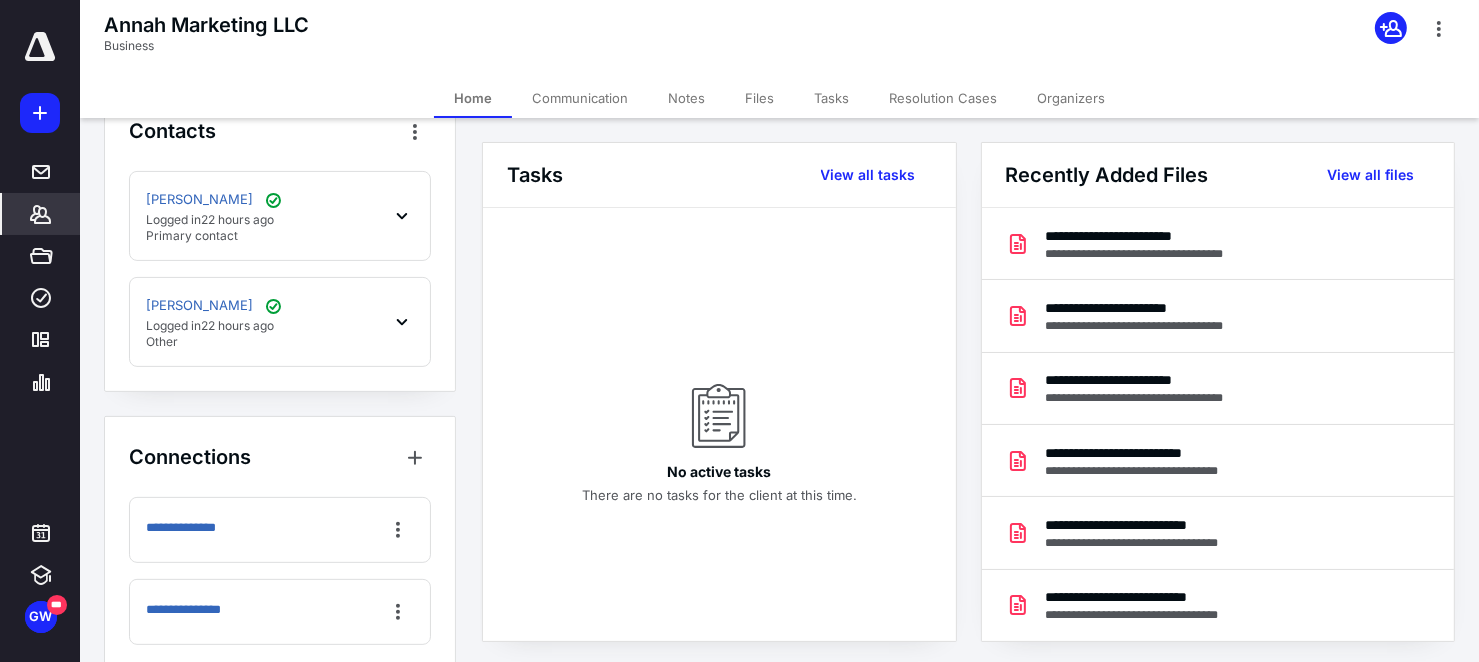 scroll, scrollTop: 629, scrollLeft: 0, axis: vertical 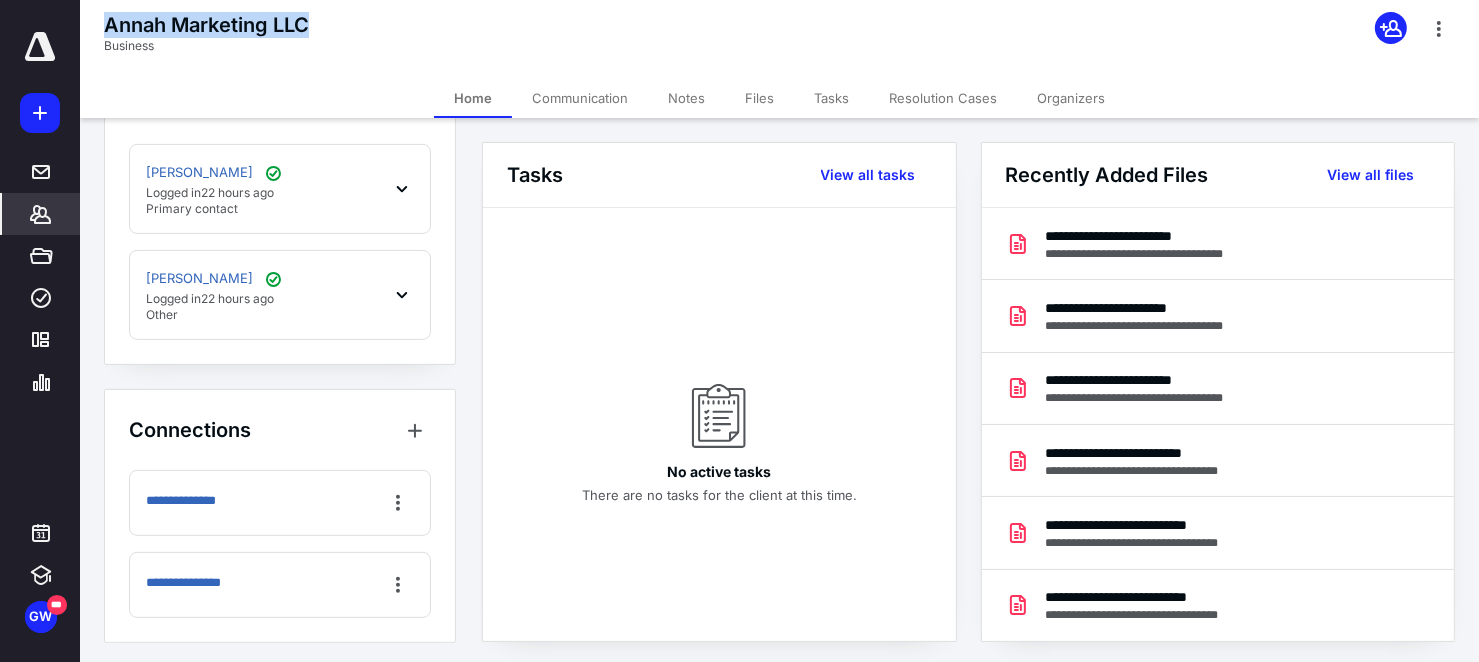 drag, startPoint x: 307, startPoint y: 23, endPoint x: 106, endPoint y: 27, distance: 201.0398 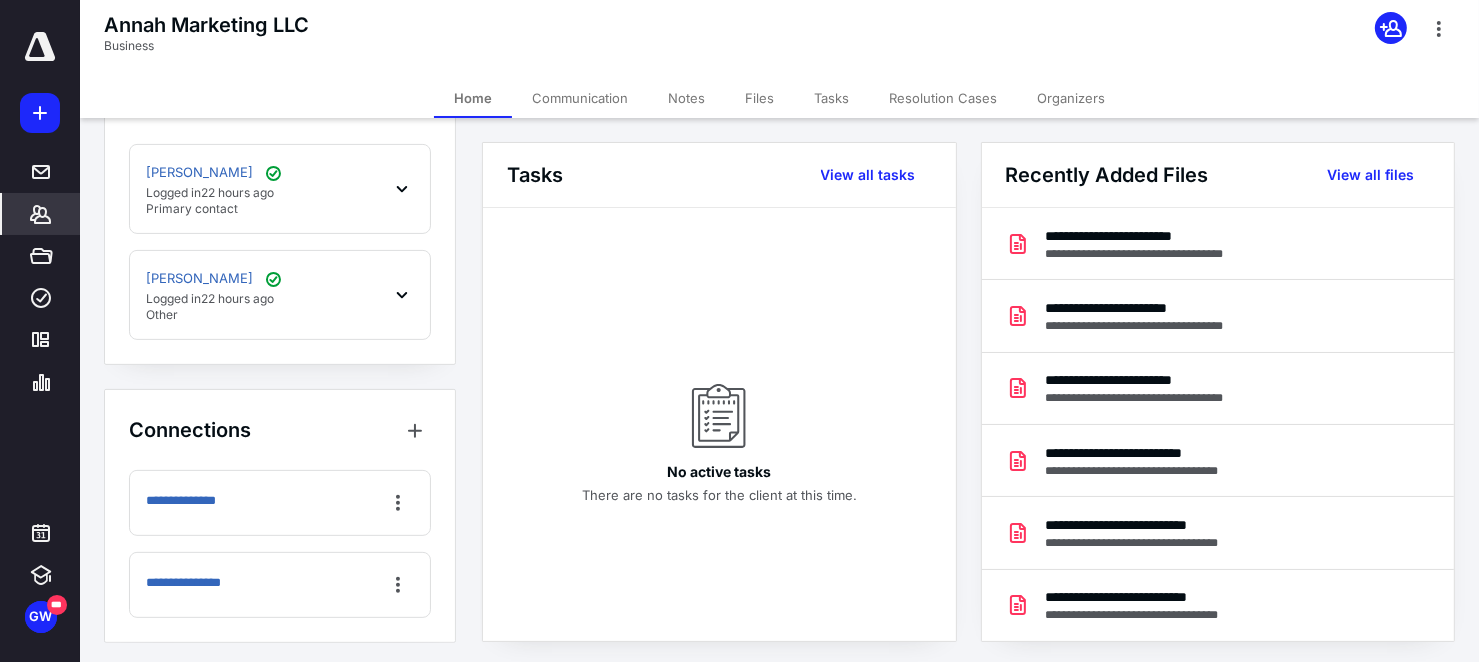 click on "Annah Marketing LLC Business" at bounding box center [779, 39] 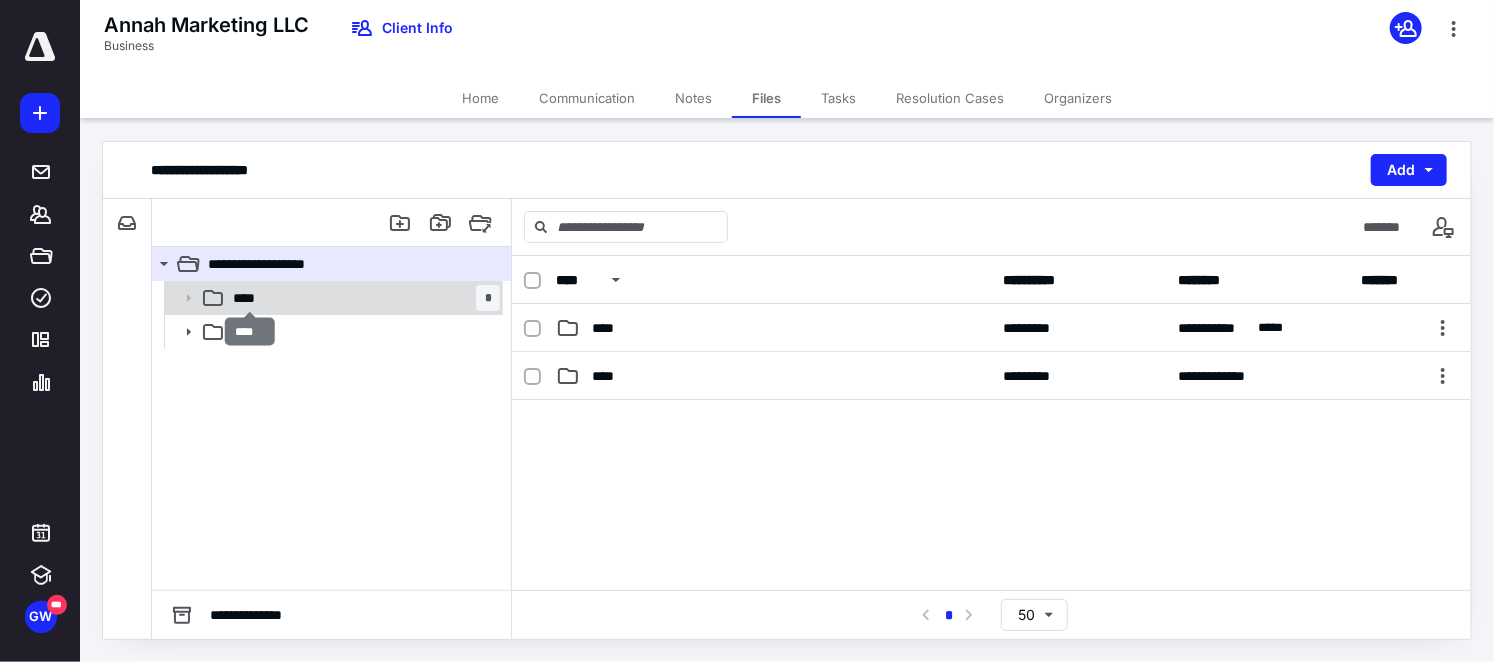 click on "****" at bounding box center (250, 298) 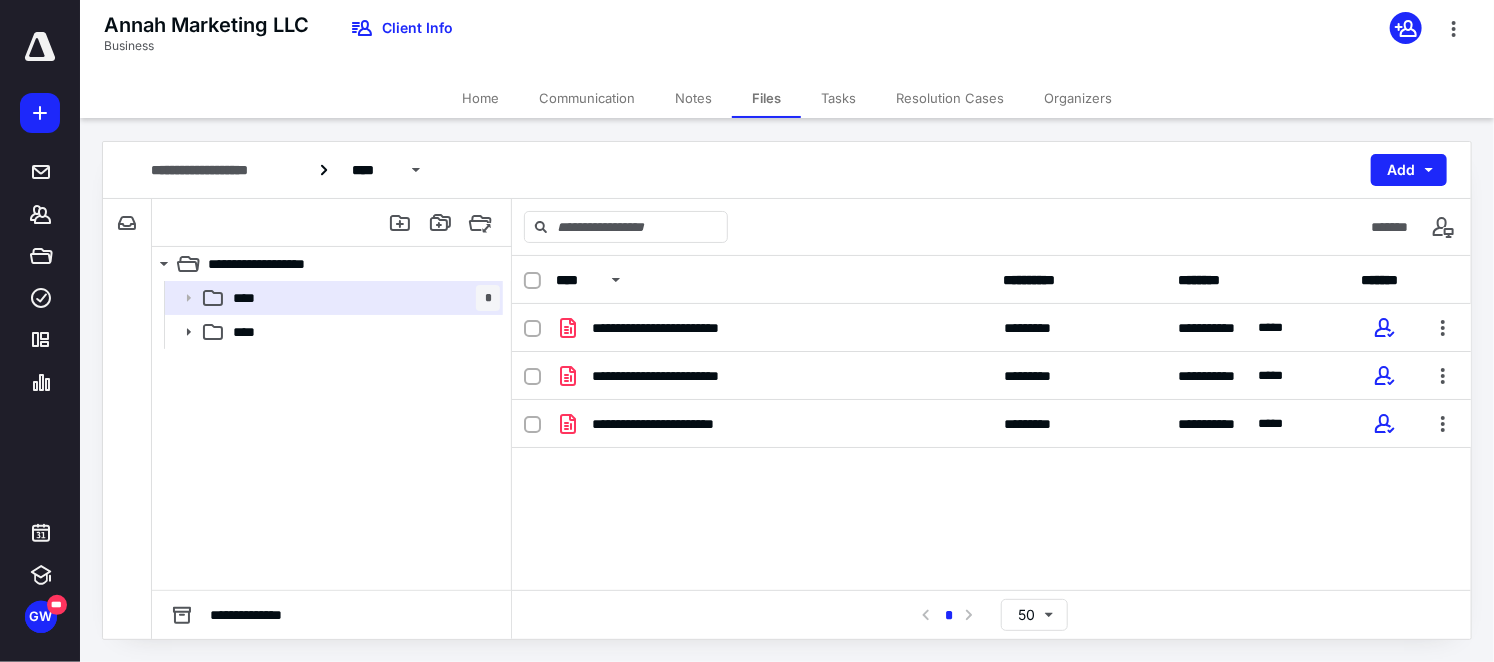 click 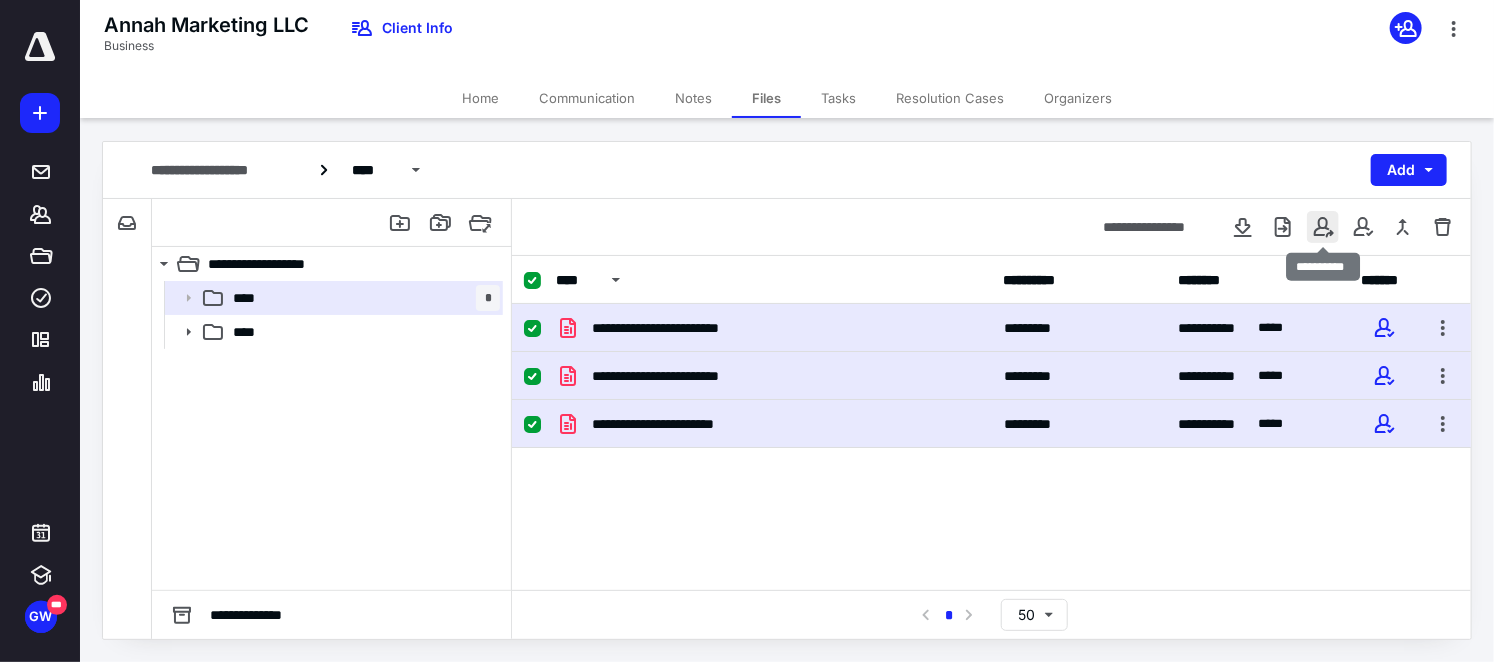 click at bounding box center [1323, 227] 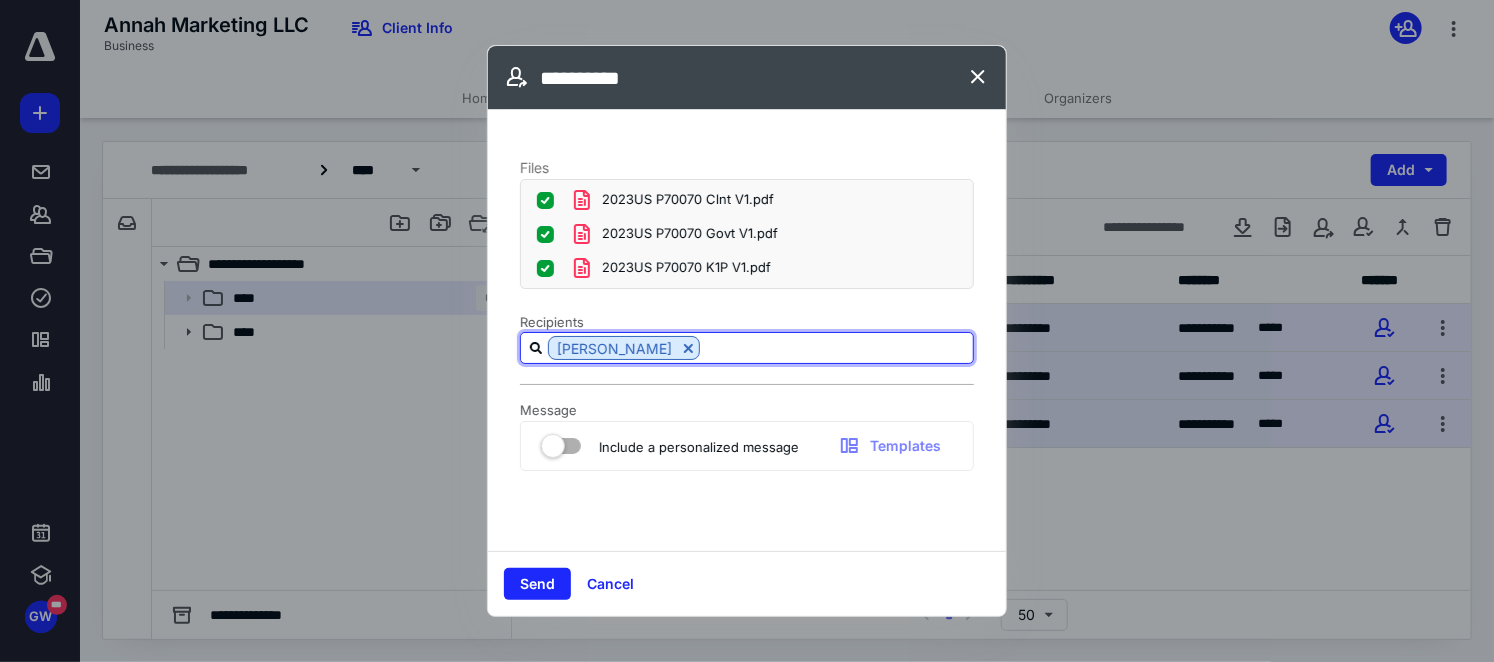 click at bounding box center [836, 347] 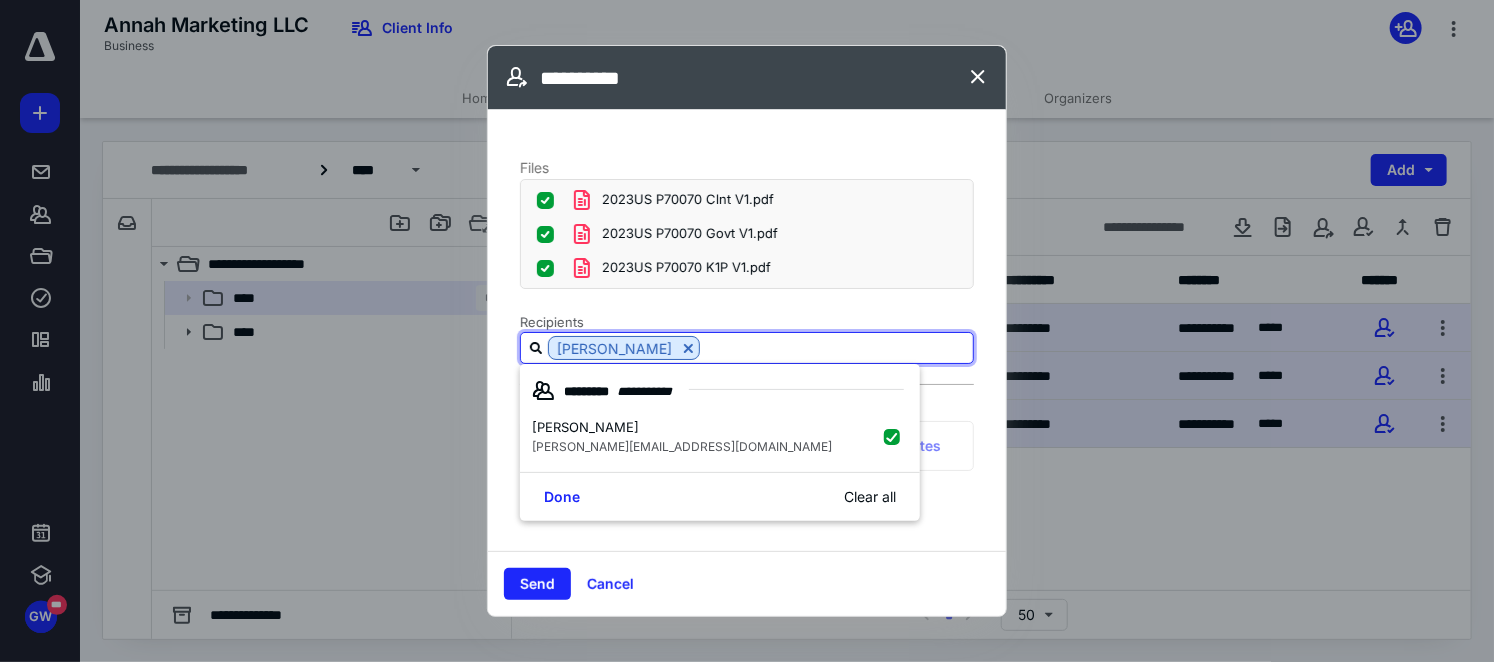 click at bounding box center (836, 347) 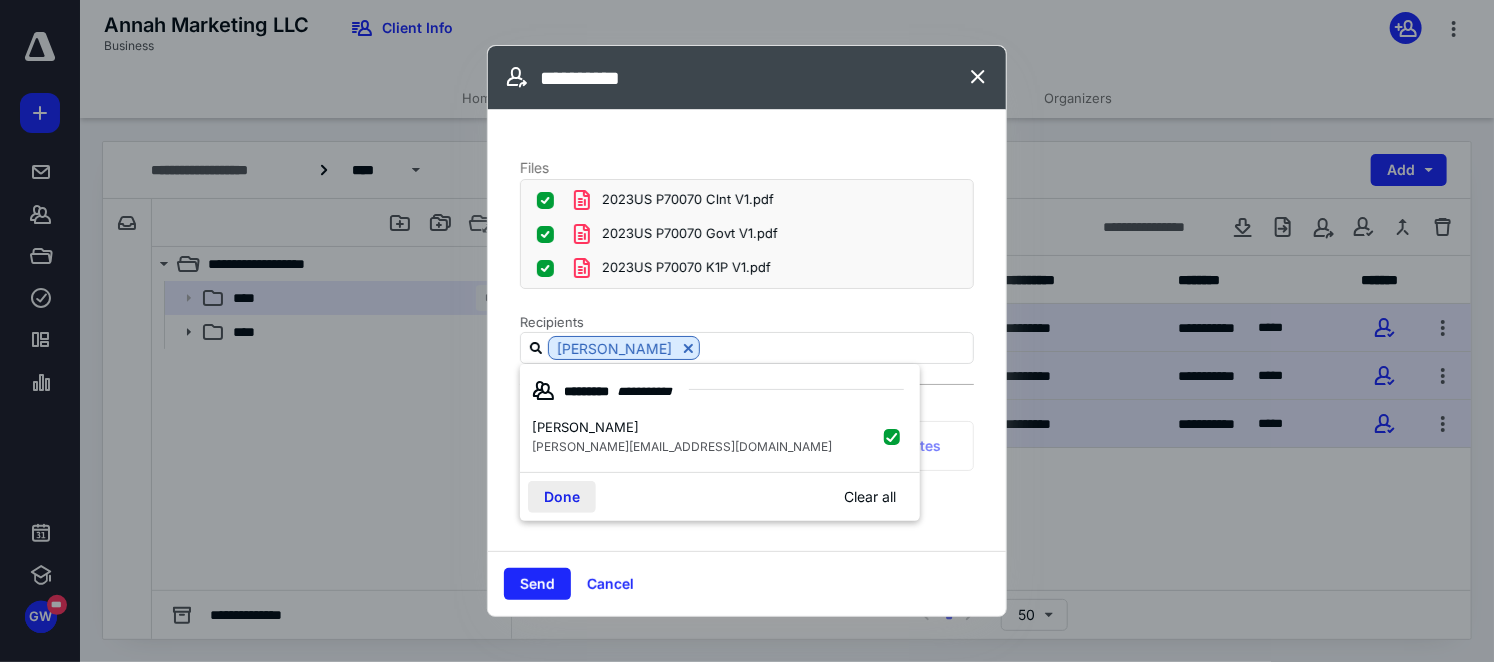 click on "Done" at bounding box center [562, 497] 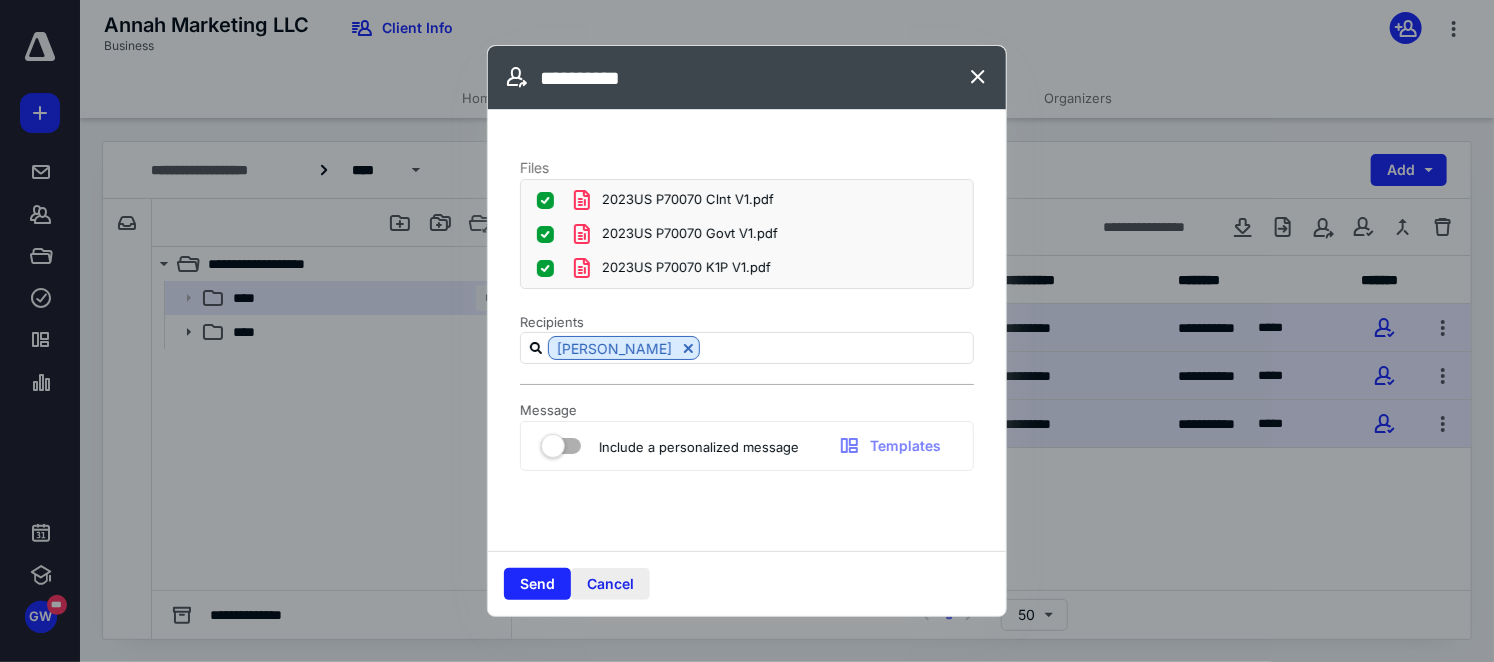 click on "Cancel" at bounding box center [610, 584] 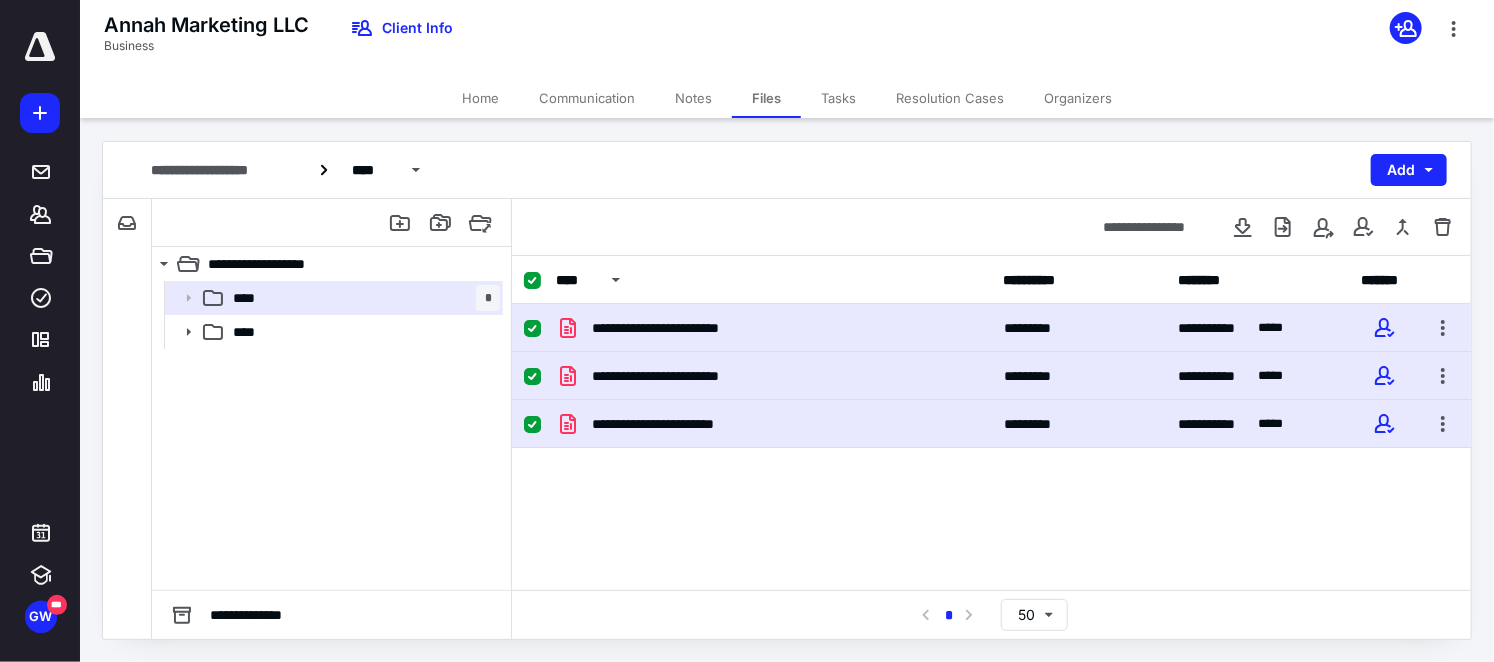 click on "Home" at bounding box center [480, 98] 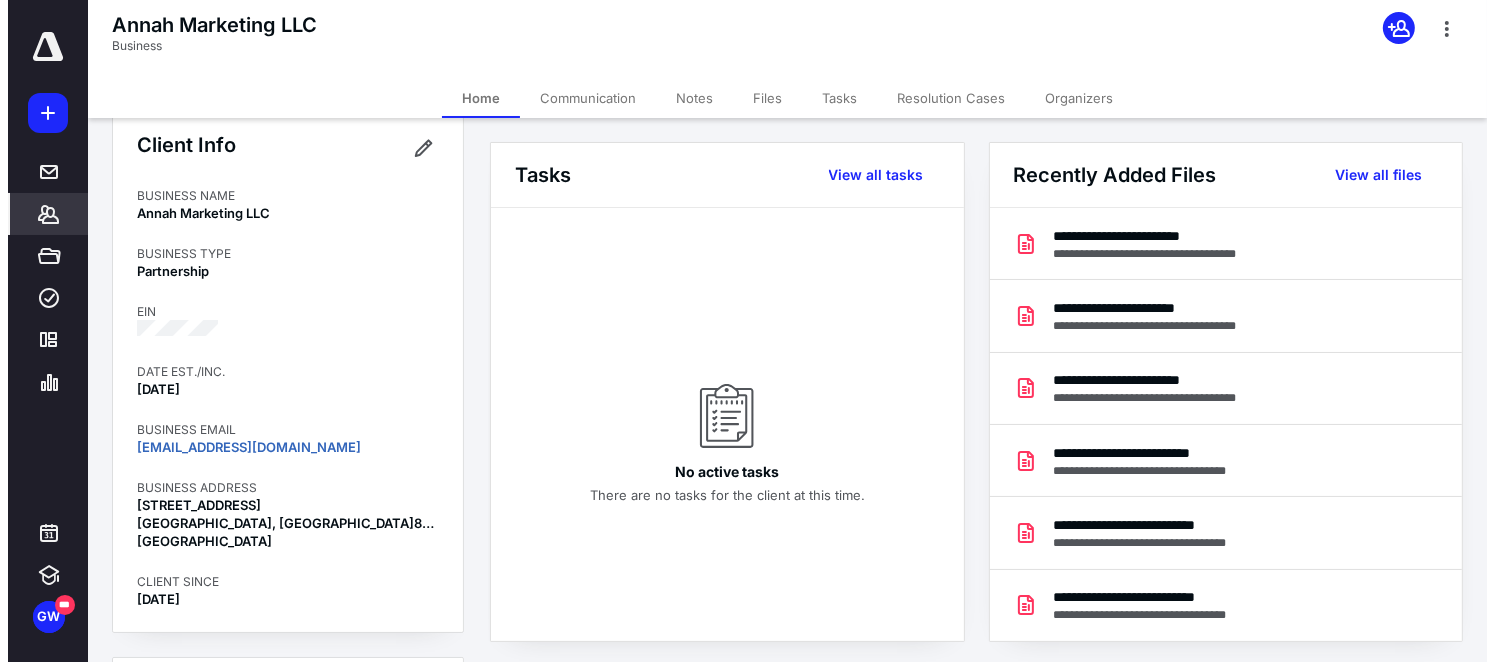 scroll, scrollTop: 0, scrollLeft: 0, axis: both 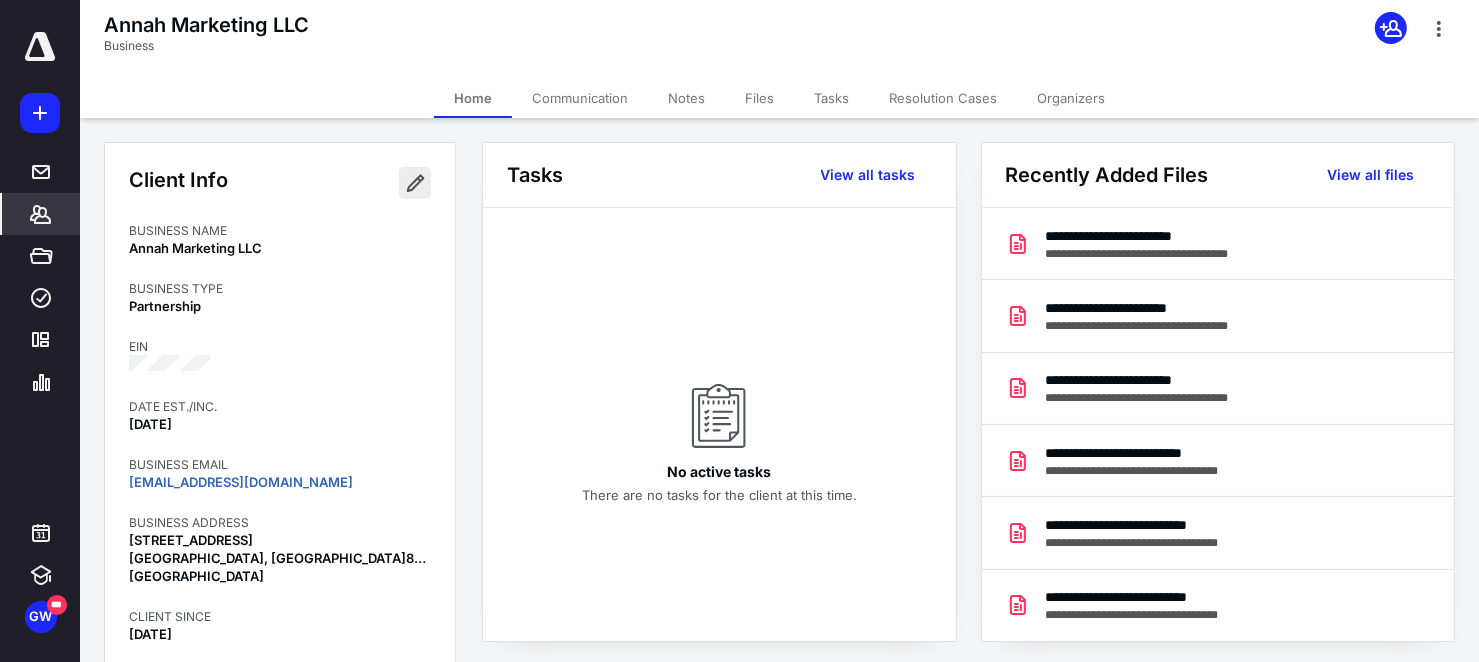 click at bounding box center (415, 183) 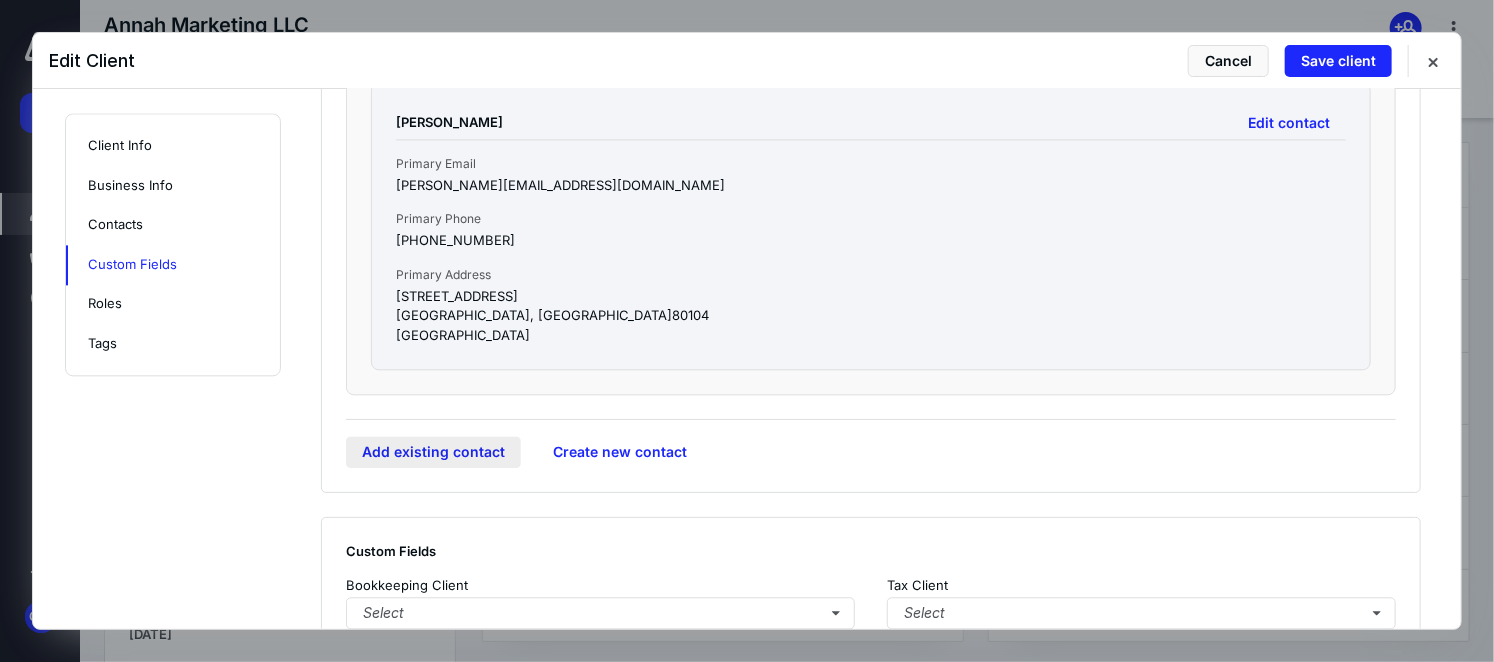 scroll, scrollTop: 2200, scrollLeft: 0, axis: vertical 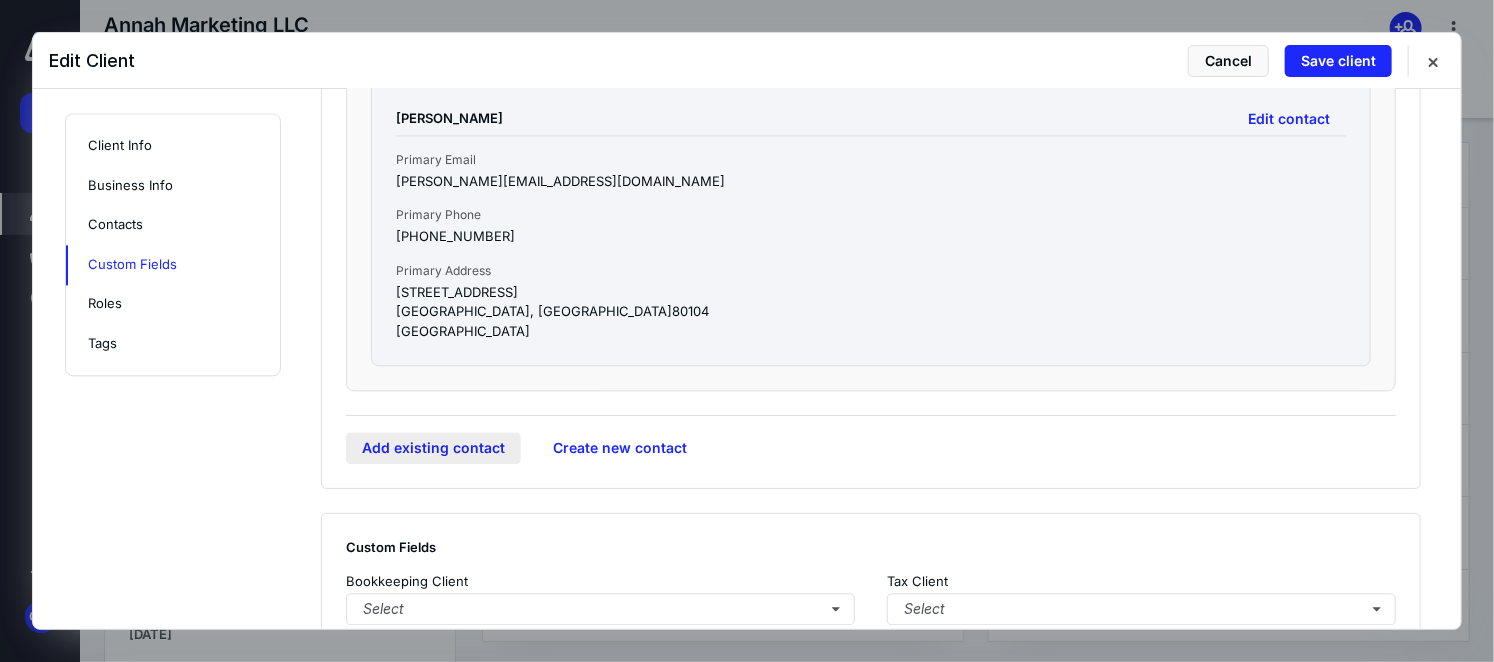 click on "Add existing contact" at bounding box center [433, 448] 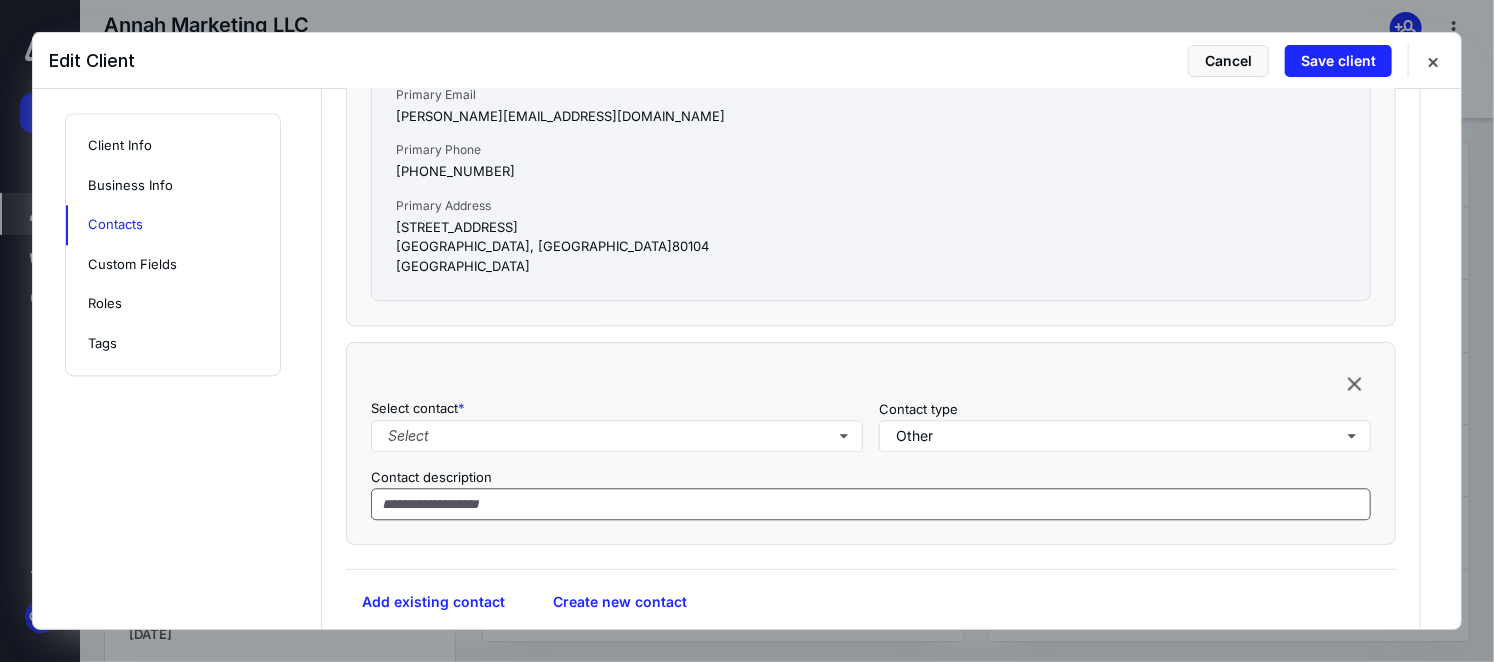 scroll, scrollTop: 2300, scrollLeft: 0, axis: vertical 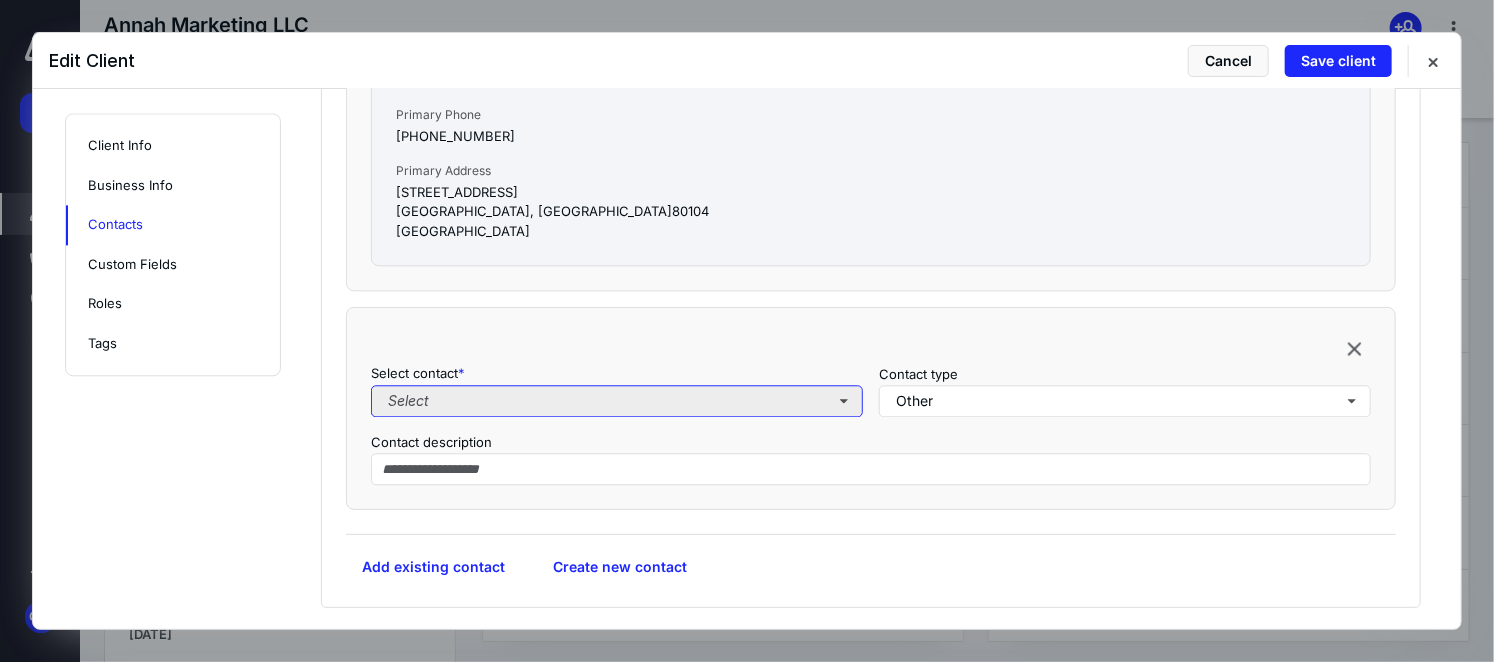 click on "Select" at bounding box center [617, 401] 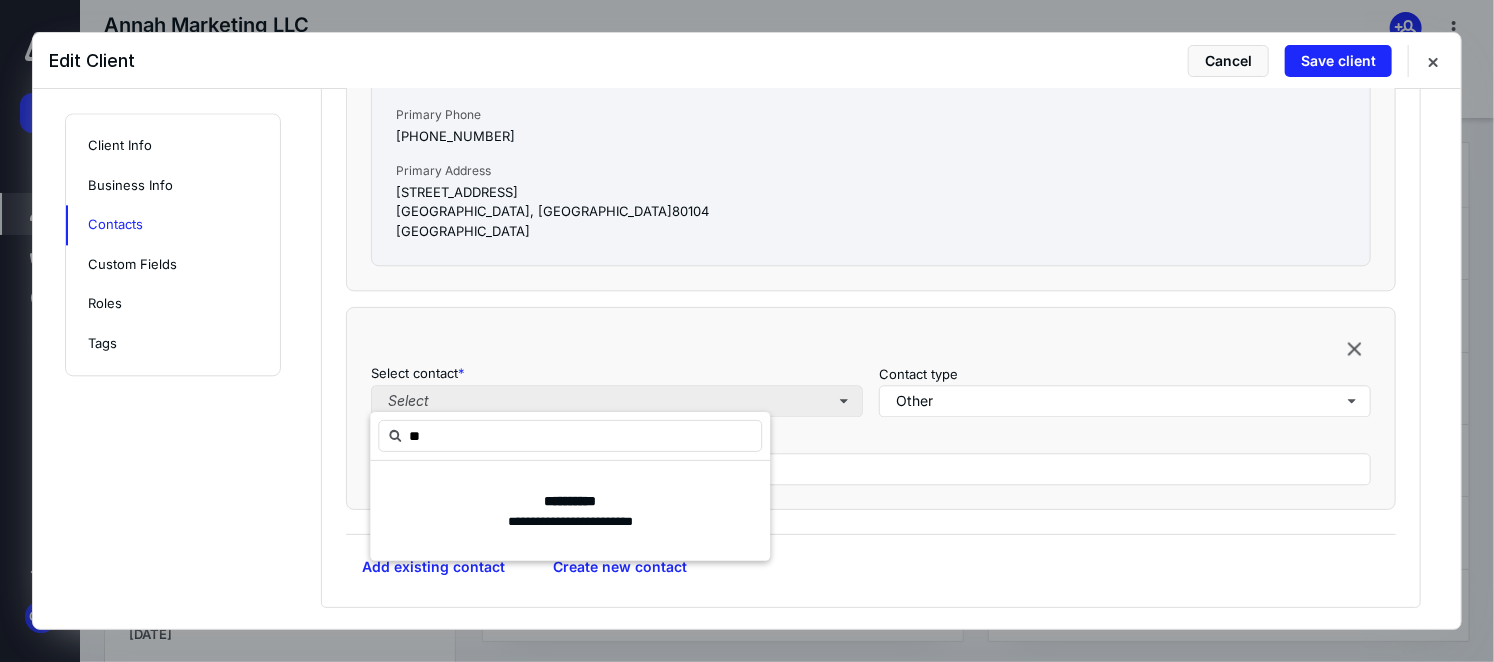 type on "*" 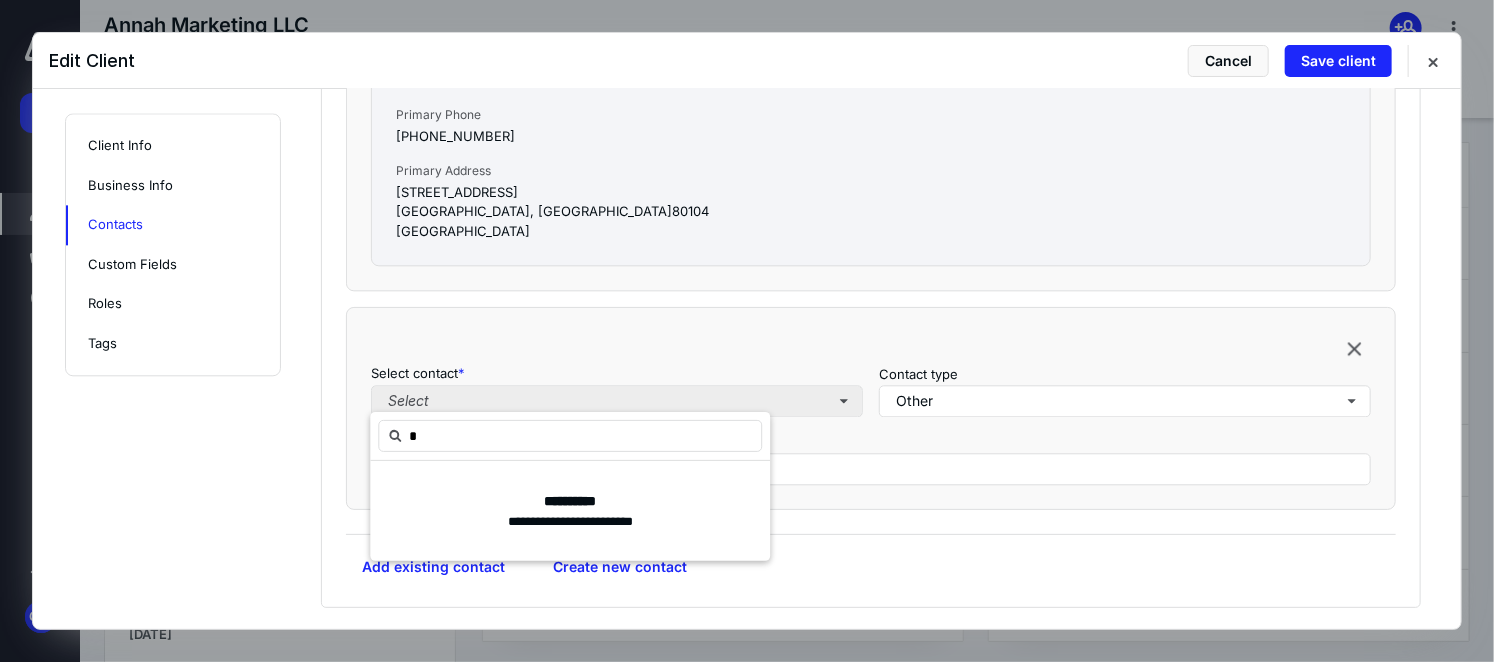 type 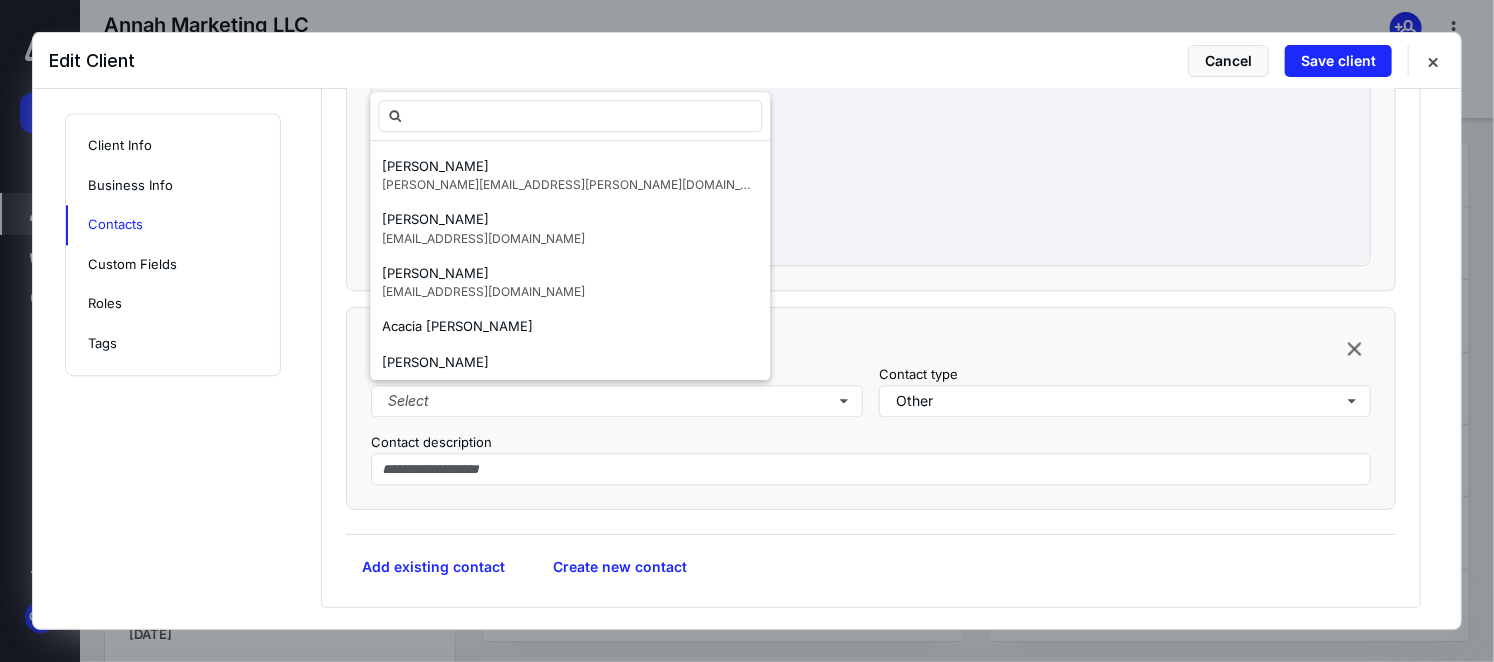 click on "**********" at bounding box center (747, -477) 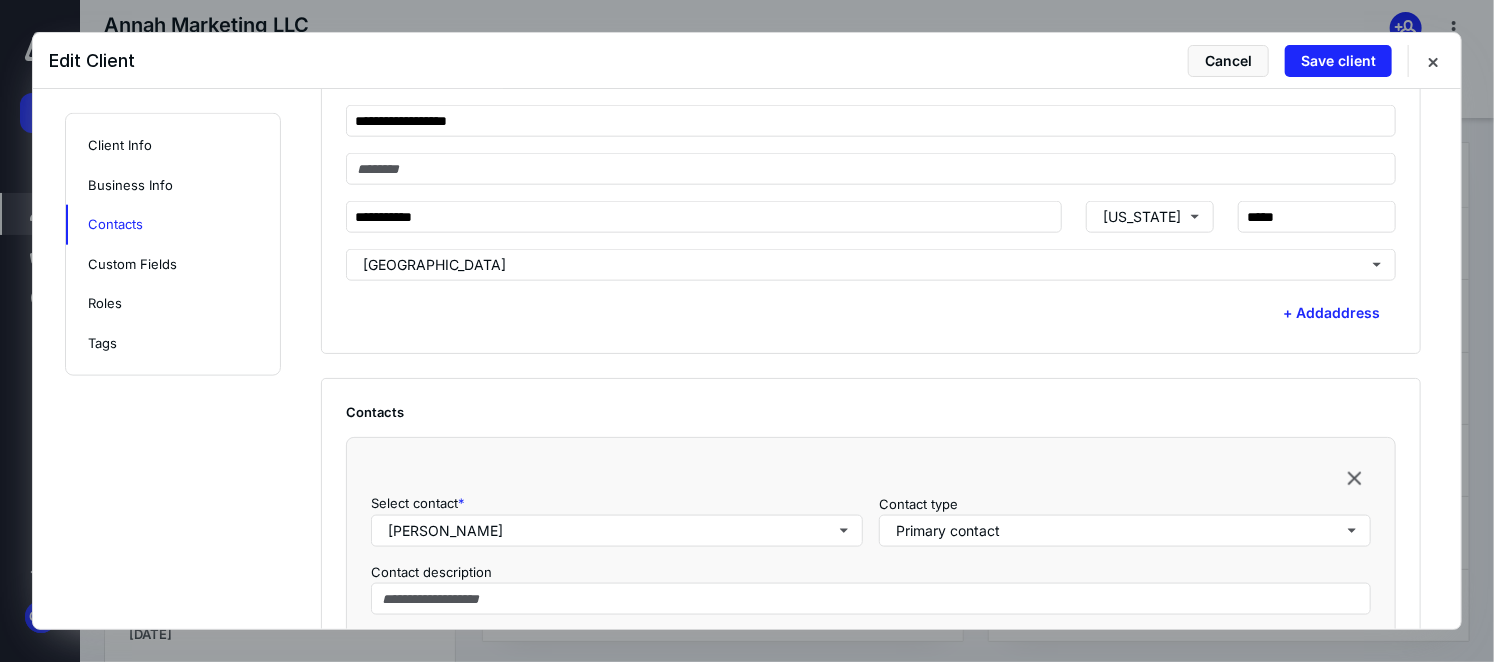 scroll, scrollTop: 1300, scrollLeft: 0, axis: vertical 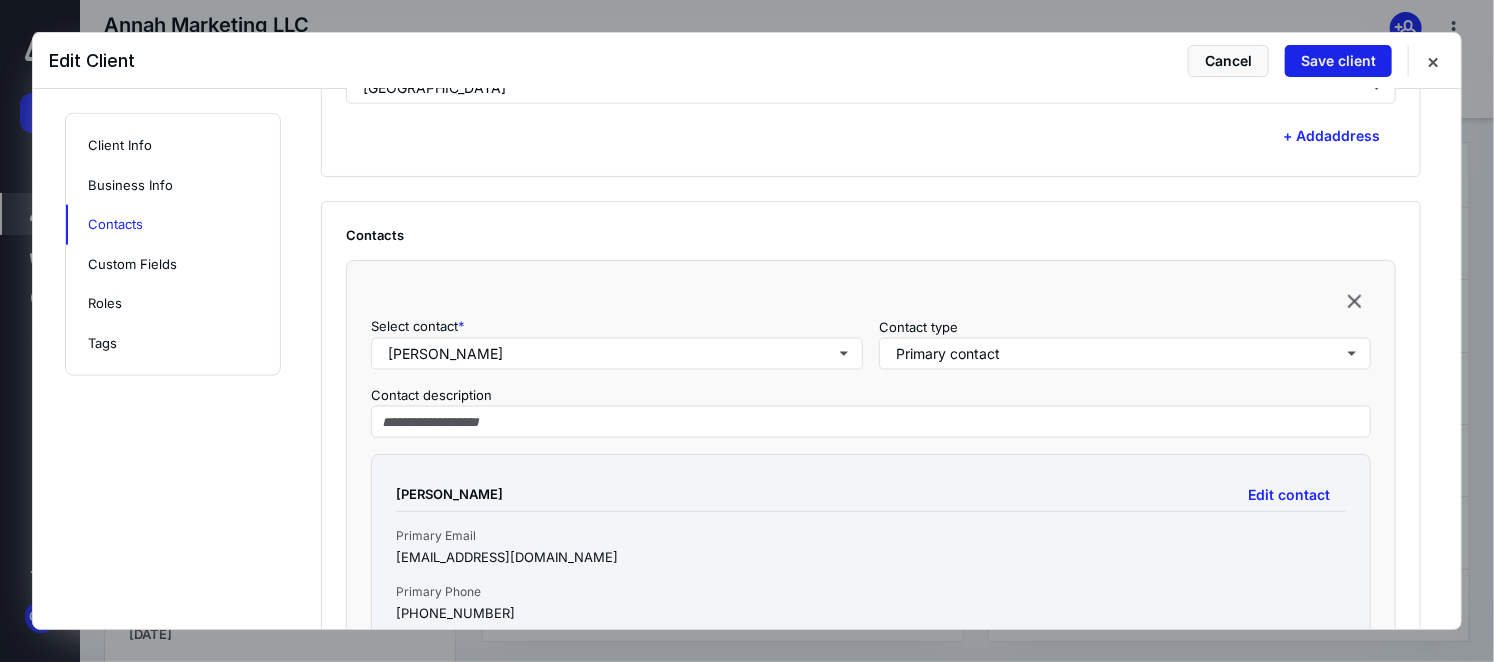 click on "Save client" at bounding box center [1338, 61] 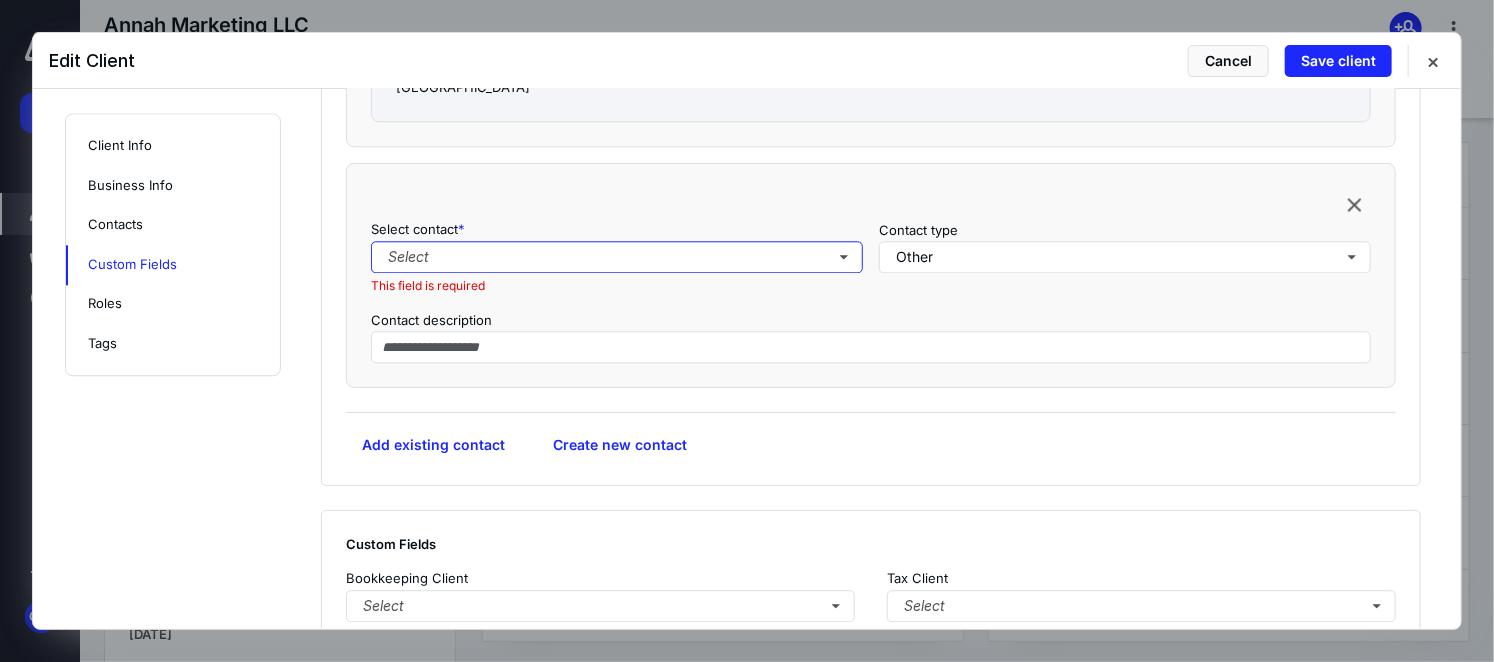 scroll, scrollTop: 2444, scrollLeft: 0, axis: vertical 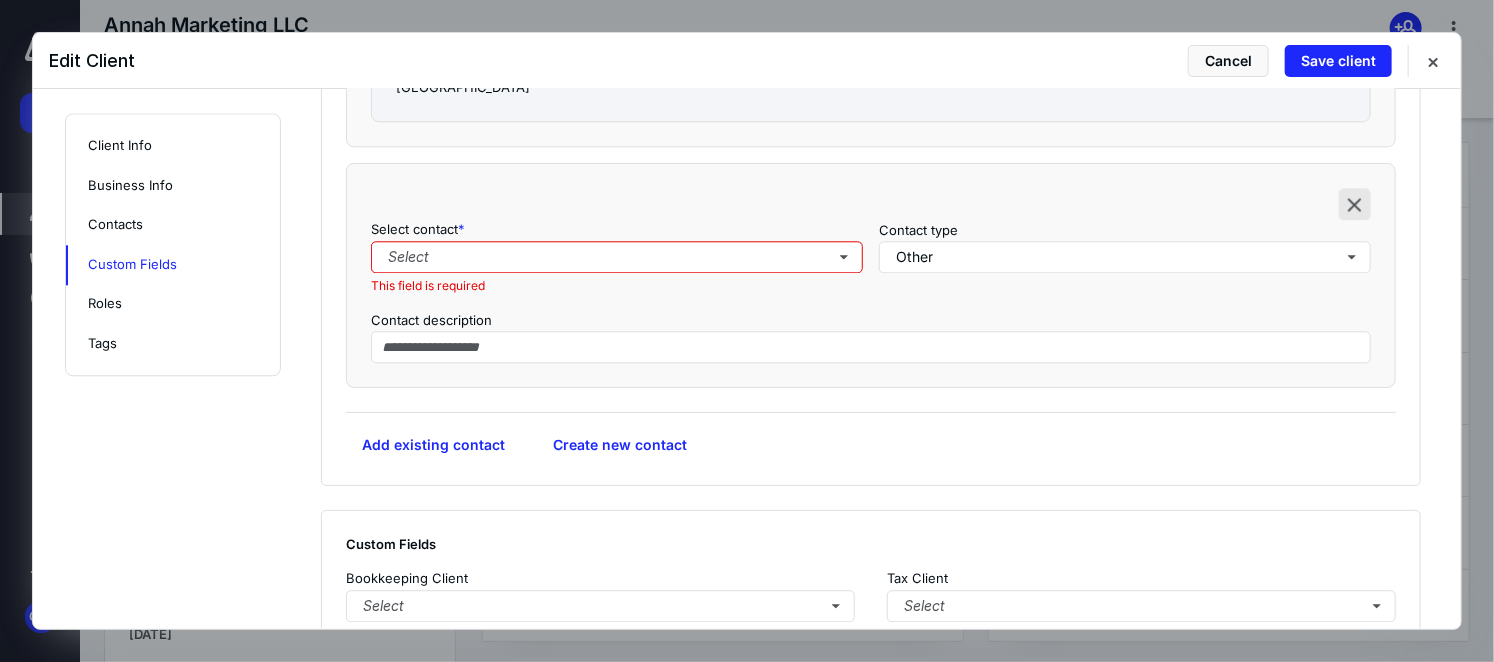 click at bounding box center (1355, 204) 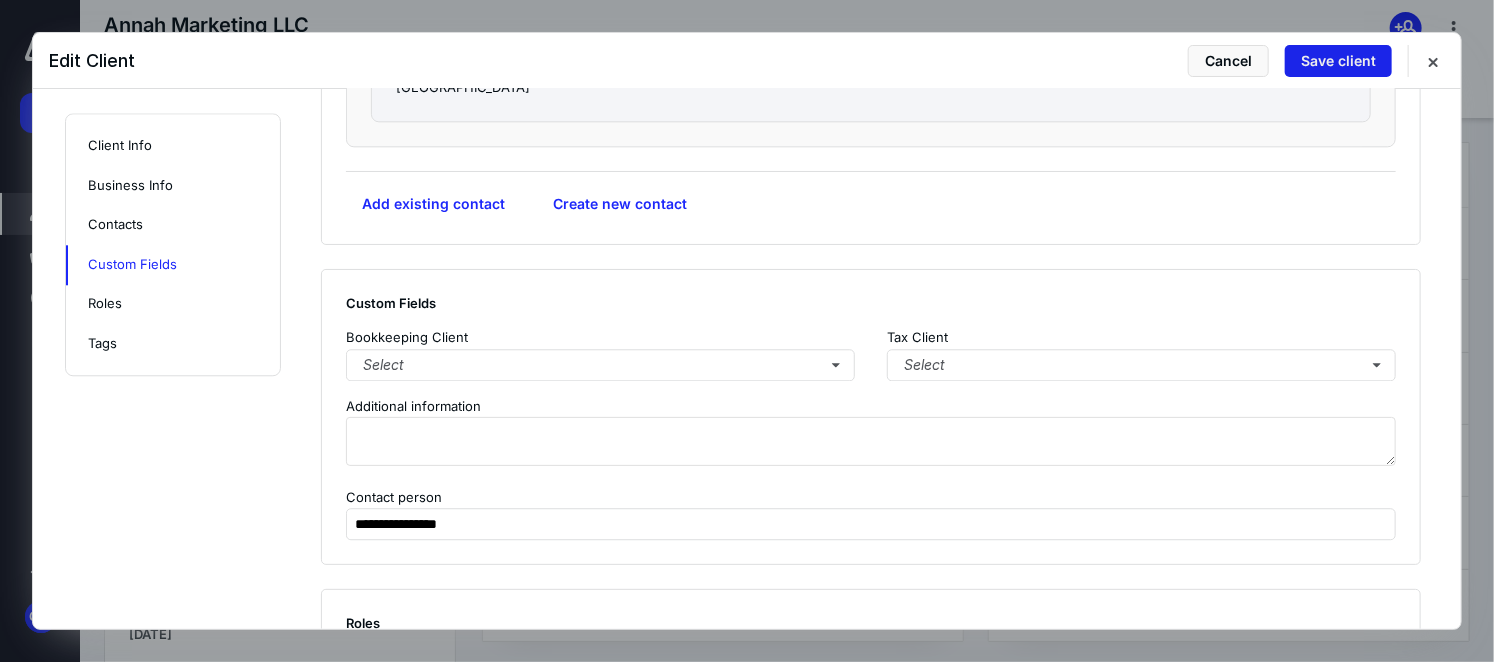 click on "Save client" at bounding box center [1338, 61] 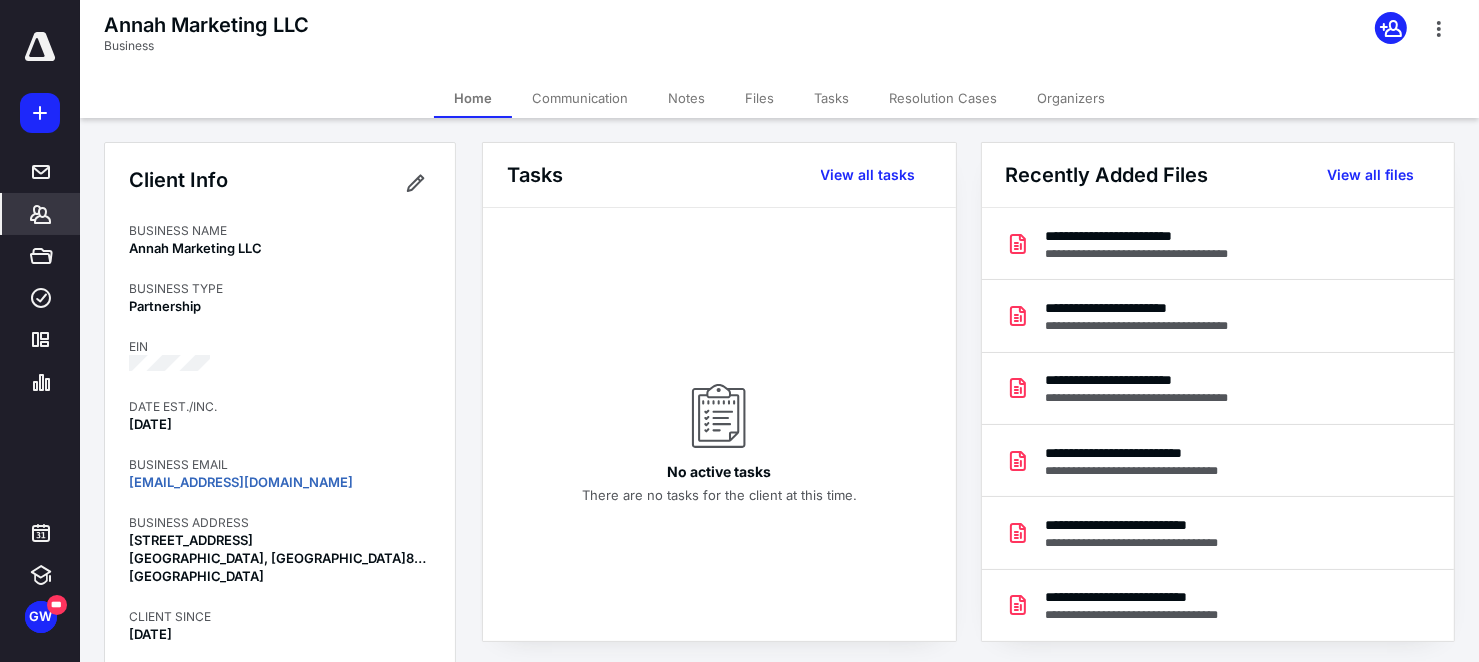 click on "Files" at bounding box center (759, 98) 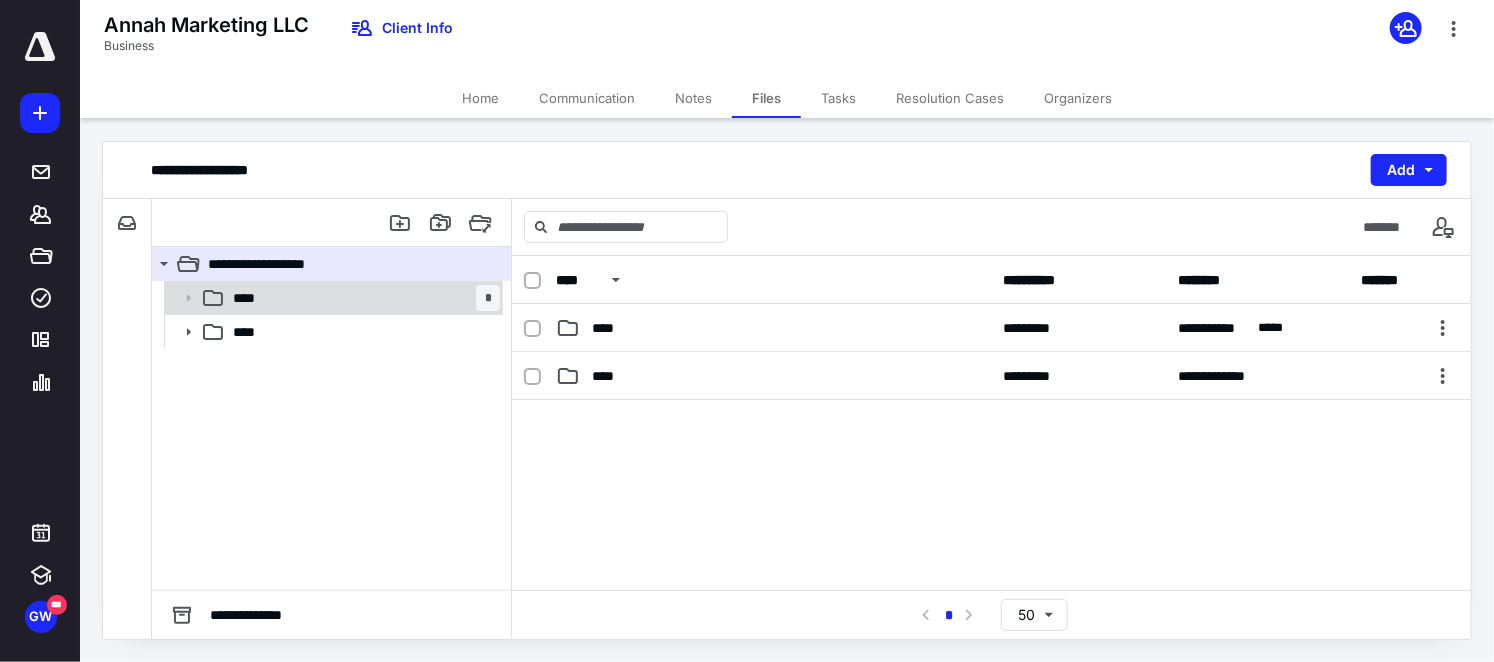 click 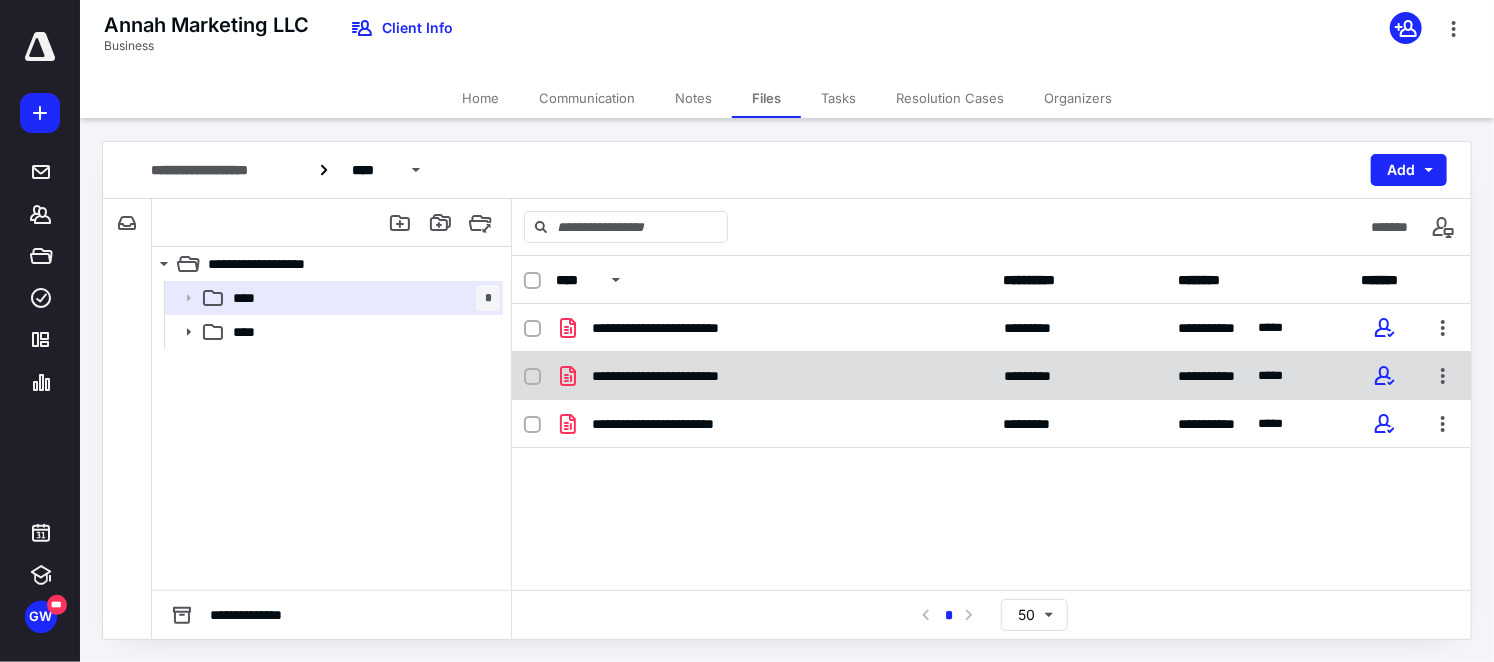 drag, startPoint x: 530, startPoint y: 374, endPoint x: 540, endPoint y: 361, distance: 16.40122 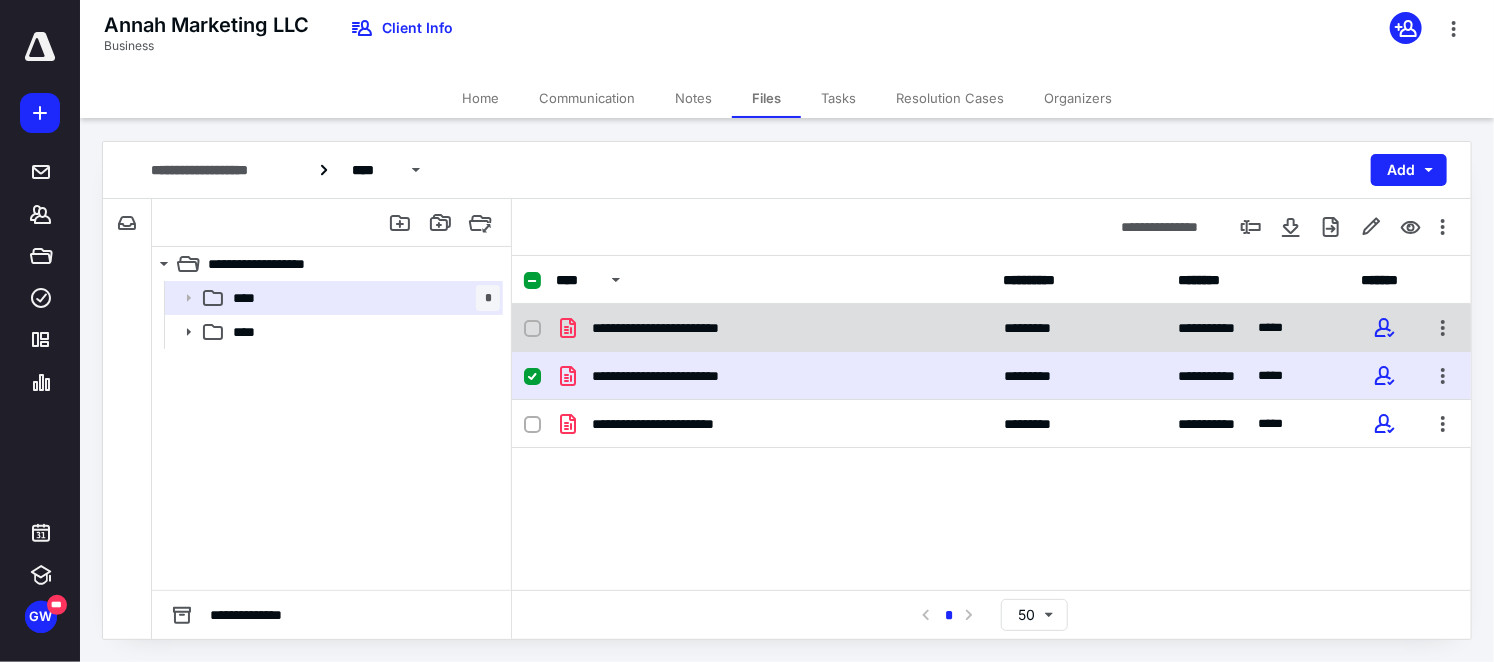 click 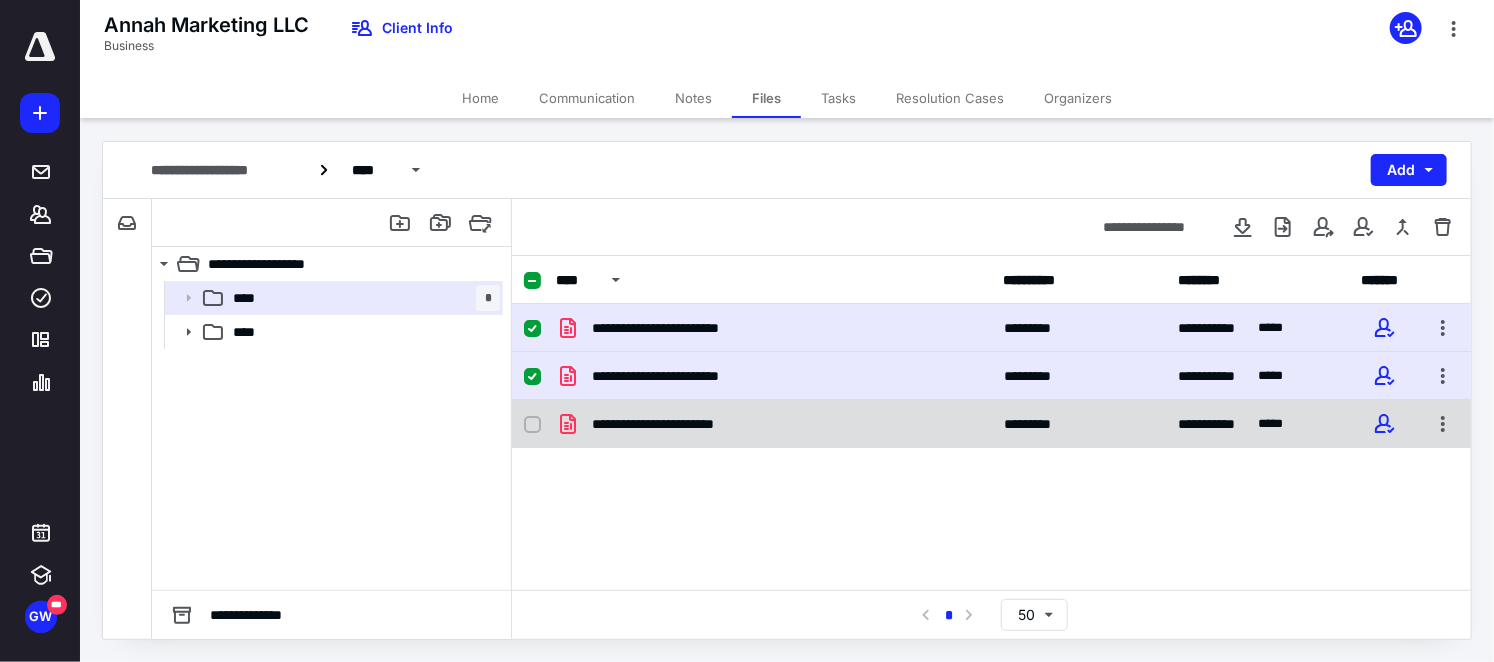 click 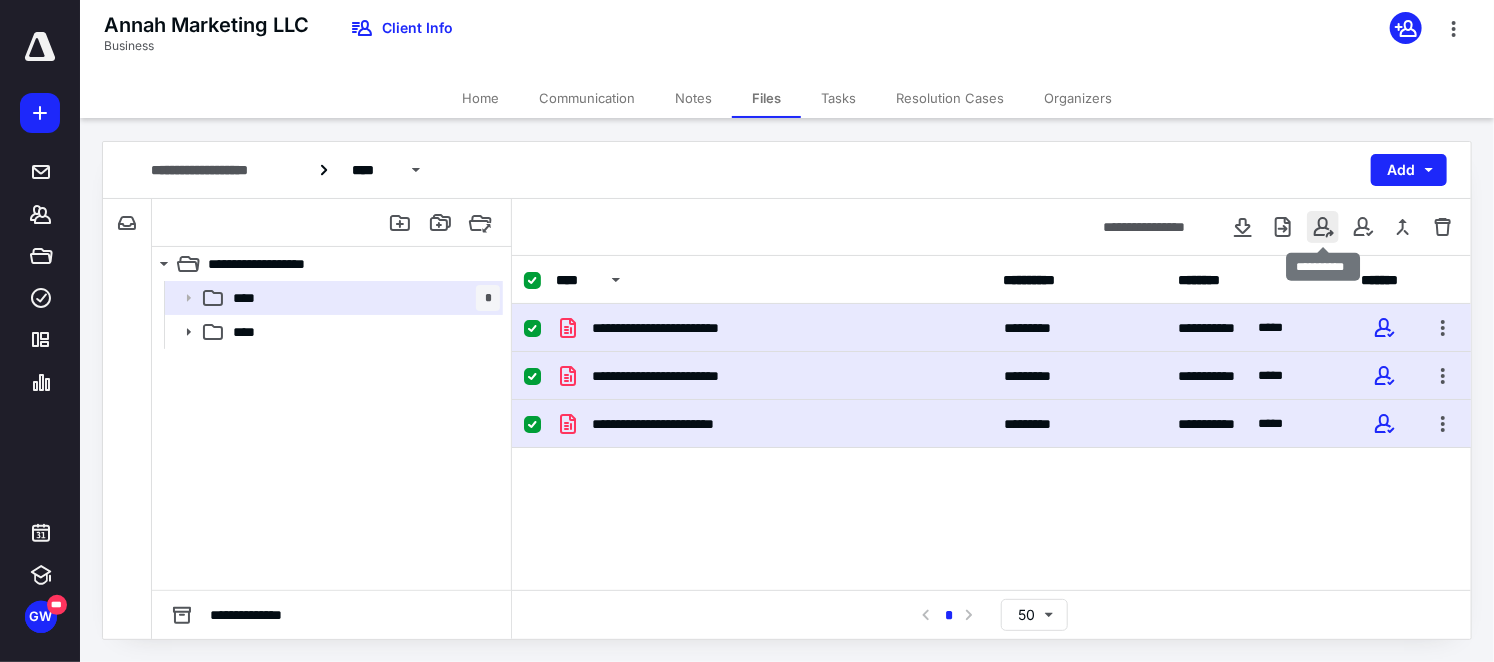 click at bounding box center (1323, 227) 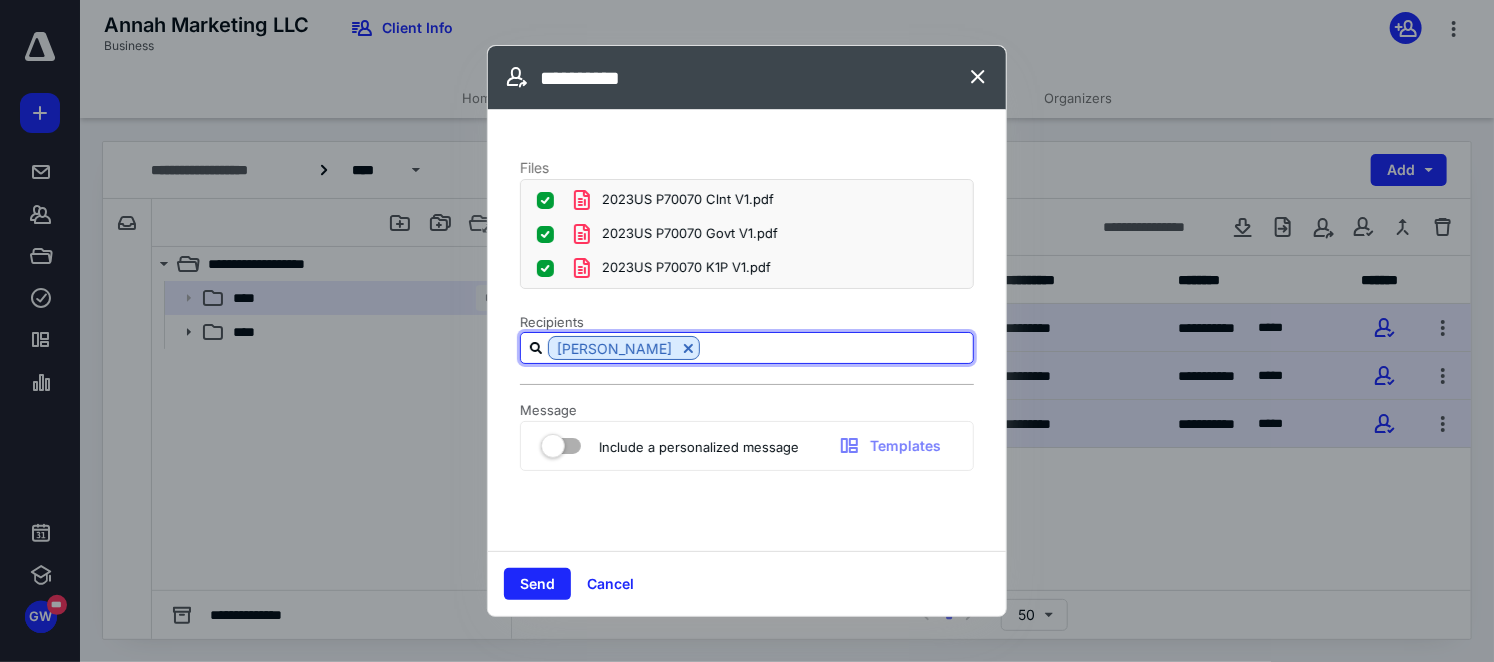 click at bounding box center (836, 347) 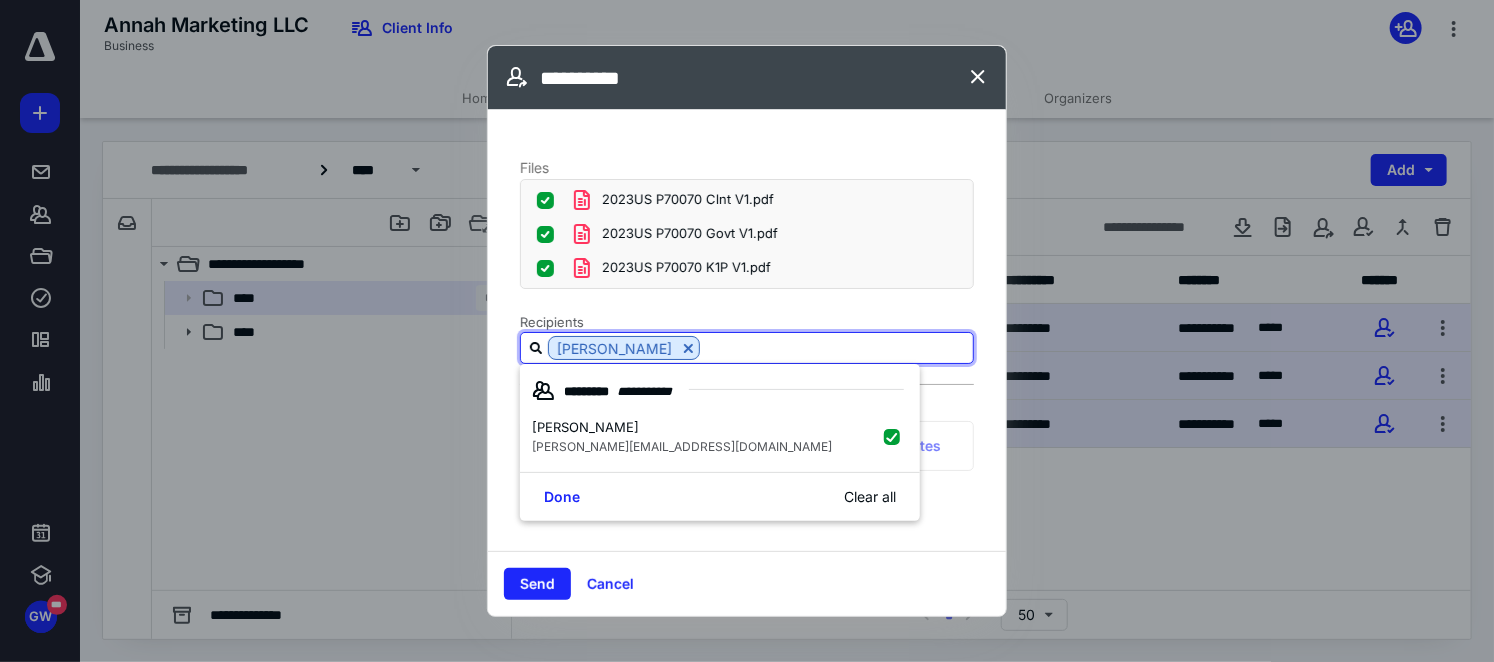 click at bounding box center [836, 347] 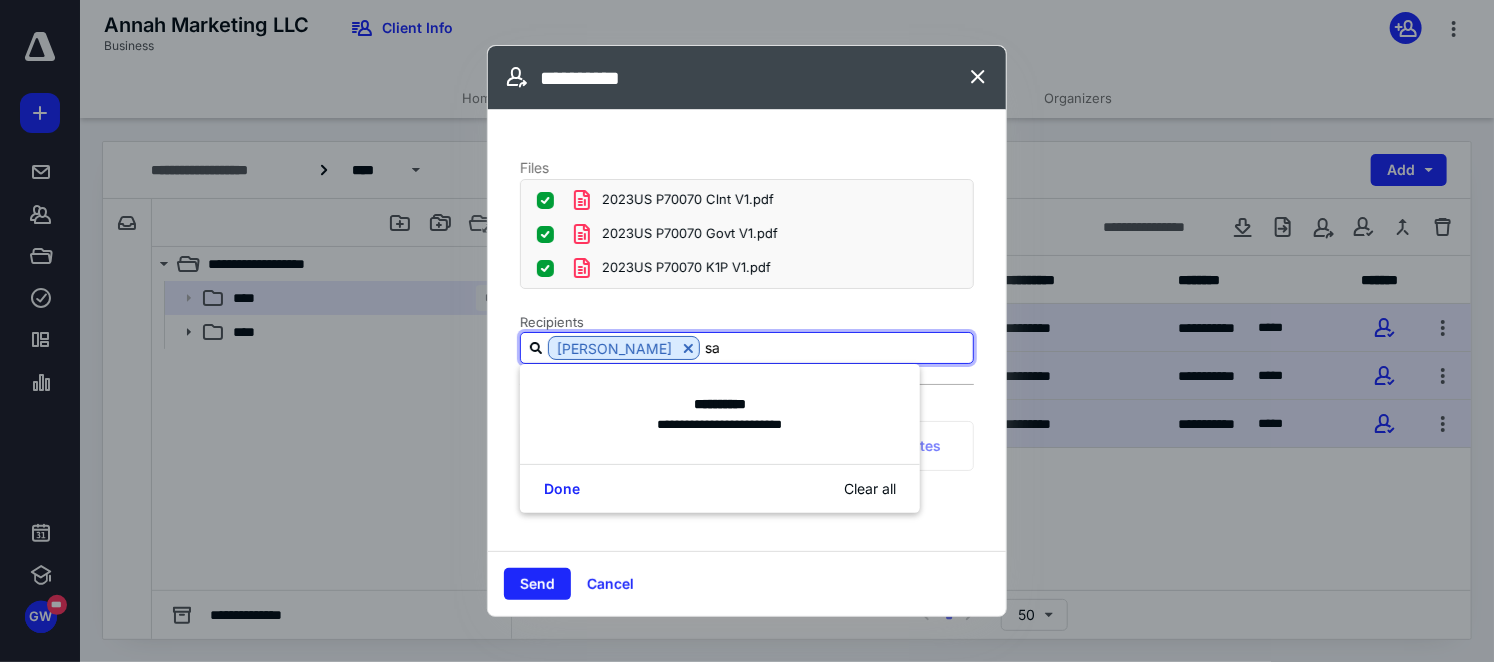type on "s" 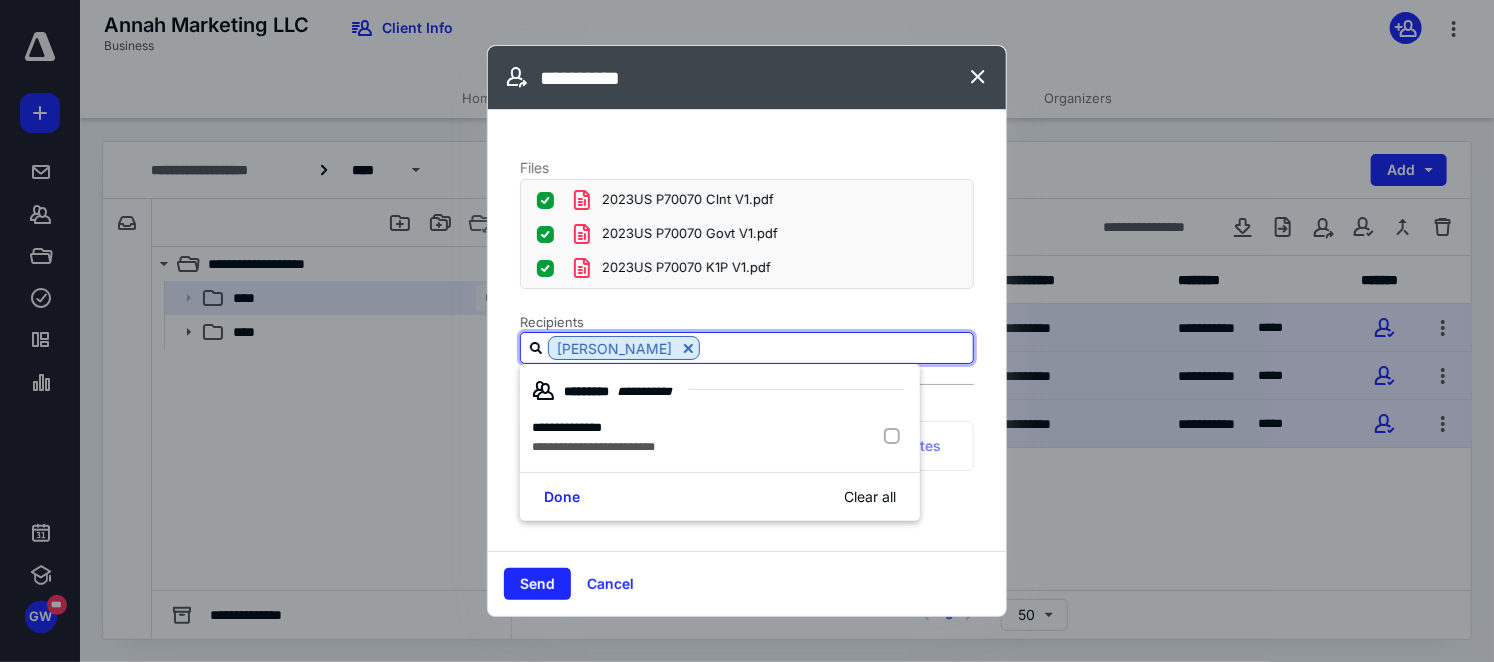 type on "[PERSON_NAME]" 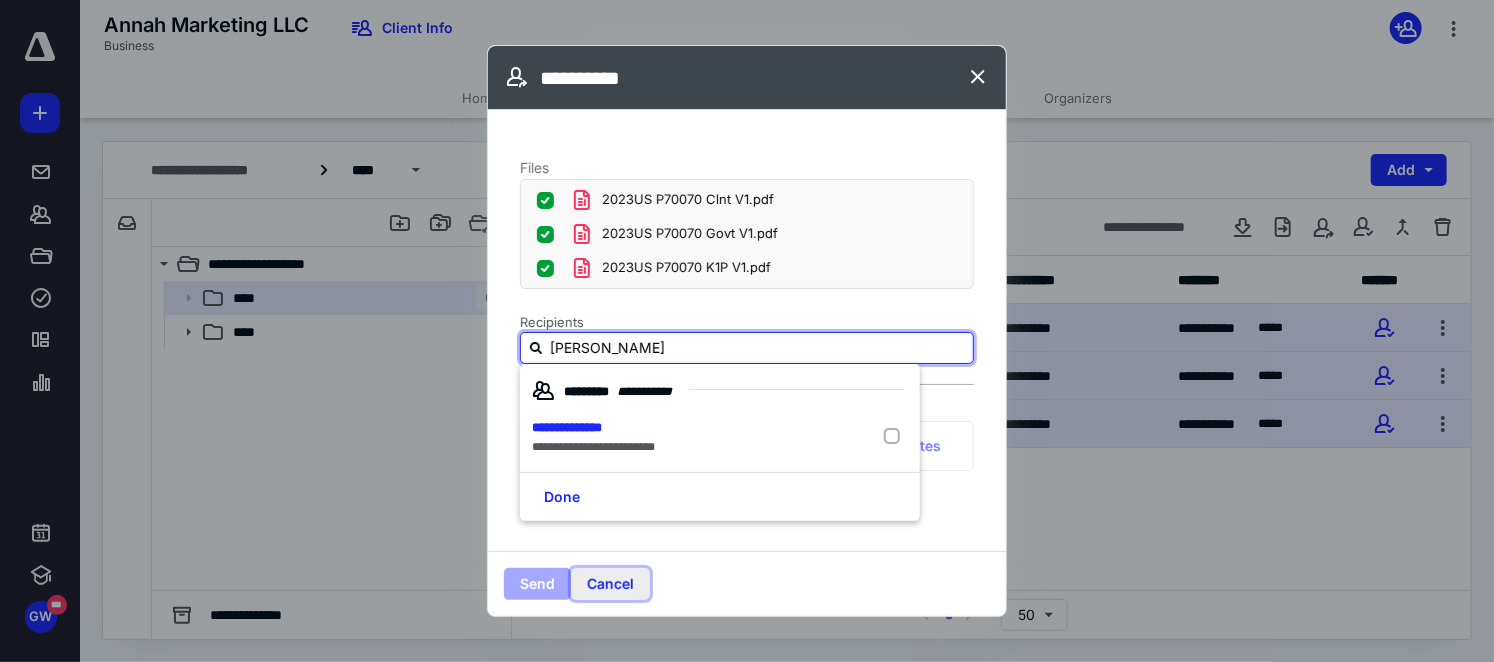 click on "Cancel" at bounding box center [610, 584] 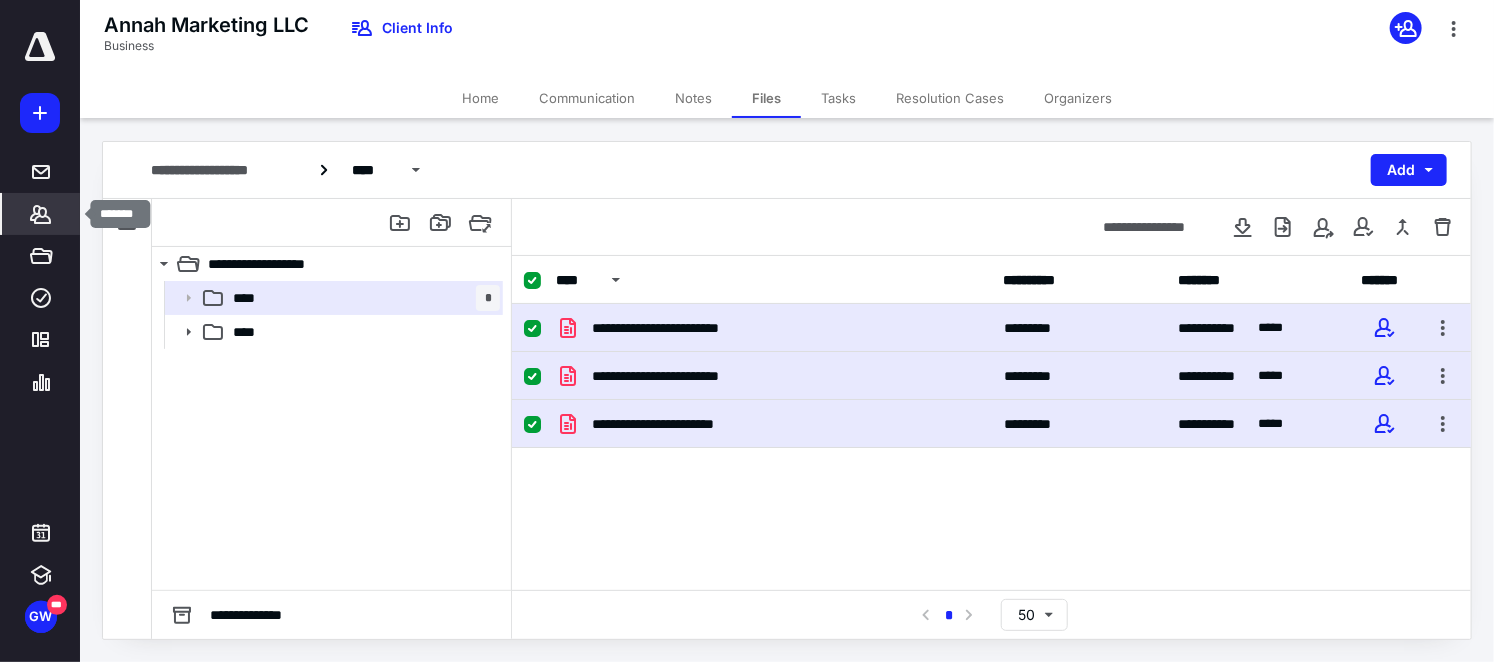 click 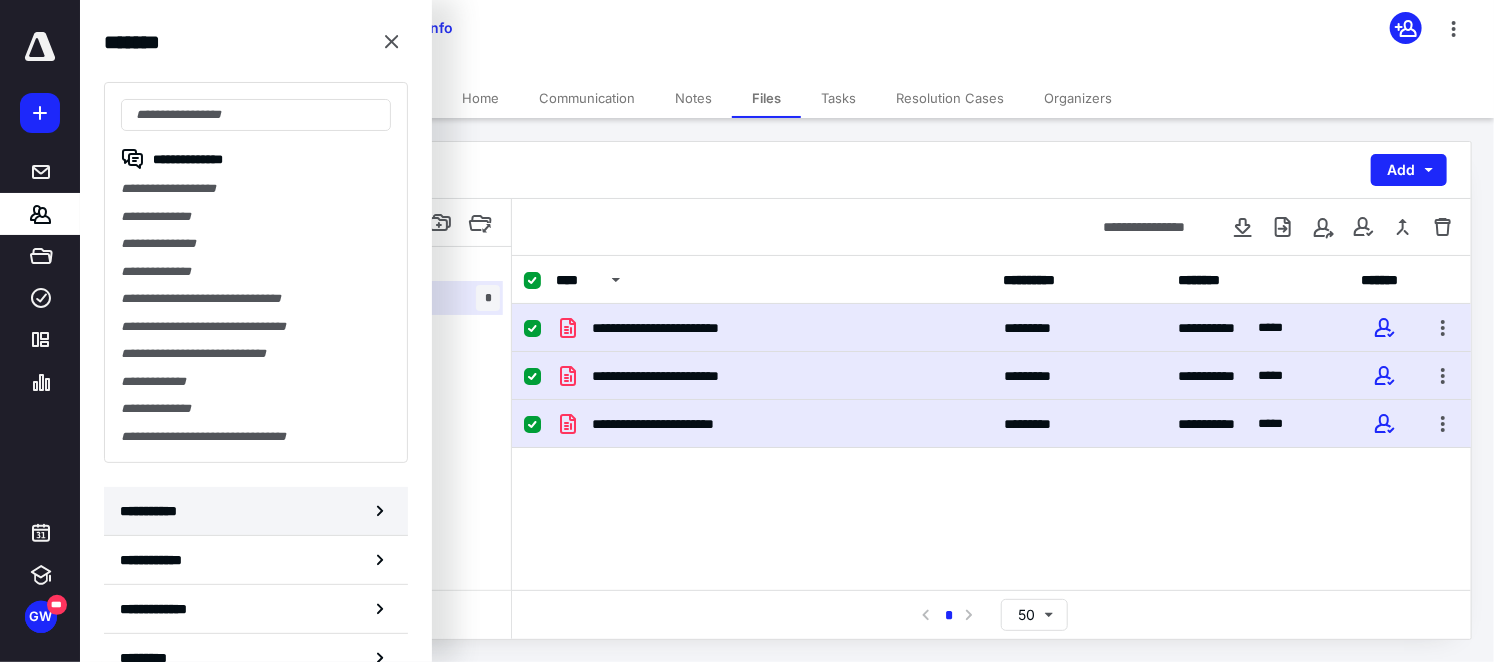 click on "**********" at bounding box center [153, 511] 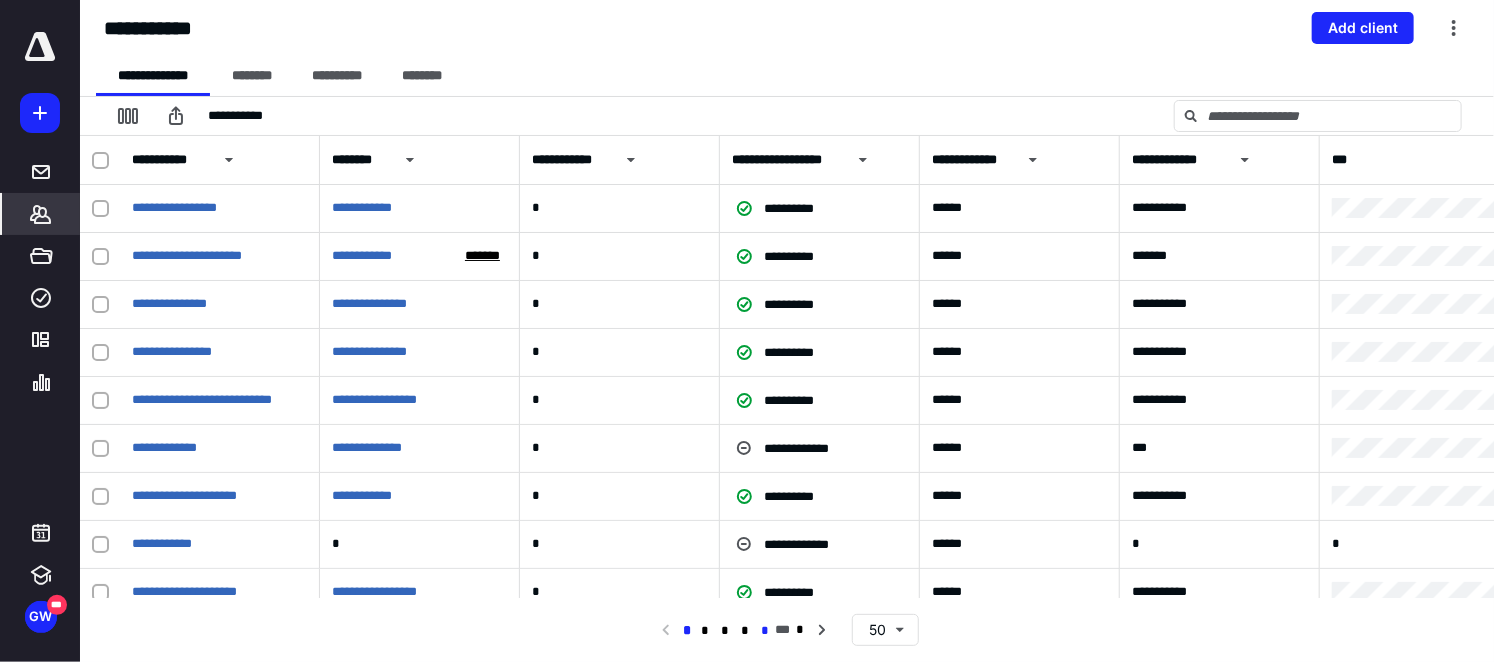 click on "*" at bounding box center [766, 631] 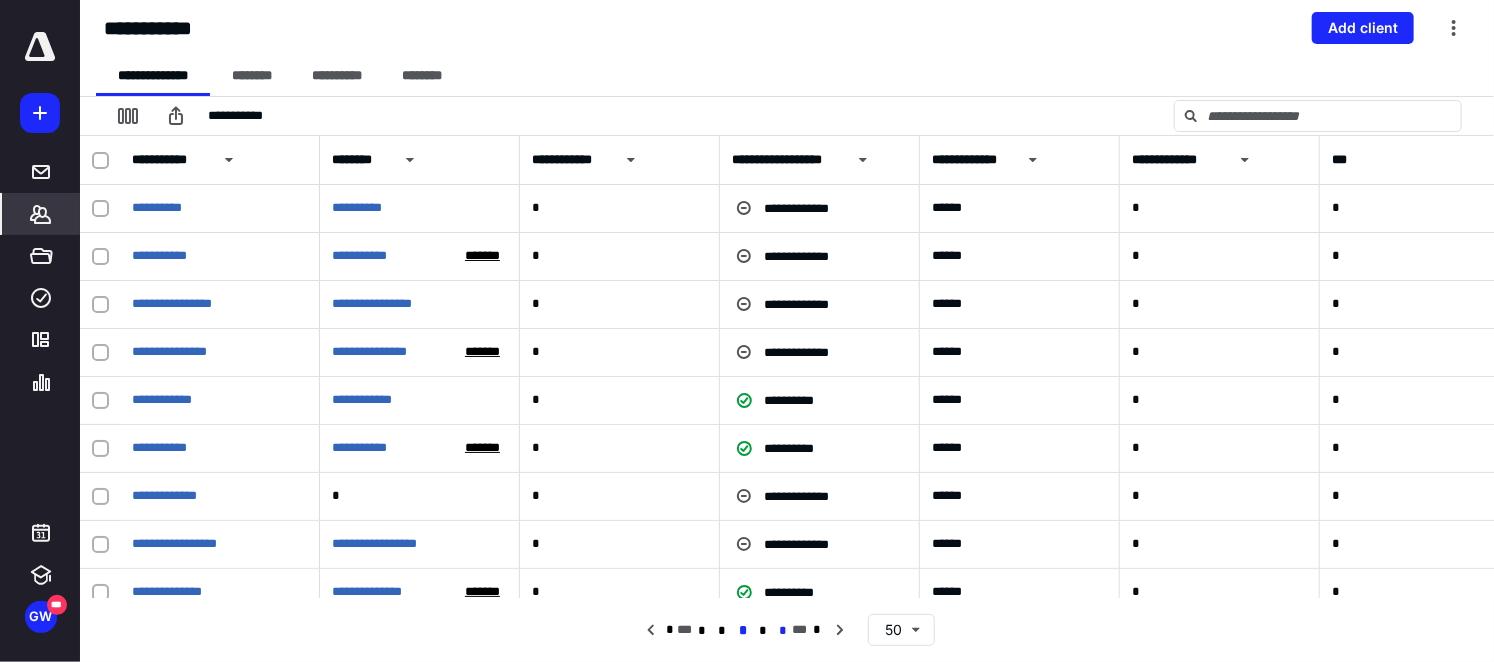 click on "*" at bounding box center (782, 631) 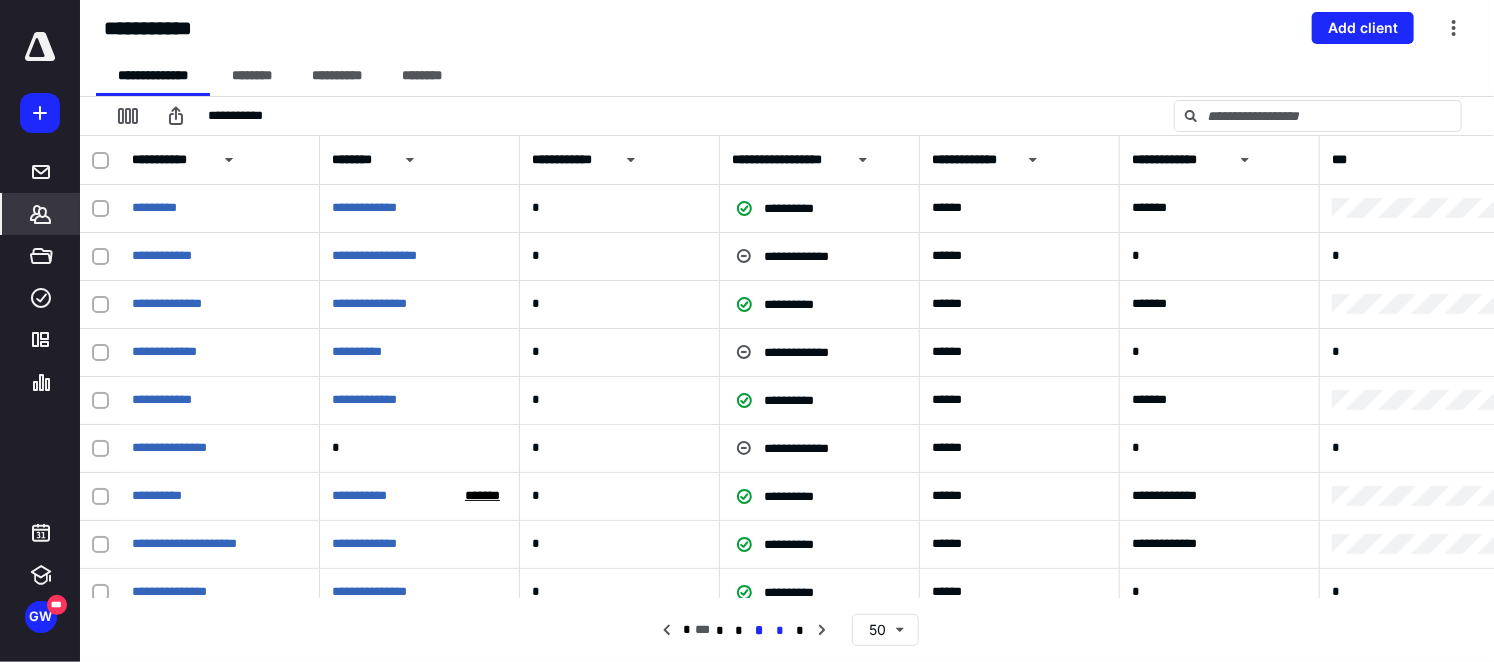click on "*" at bounding box center [780, 631] 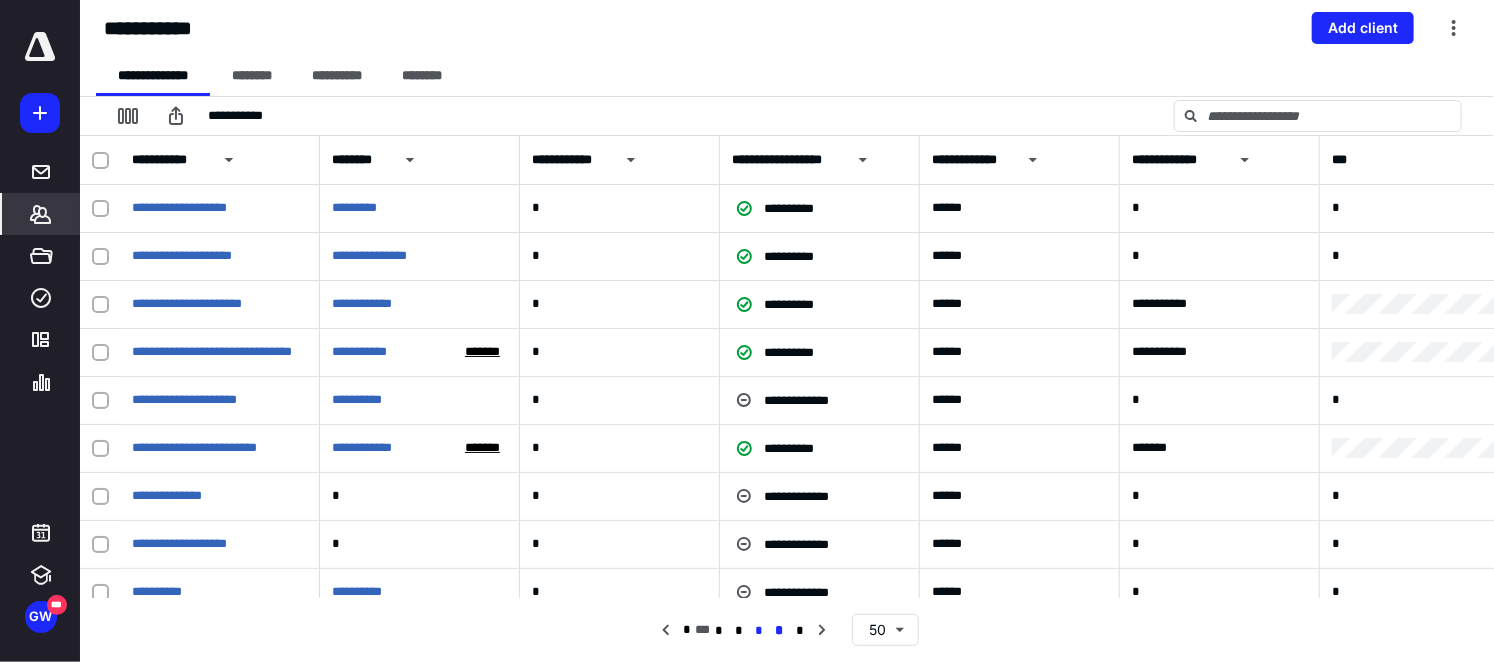 click on "*" at bounding box center [758, 631] 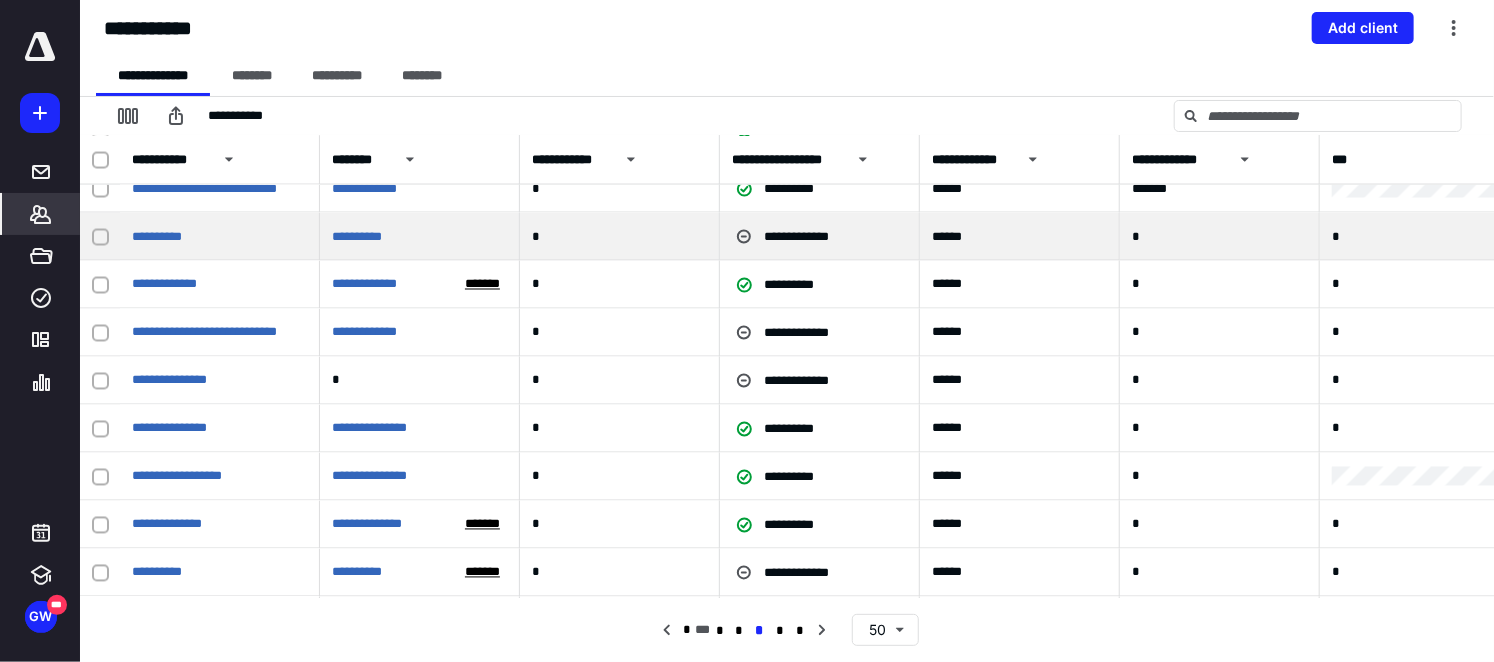 scroll, scrollTop: 1800, scrollLeft: 0, axis: vertical 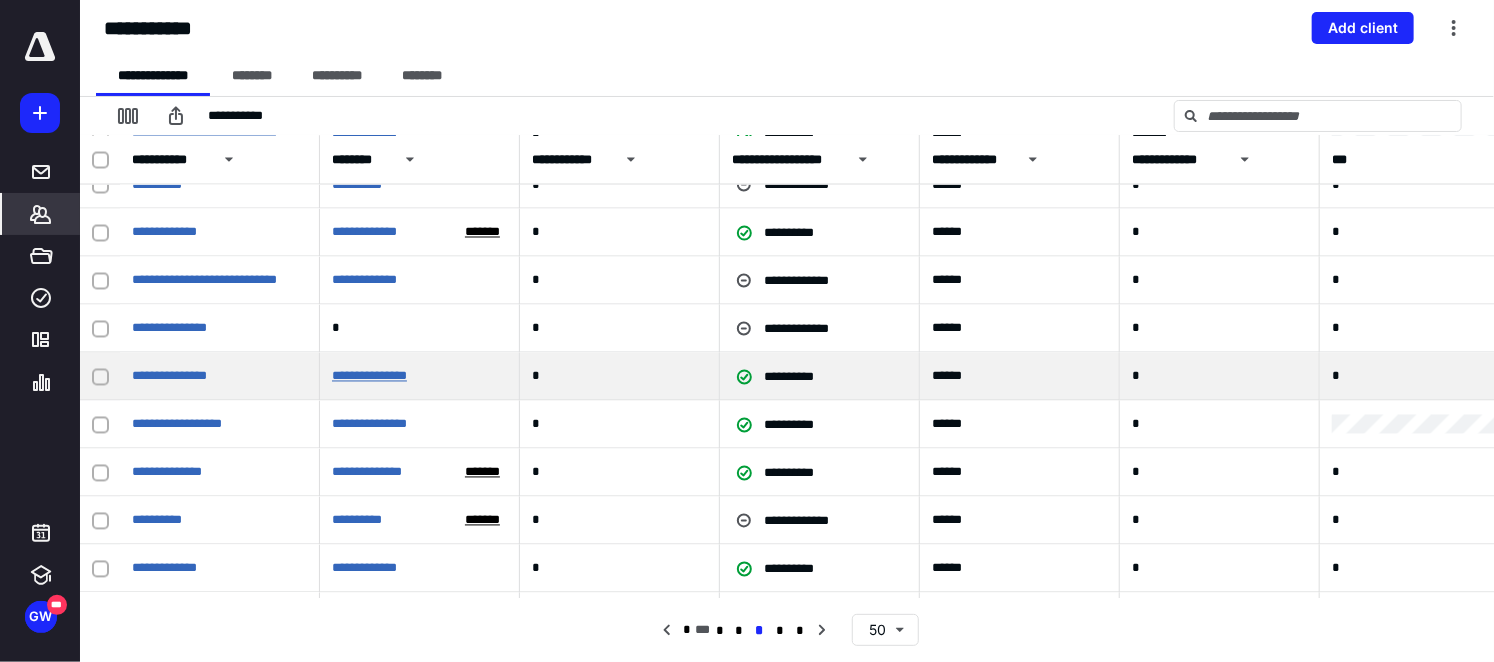 click on "**********" at bounding box center (369, 376) 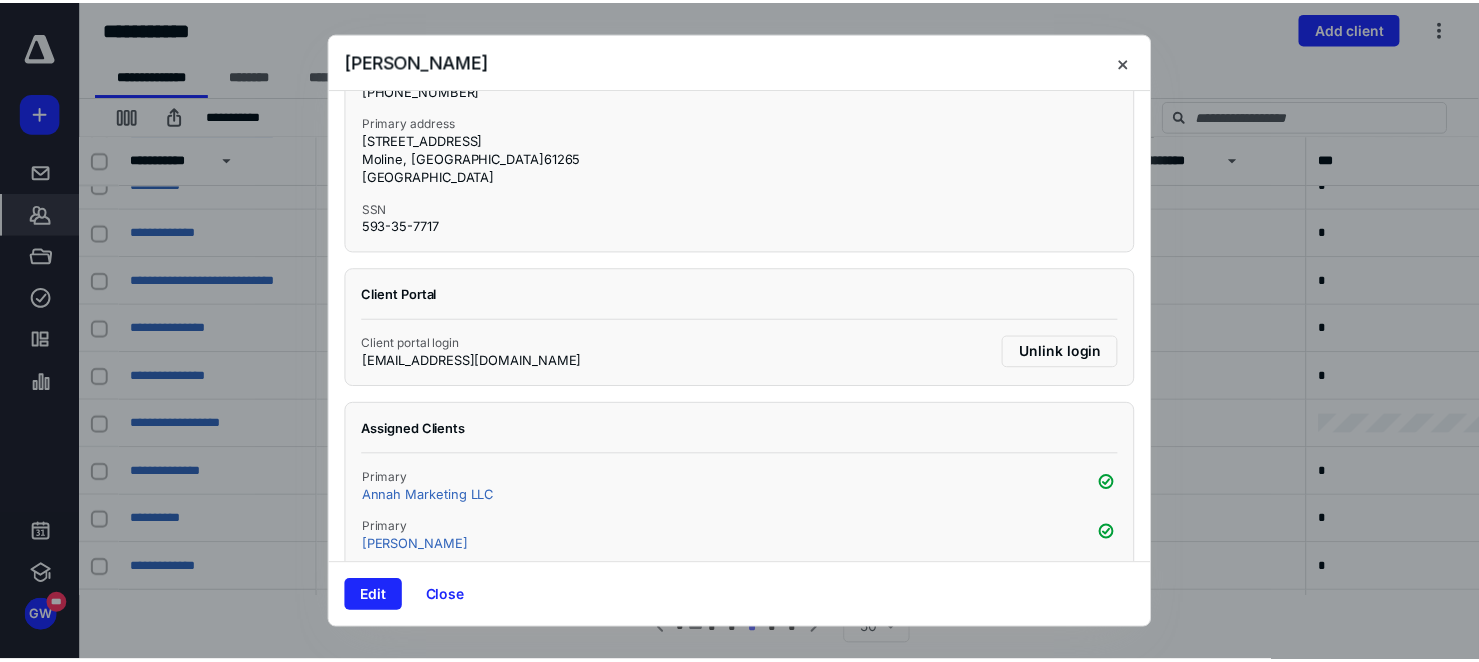 scroll, scrollTop: 330, scrollLeft: 0, axis: vertical 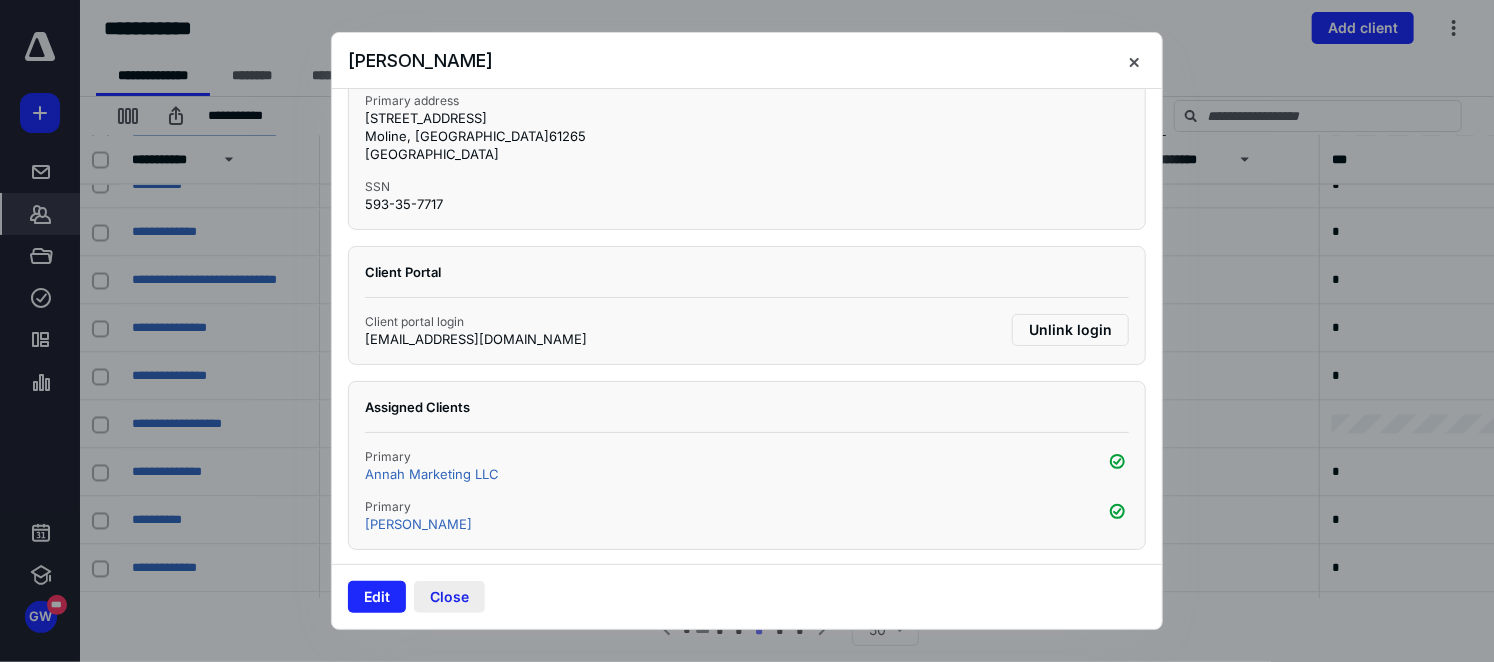 click on "Close" at bounding box center (449, 597) 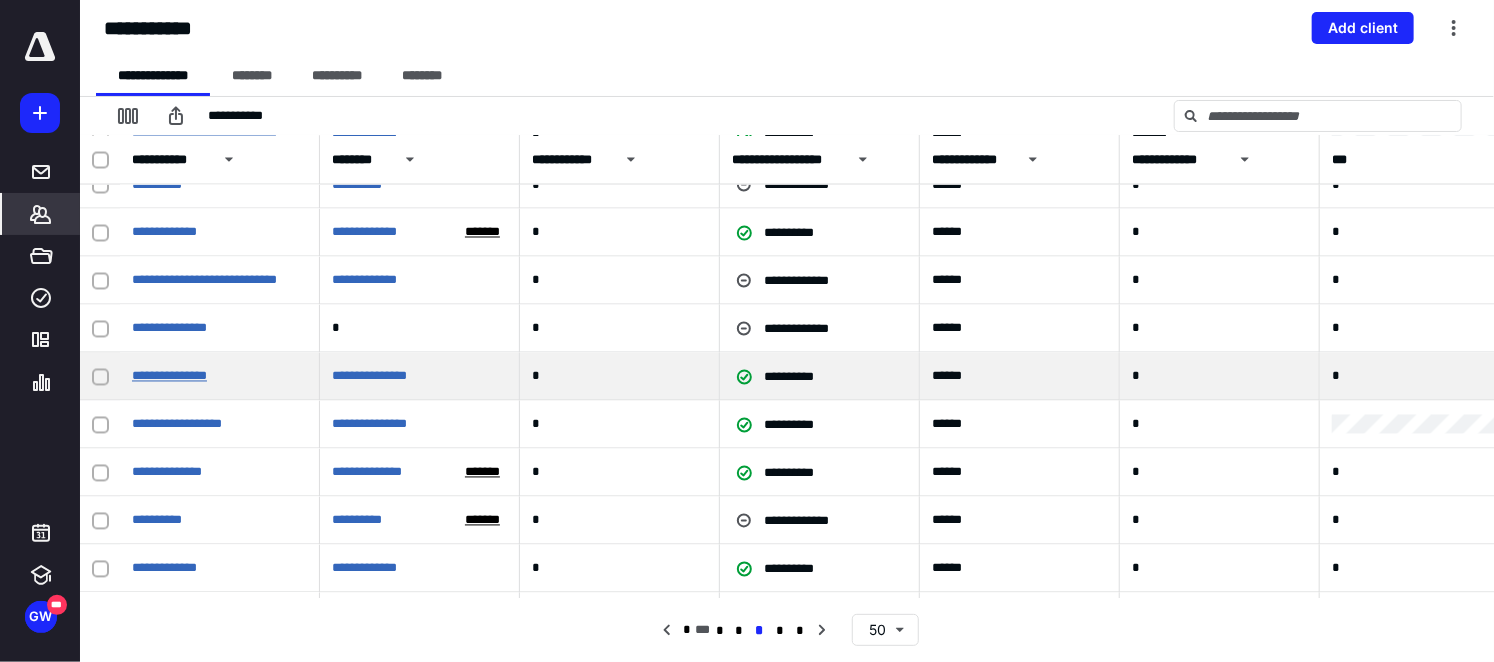 click on "**********" at bounding box center [169, 376] 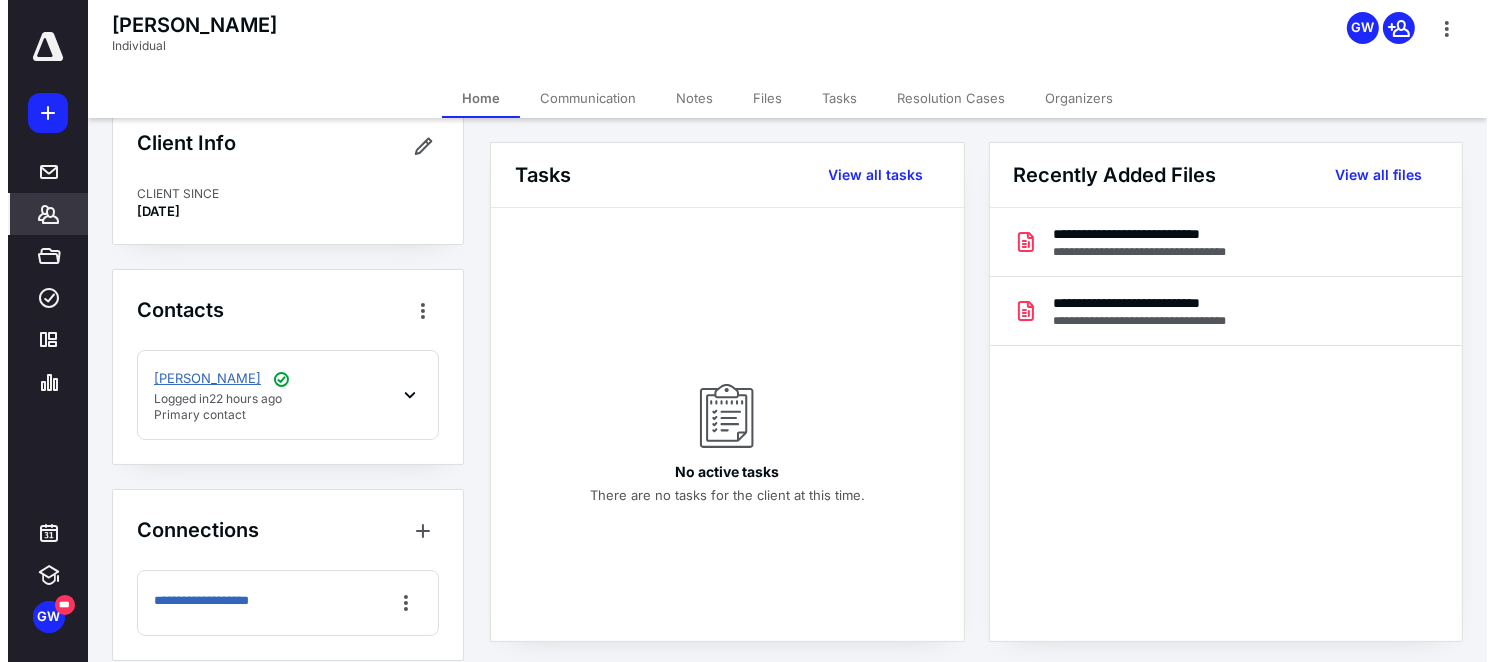 scroll, scrollTop: 58, scrollLeft: 0, axis: vertical 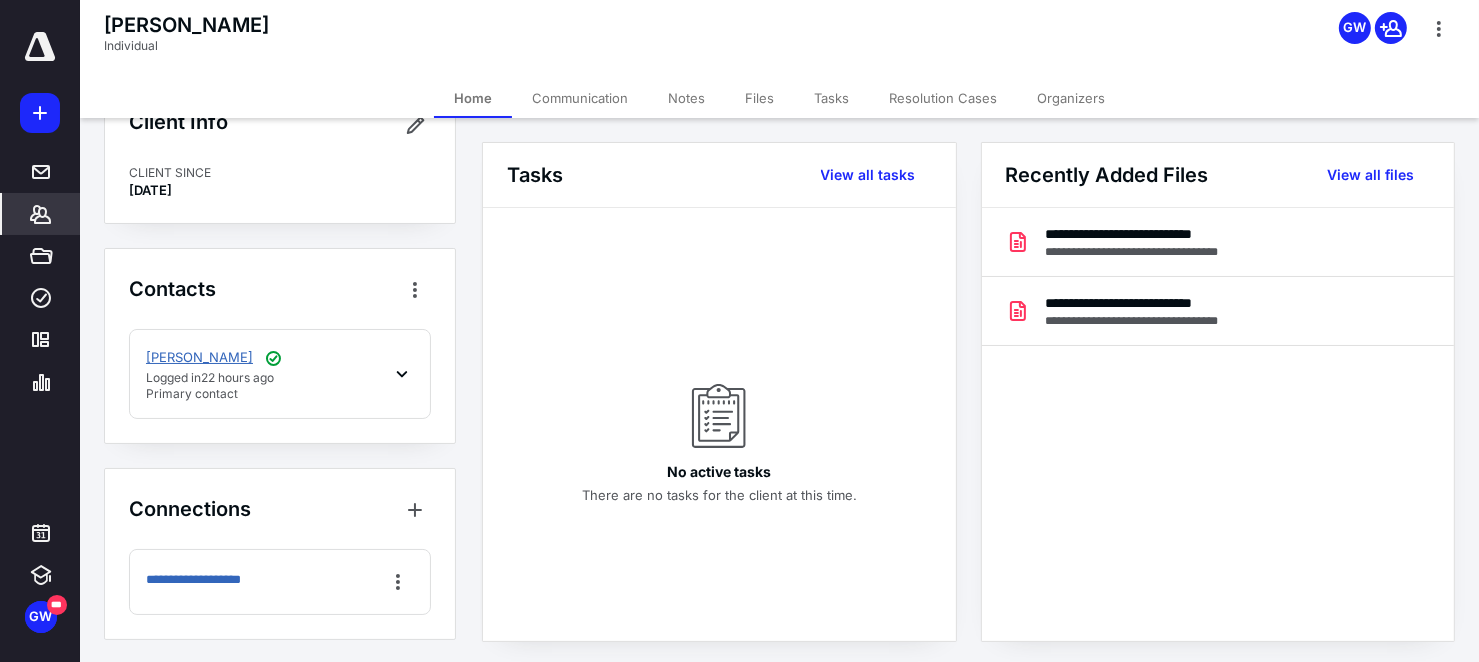 click on "[PERSON_NAME]" at bounding box center (199, 358) 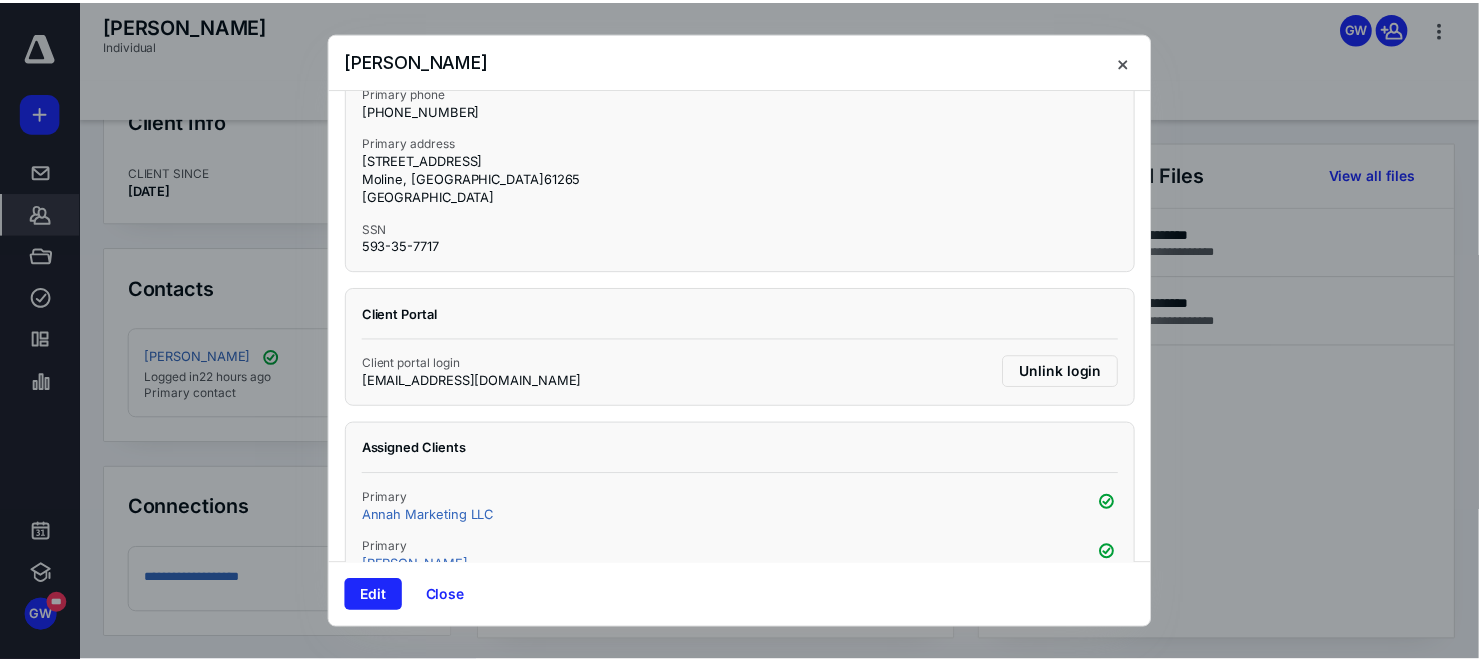 scroll, scrollTop: 330, scrollLeft: 0, axis: vertical 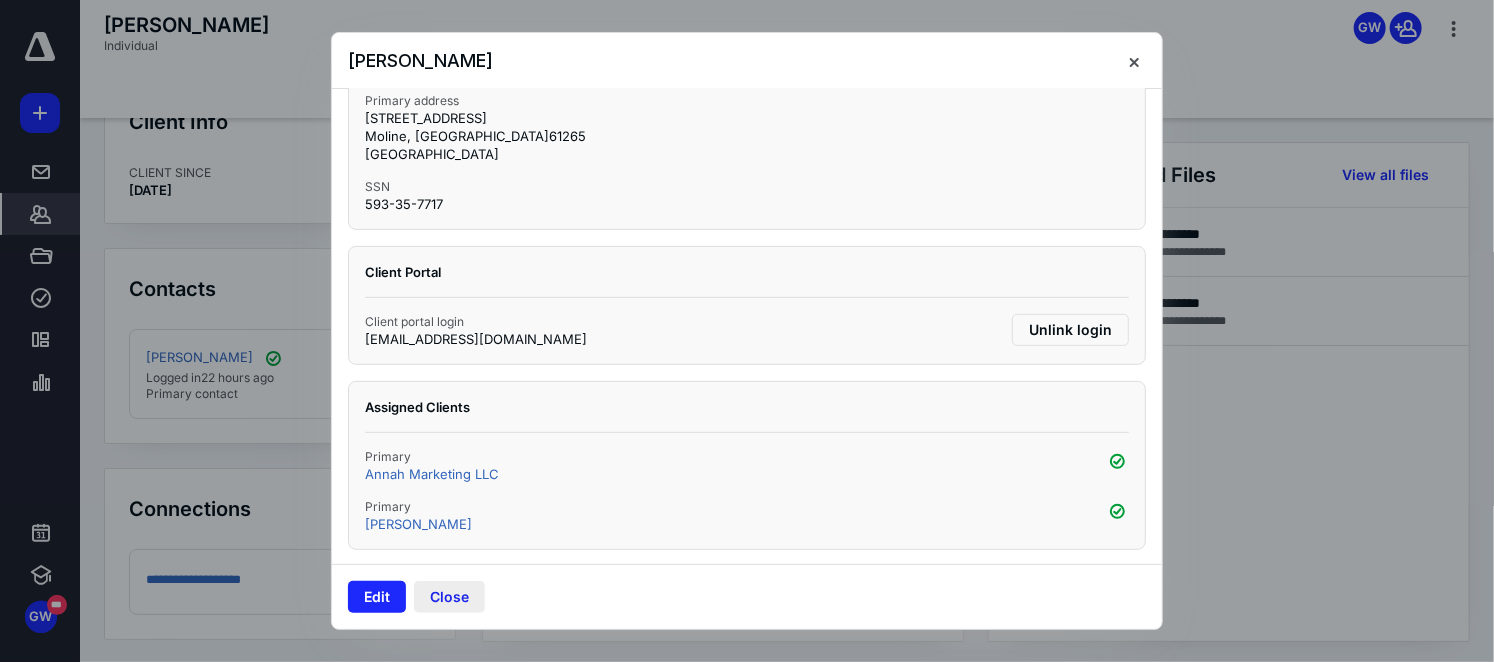 click on "Close" at bounding box center (449, 597) 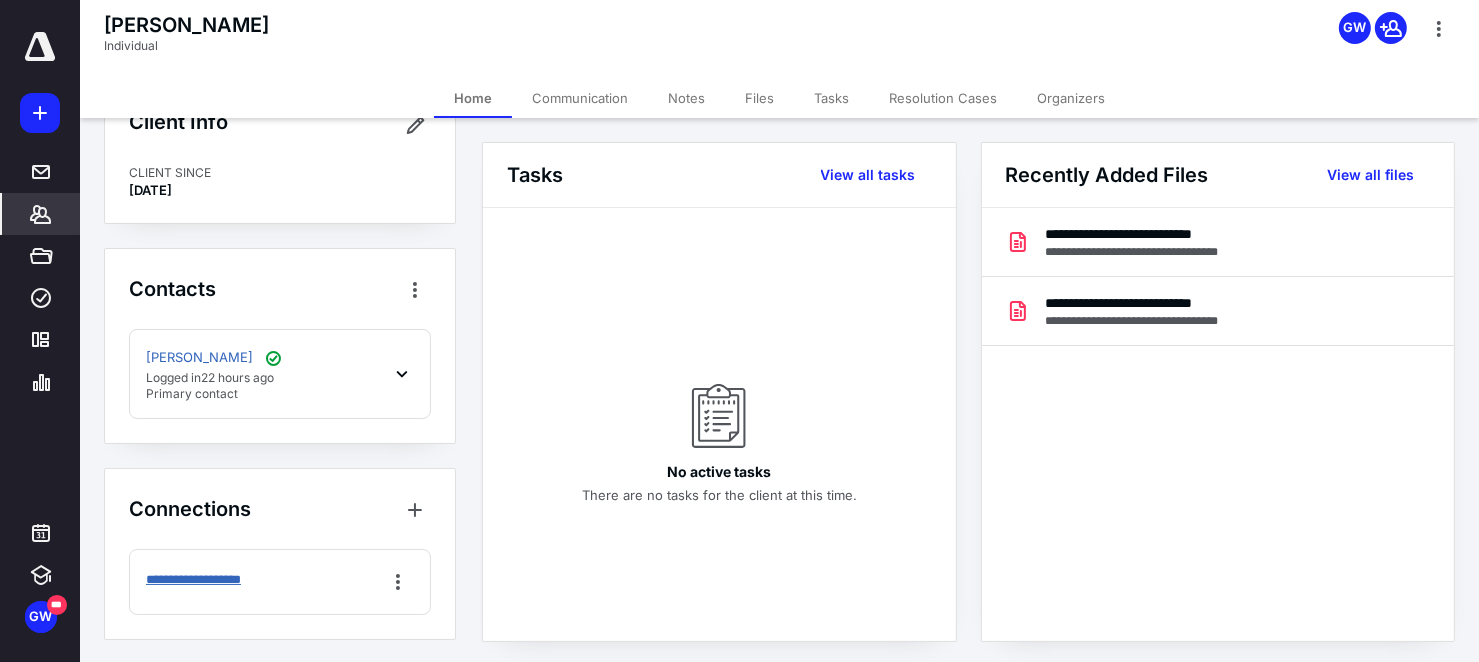 click on "**********" at bounding box center [212, 580] 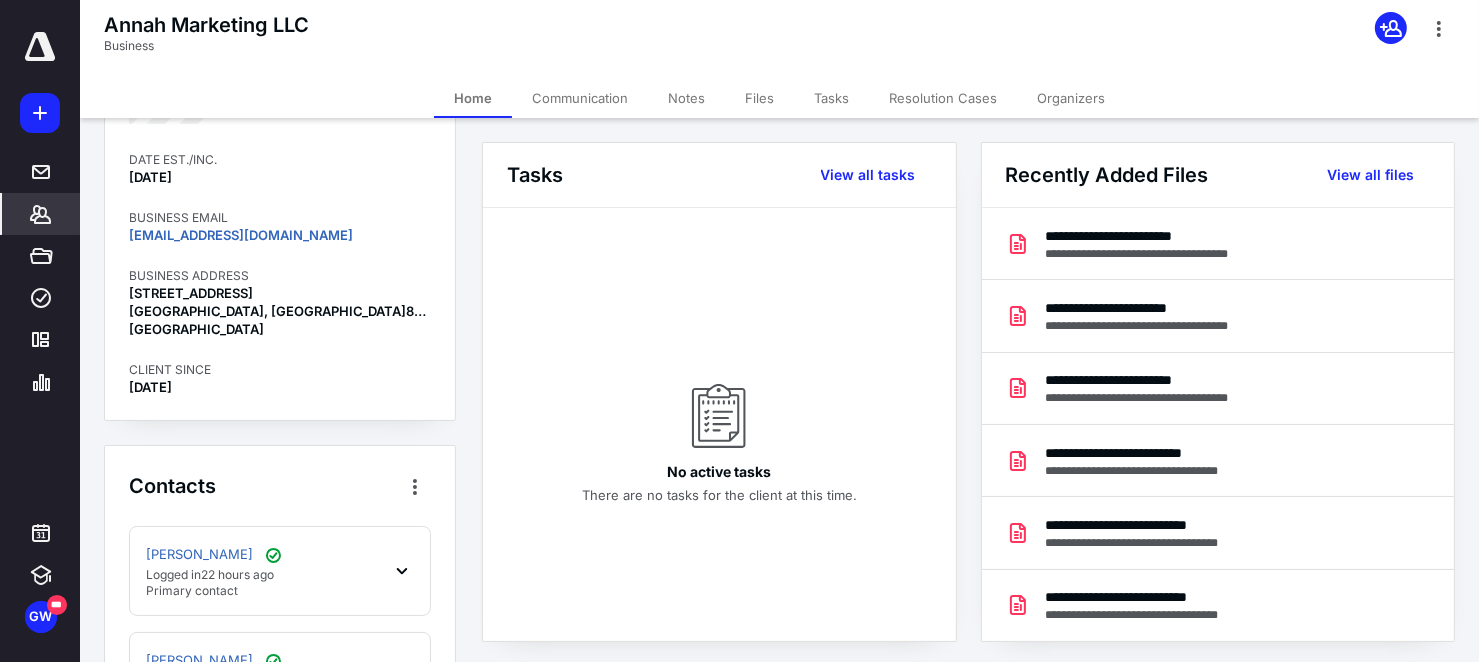 scroll, scrollTop: 229, scrollLeft: 0, axis: vertical 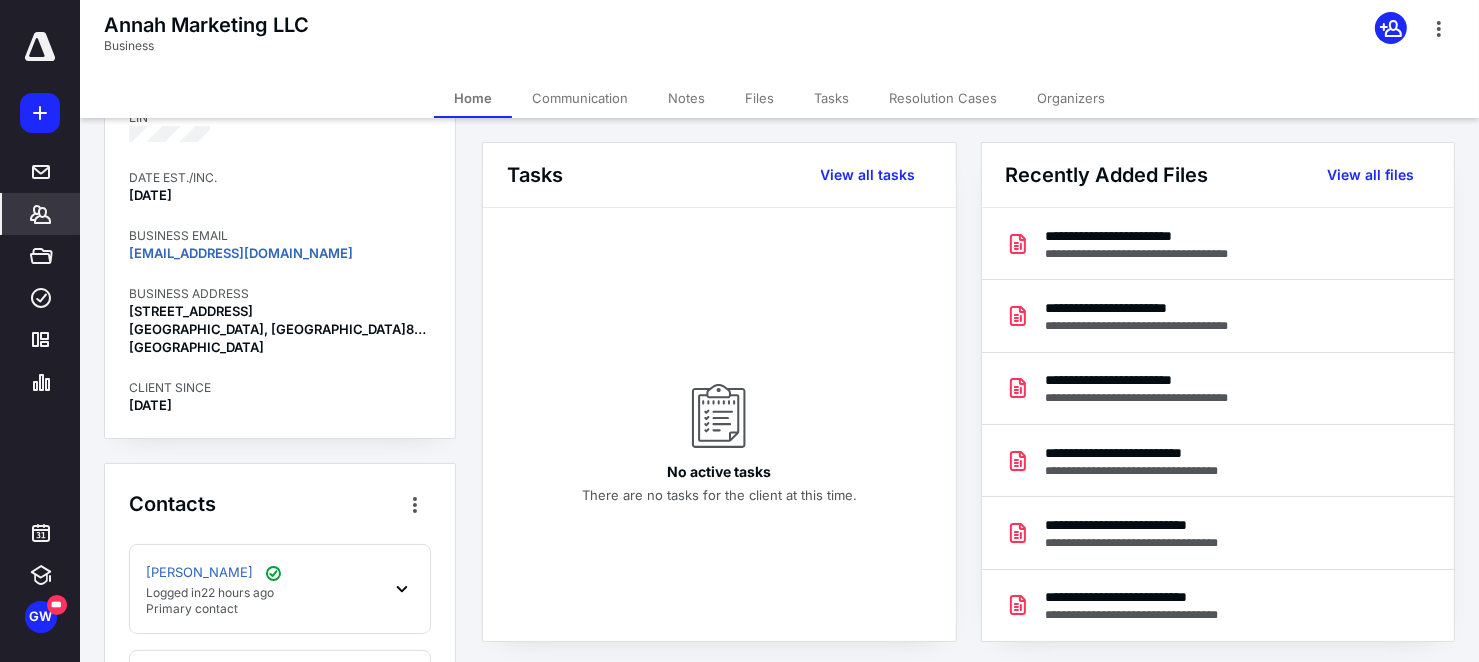 click on "Files" at bounding box center [759, 98] 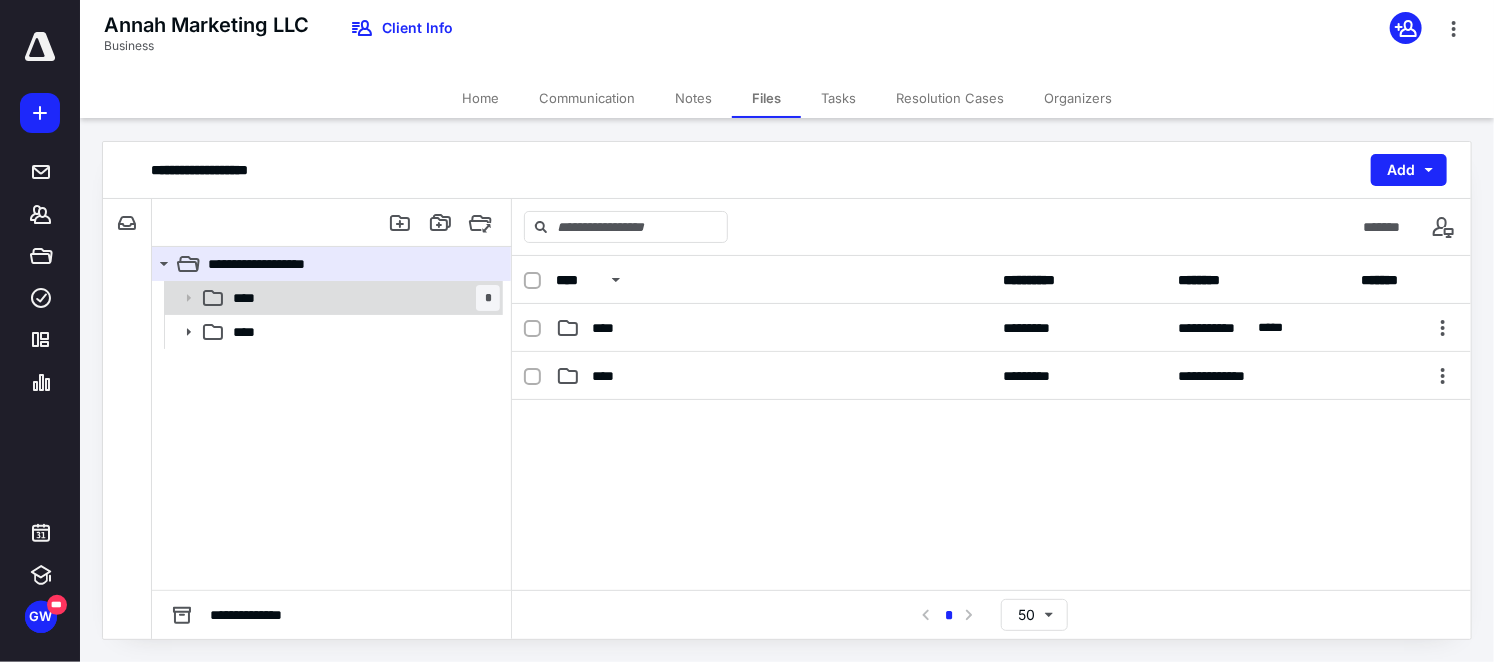 drag, startPoint x: 184, startPoint y: 297, endPoint x: 192, endPoint y: 307, distance: 12.806249 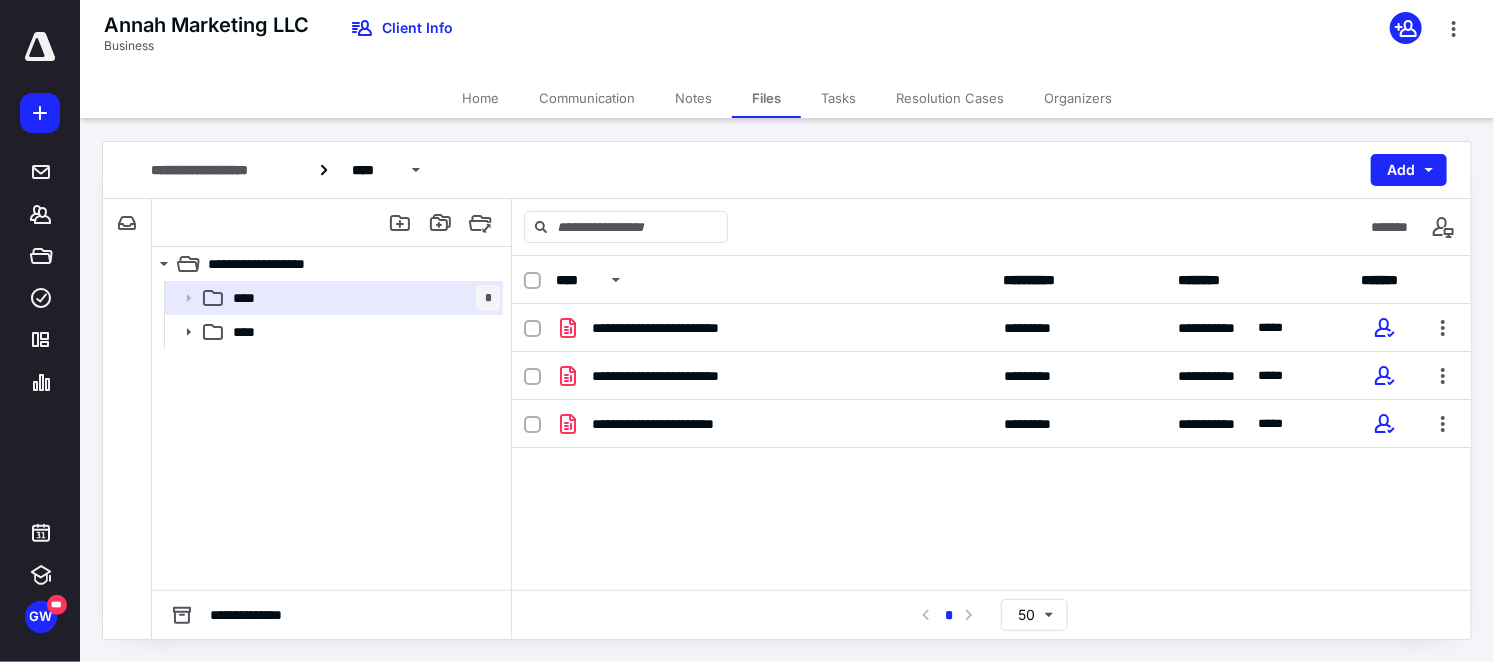 click 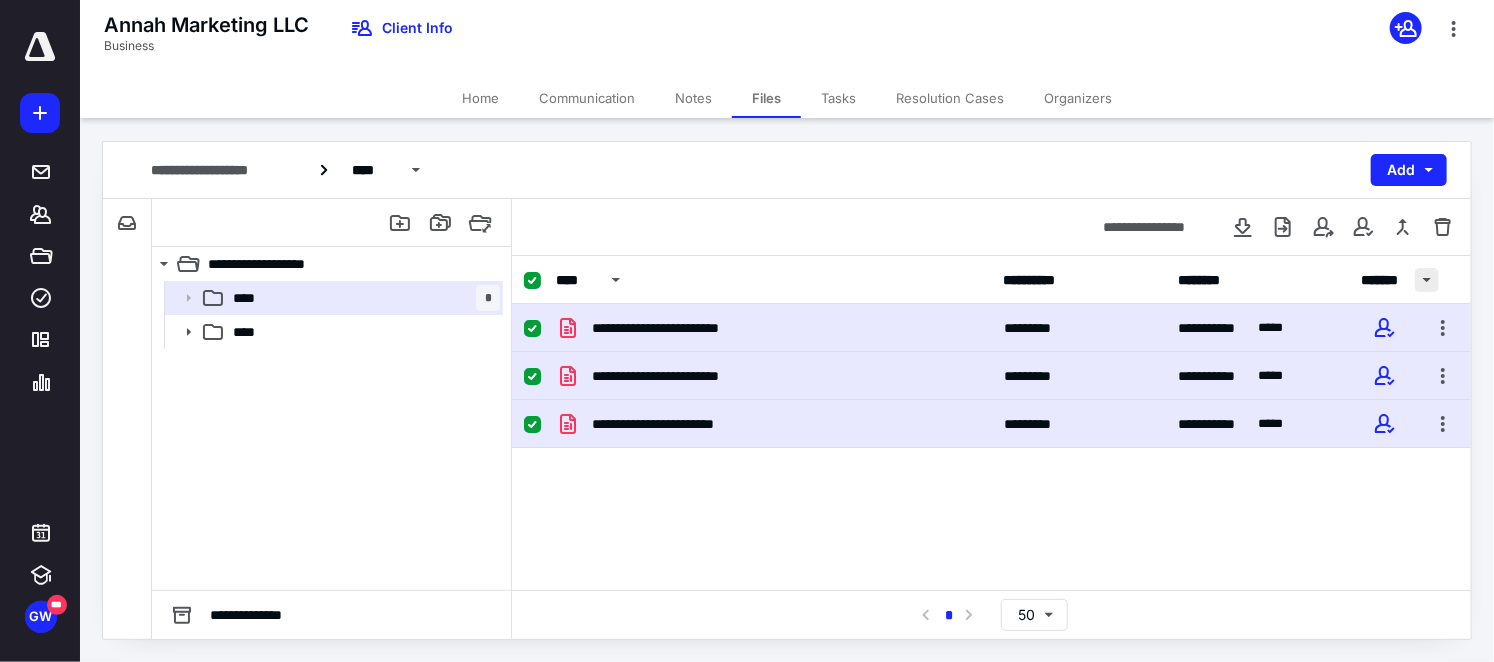 click at bounding box center [1427, 280] 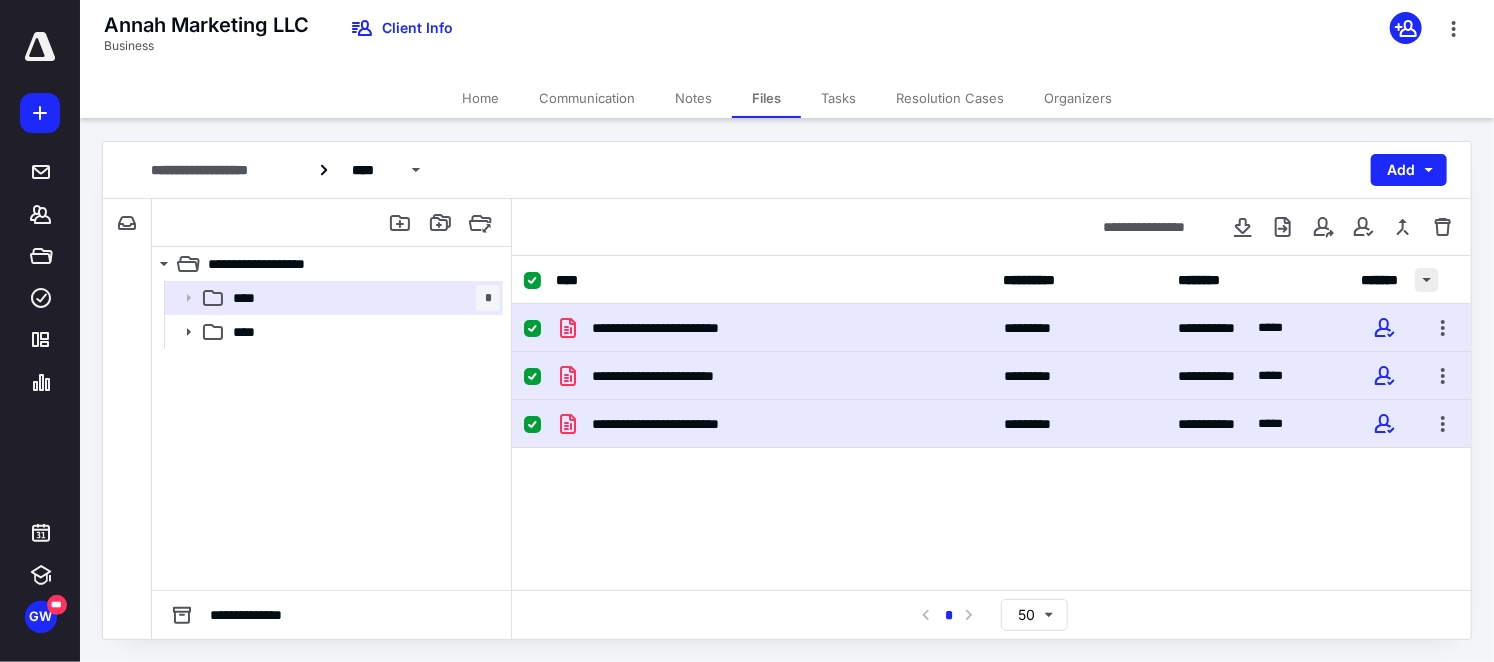 click at bounding box center (1427, 280) 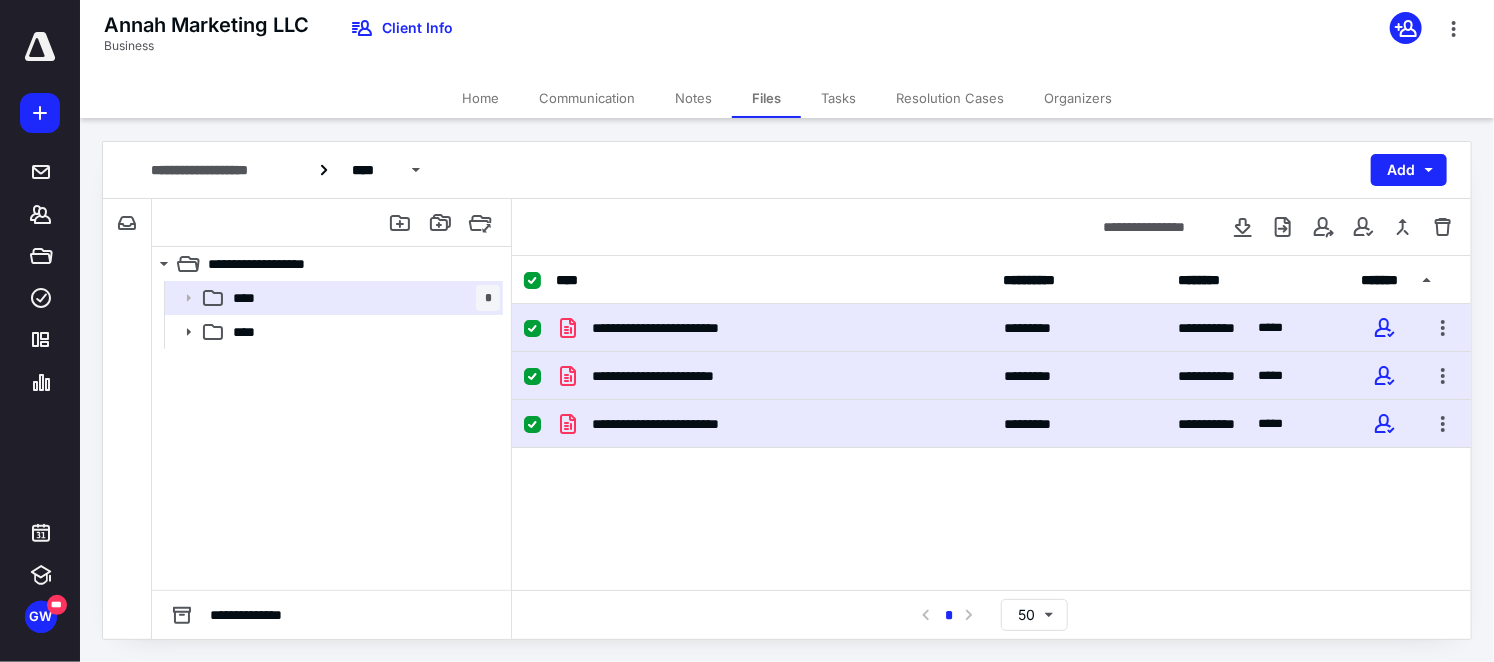 click on "**********" at bounding box center [991, 454] 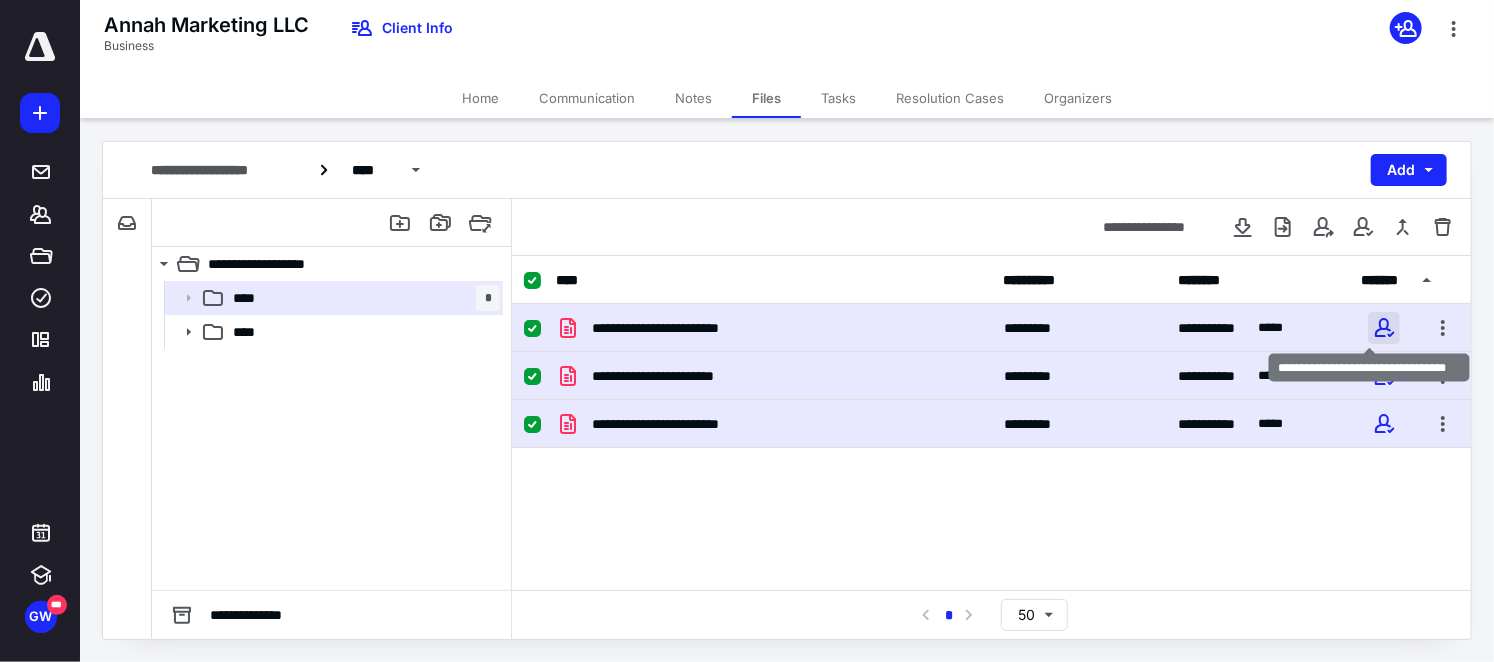 click at bounding box center (1384, 328) 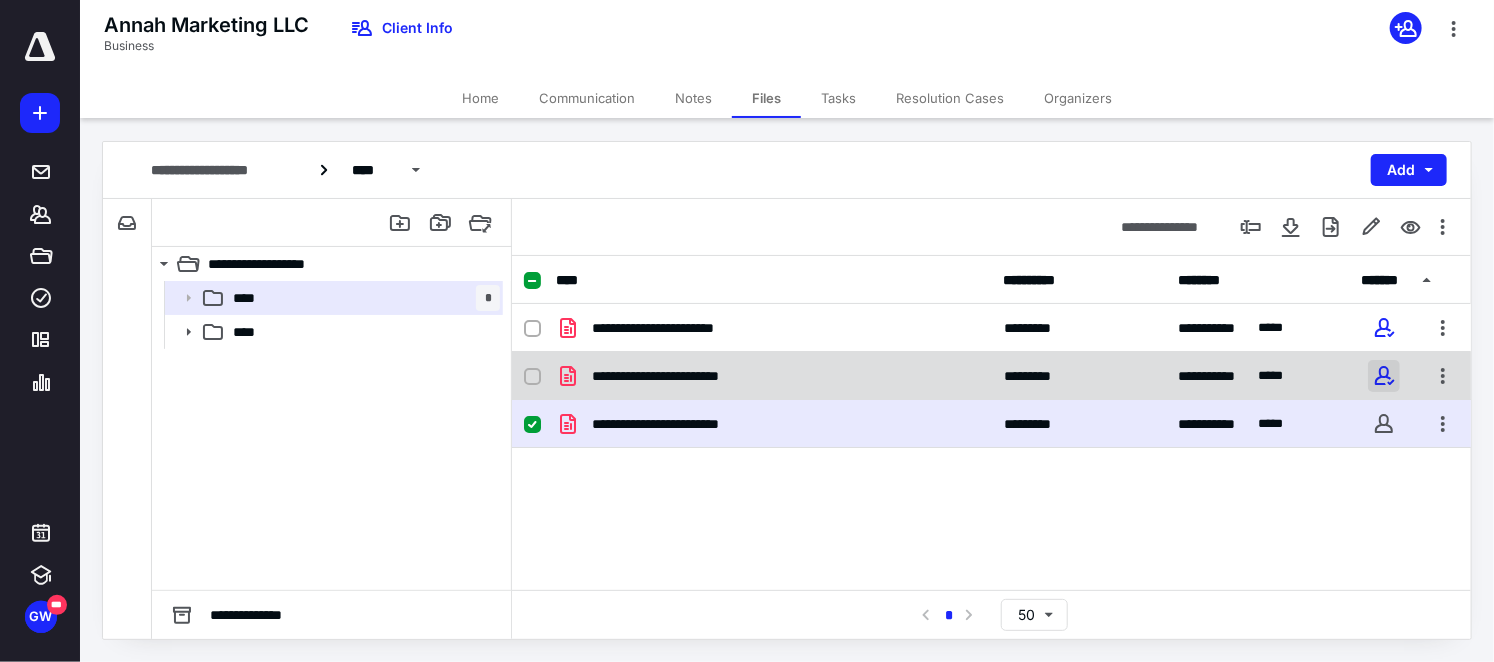 click at bounding box center [1384, 376] 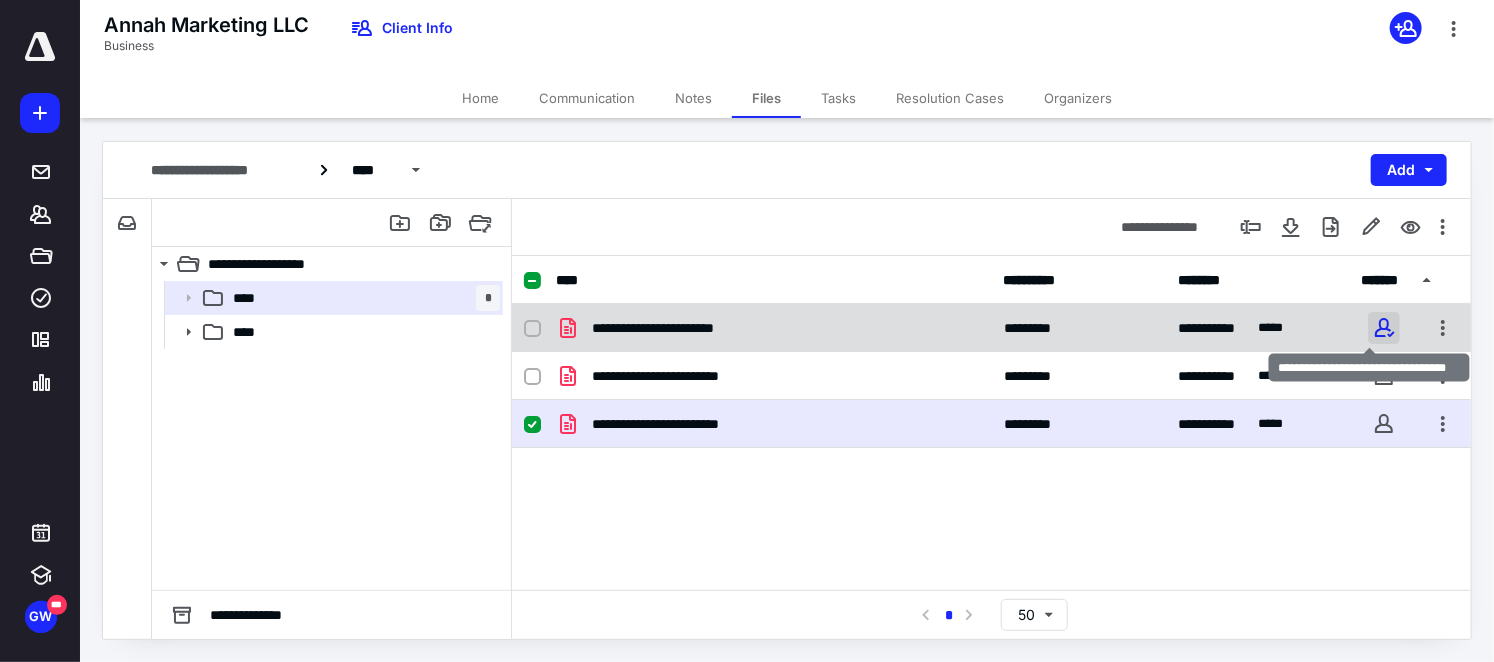 click at bounding box center [1384, 328] 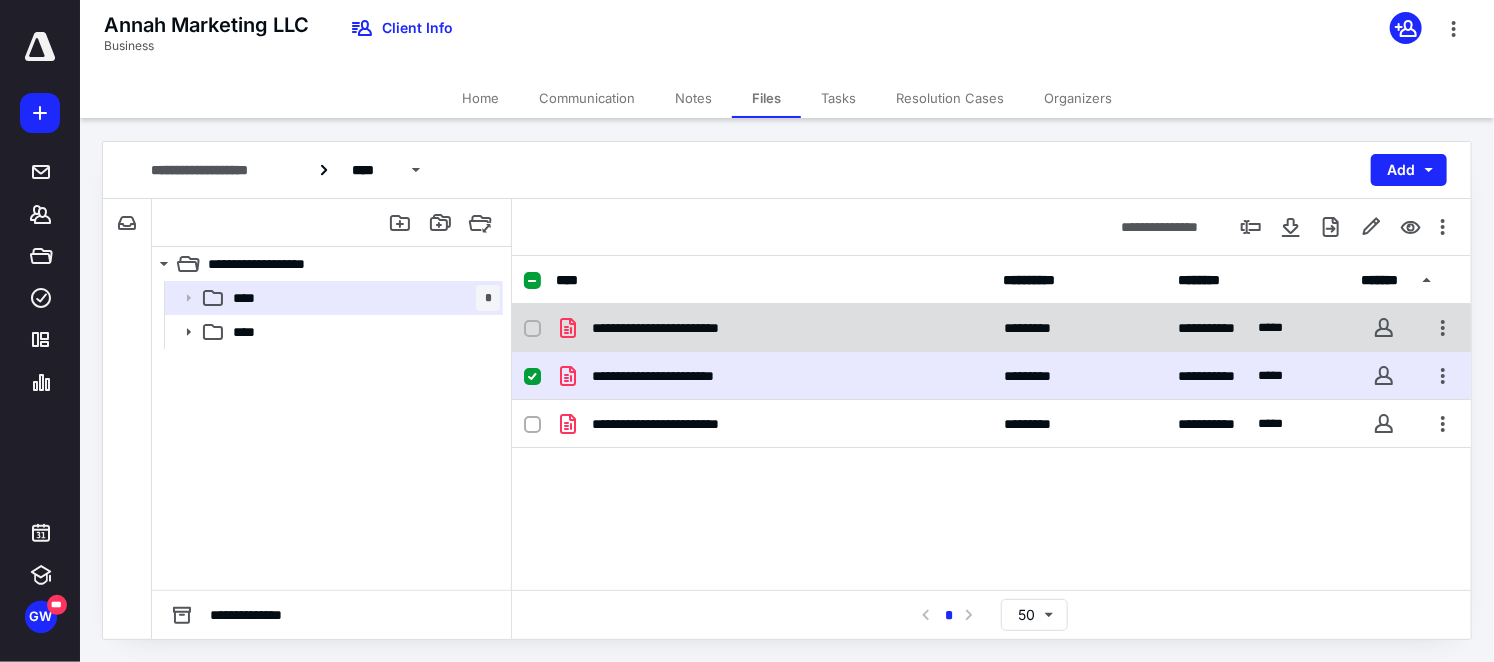 click 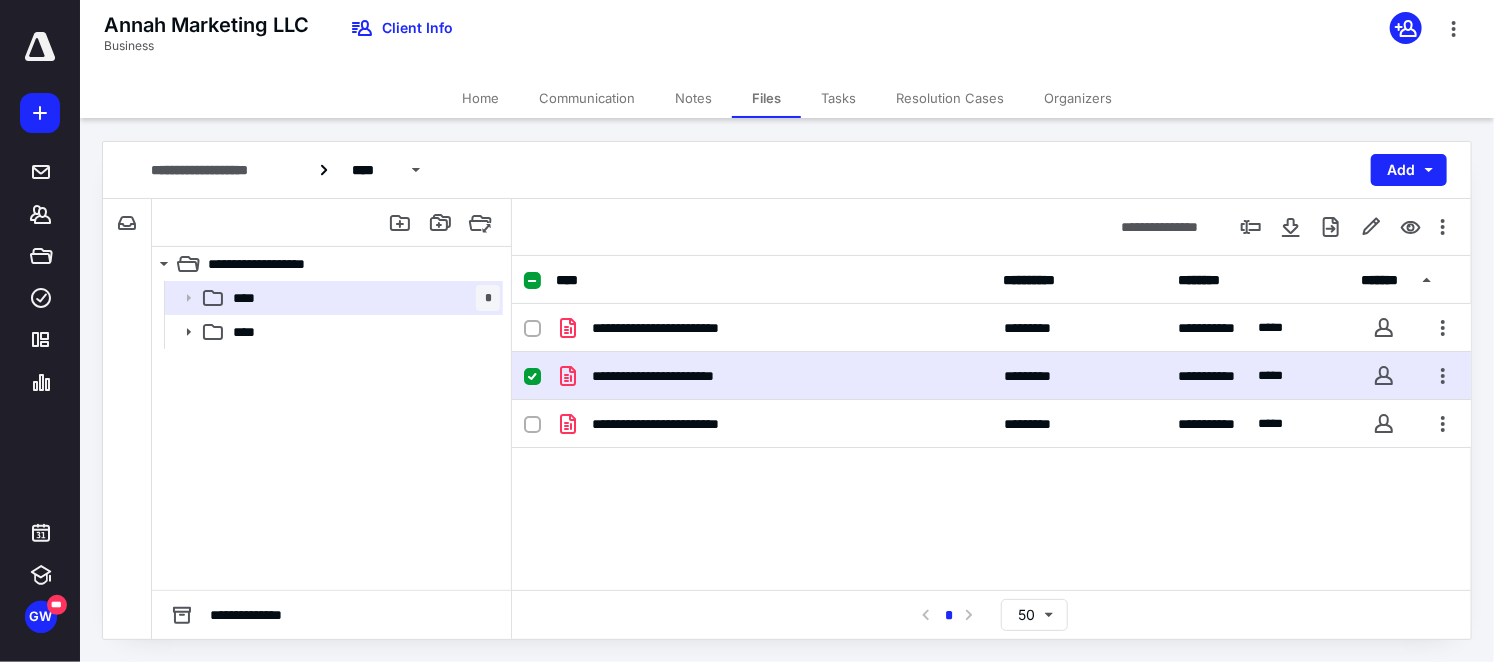 checkbox on "true" 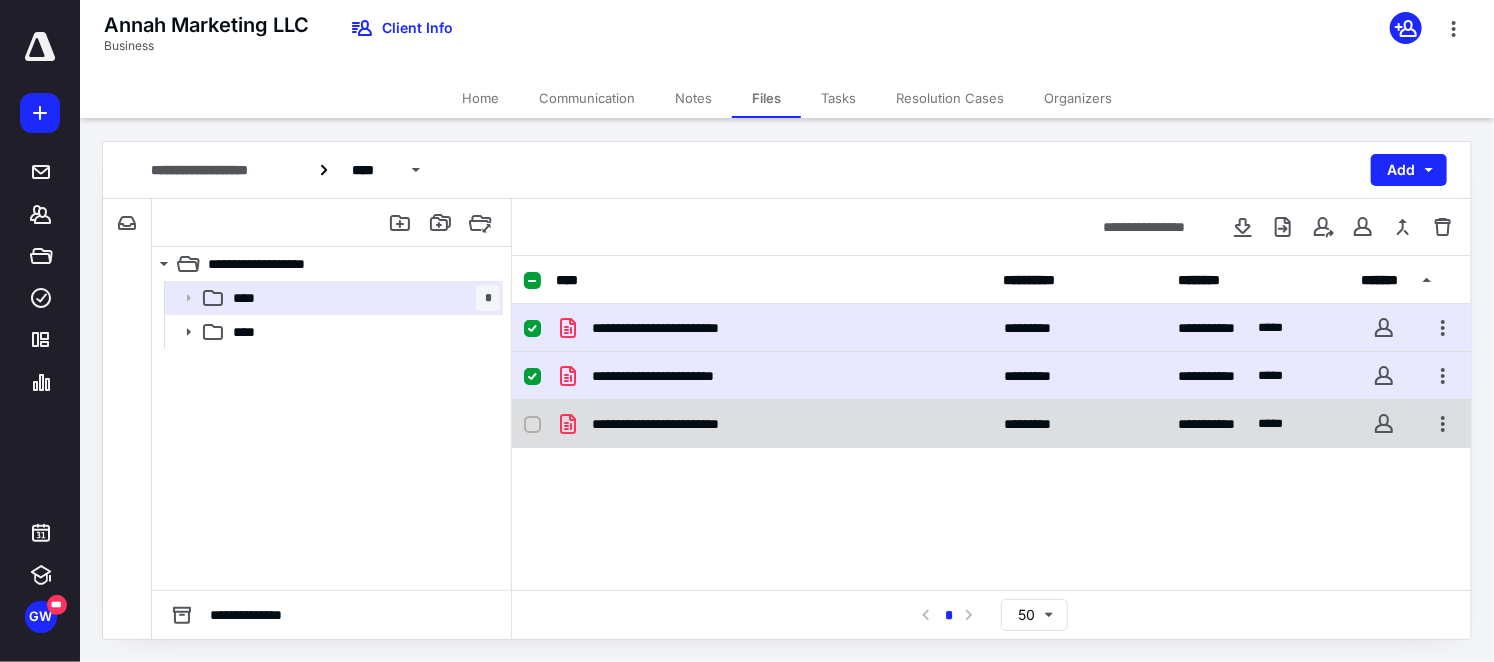 click 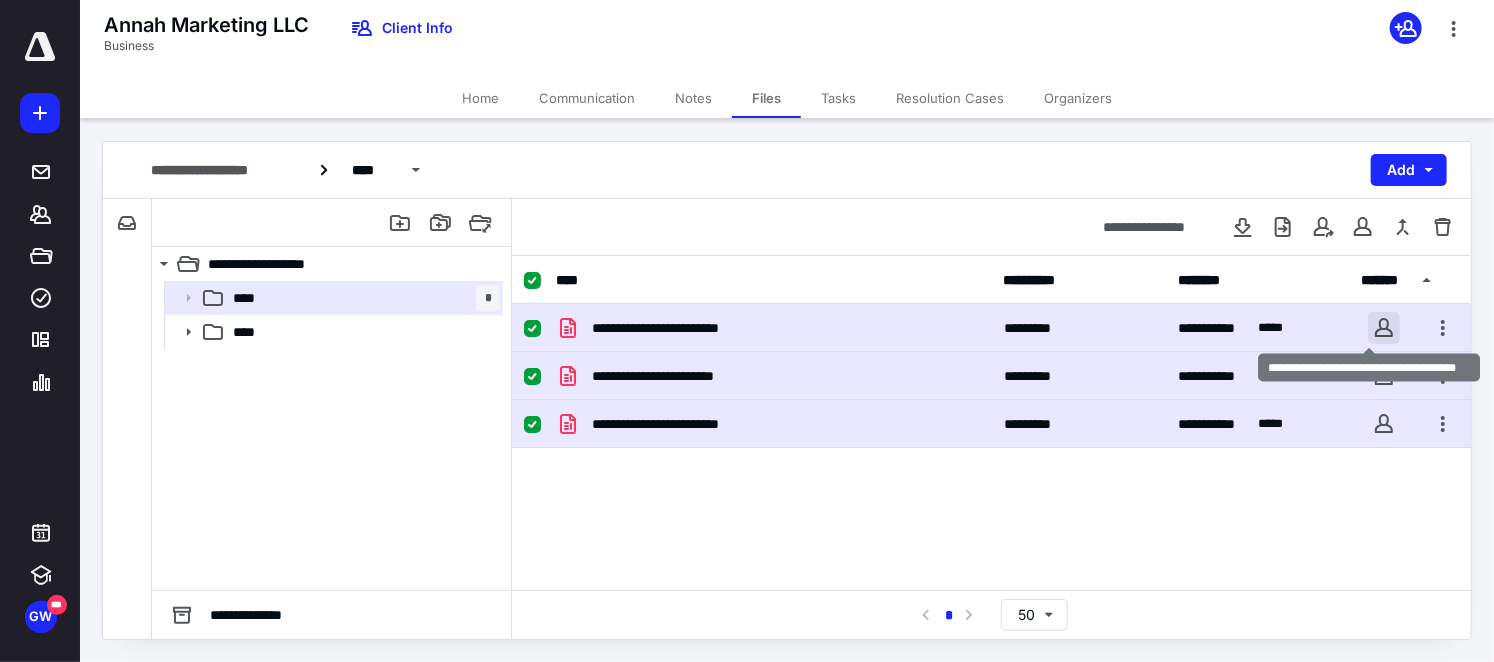 click at bounding box center (1384, 328) 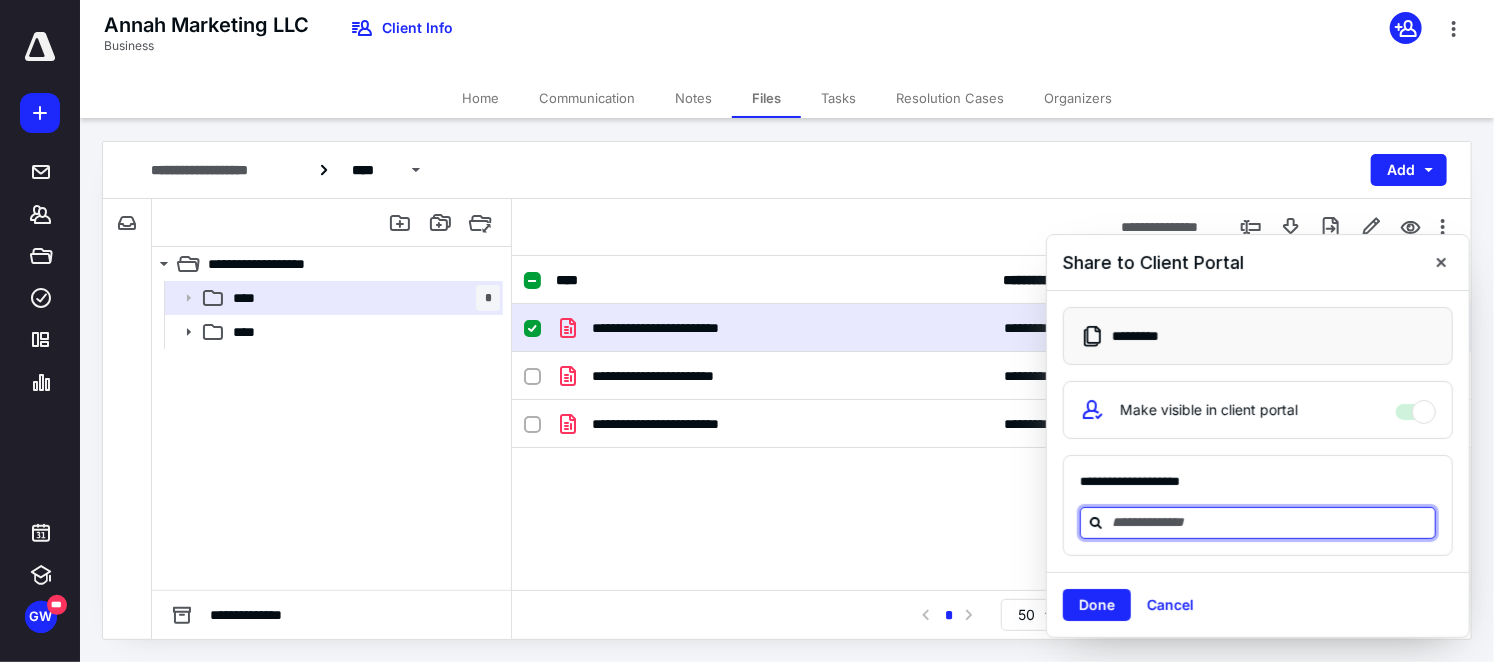 click at bounding box center (1270, 522) 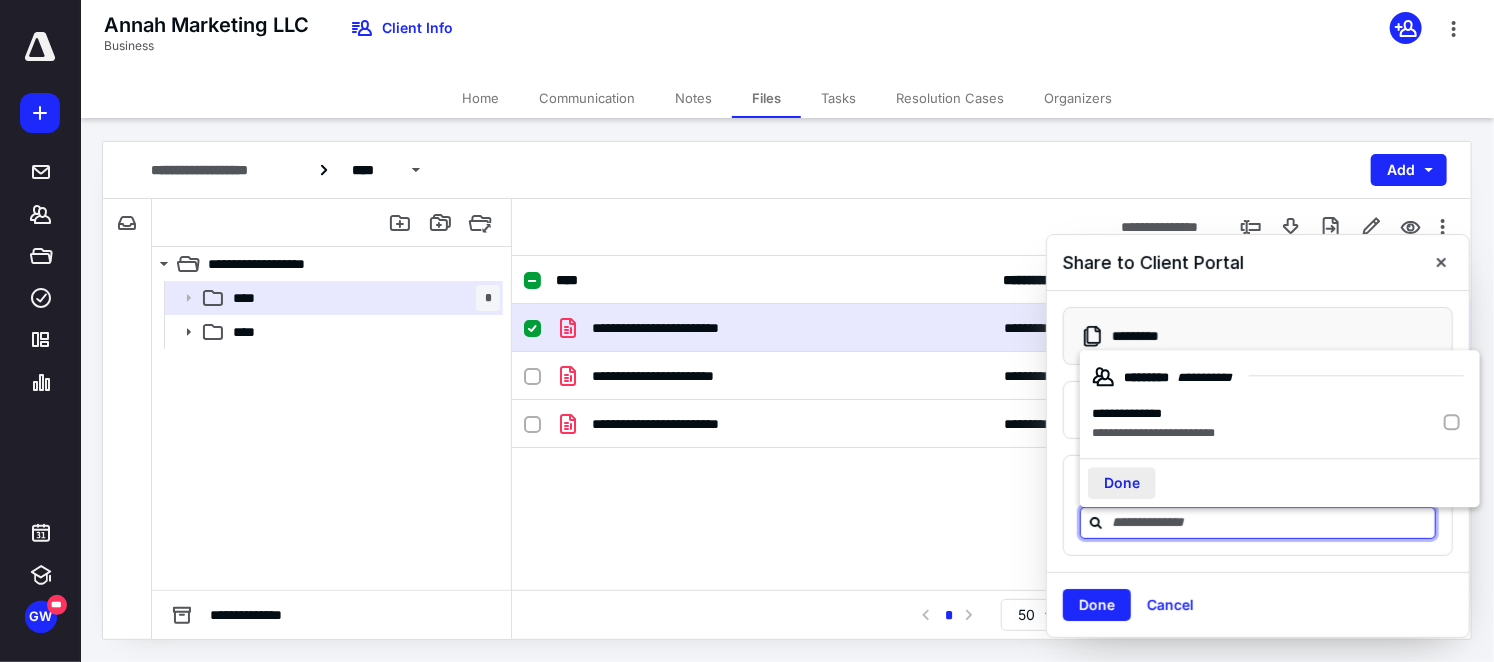 click on "Done" at bounding box center (1122, 483) 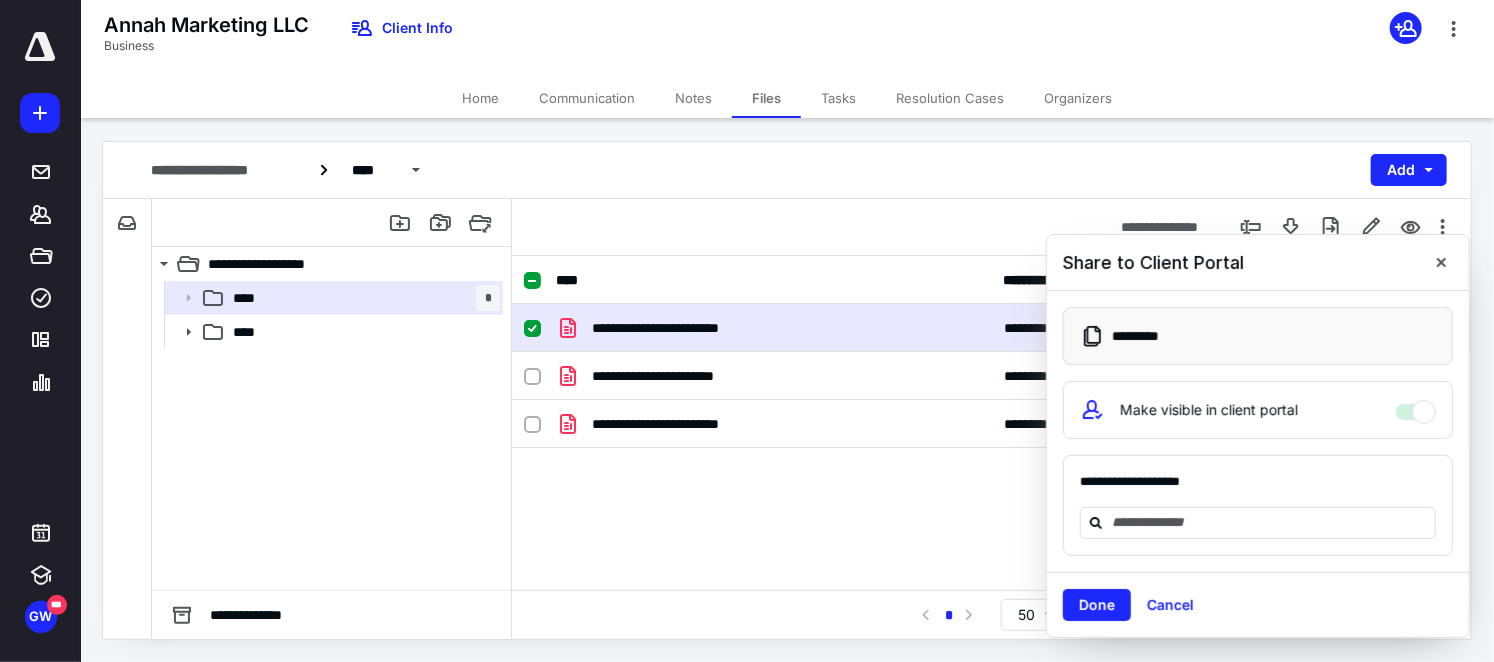 click on "**********" at bounding box center [991, 454] 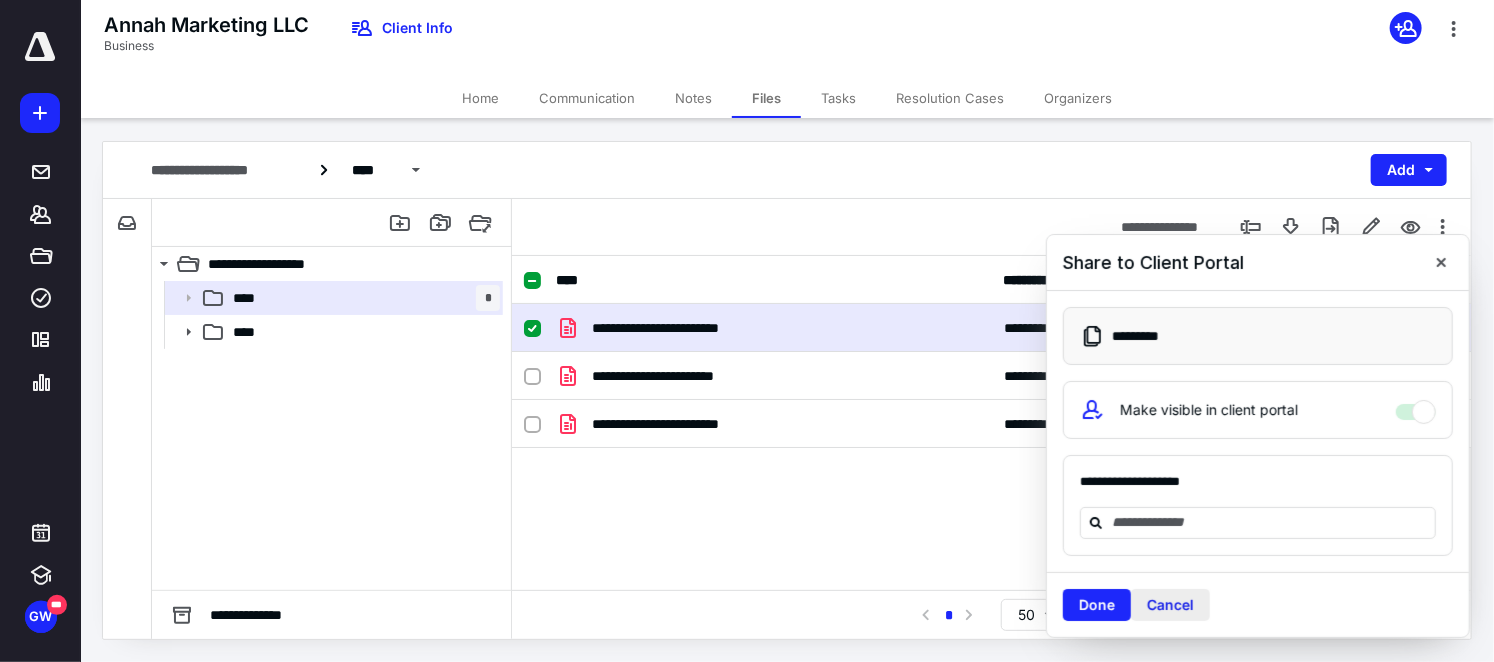 click on "Cancel" at bounding box center [1170, 605] 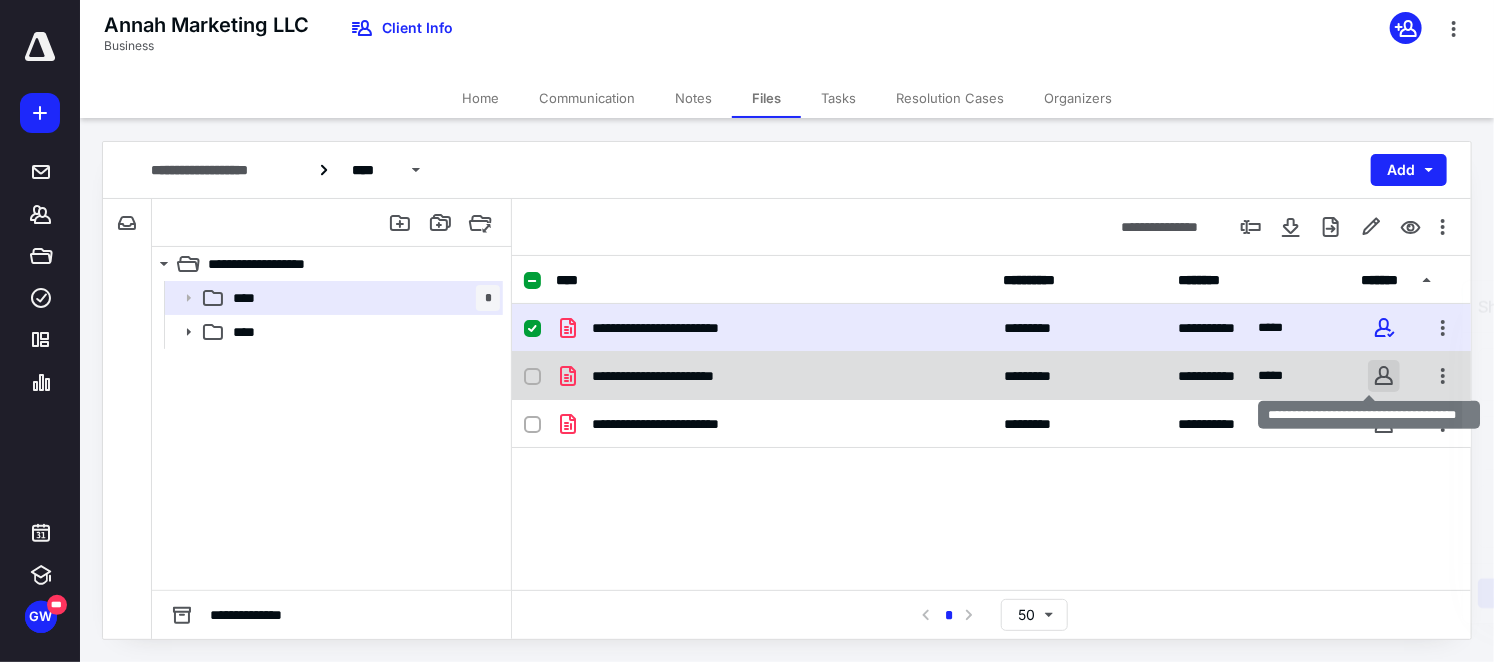 click at bounding box center [1384, 376] 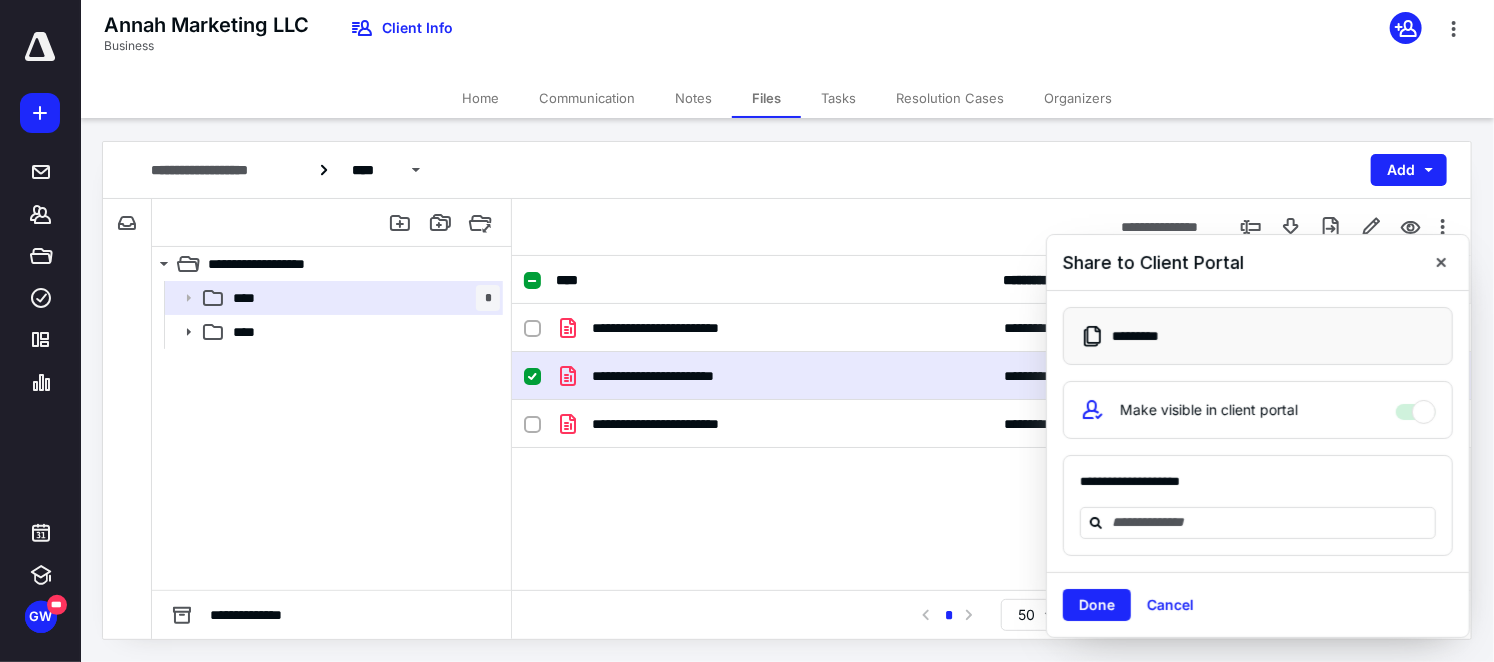 click on "**********" at bounding box center (991, 454) 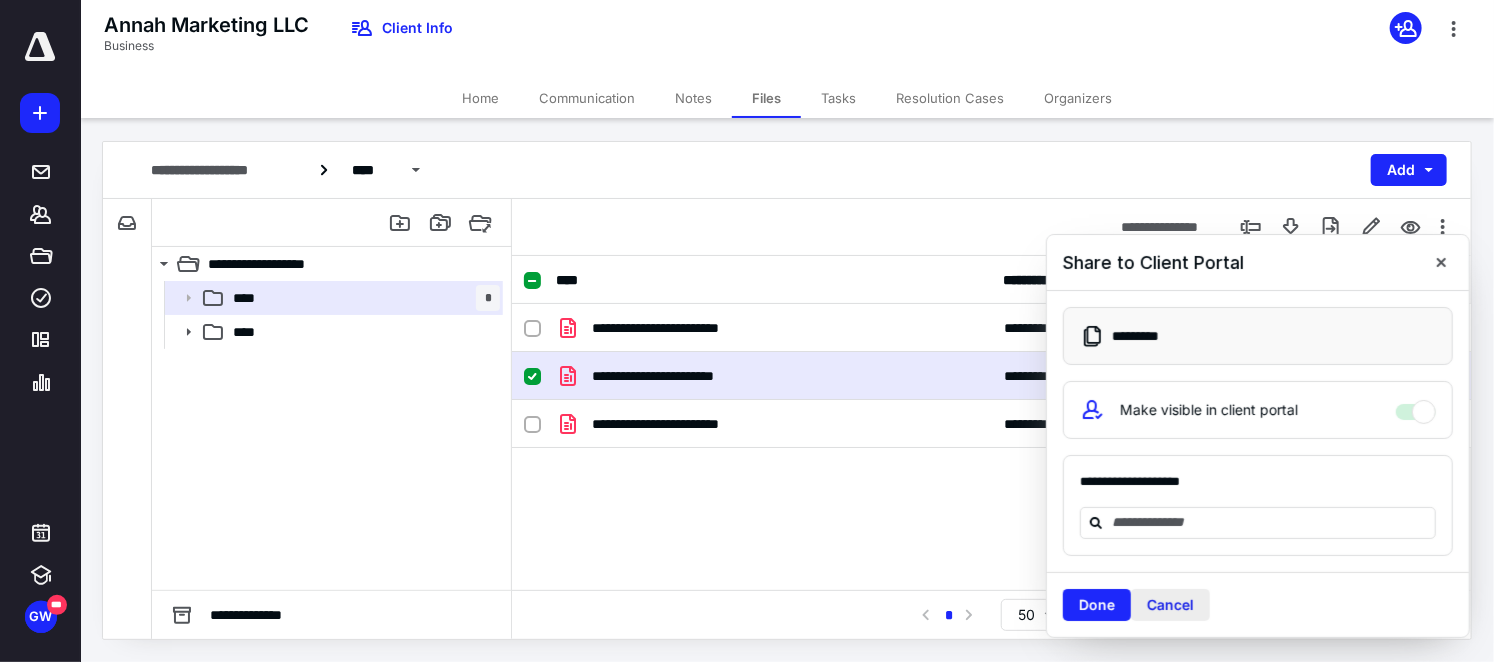 click on "Cancel" at bounding box center [1170, 605] 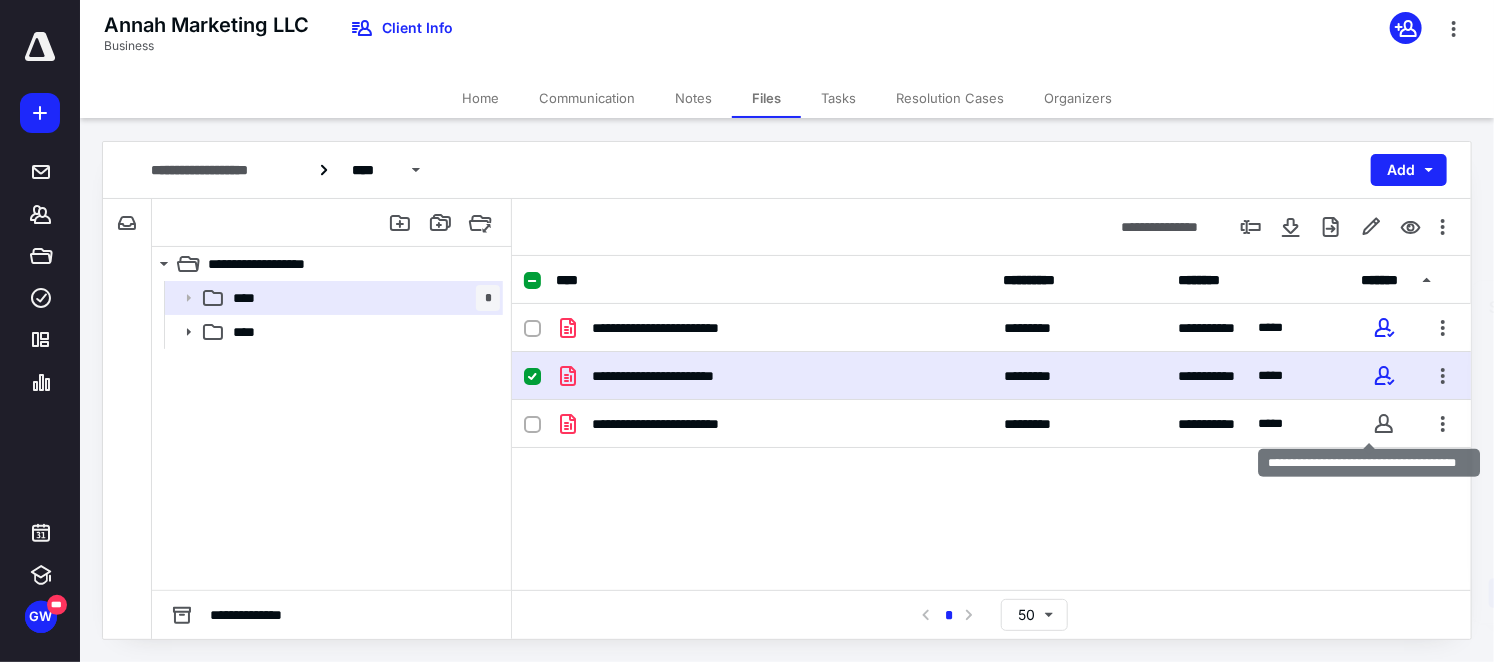 drag, startPoint x: 1375, startPoint y: 421, endPoint x: 1396, endPoint y: 462, distance: 46.06517 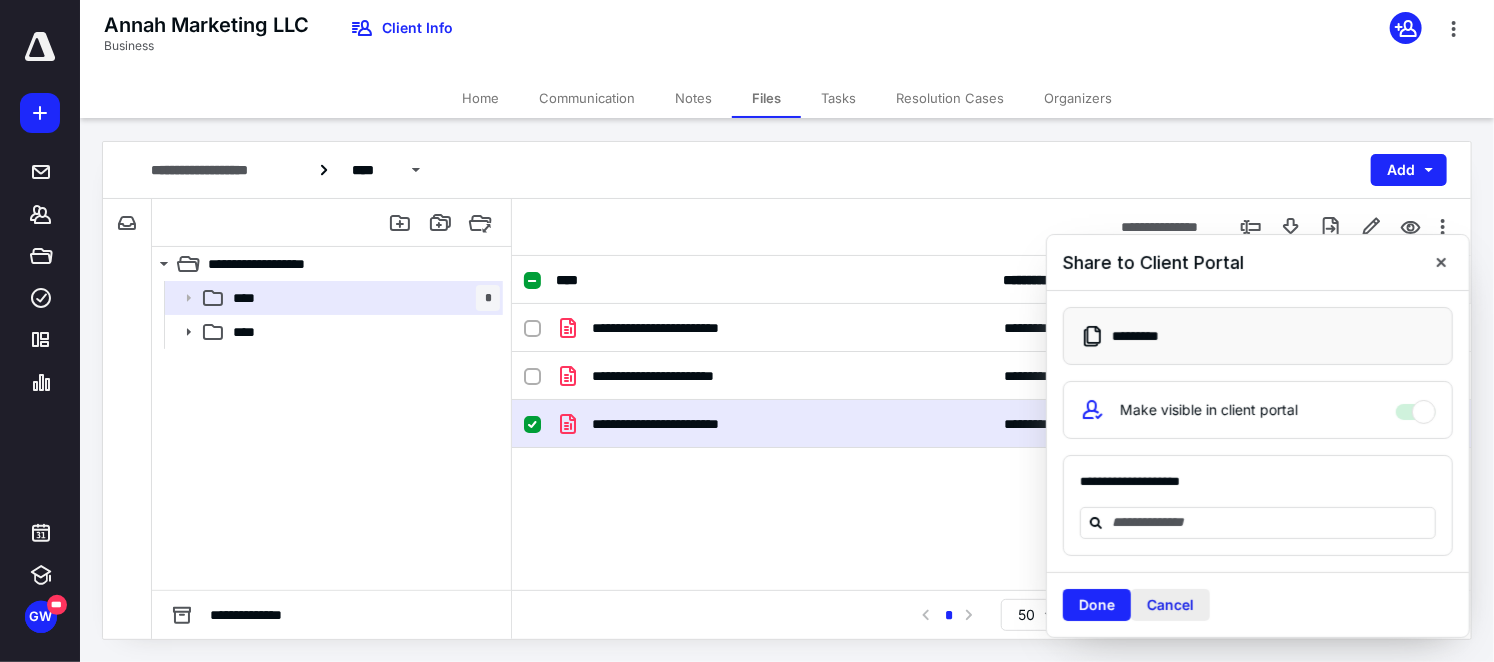click on "Cancel" at bounding box center [1170, 605] 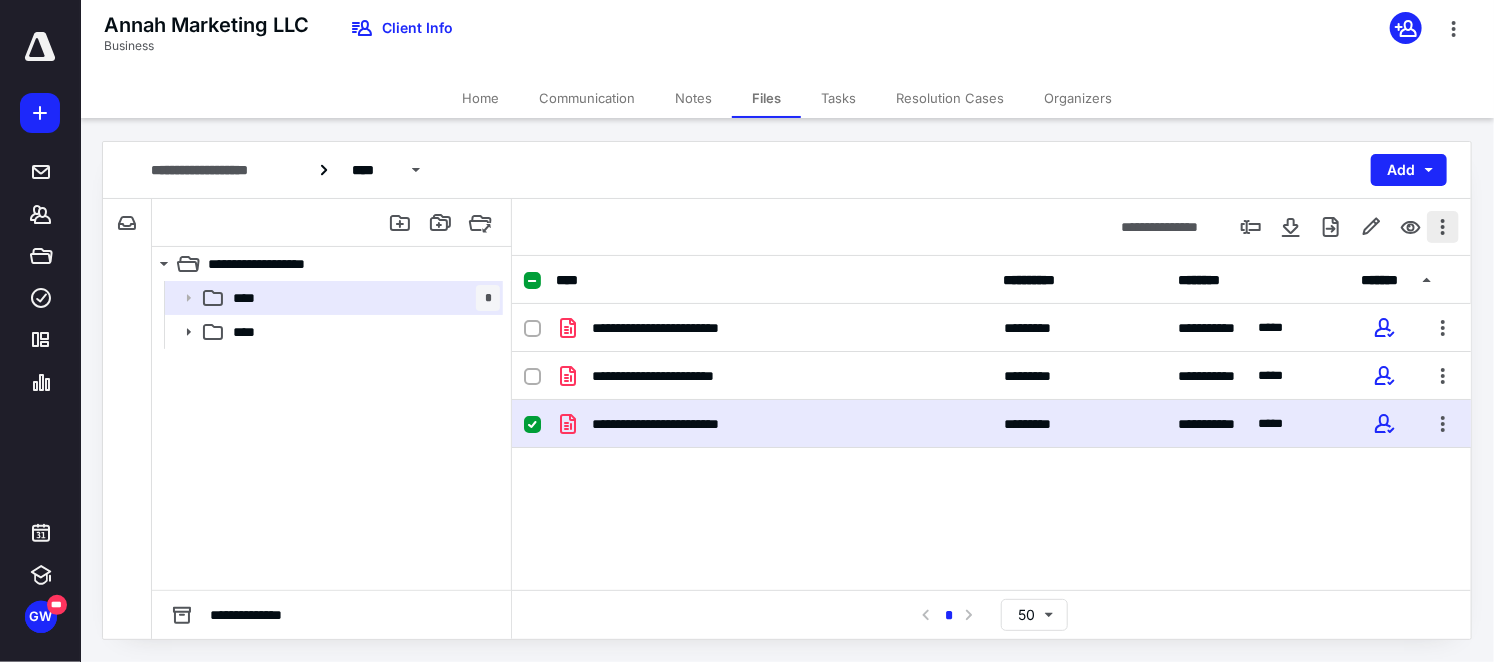 click at bounding box center [1443, 227] 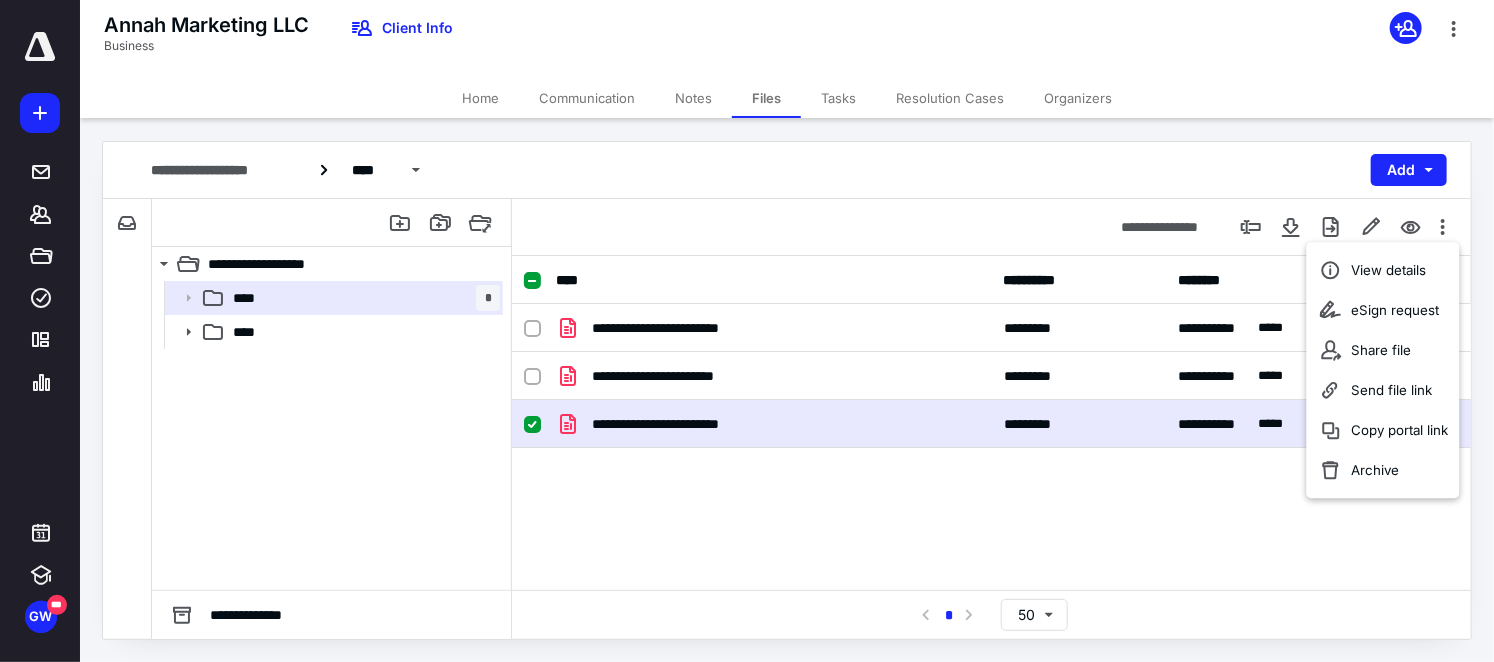 drag, startPoint x: 1104, startPoint y: 551, endPoint x: 1049, endPoint y: 527, distance: 60.00833 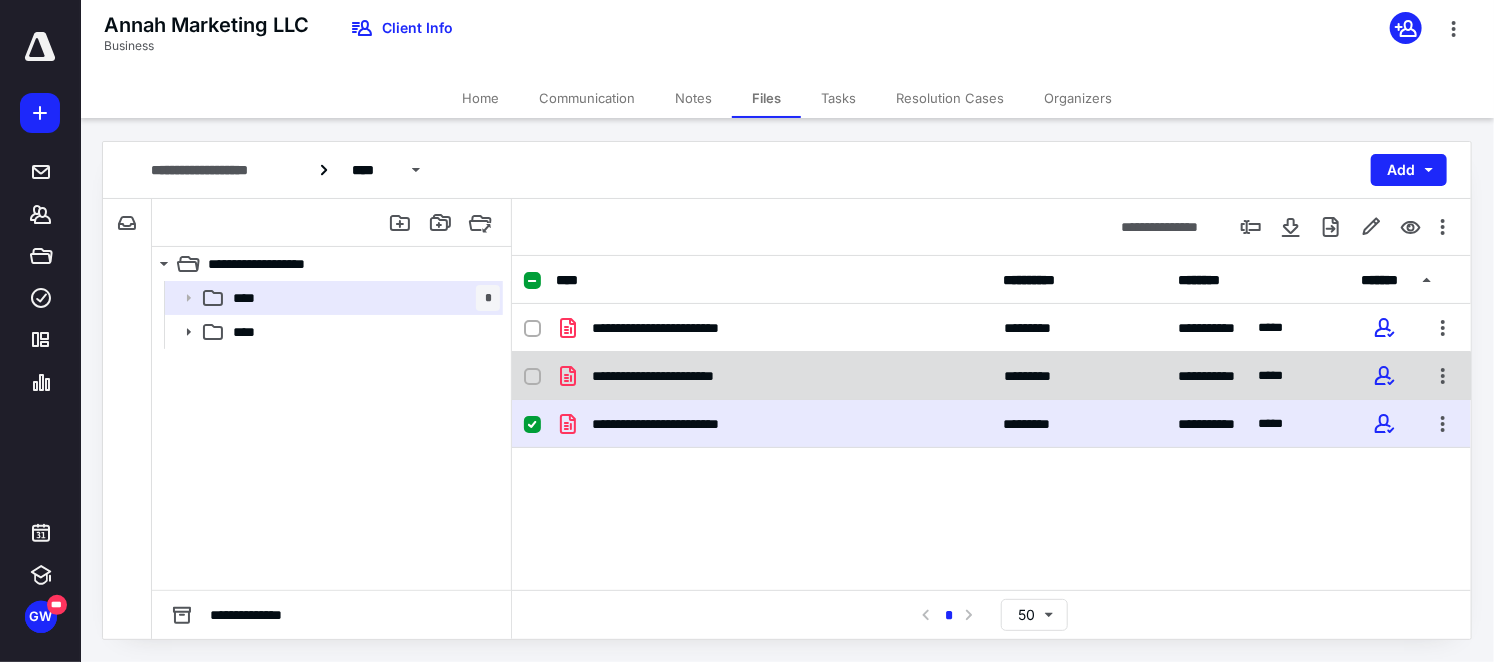 click 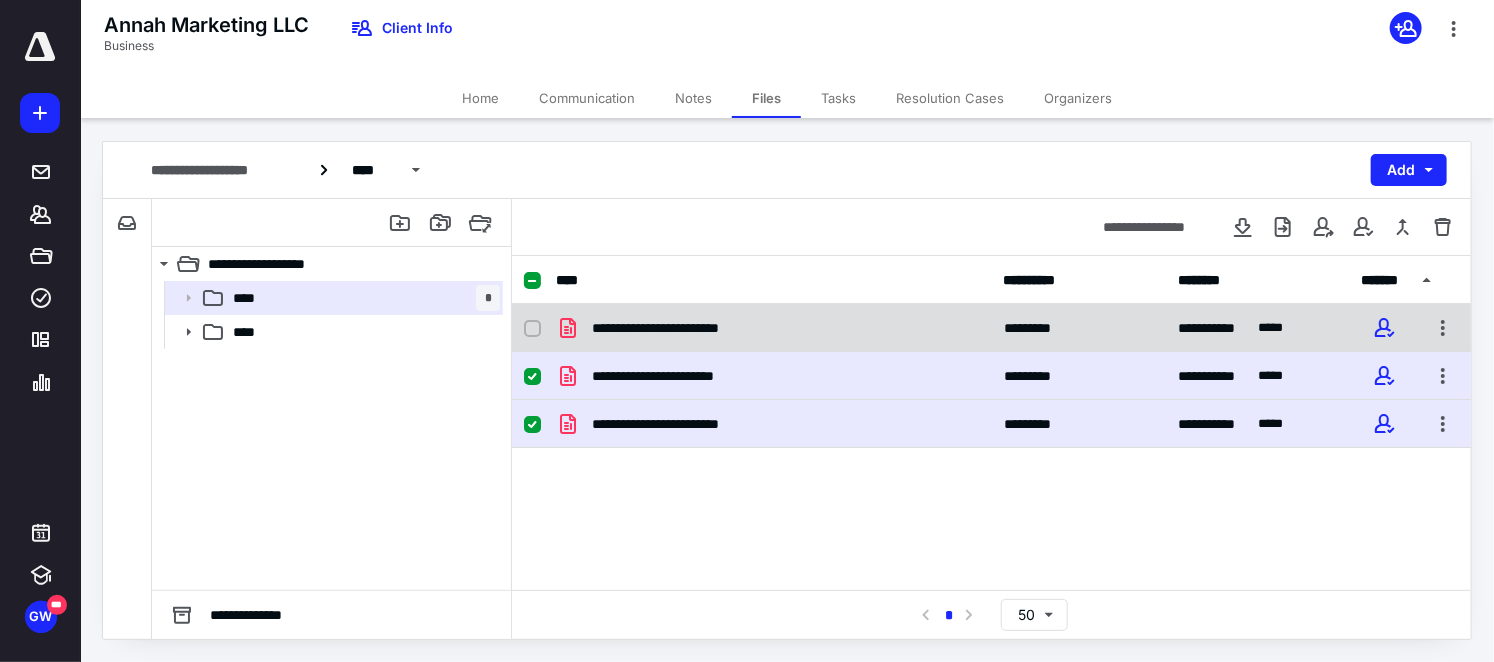 click 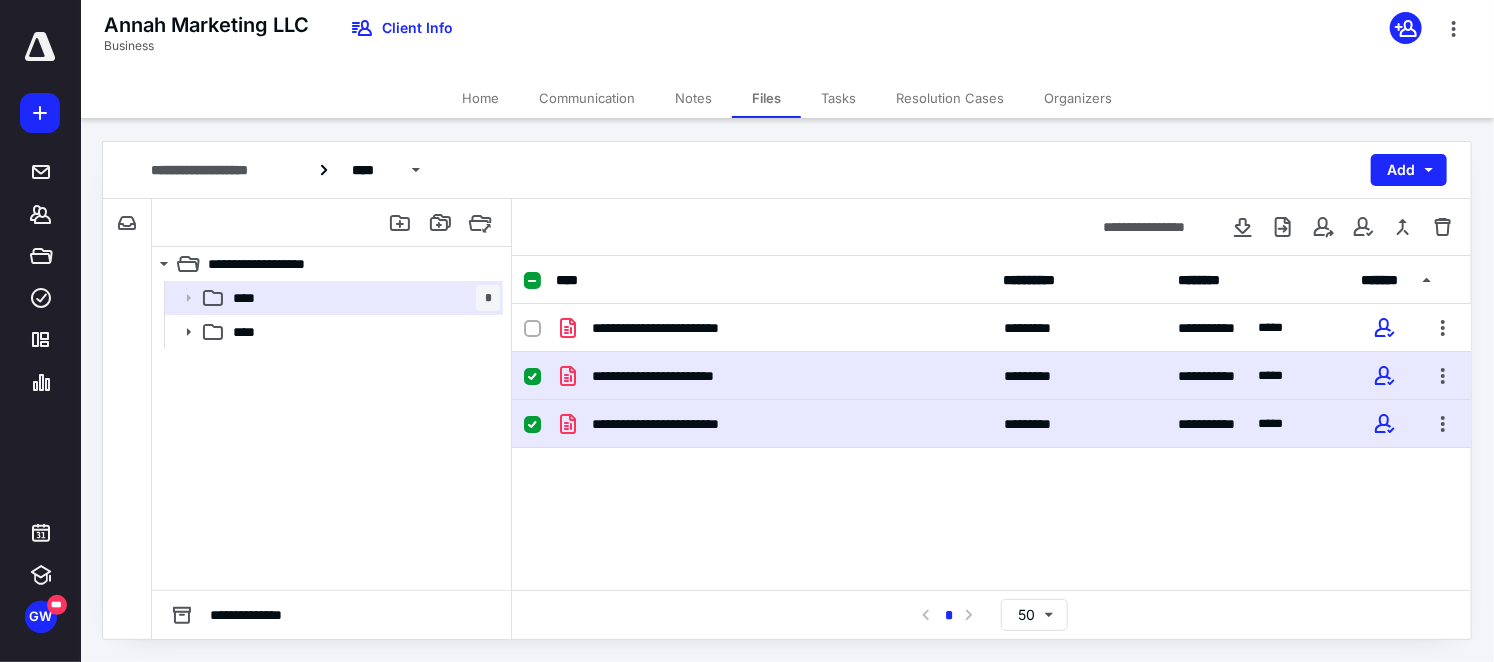 checkbox on "true" 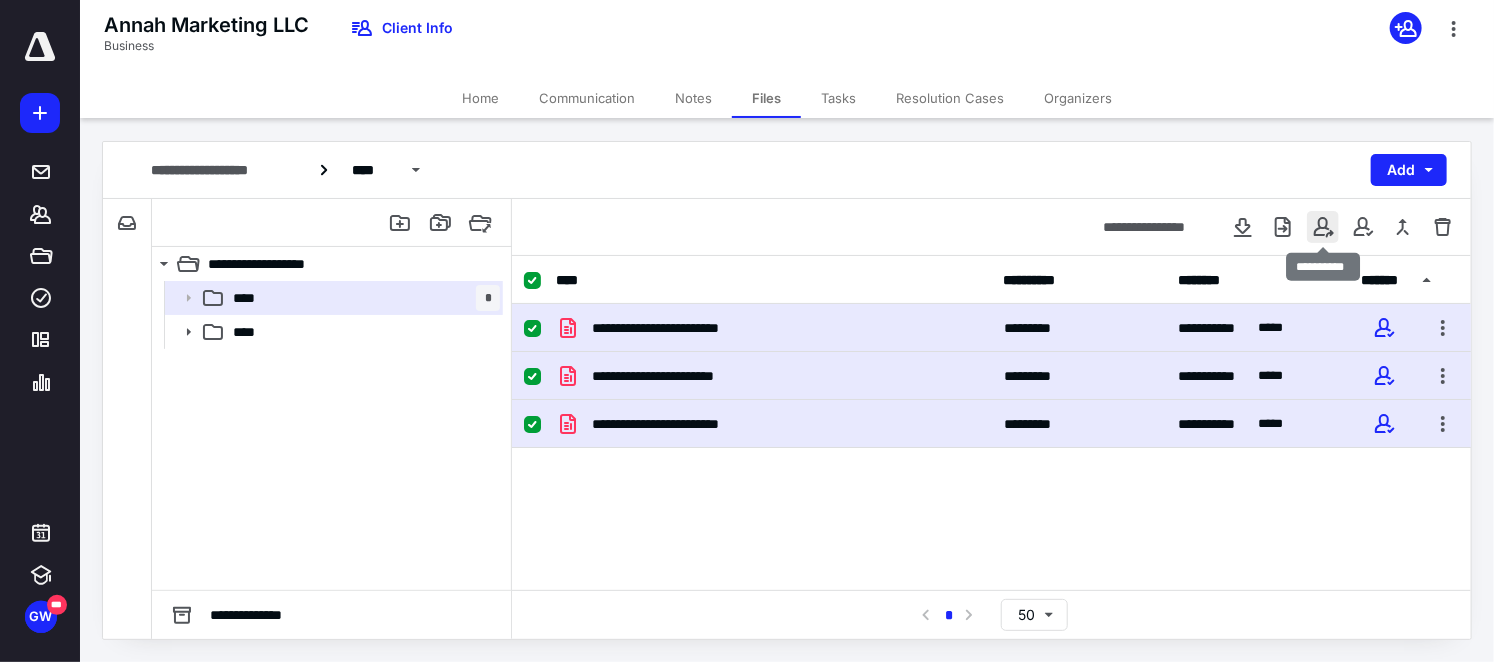 click at bounding box center [1323, 227] 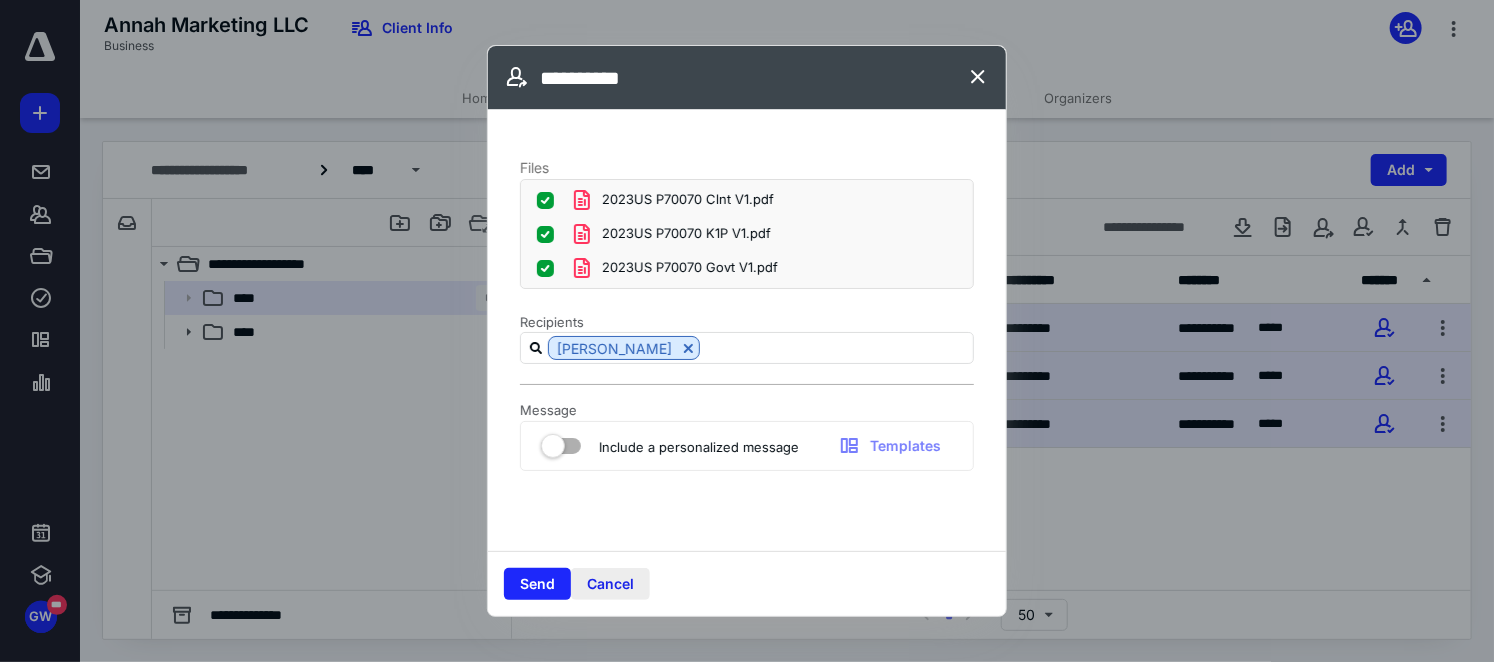 click on "Cancel" at bounding box center [610, 584] 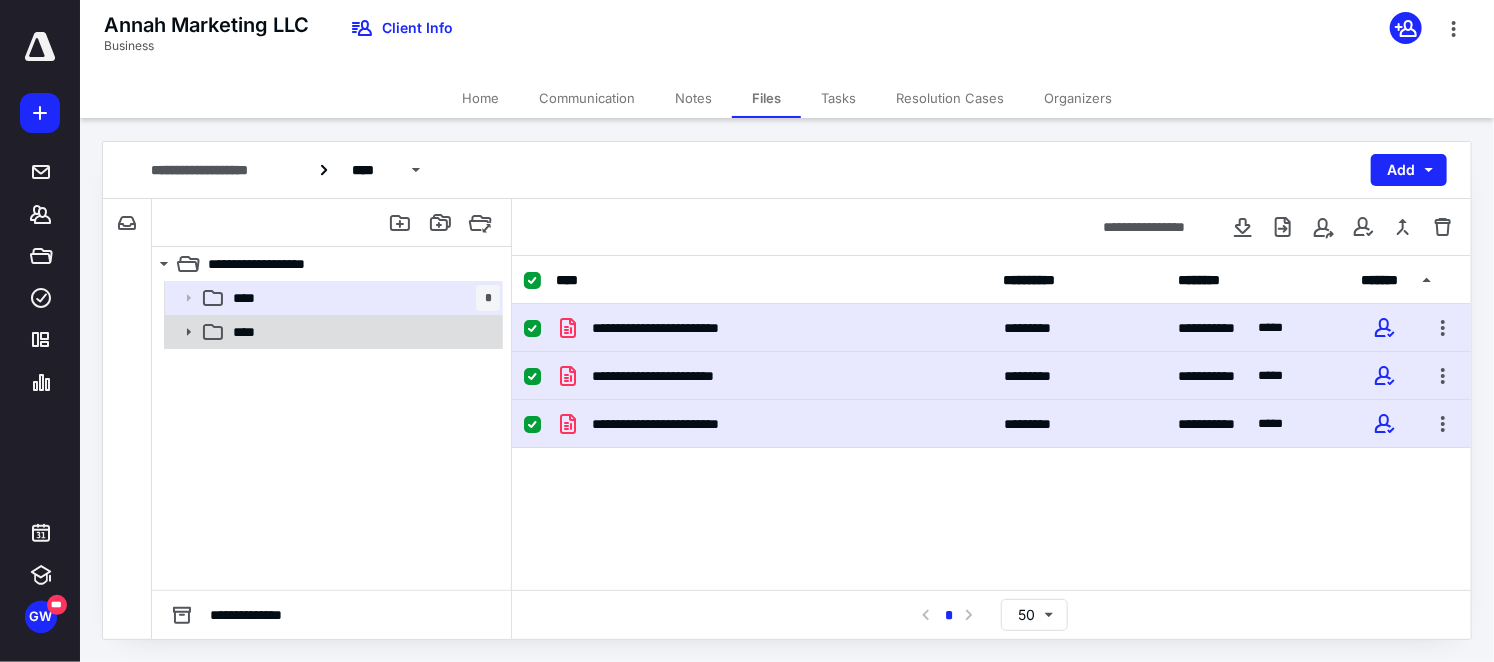 click 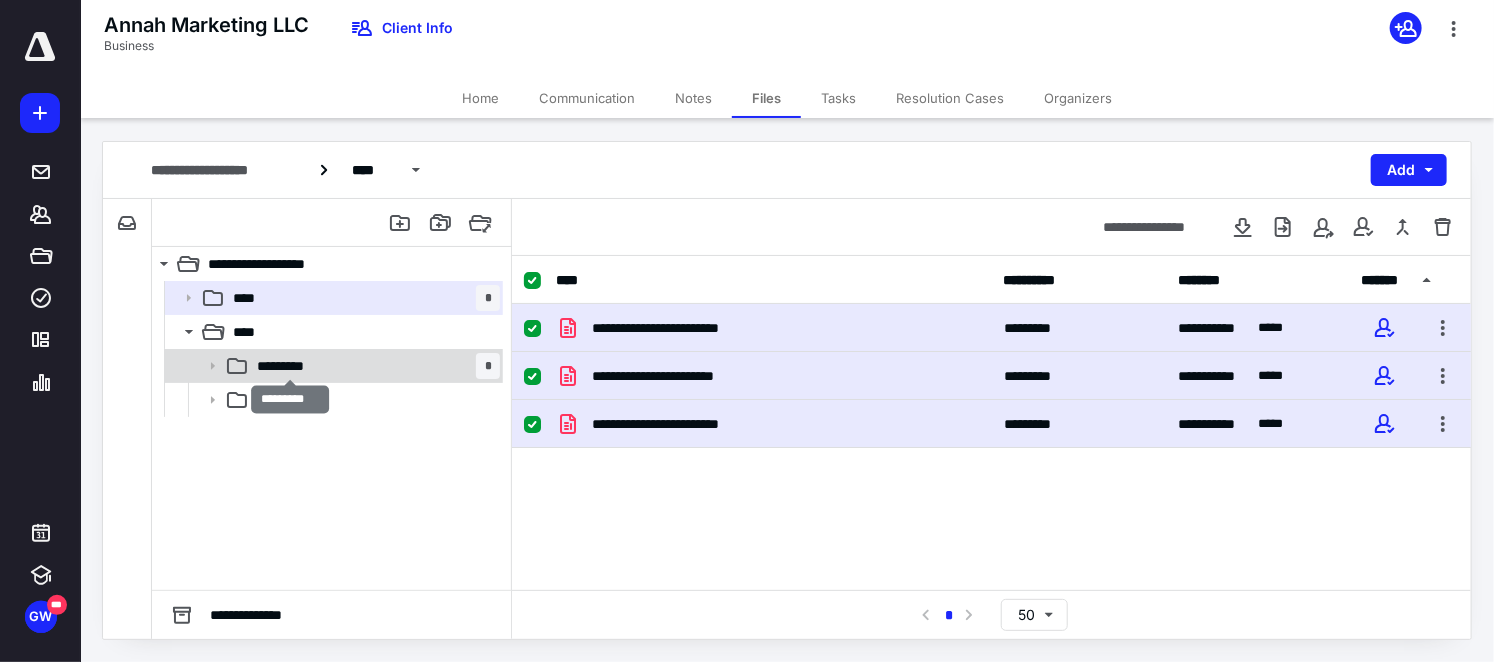 click on "*********" at bounding box center [290, 366] 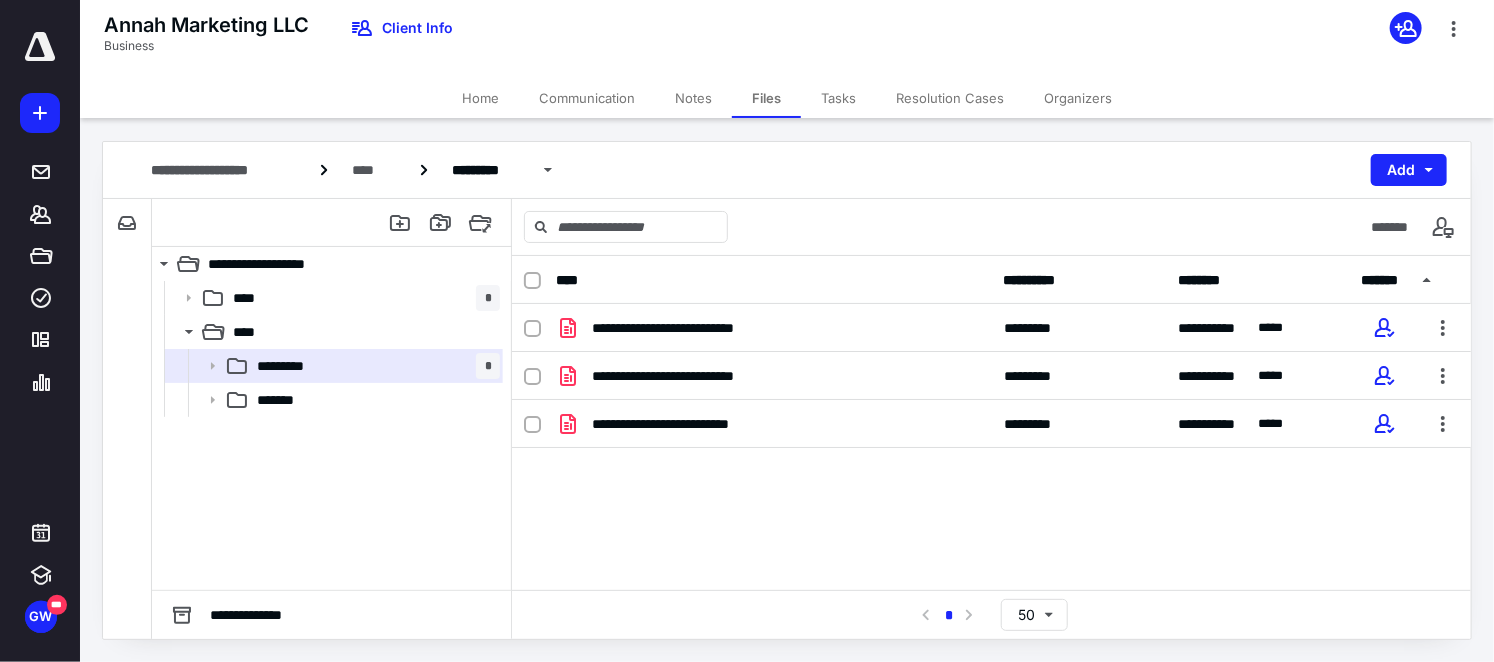 click at bounding box center (532, 281) 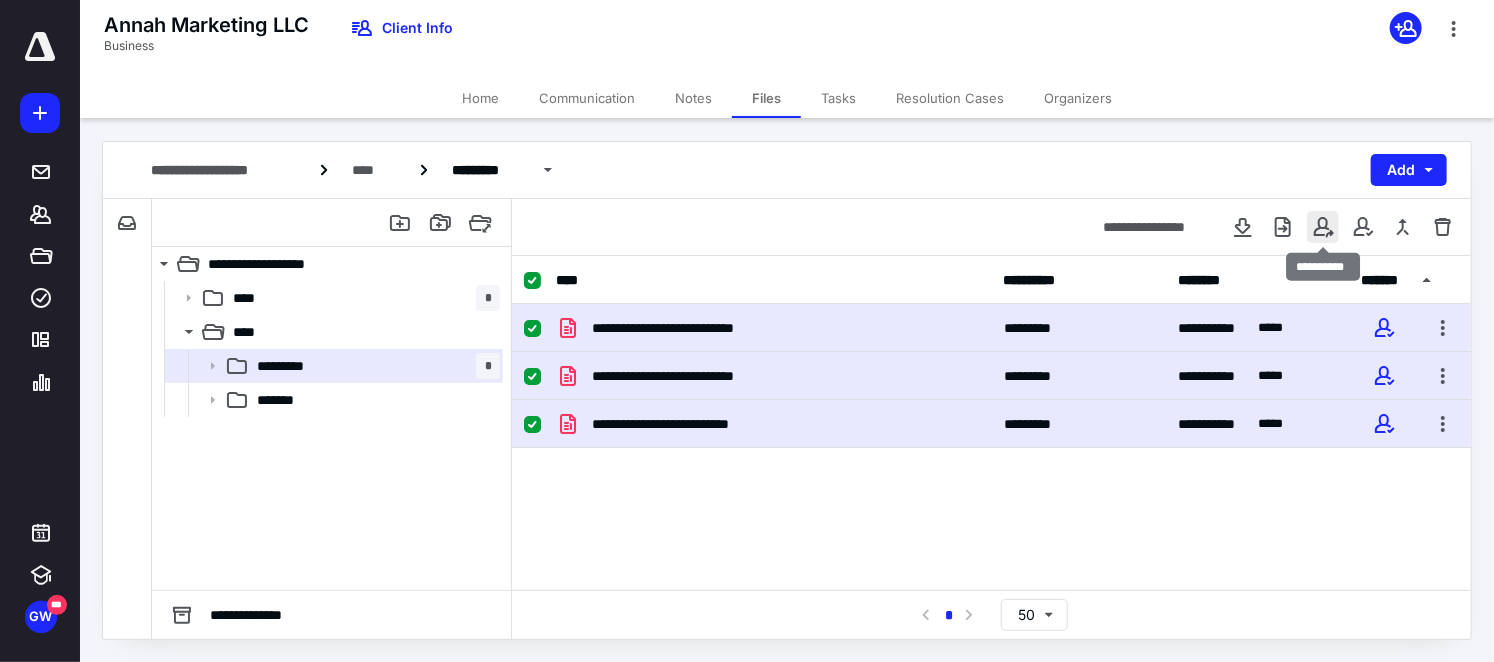 click at bounding box center [1323, 227] 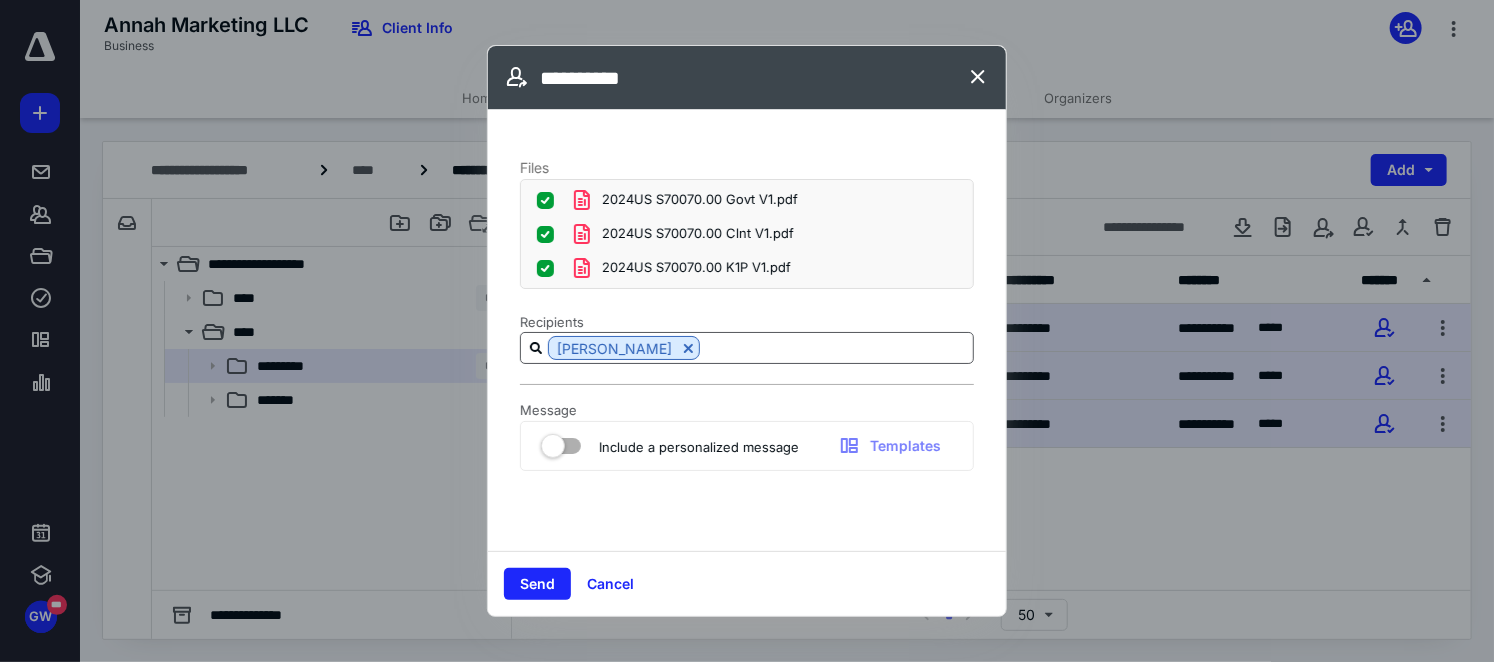 click at bounding box center [836, 348] 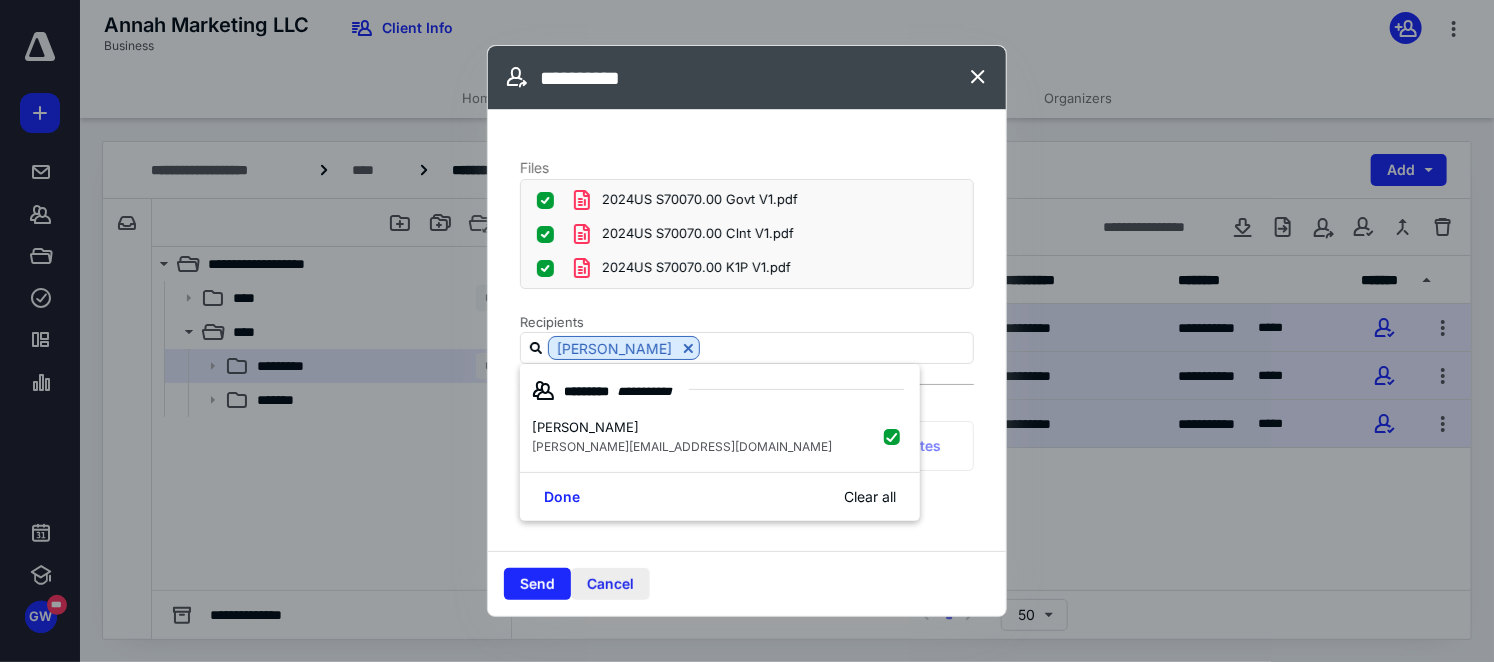 click on "Cancel" at bounding box center [610, 584] 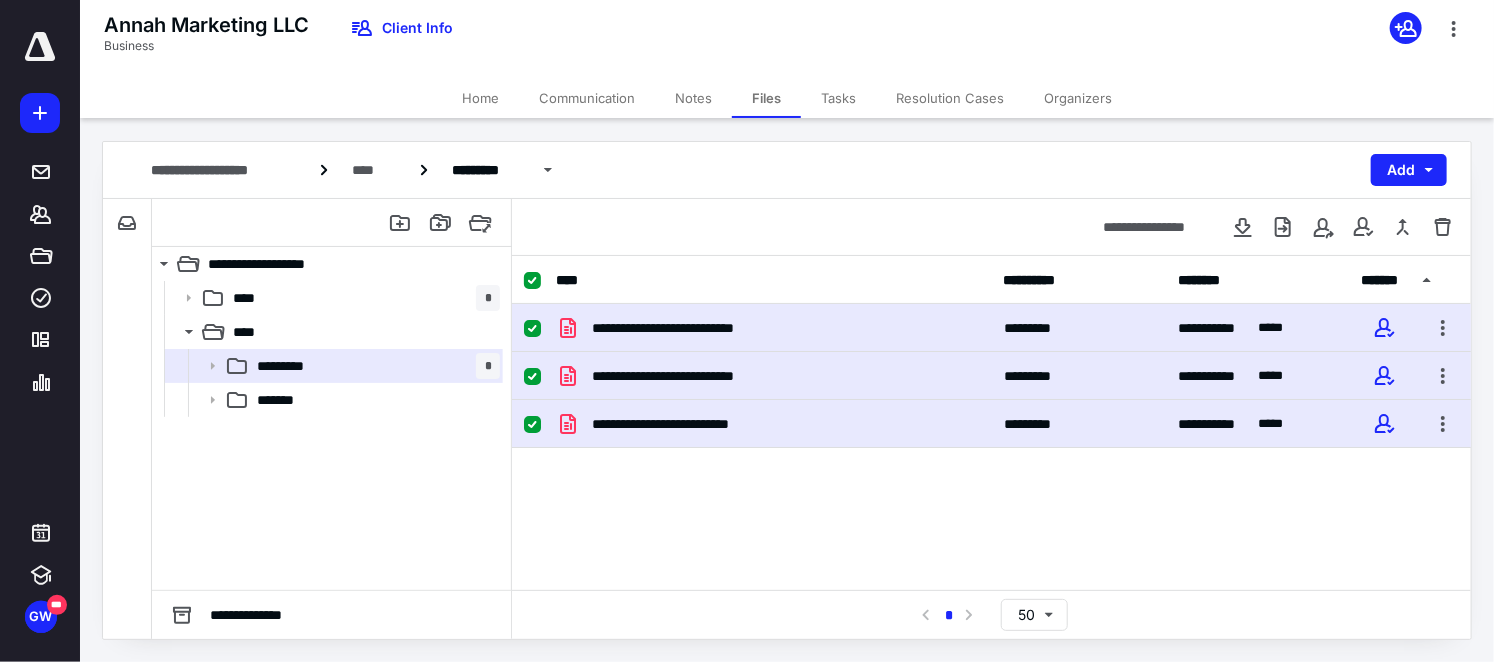 drag, startPoint x: 529, startPoint y: 276, endPoint x: 527, endPoint y: 287, distance: 11.18034 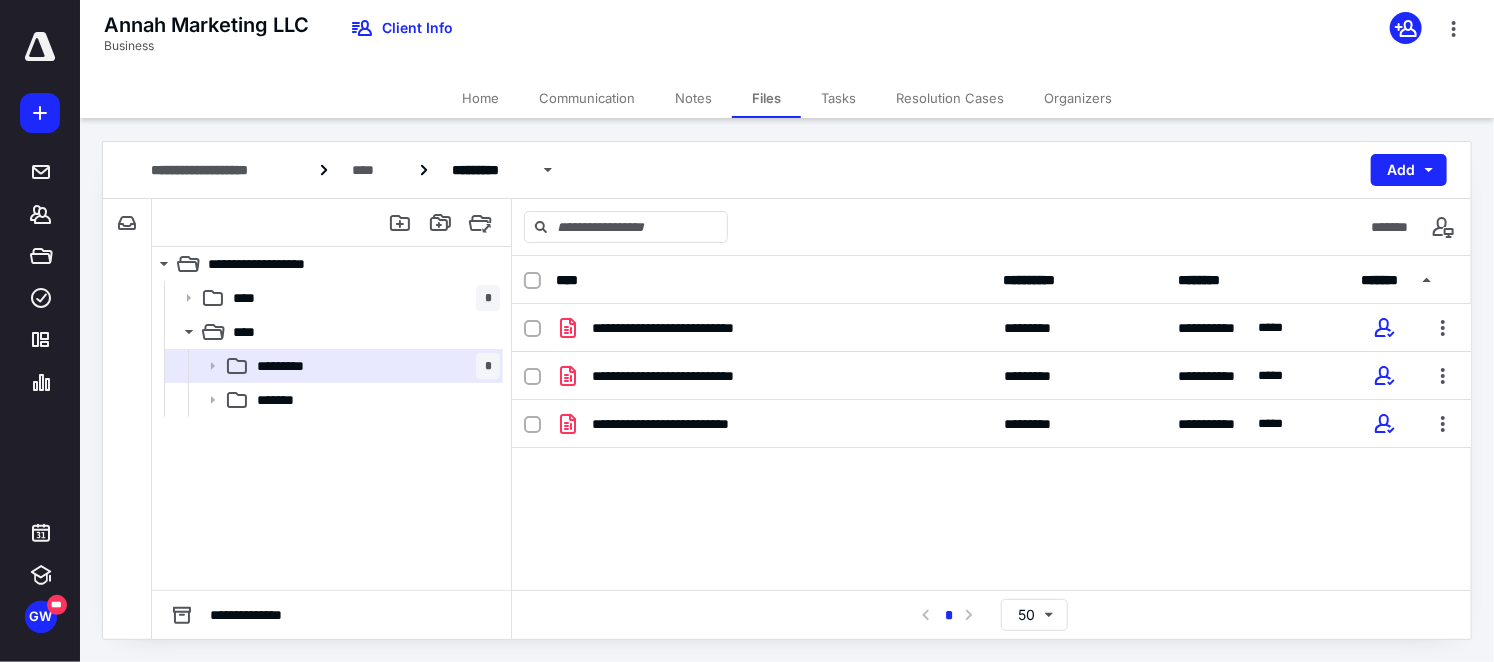 click on "Home" at bounding box center [480, 98] 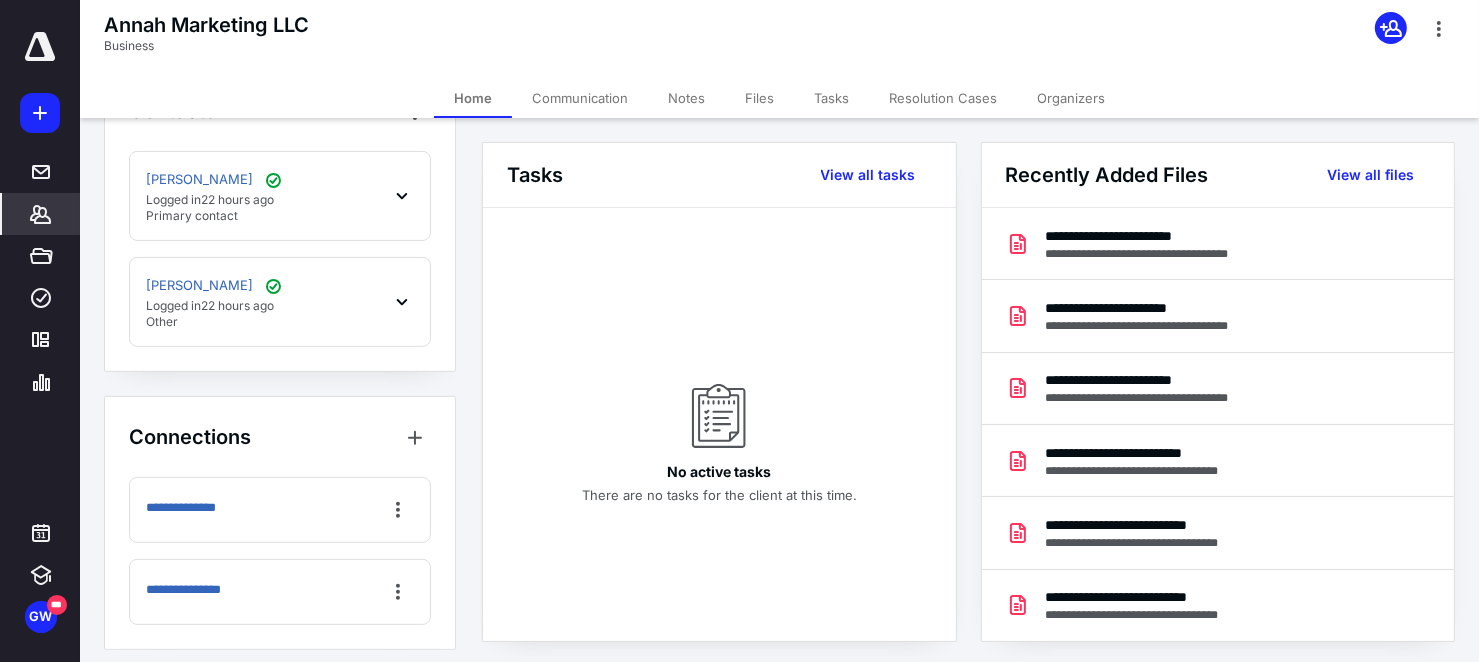 scroll, scrollTop: 629, scrollLeft: 0, axis: vertical 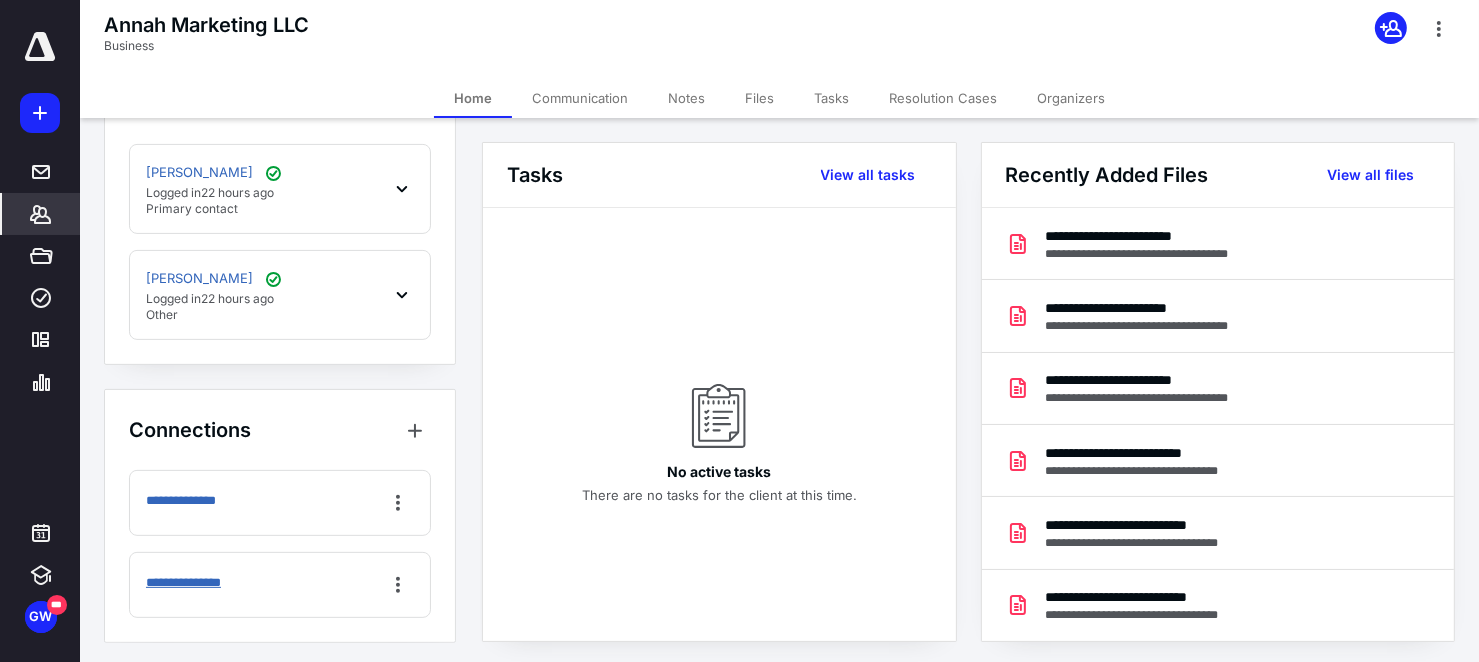 click on "**********" at bounding box center [200, 583] 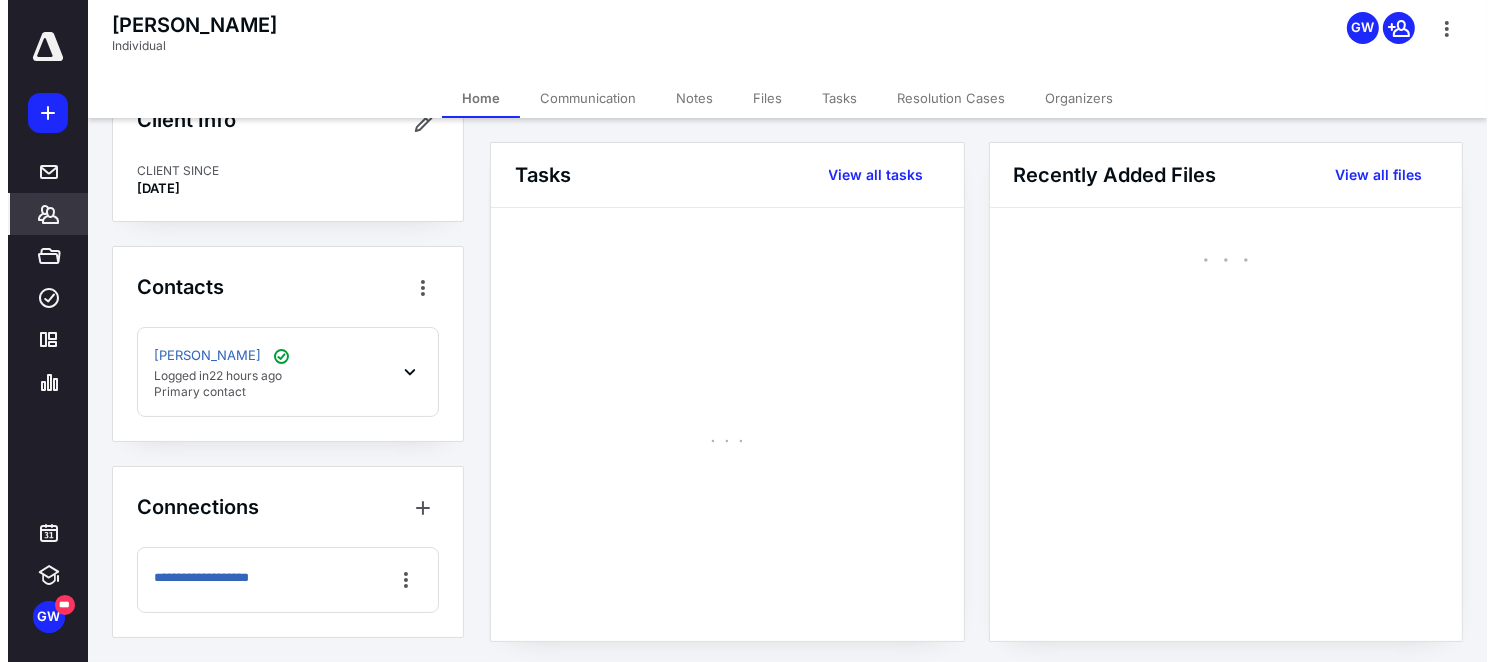 scroll, scrollTop: 58, scrollLeft: 0, axis: vertical 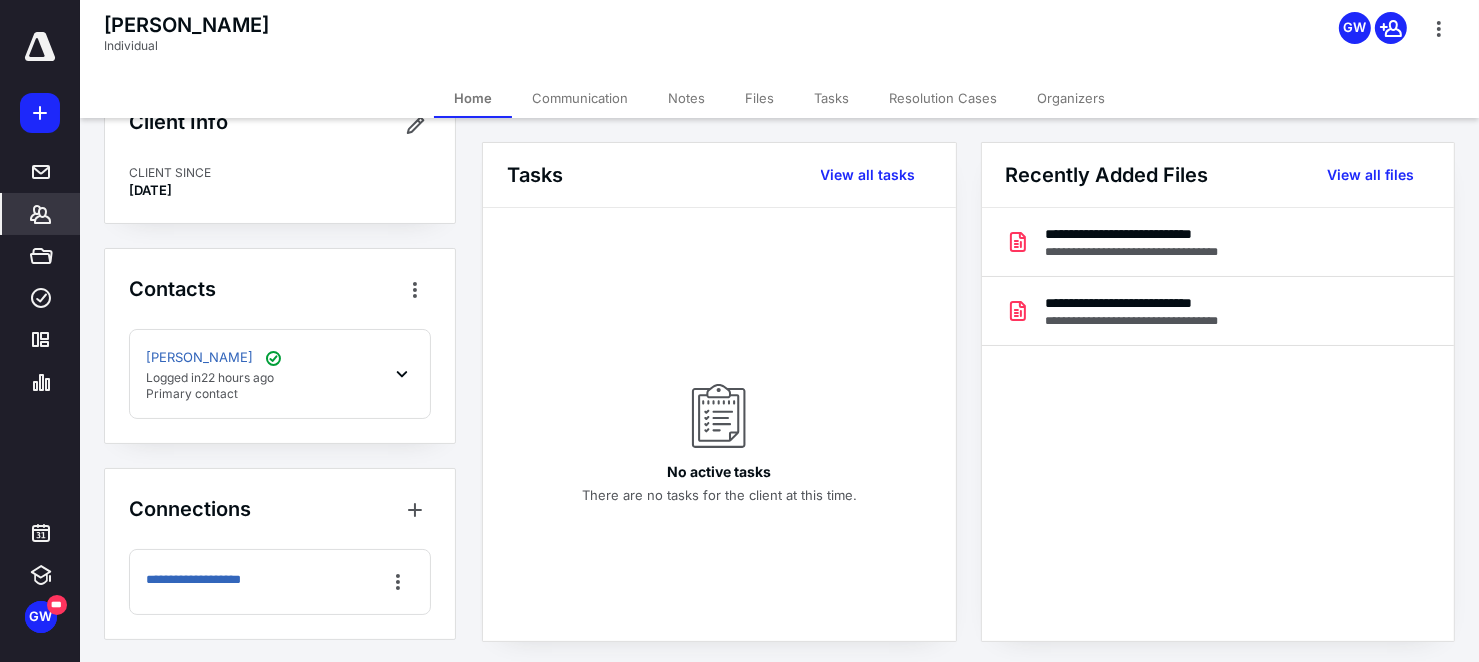 click on "Files" at bounding box center (759, 98) 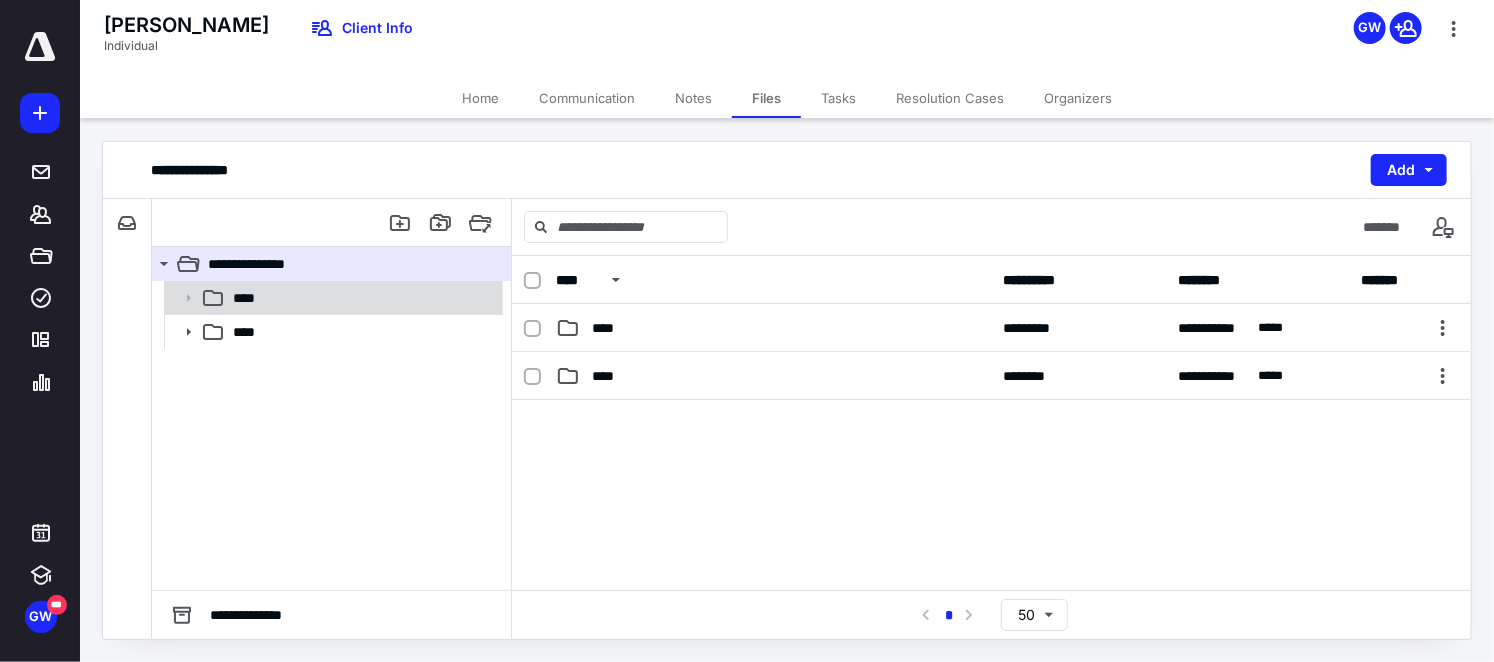 click 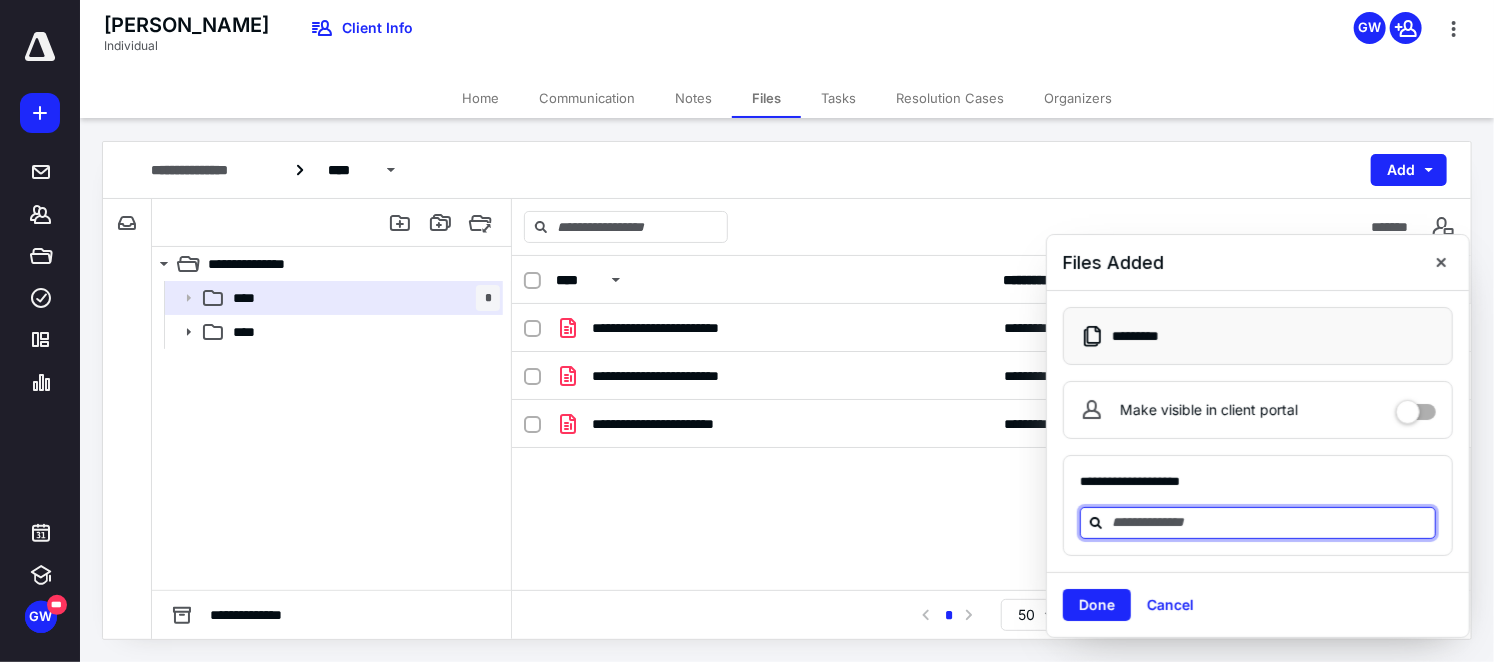 click at bounding box center [1270, 522] 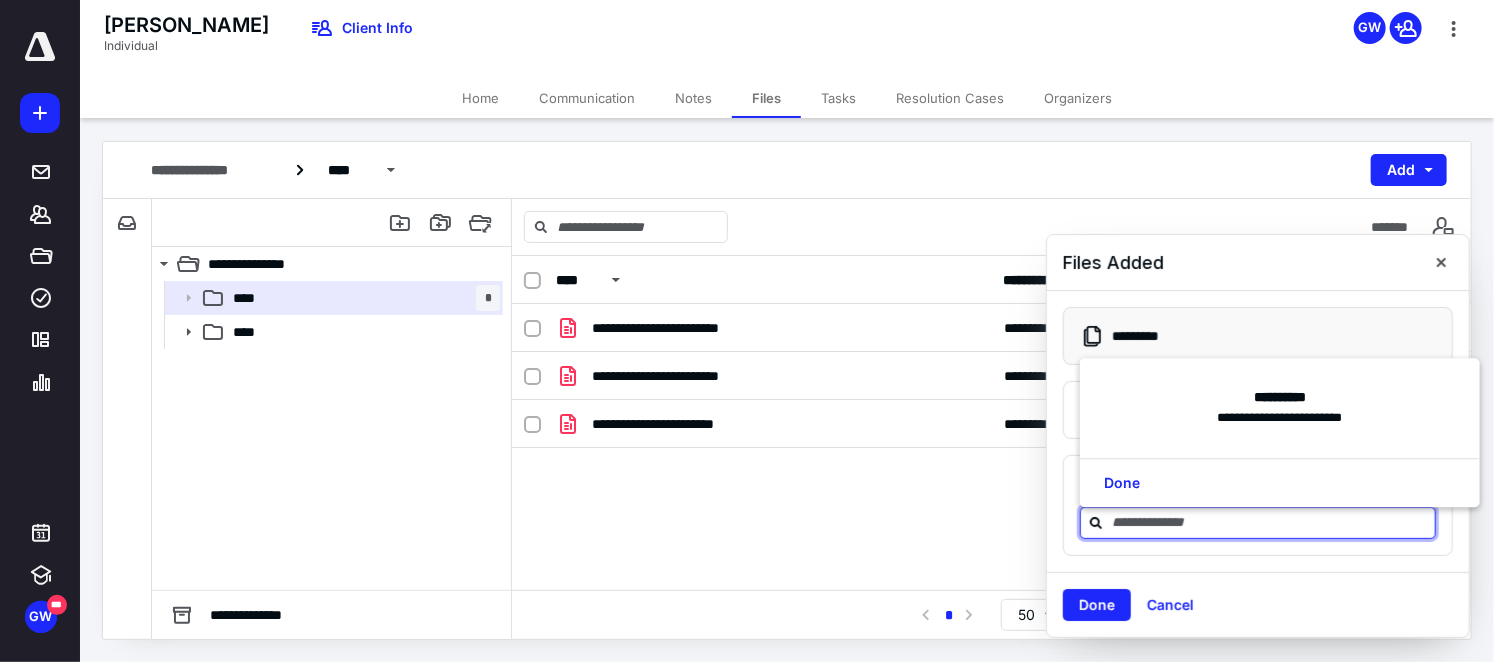 click at bounding box center (1270, 522) 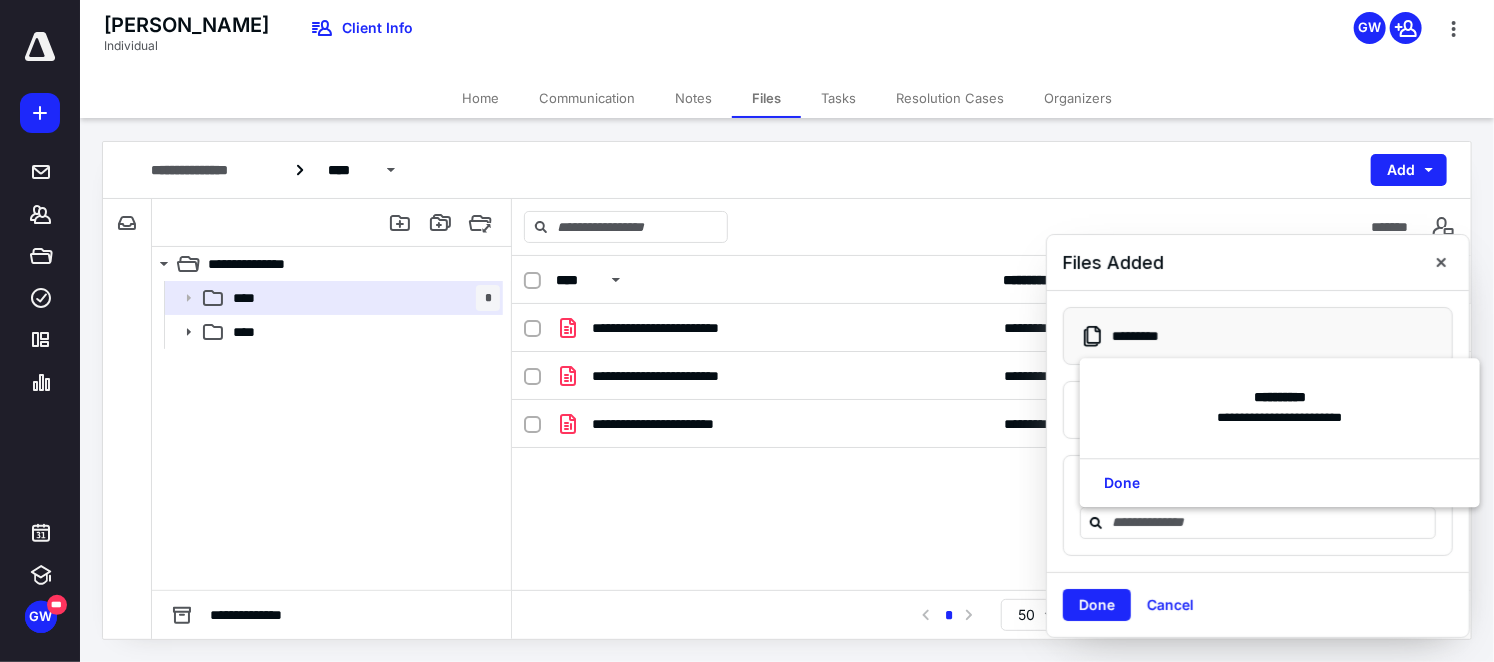 drag, startPoint x: 1170, startPoint y: 409, endPoint x: 1150, endPoint y: 441, distance: 37.735924 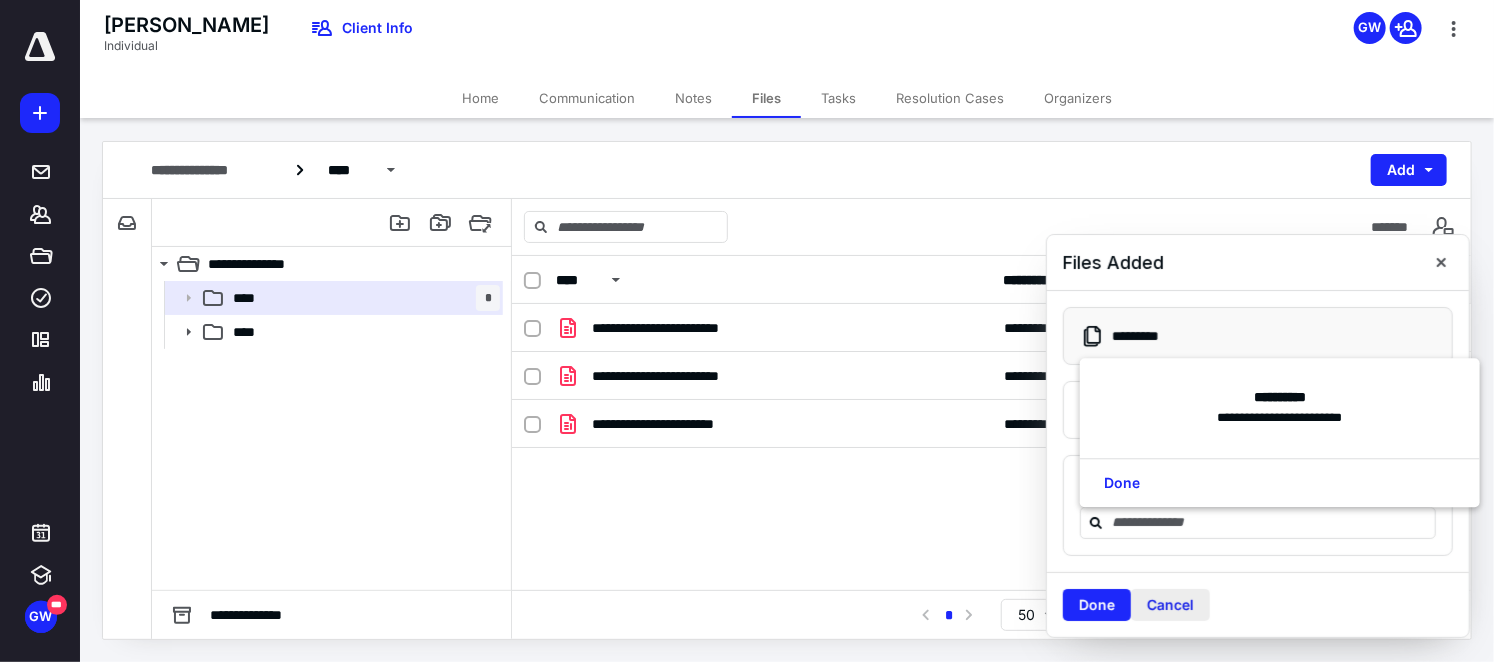 click on "Cancel" at bounding box center (1170, 605) 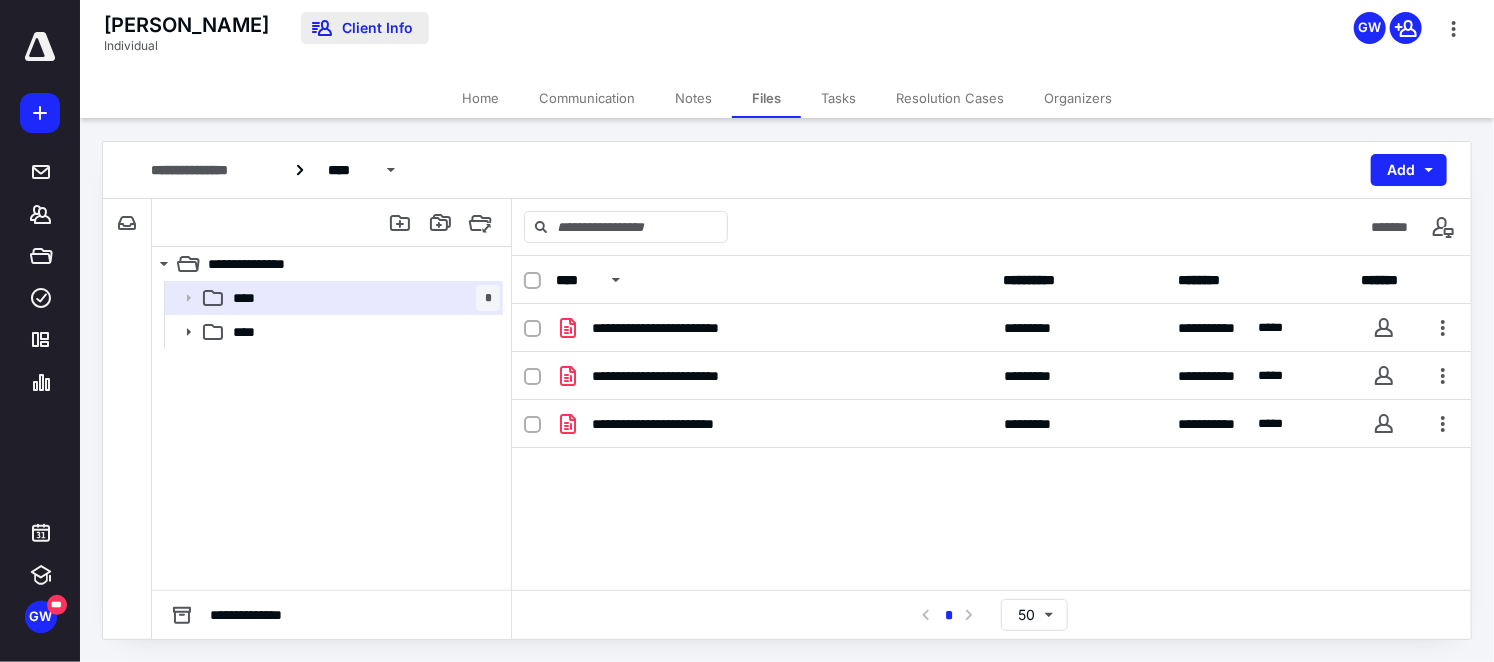 click on "Client Info" at bounding box center [365, 28] 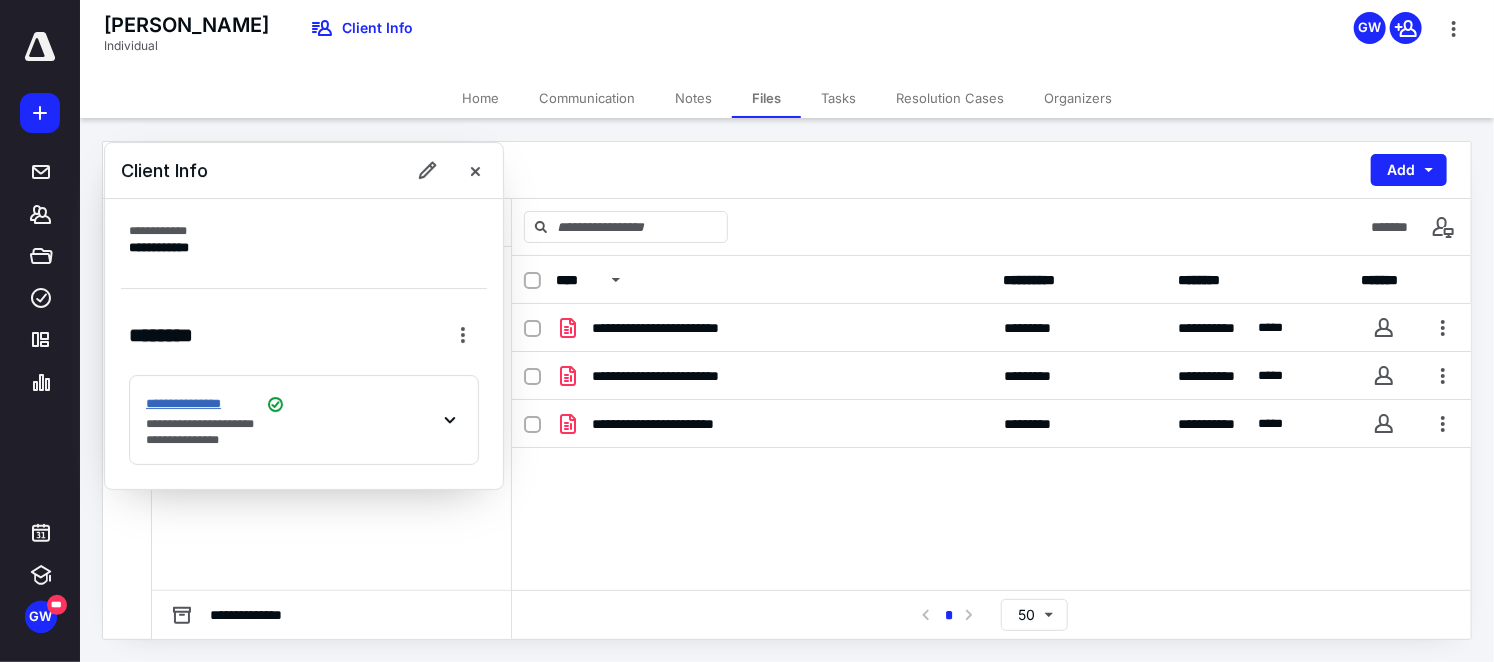 click on "**********" at bounding box center [200, 404] 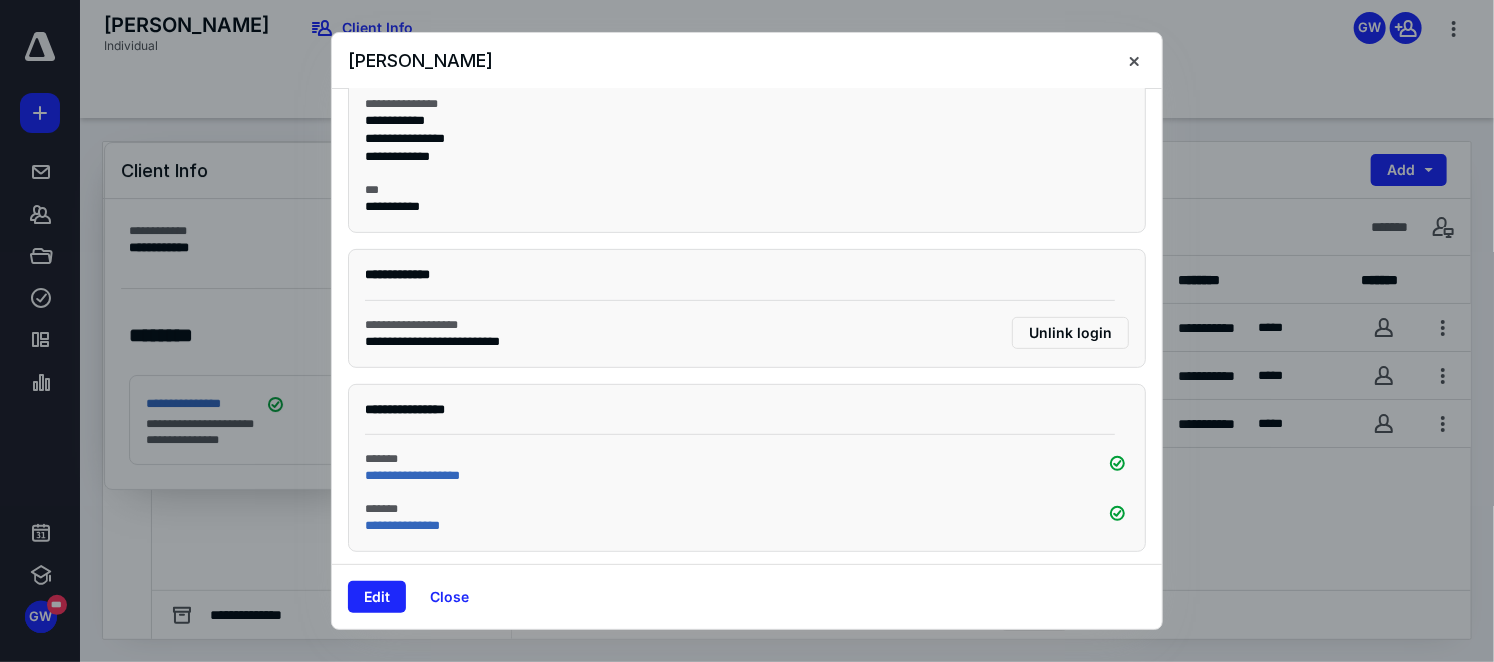 scroll, scrollTop: 330, scrollLeft: 0, axis: vertical 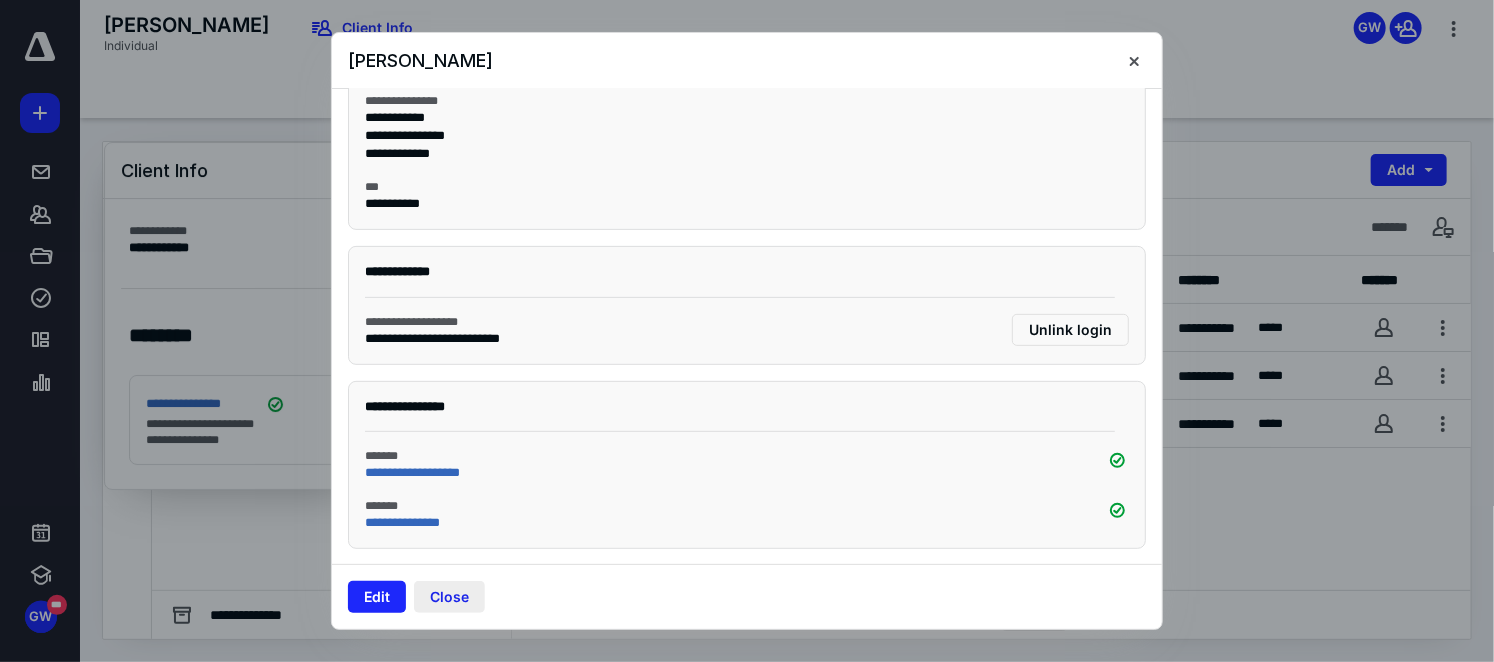 click on "Close" at bounding box center (449, 597) 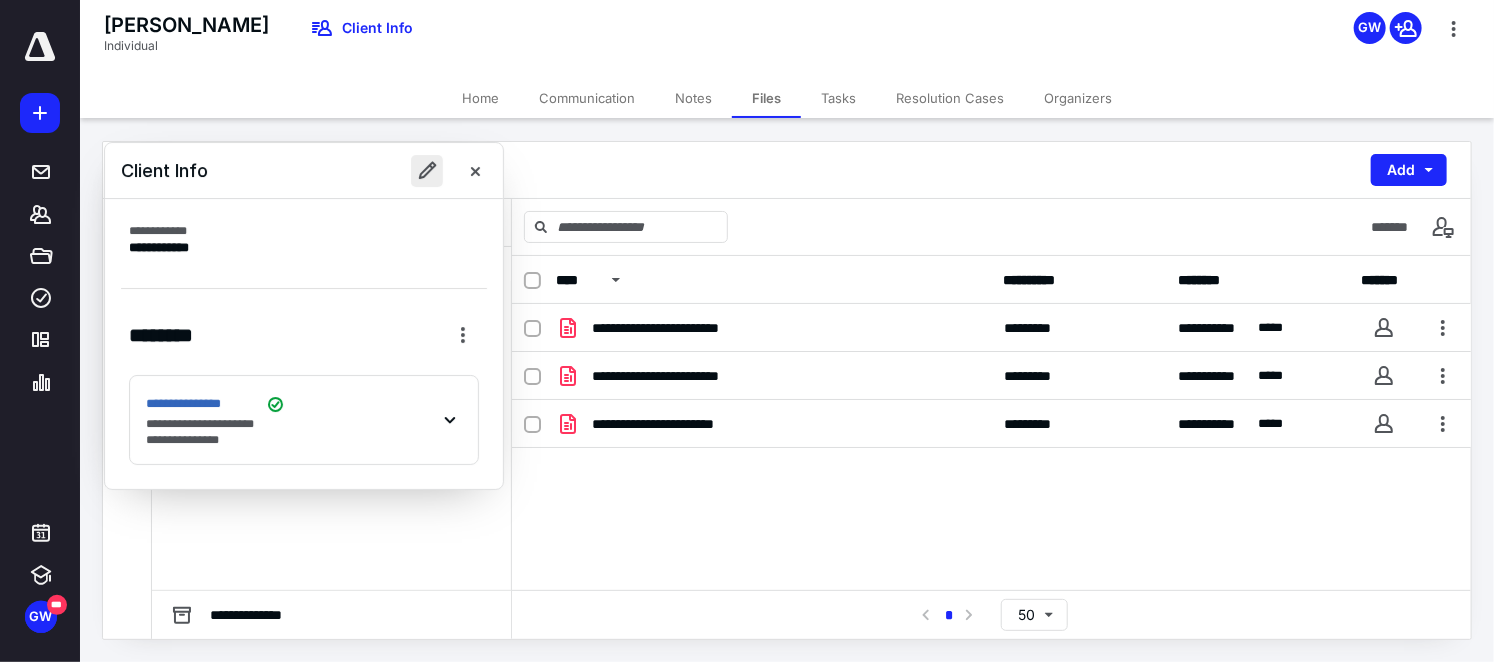 click at bounding box center [427, 171] 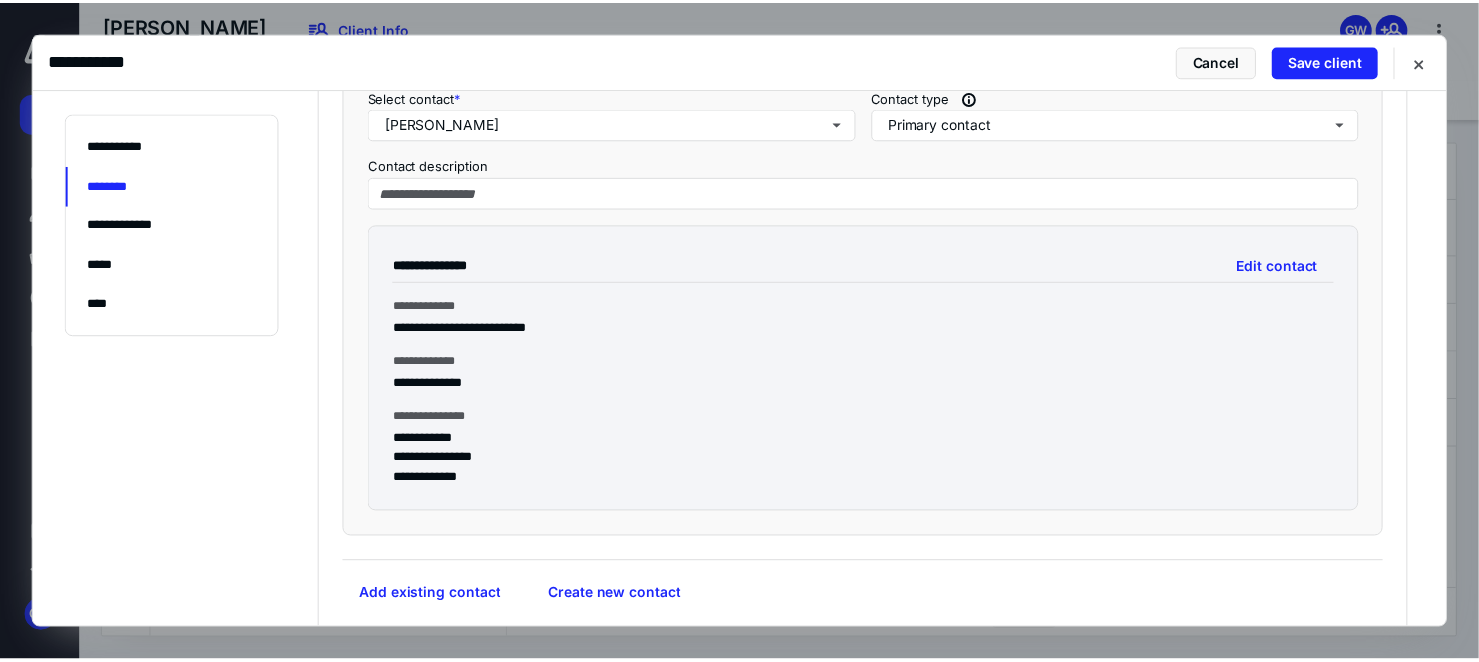 scroll, scrollTop: 800, scrollLeft: 0, axis: vertical 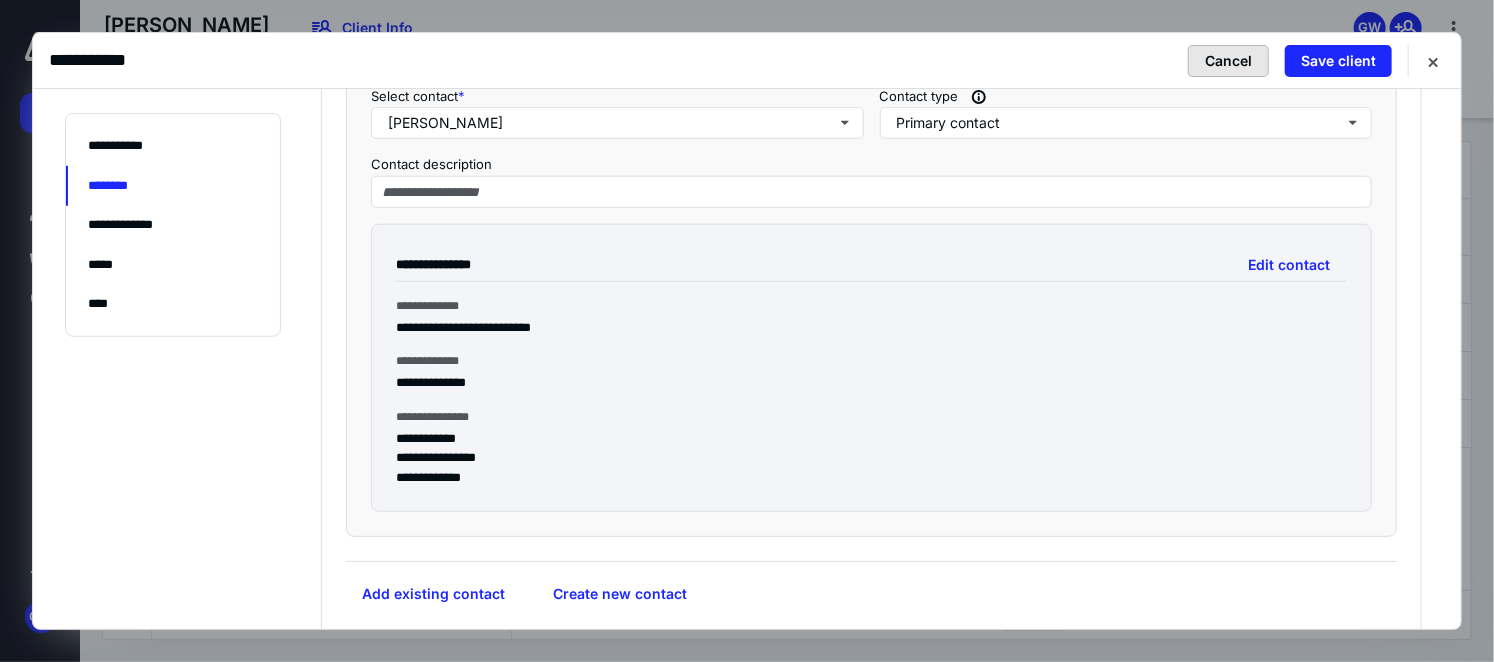 click on "Cancel" at bounding box center [1228, 61] 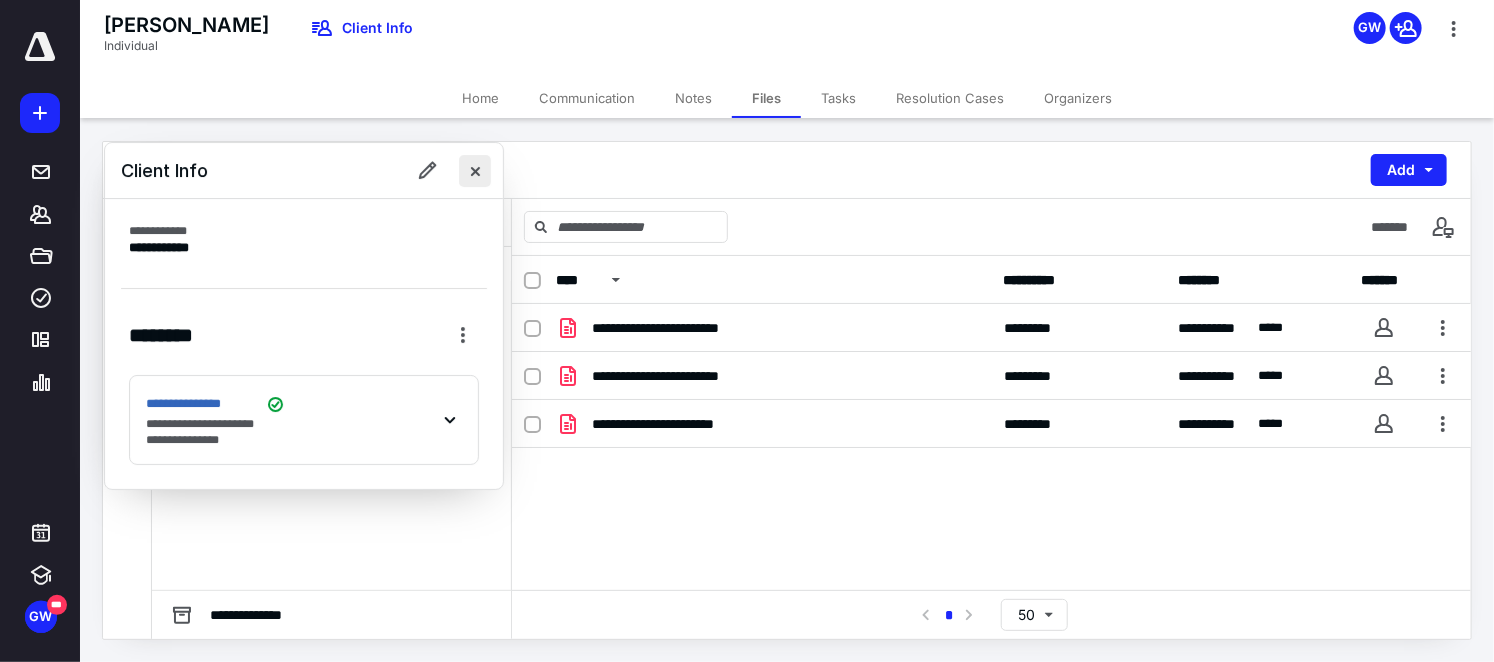 click at bounding box center [475, 171] 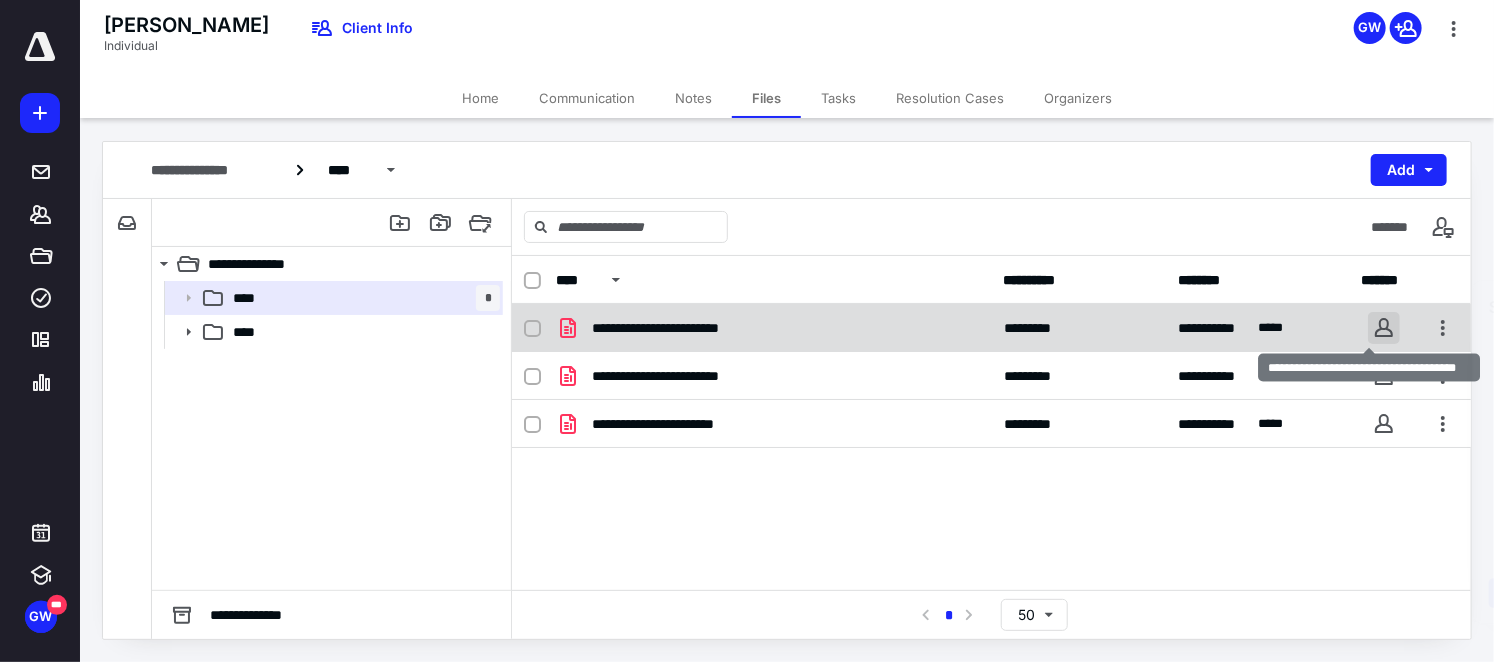 click on "**********" at bounding box center (747, 330) 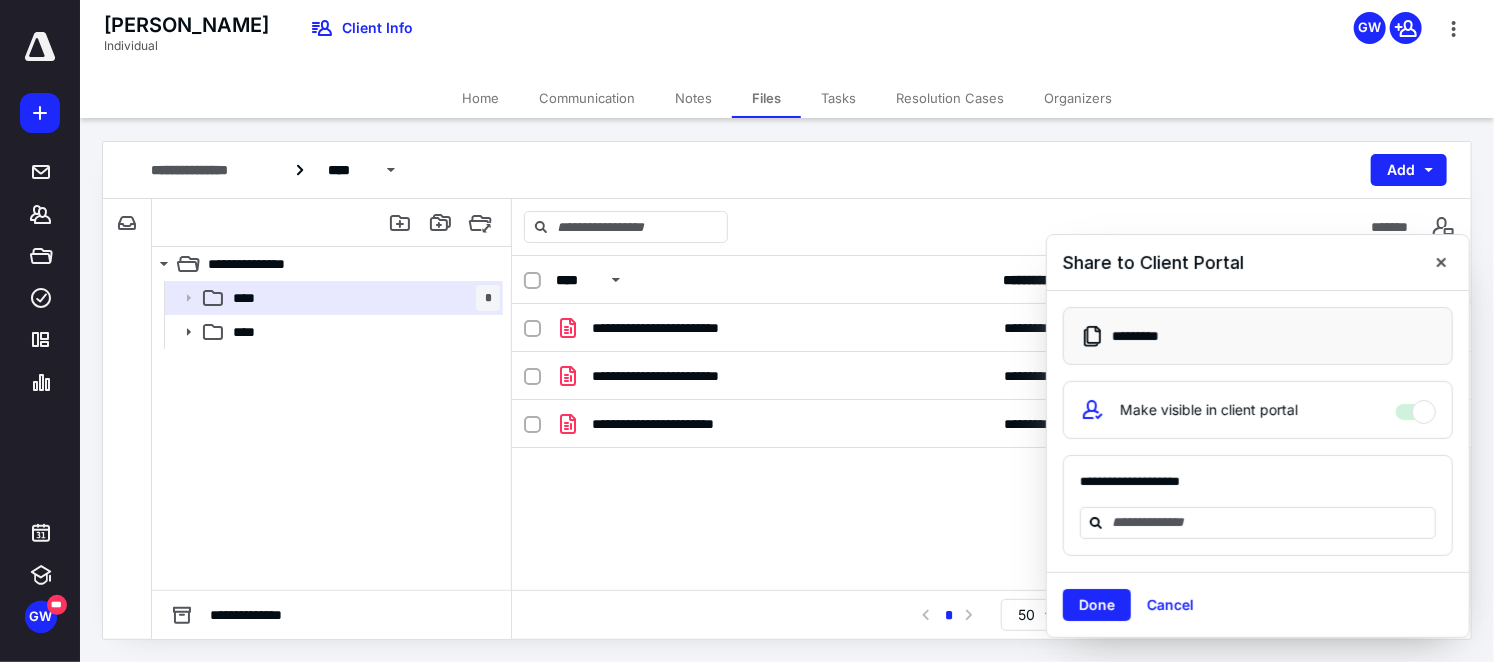 click on "Make visible in client portal" at bounding box center [1416, 407] 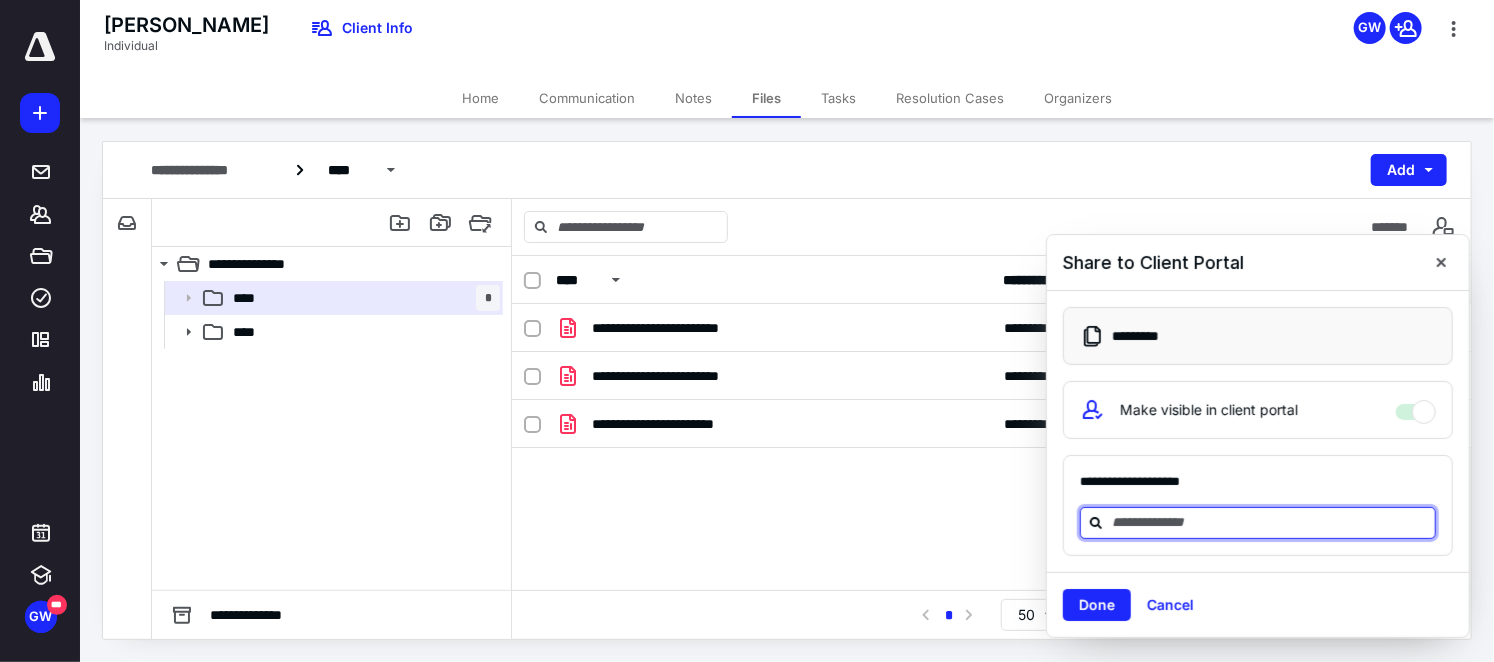 click at bounding box center (1270, 522) 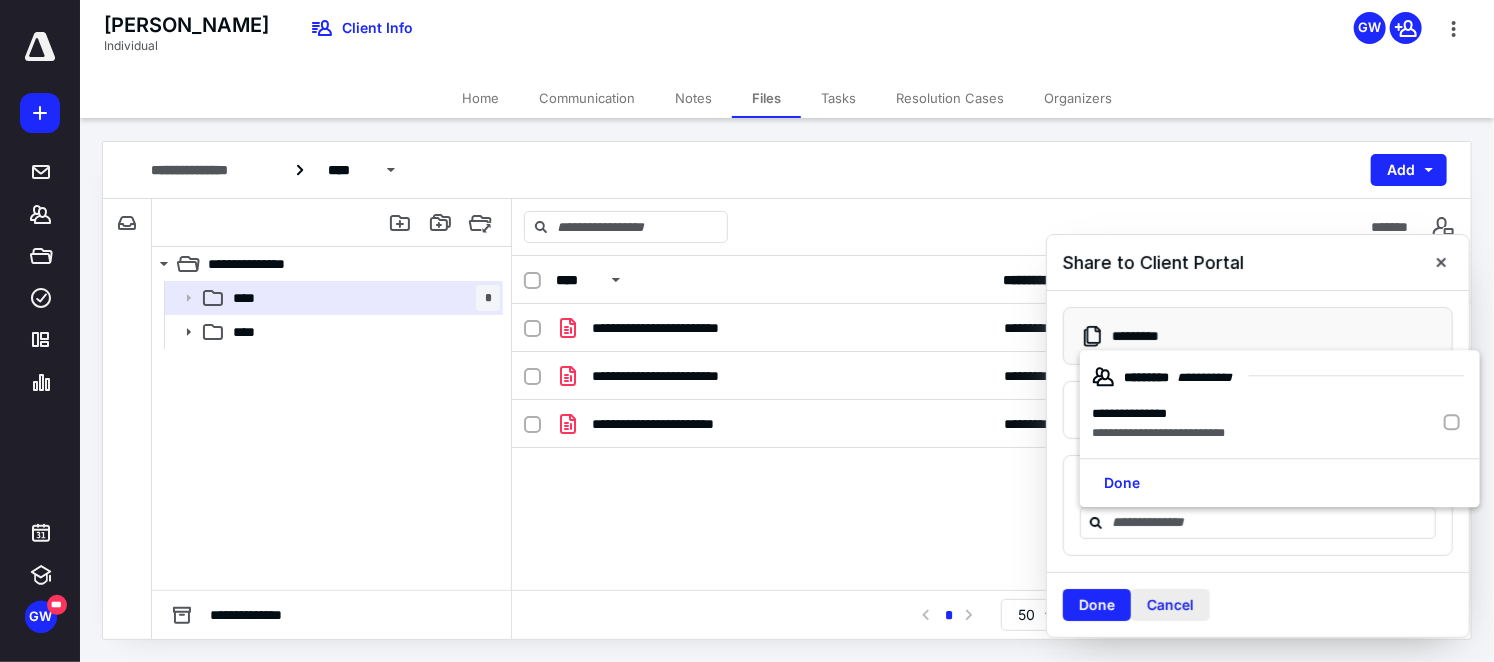 click on "Cancel" at bounding box center [1170, 605] 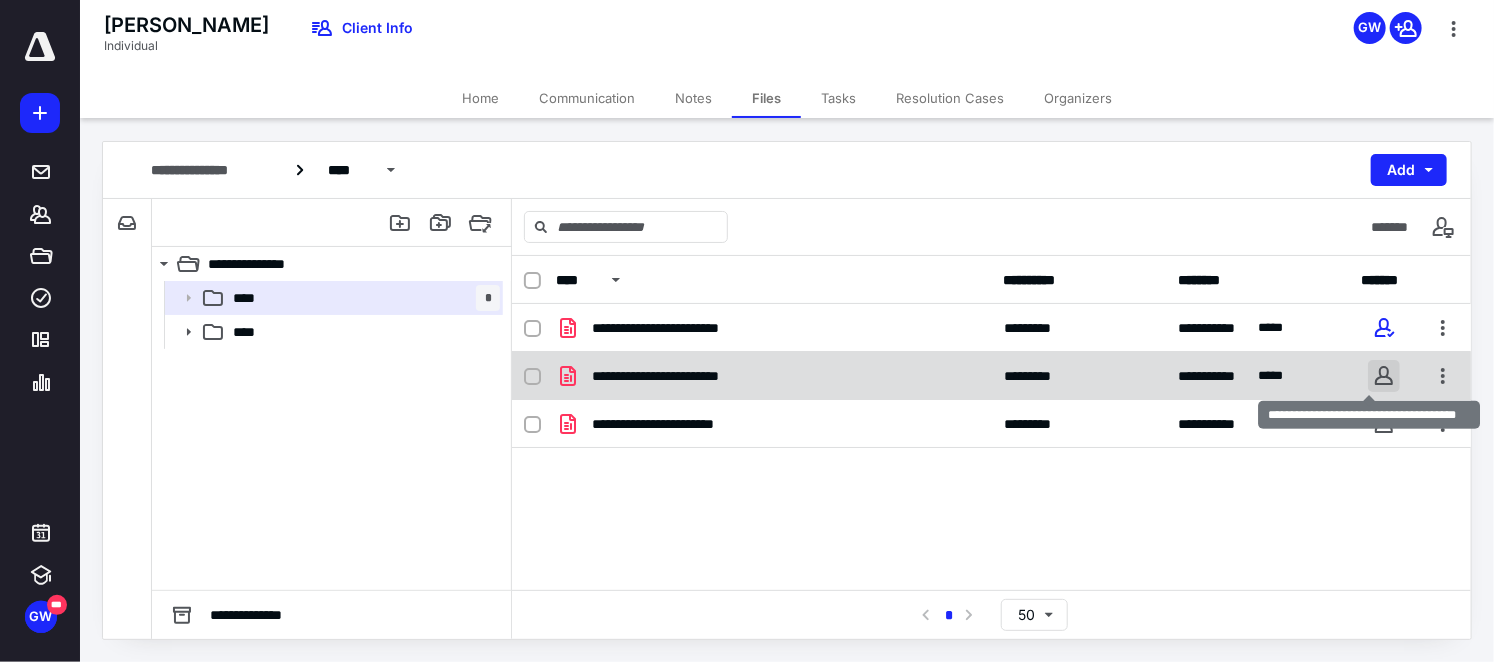 click at bounding box center [1384, 376] 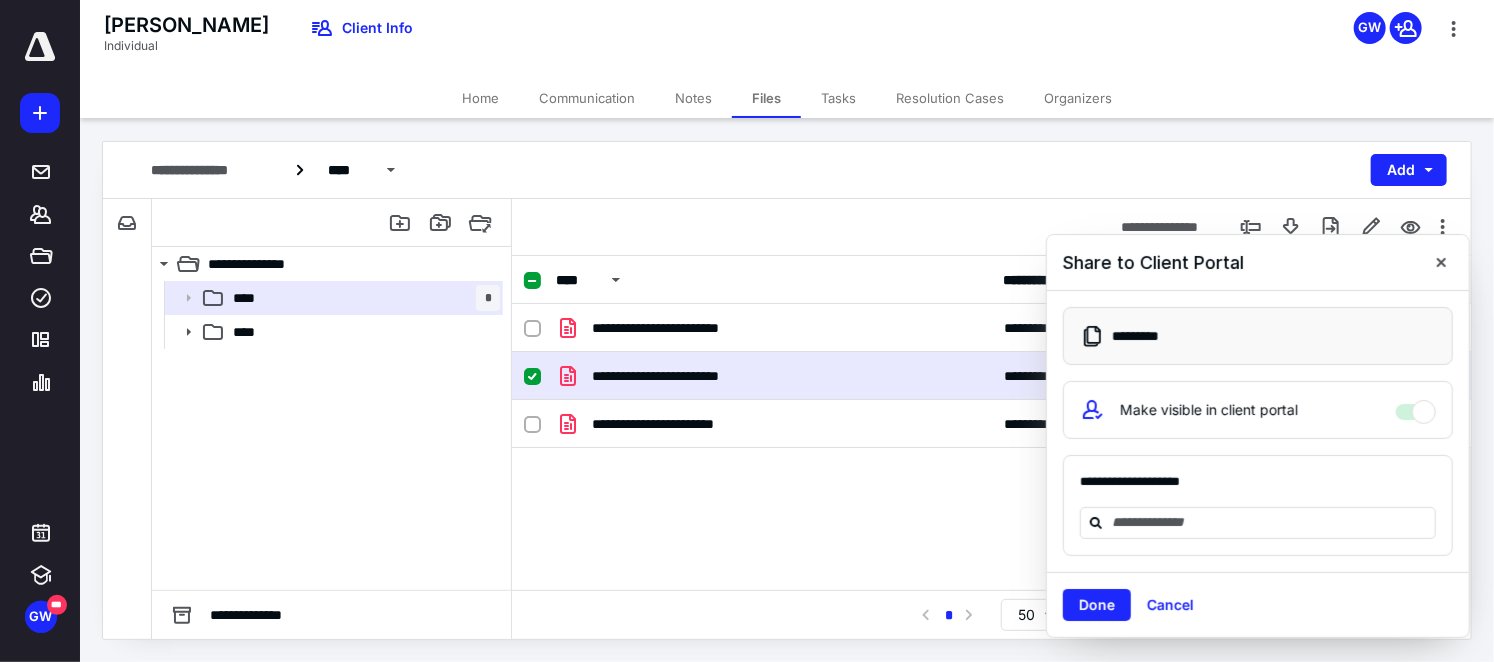click on "**********" at bounding box center (991, 454) 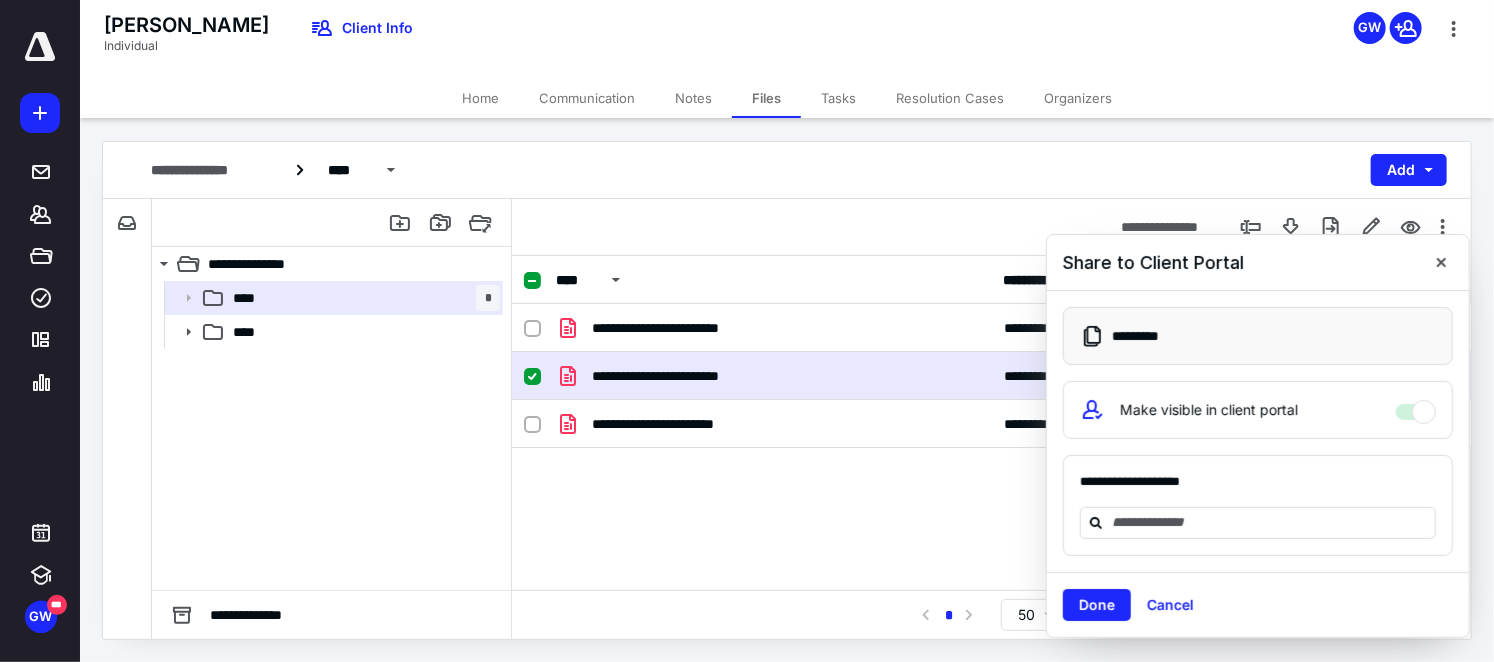 click on "Cancel" at bounding box center (1170, 605) 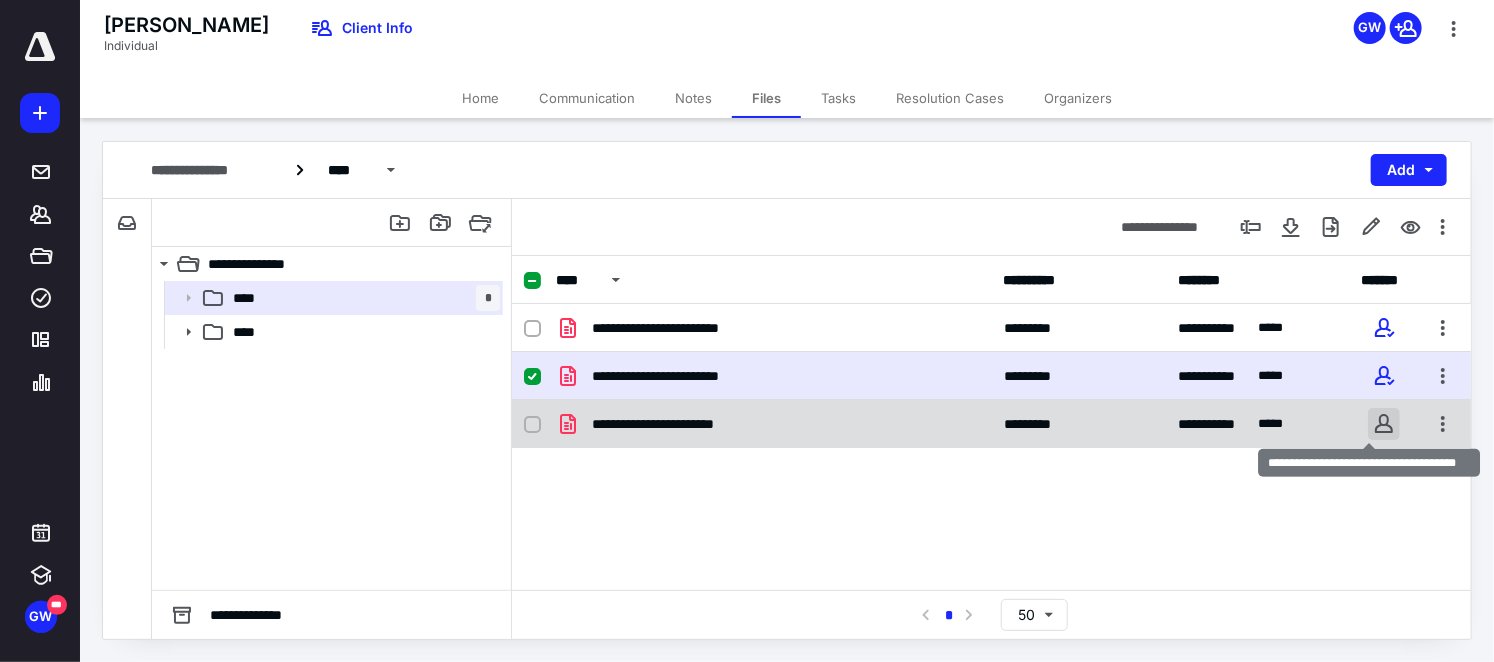 click at bounding box center (1384, 424) 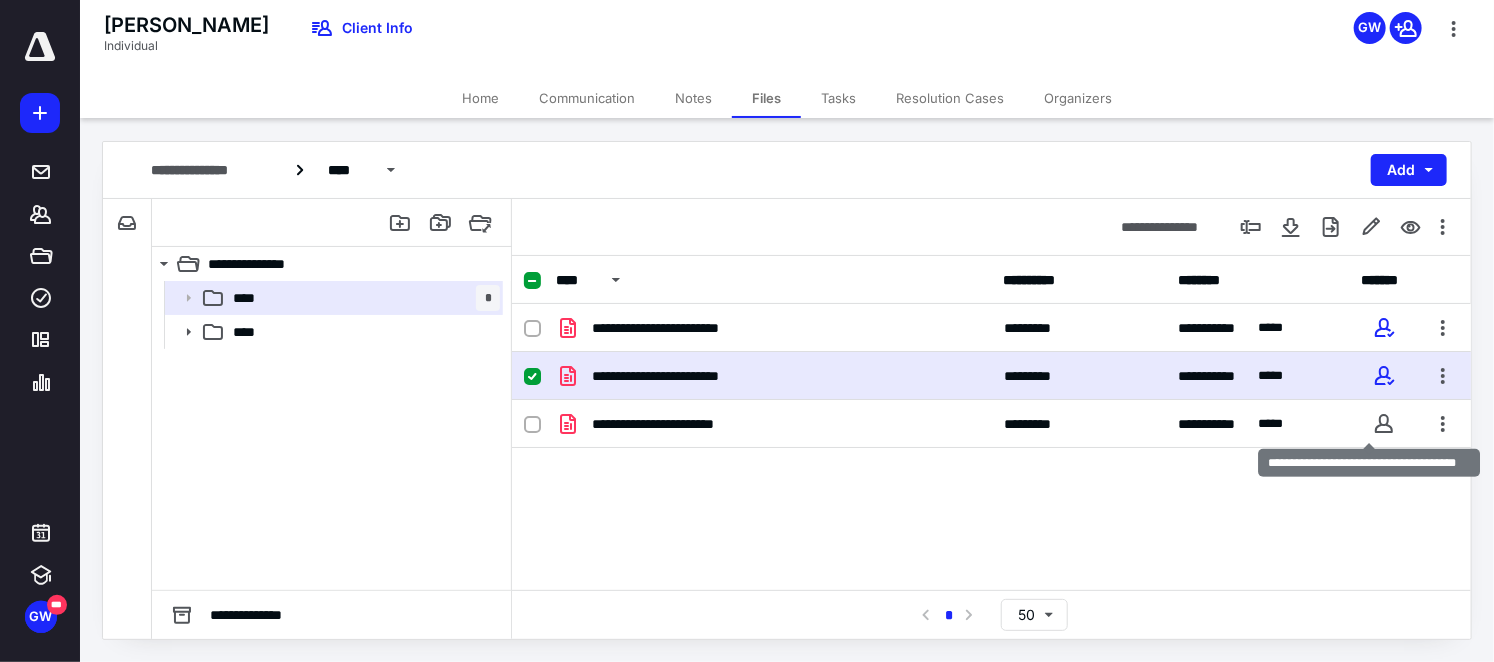 checkbox on "false" 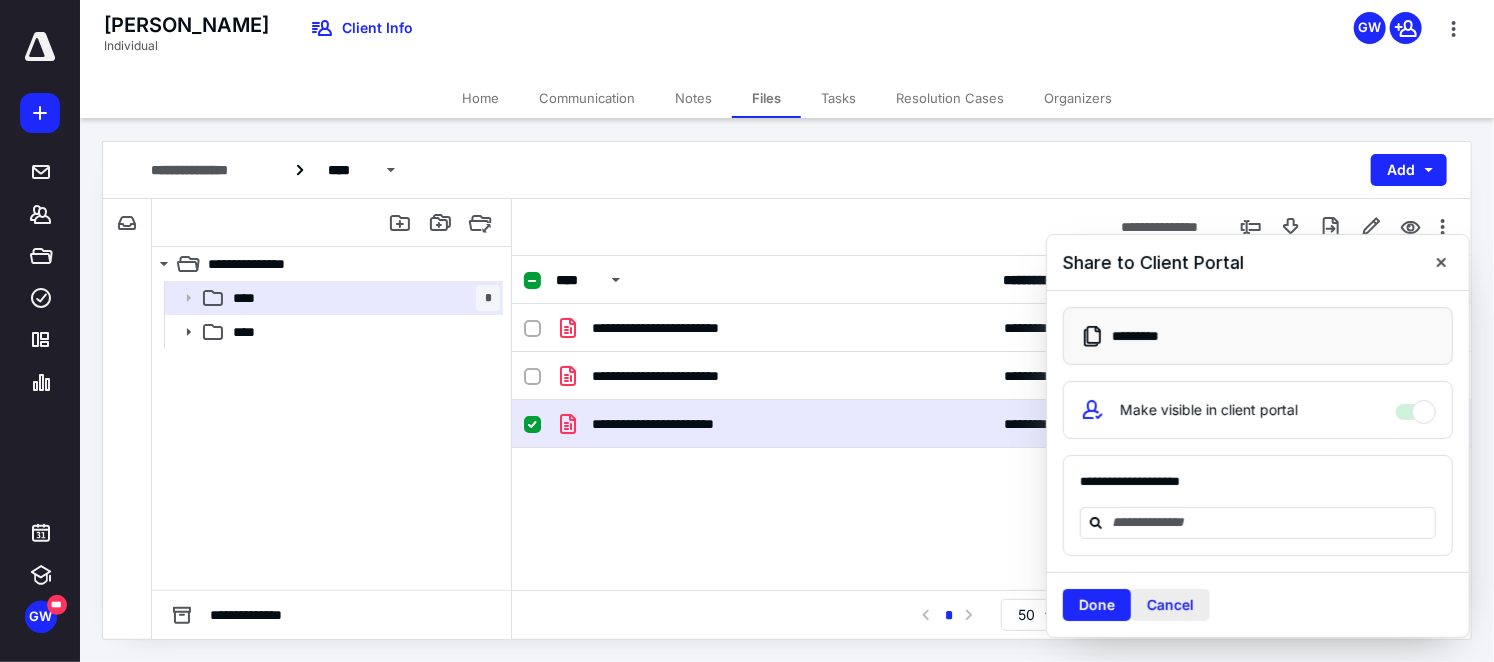 drag, startPoint x: 1177, startPoint y: 609, endPoint x: 1237, endPoint y: 595, distance: 61.611687 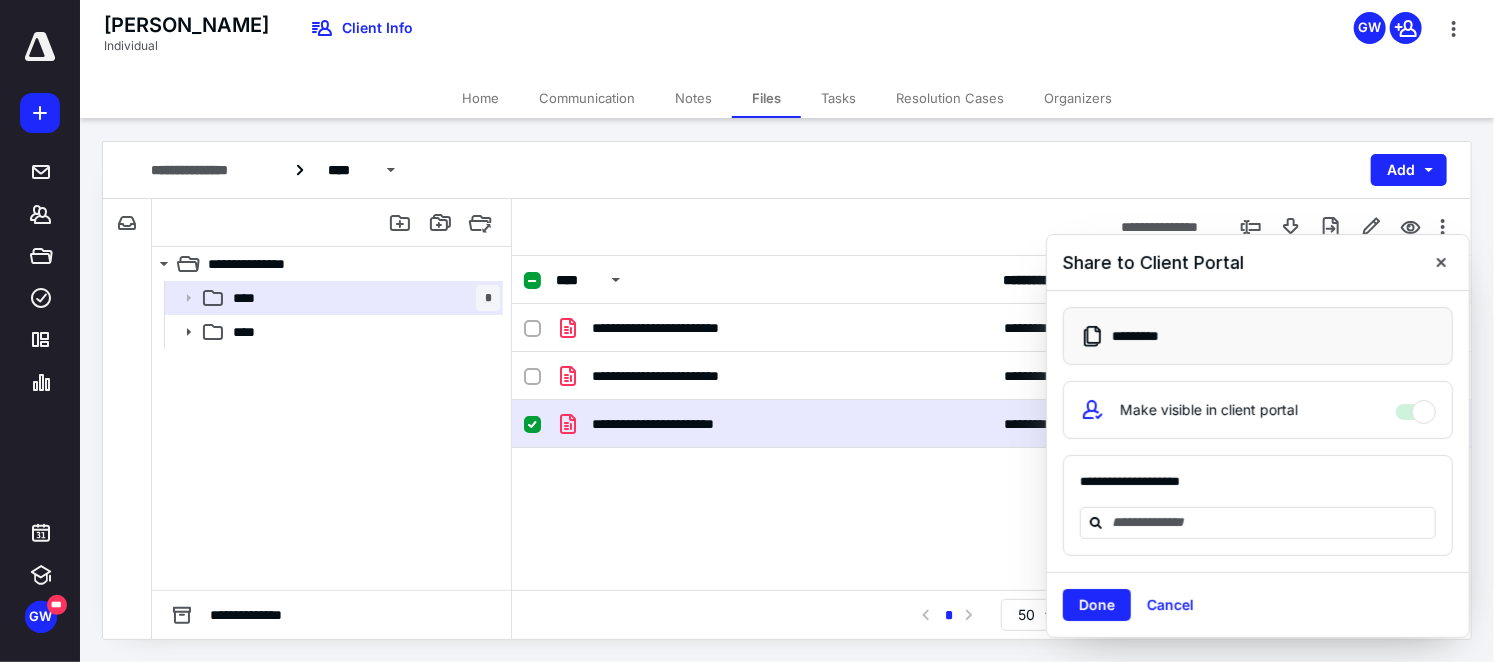 click on "Cancel" at bounding box center [1170, 605] 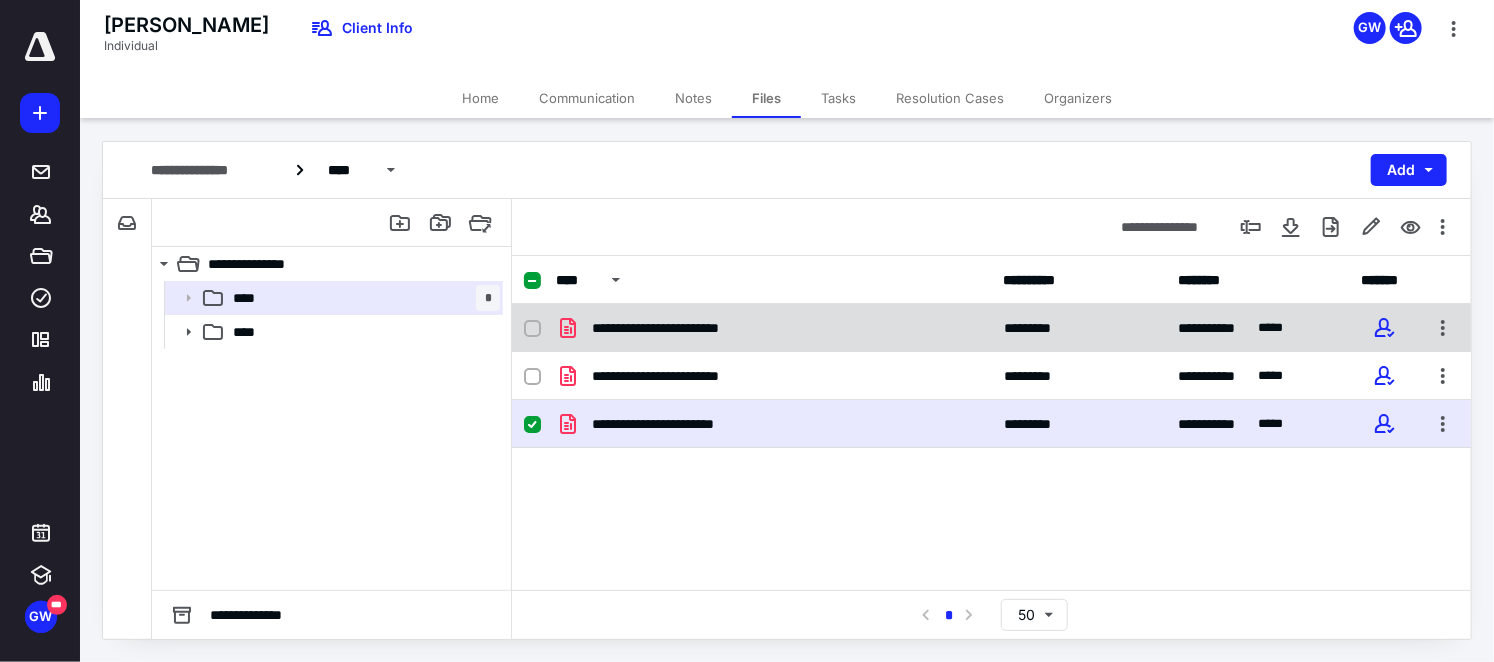 click at bounding box center [532, 328] 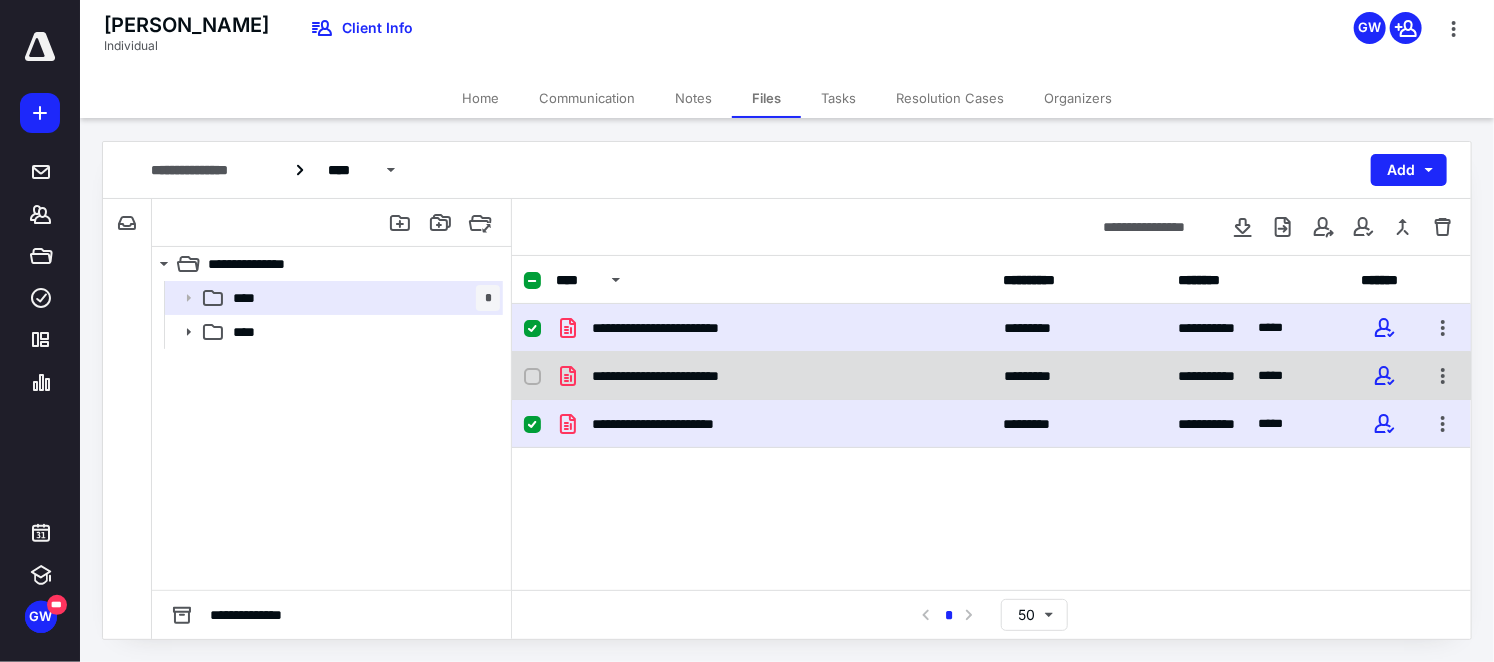 click 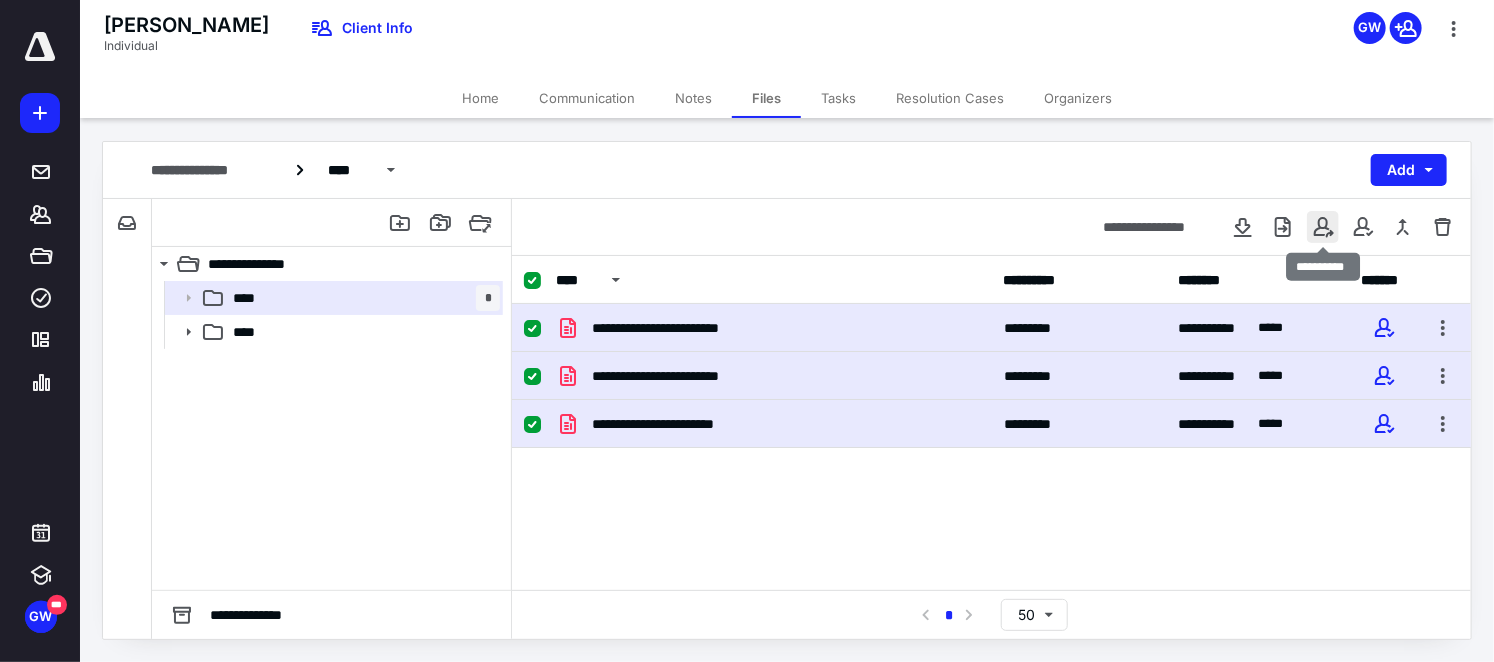 click at bounding box center [1323, 227] 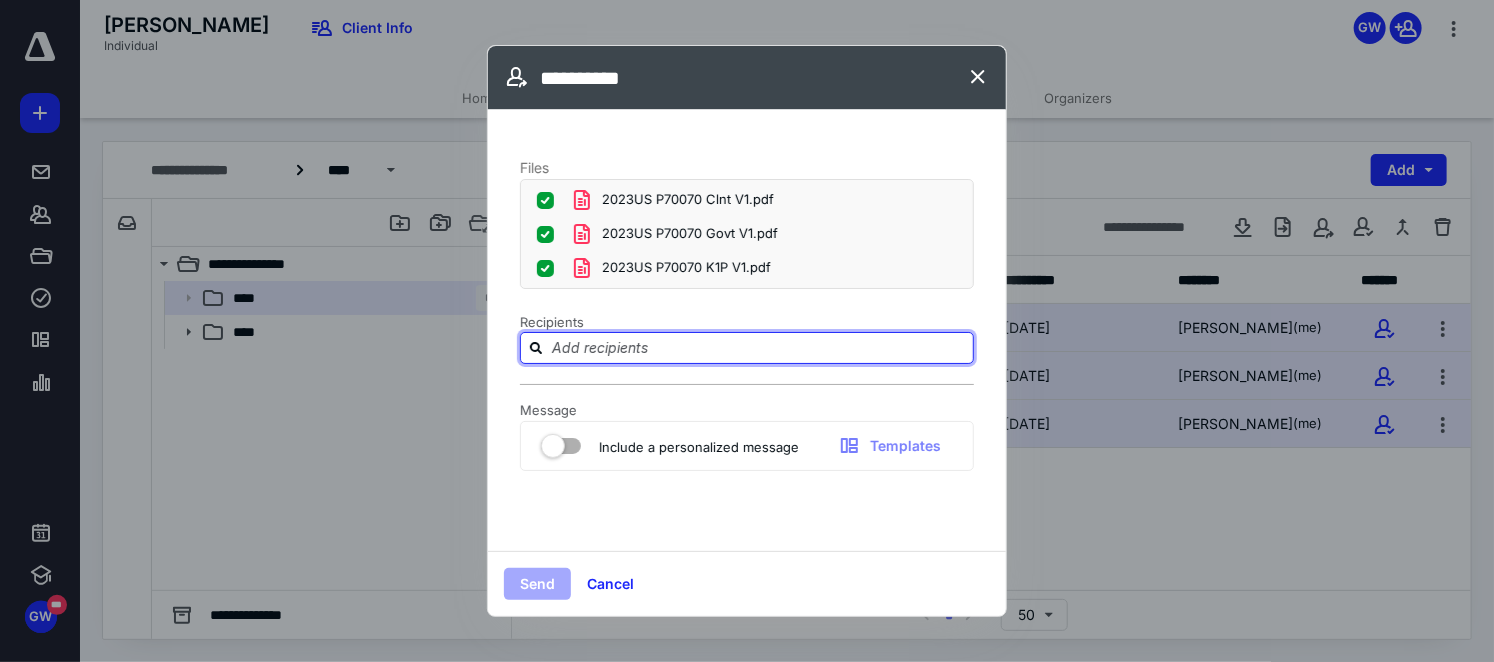 click at bounding box center (759, 347) 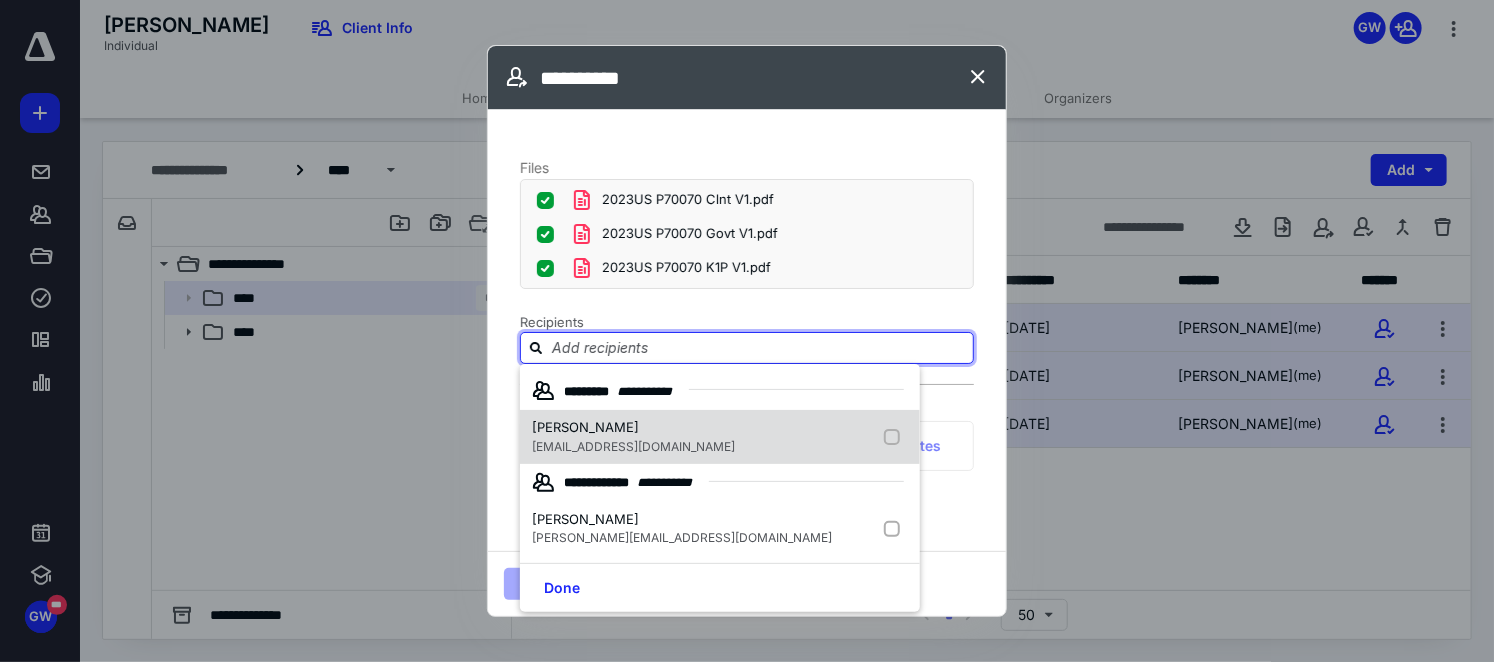 click on "[PERSON_NAME]" at bounding box center (585, 427) 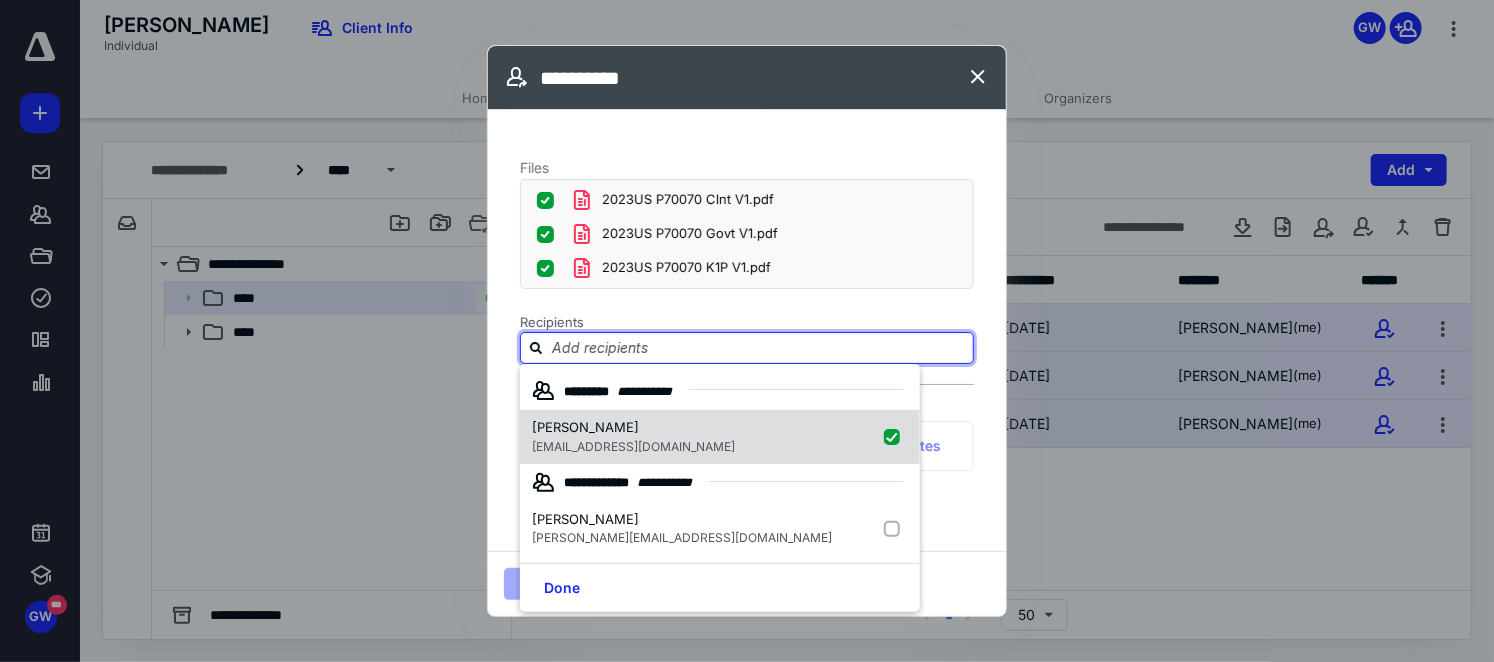 checkbox on "true" 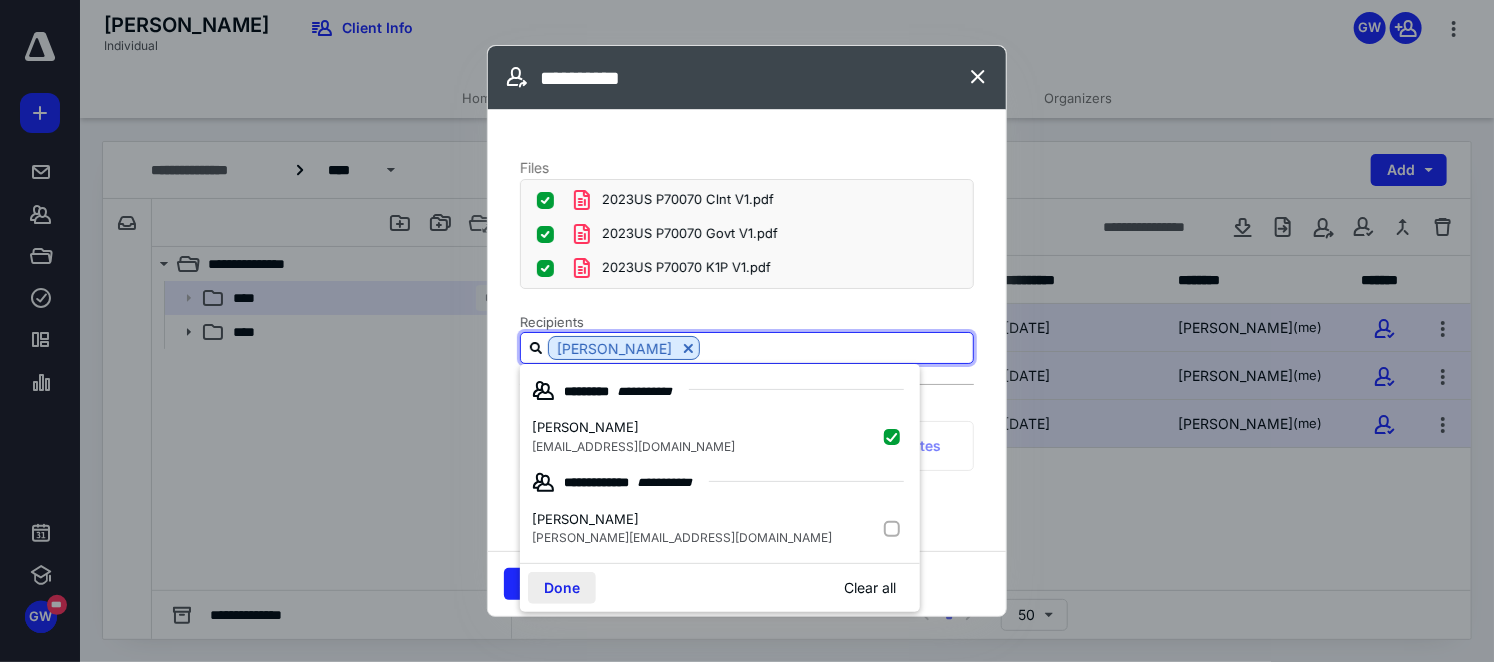 click on "Done" at bounding box center [562, 588] 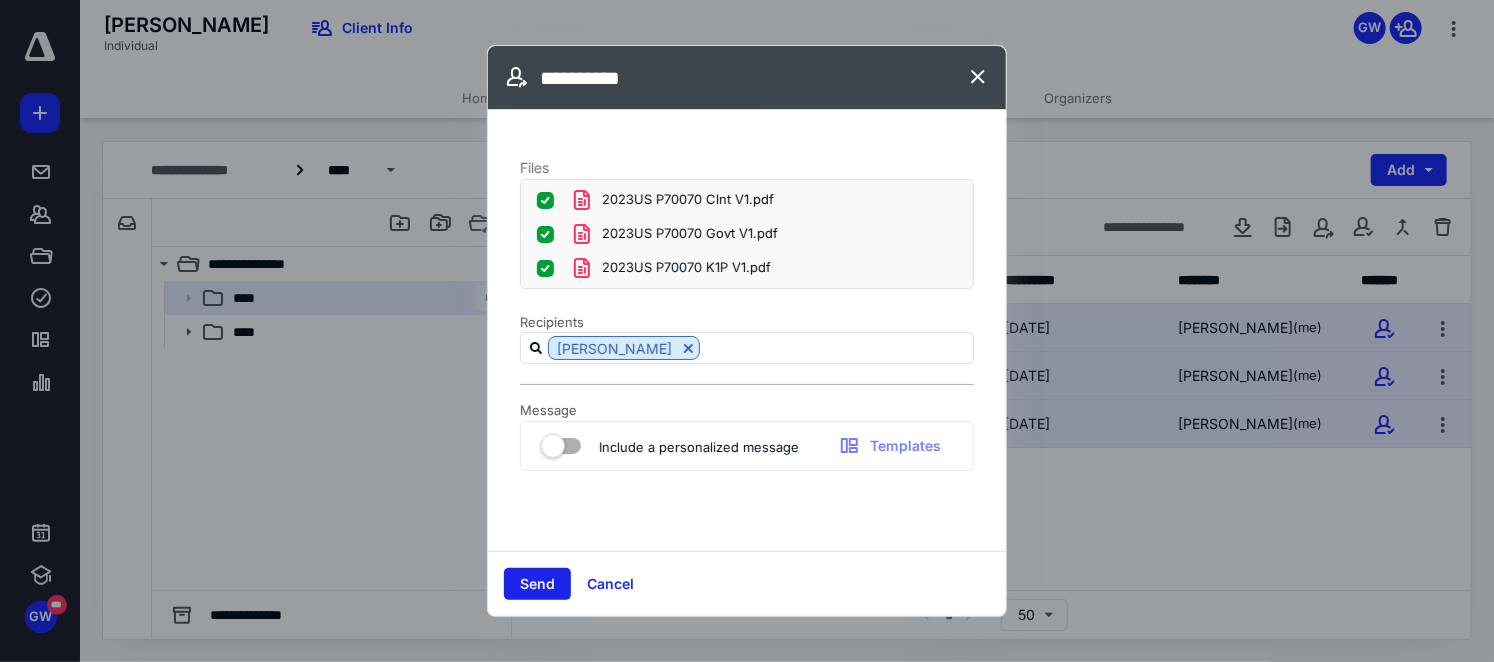 click on "Send" at bounding box center (537, 584) 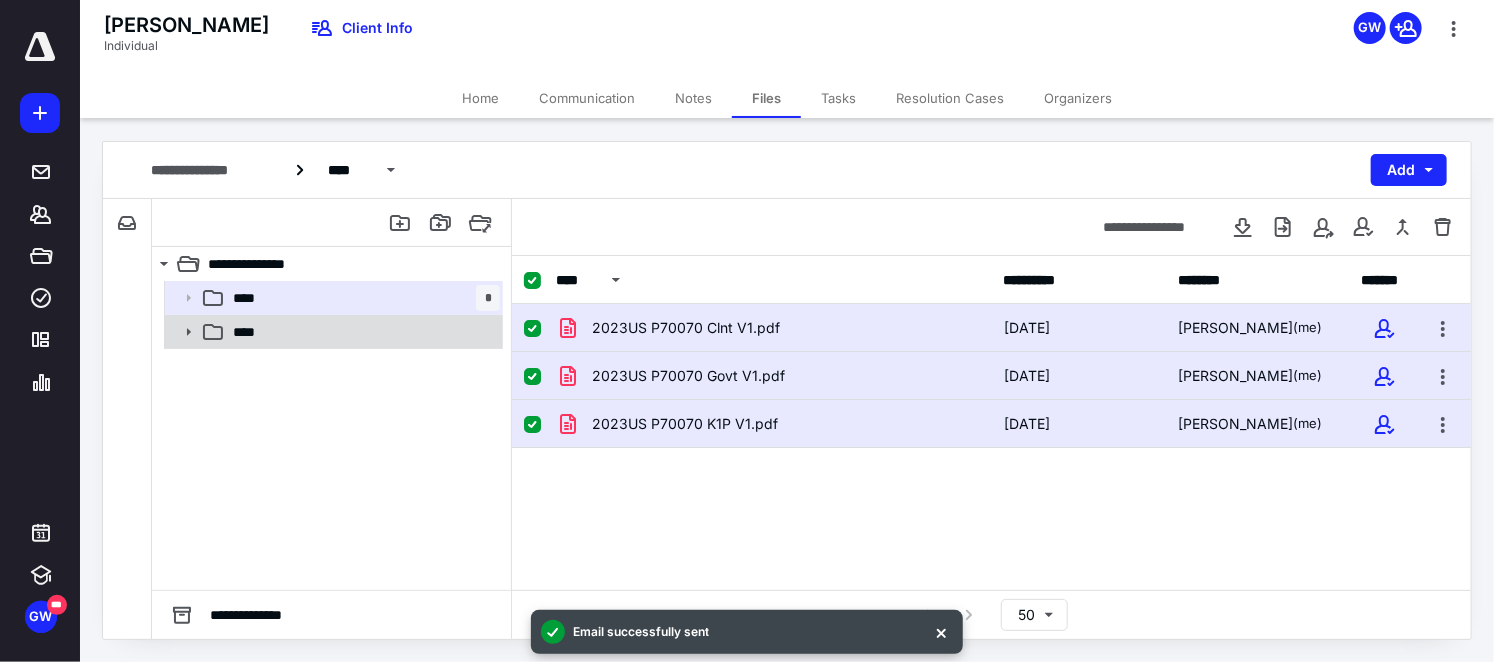 click 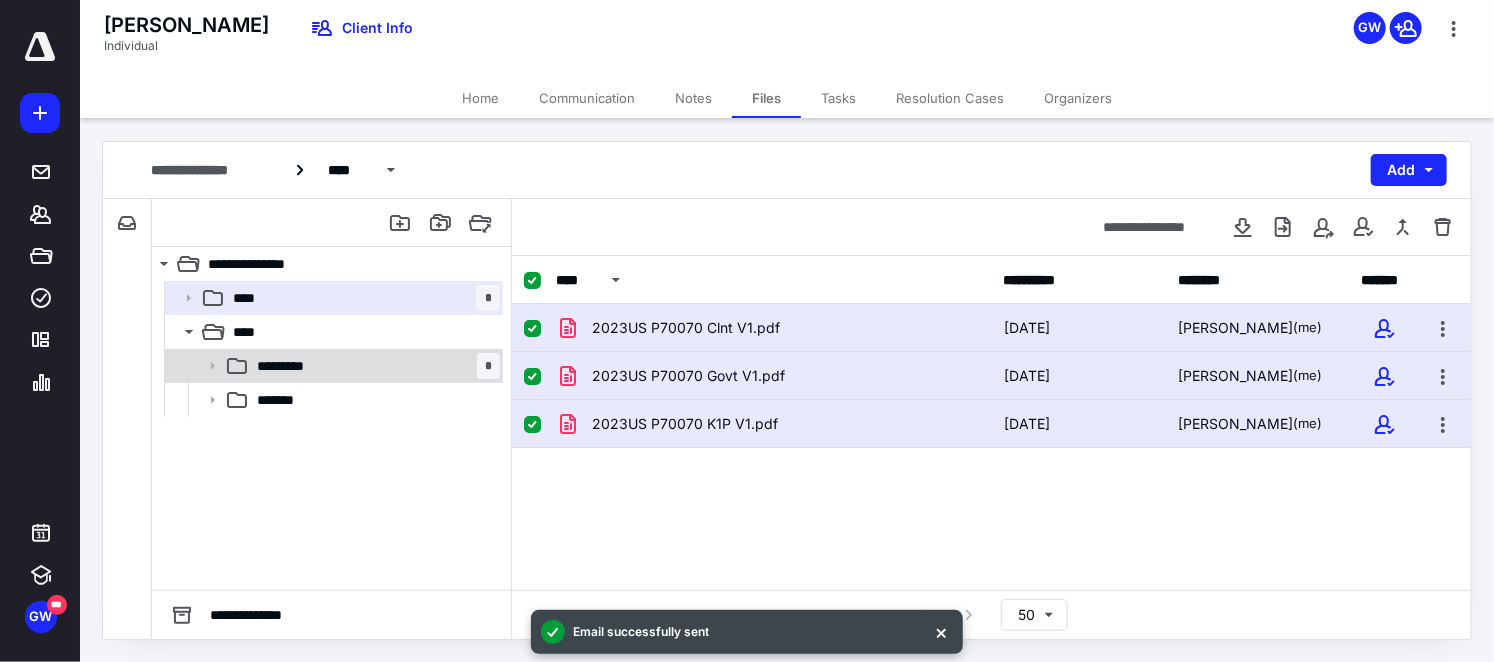 click 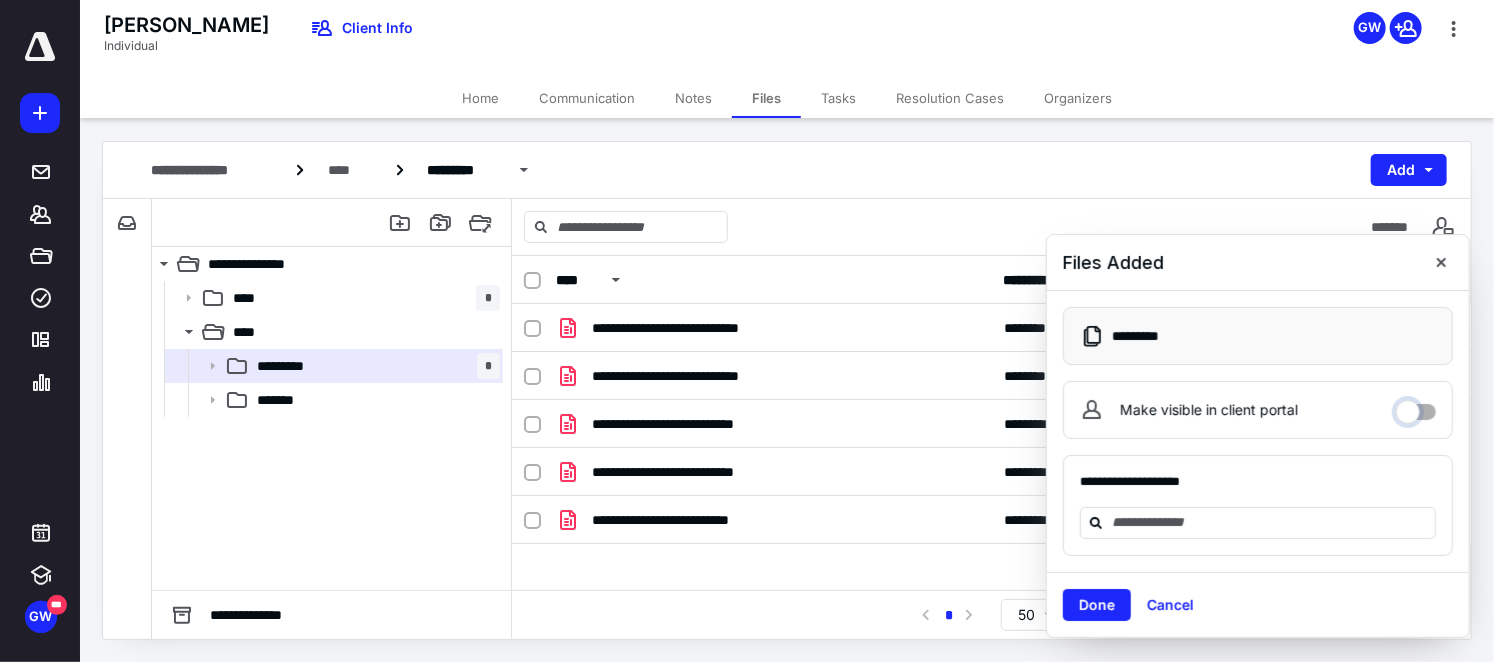 click on "Make visible in client portal" at bounding box center (1416, 407) 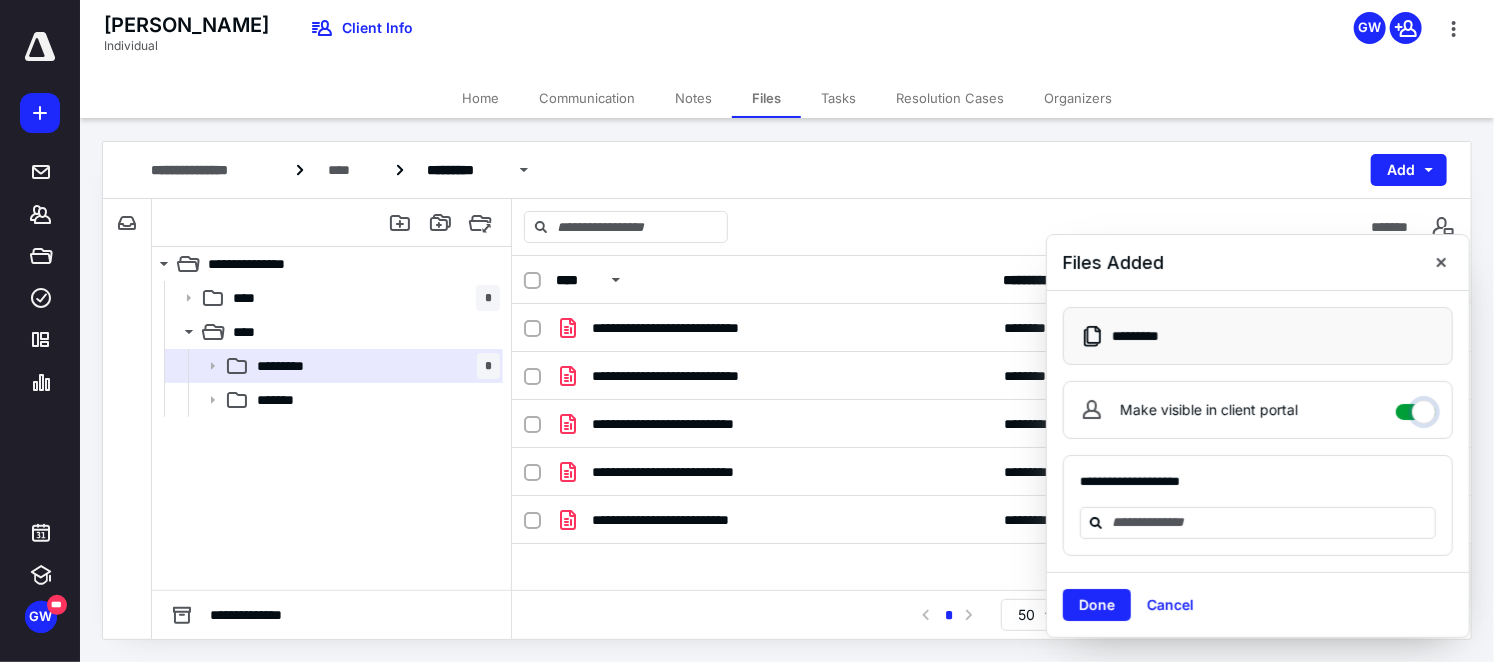 checkbox on "****" 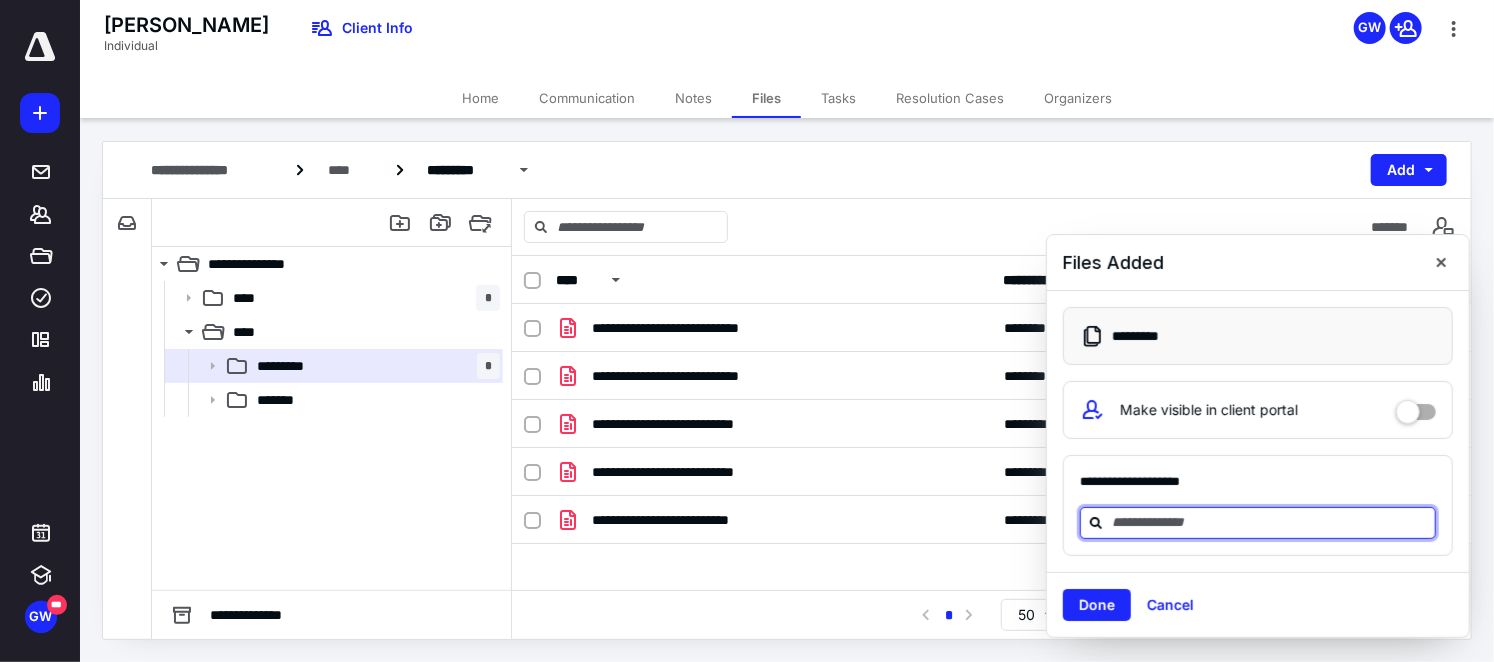click at bounding box center (1270, 522) 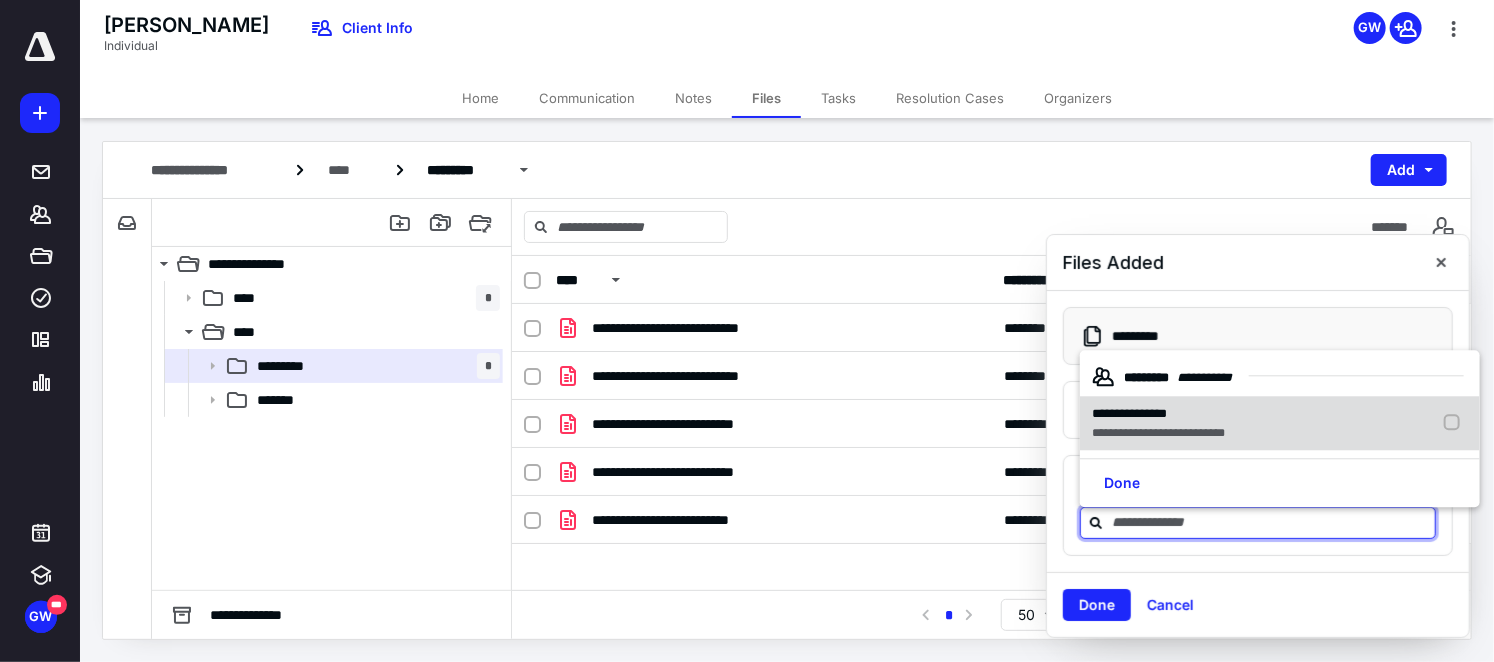 click on "**********" at bounding box center (1158, 414) 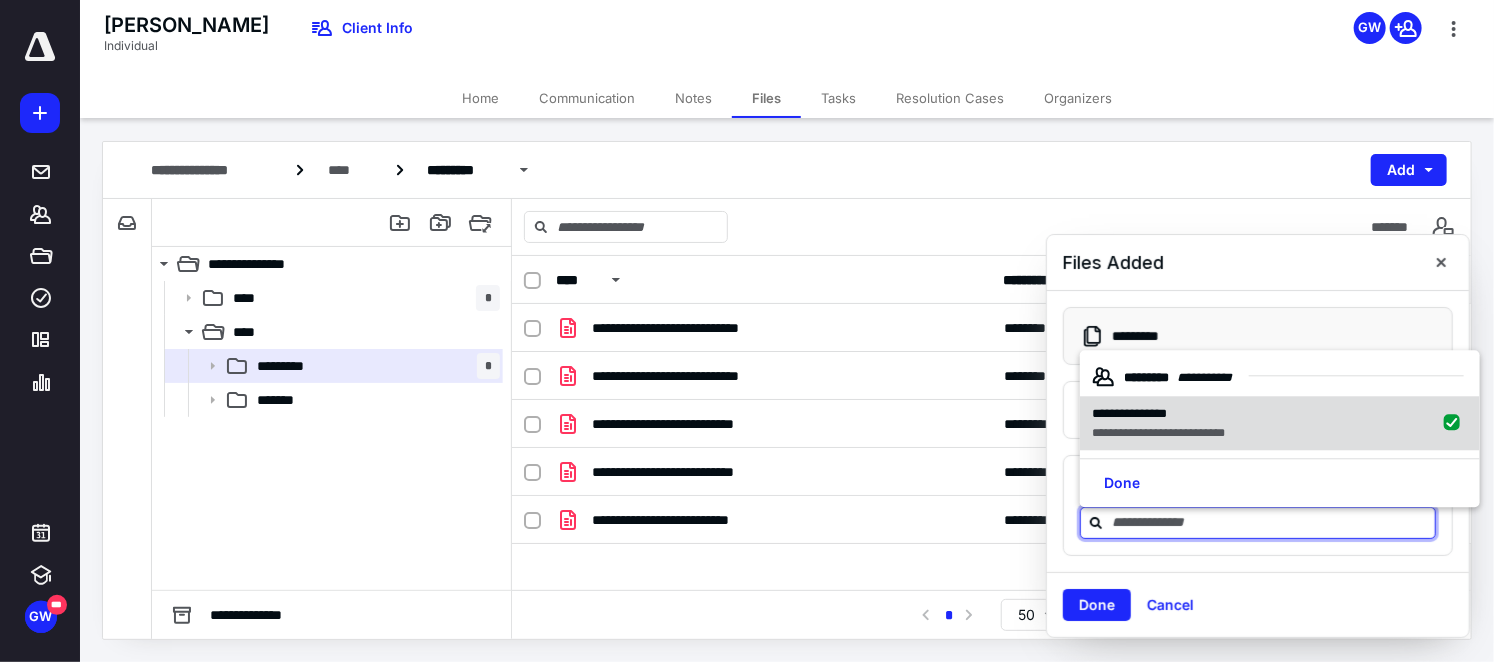 checkbox on "true" 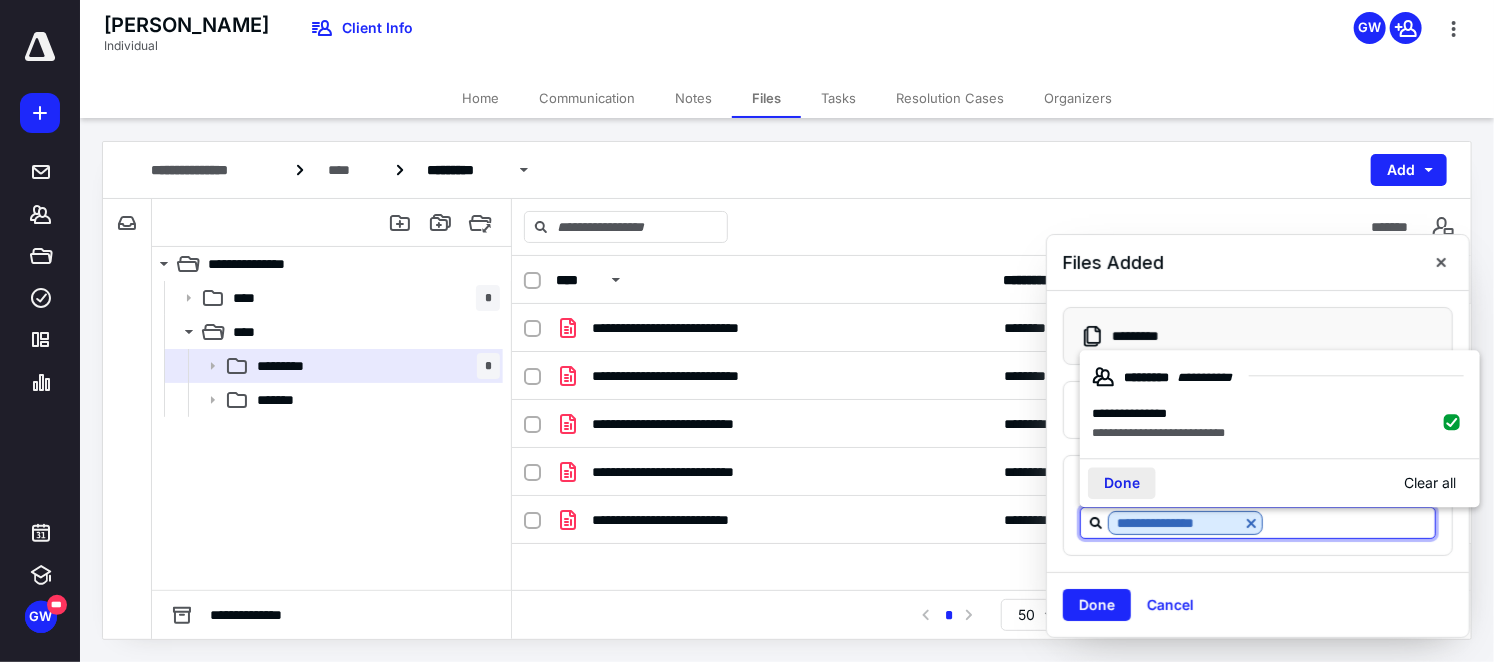 click on "Done" at bounding box center [1122, 483] 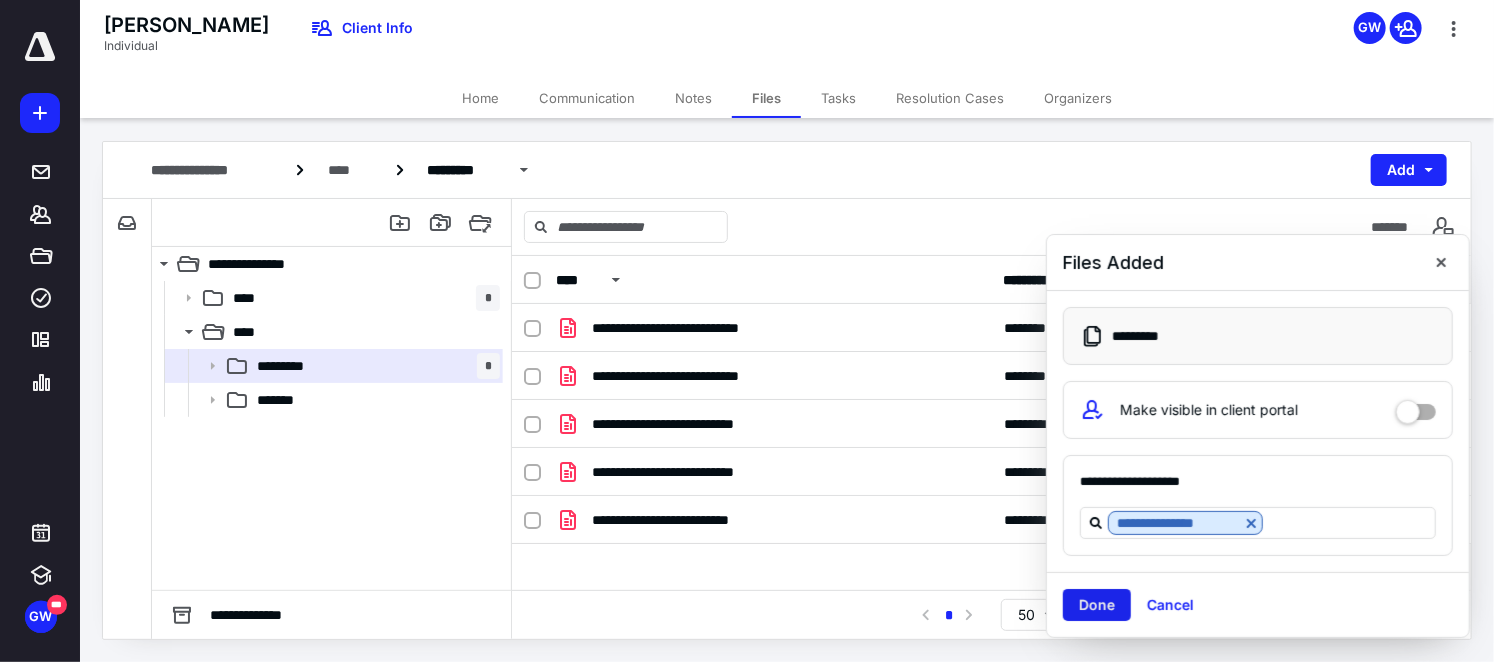 click on "Done" at bounding box center [1097, 605] 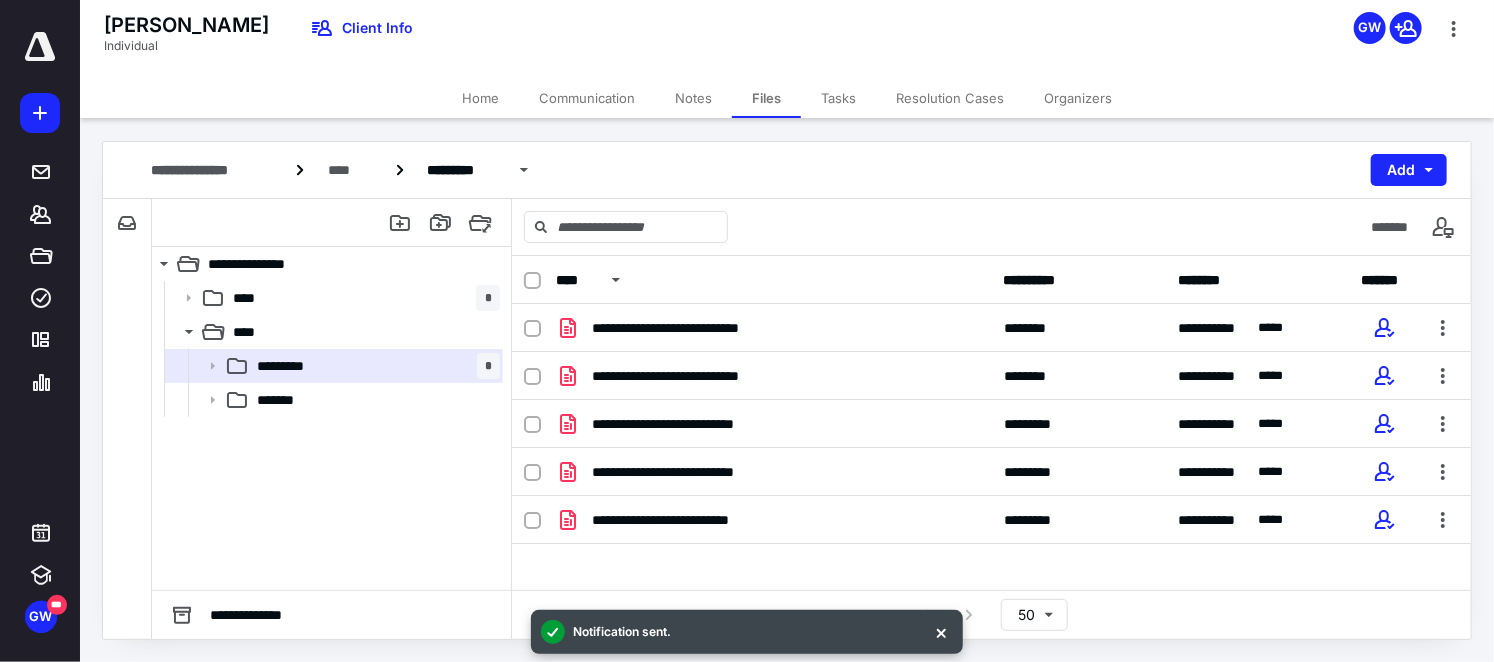 click on "Home" at bounding box center (480, 98) 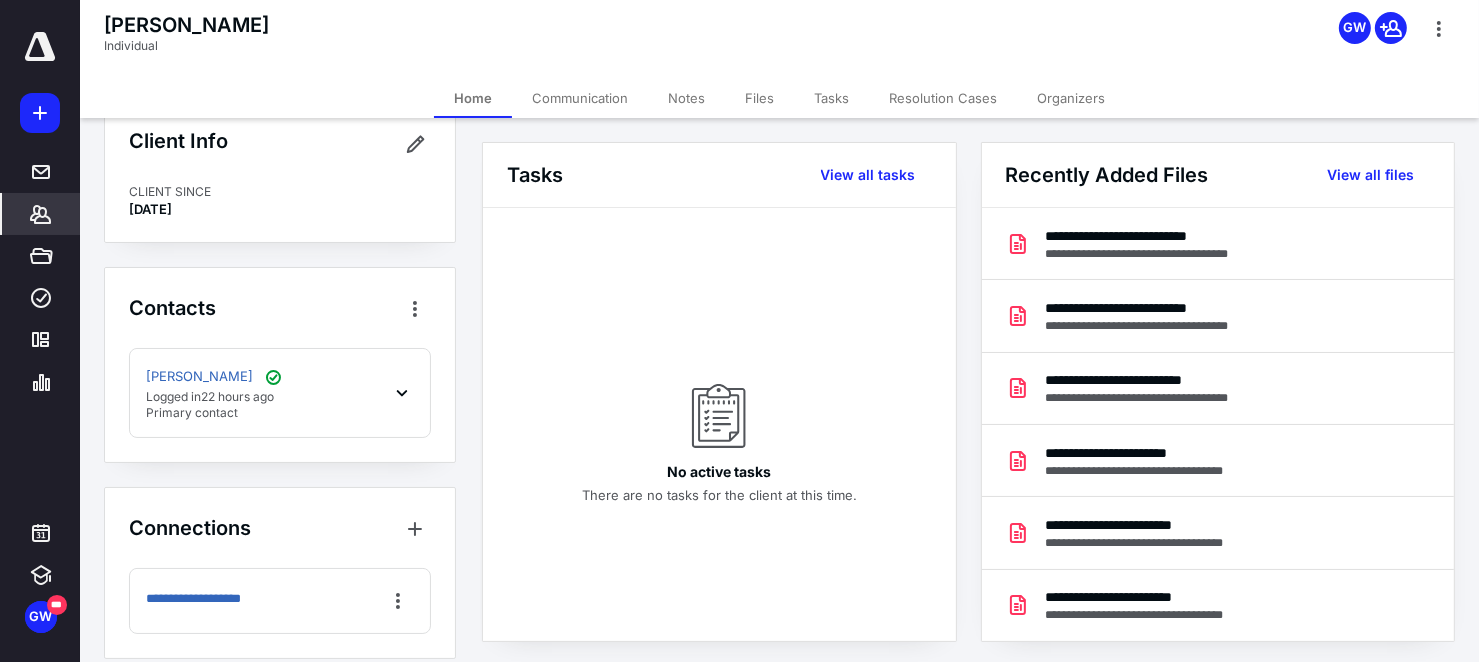 scroll, scrollTop: 58, scrollLeft: 0, axis: vertical 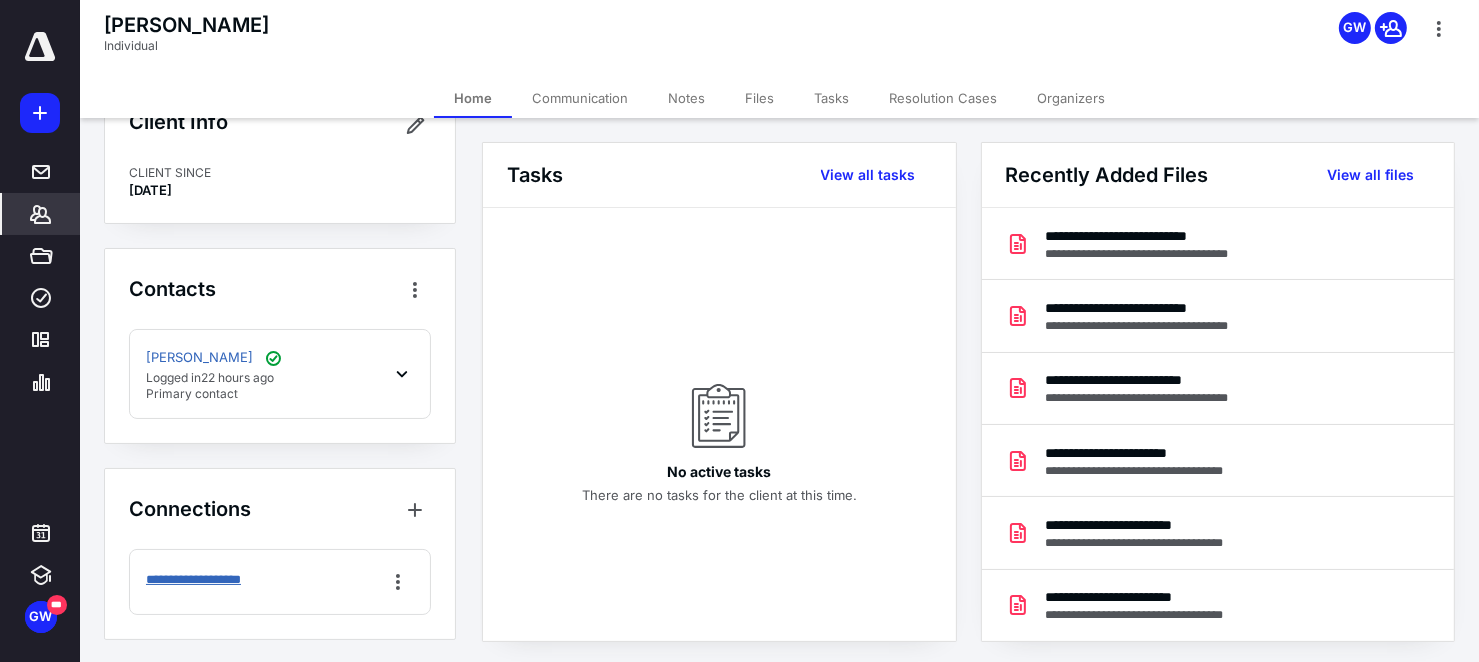 click on "**********" at bounding box center [212, 580] 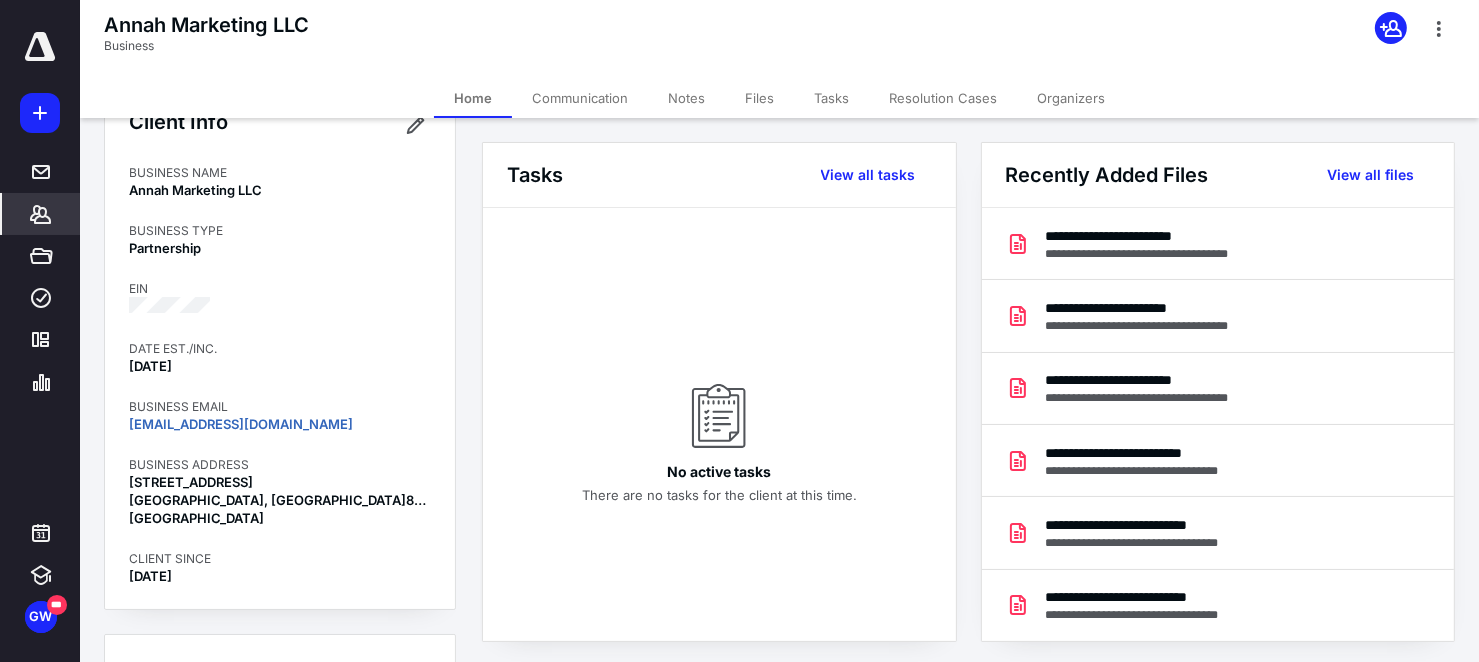 click on "Files" at bounding box center [759, 98] 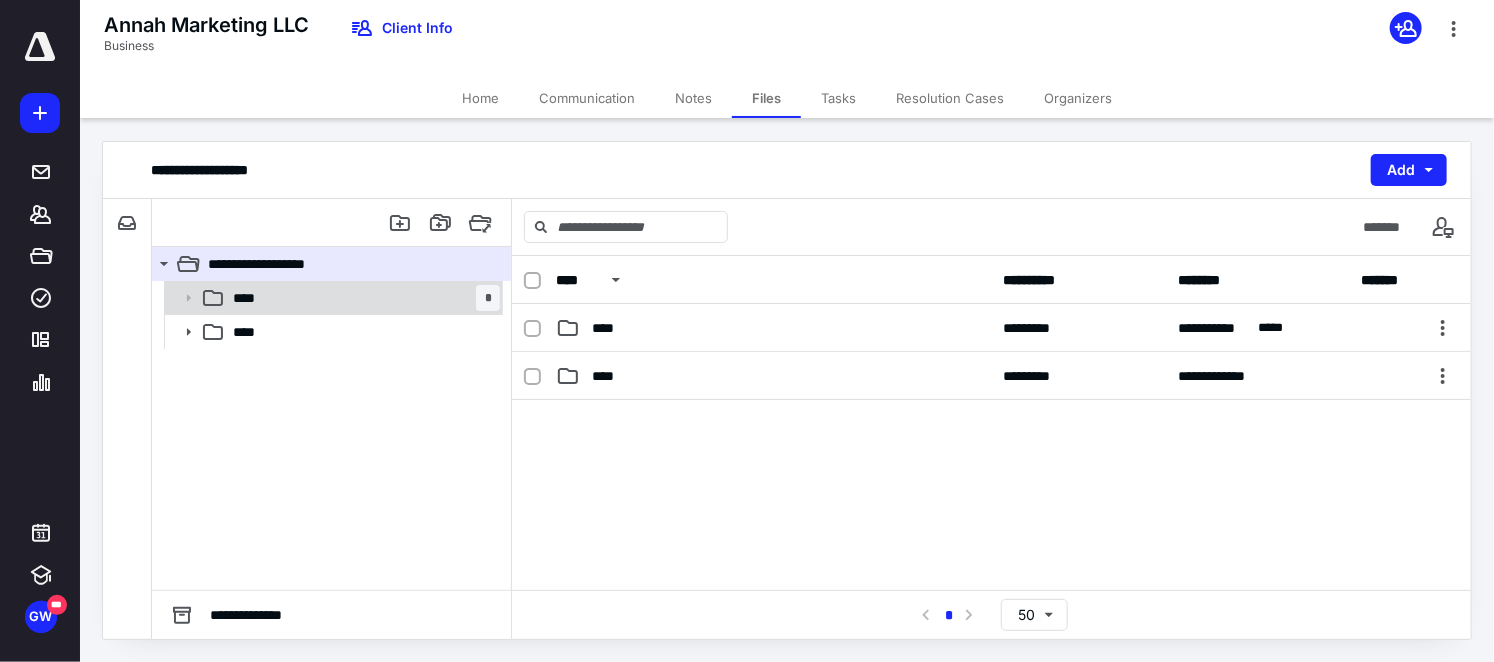 click 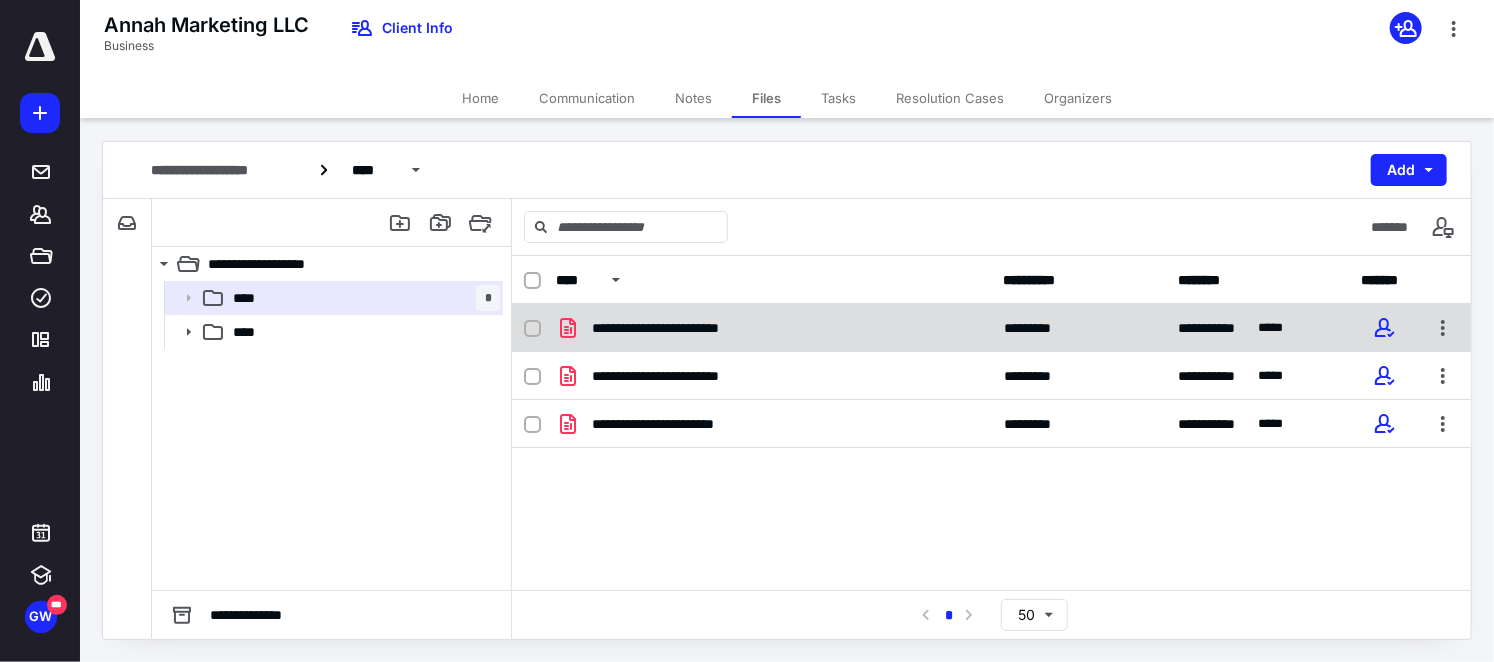 drag, startPoint x: 533, startPoint y: 324, endPoint x: 528, endPoint y: 358, distance: 34.36568 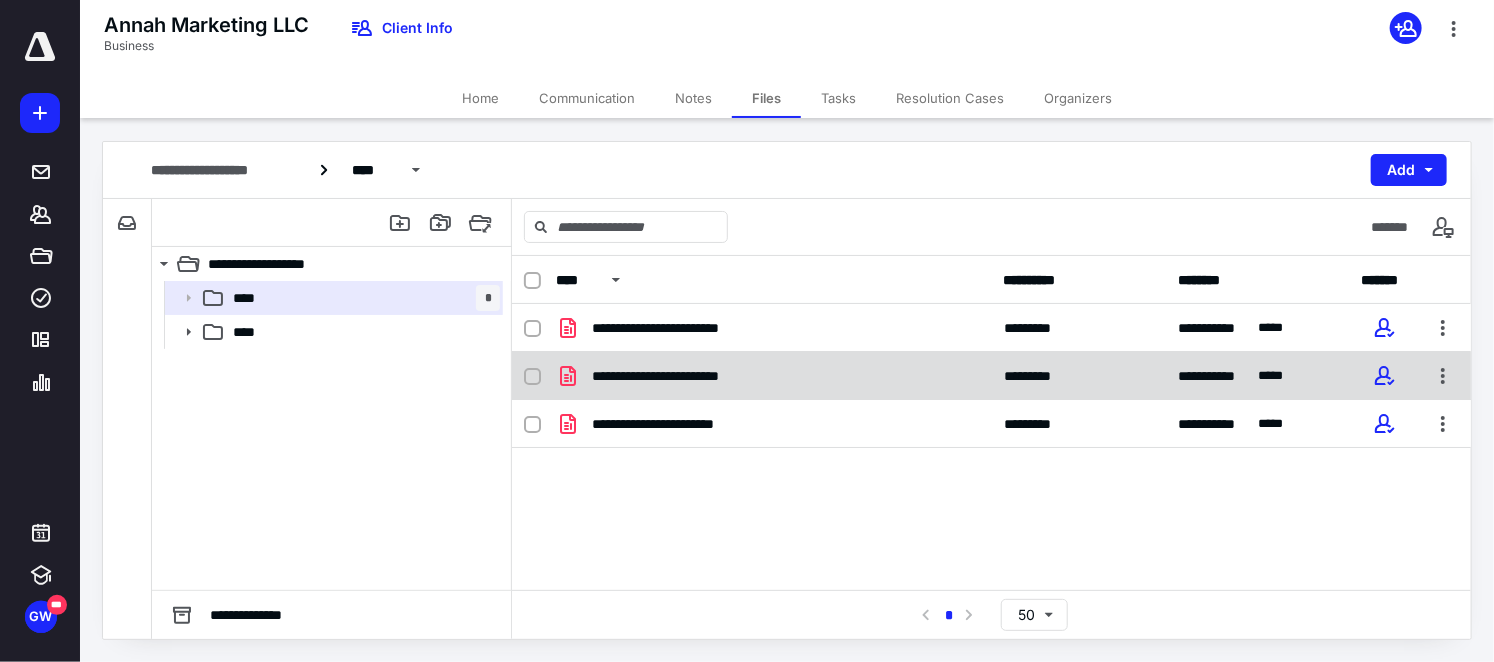click at bounding box center [532, 328] 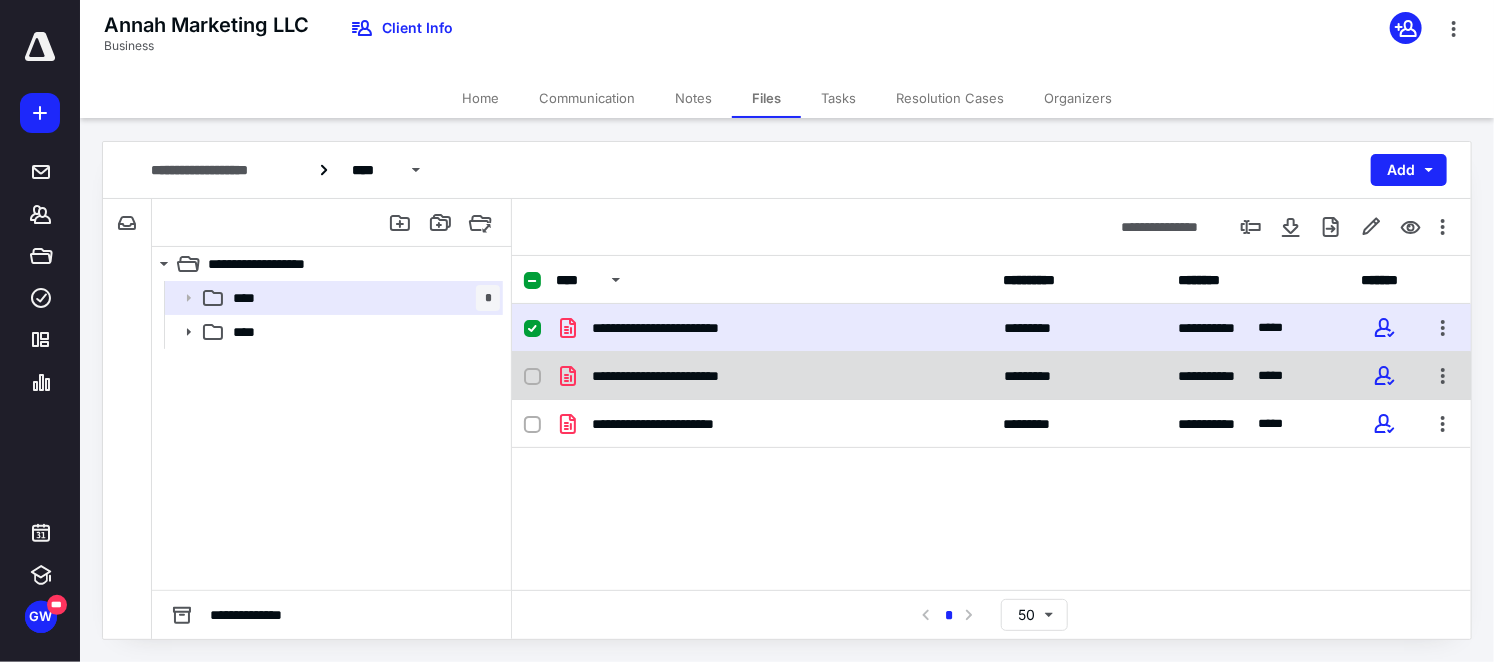 drag, startPoint x: 532, startPoint y: 377, endPoint x: 542, endPoint y: 409, distance: 33.526108 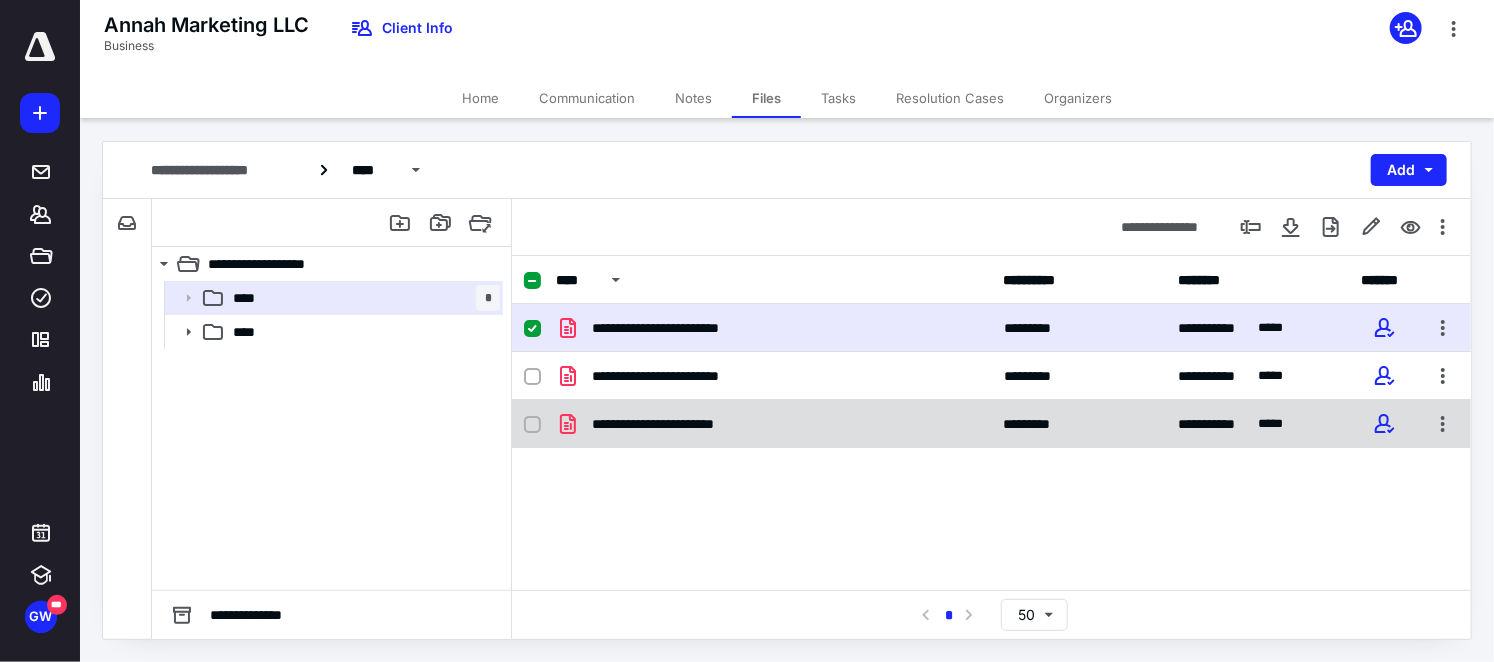click at bounding box center [532, 376] 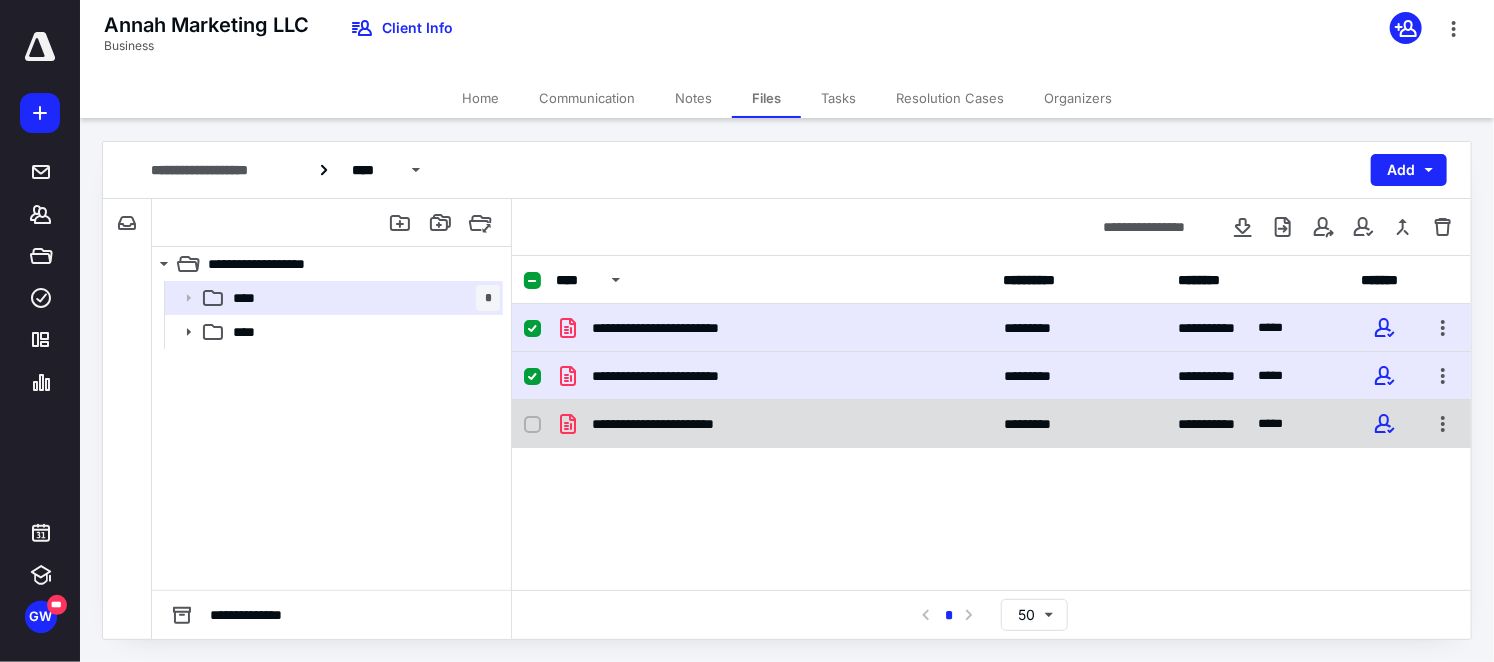 click 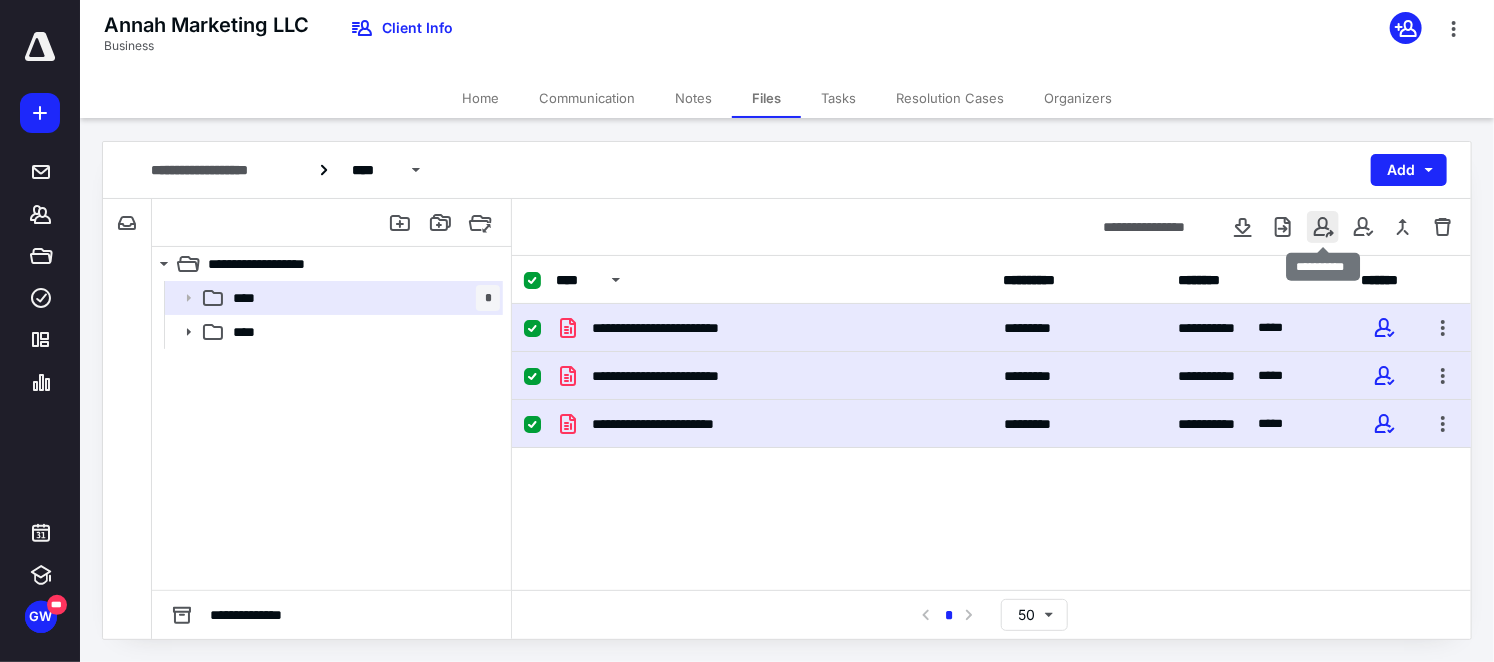 click at bounding box center [1323, 227] 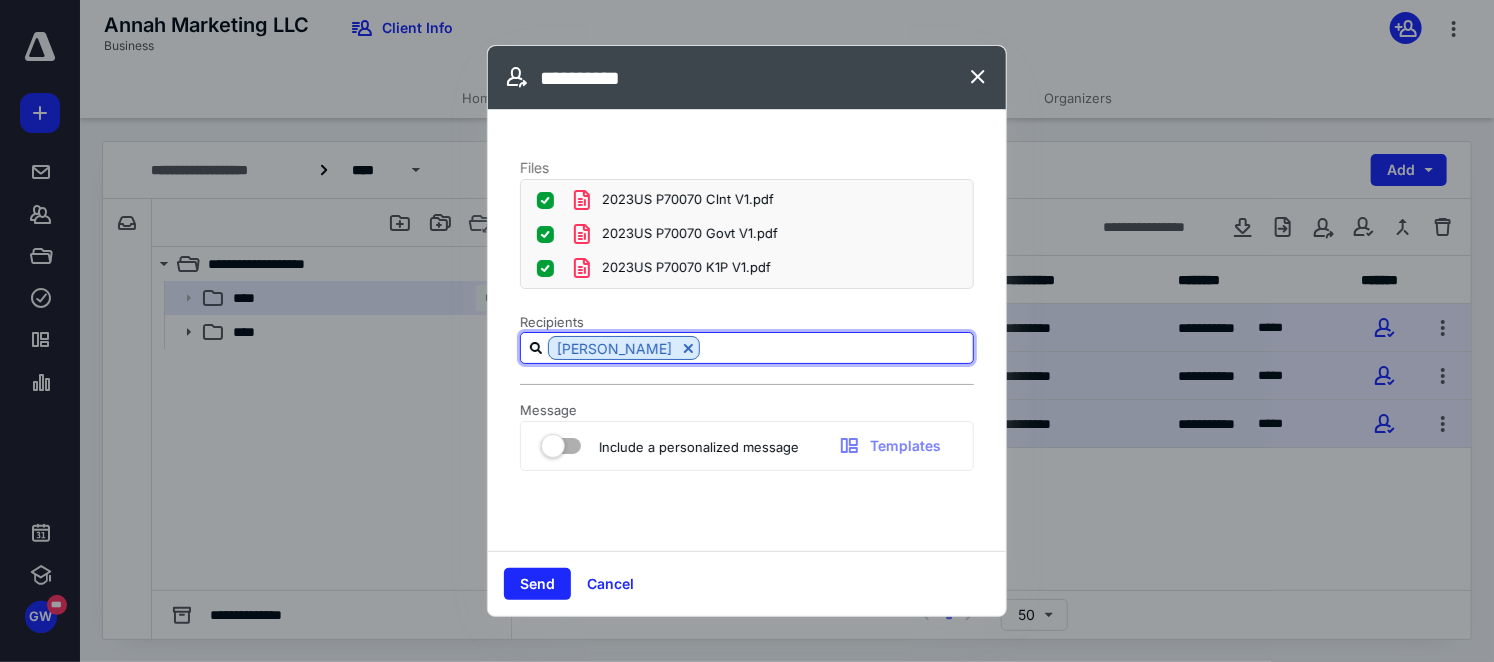 click at bounding box center (836, 347) 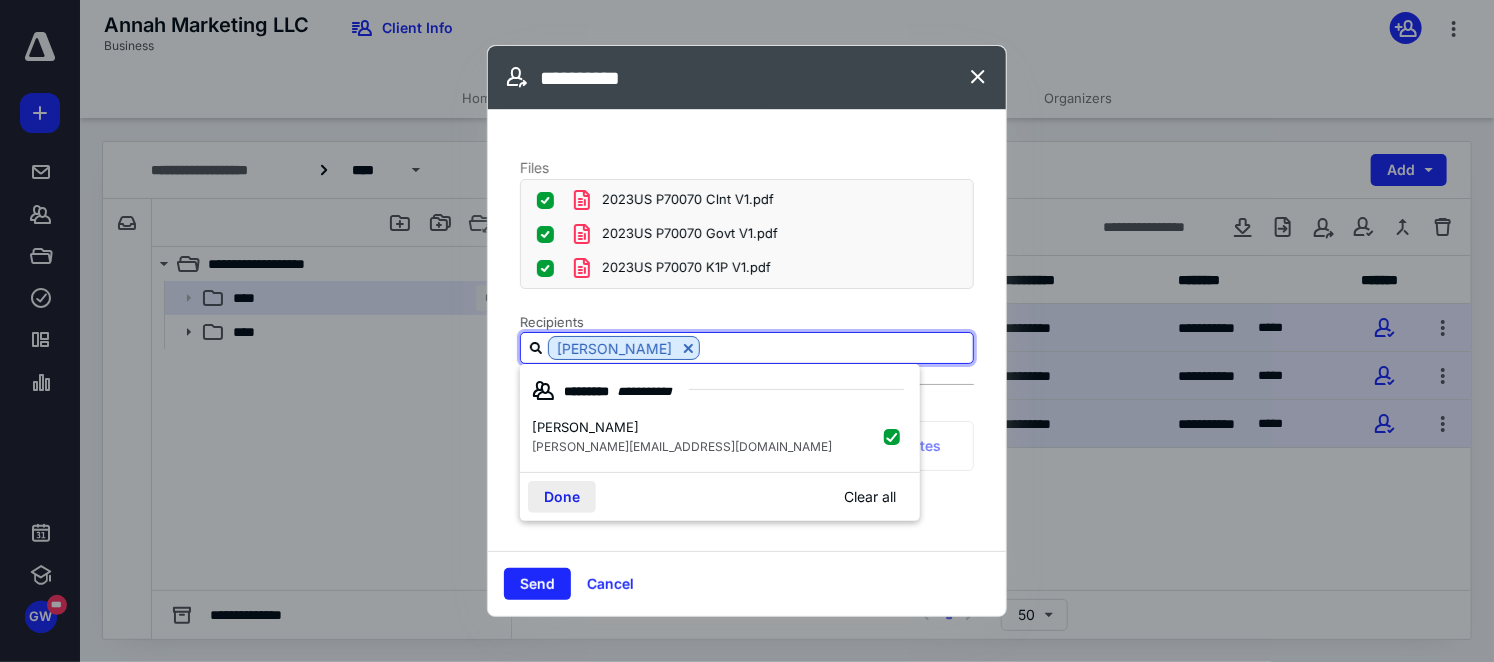 click on "Done" at bounding box center [562, 497] 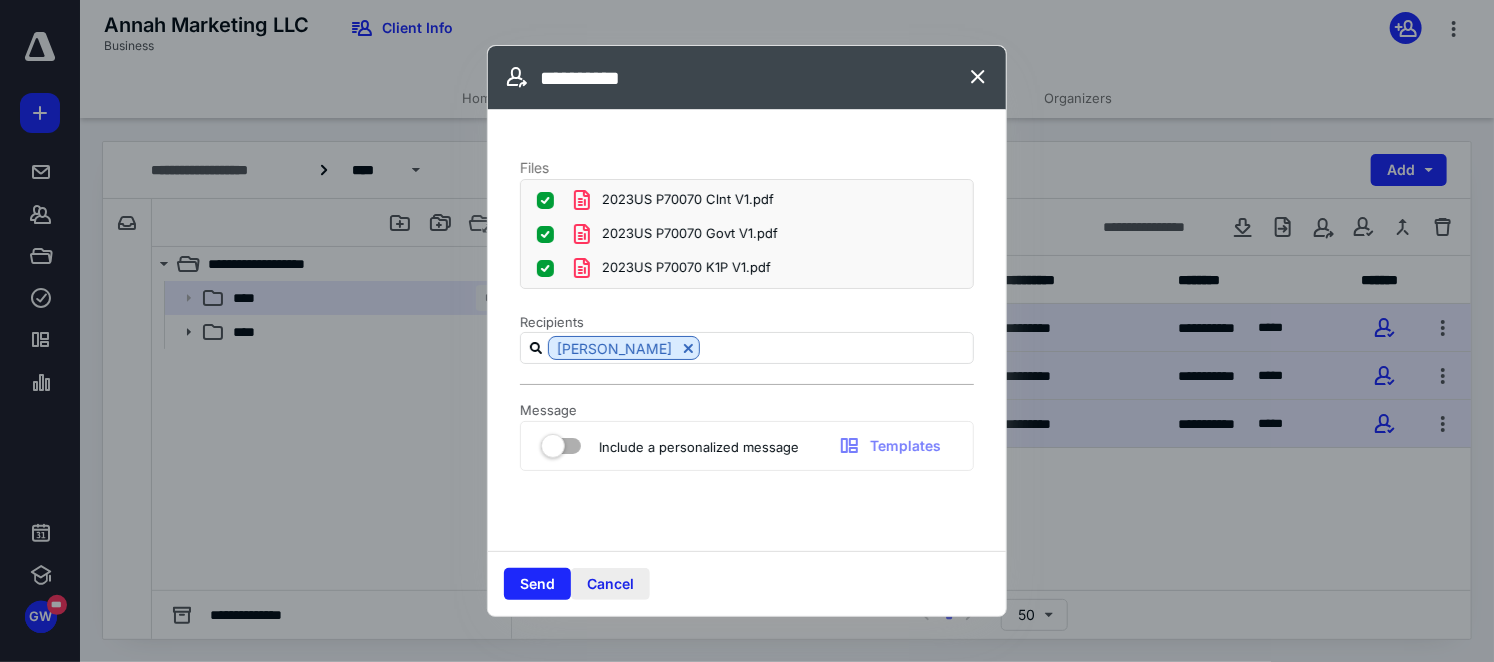 click on "Cancel" at bounding box center [610, 584] 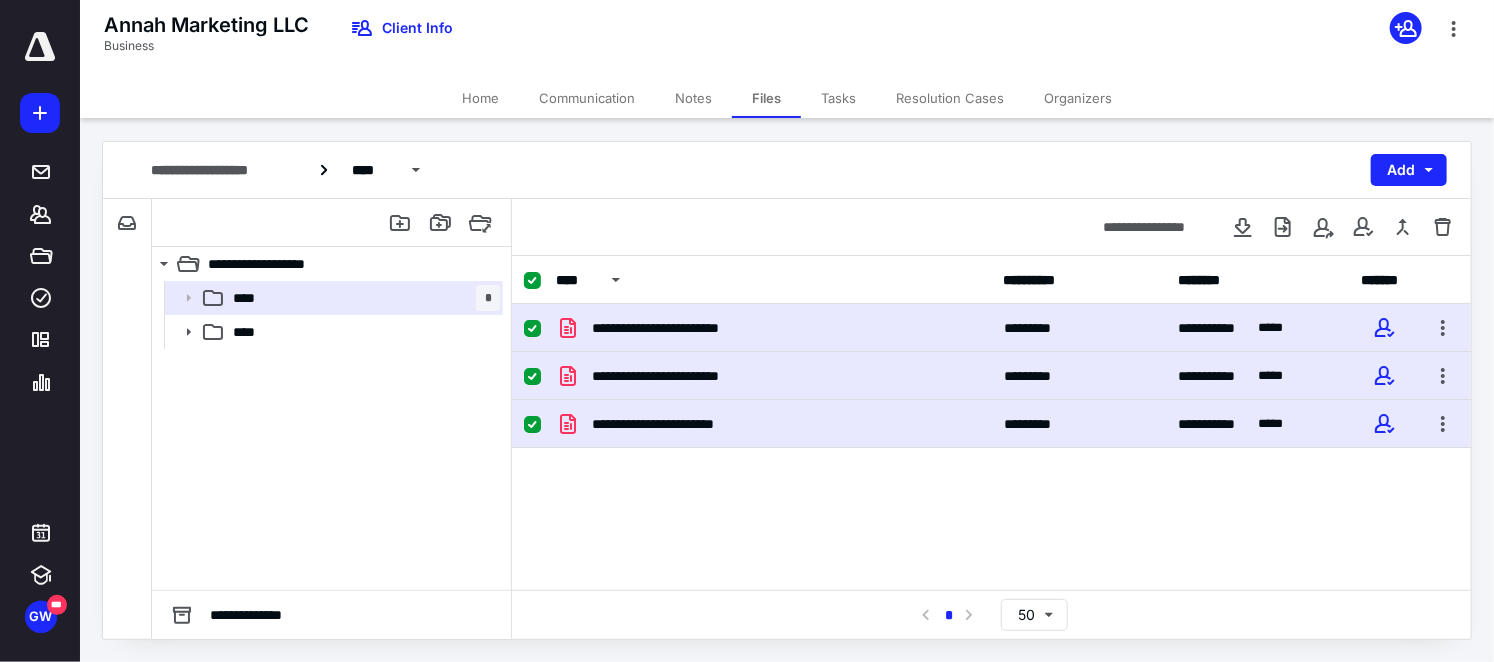 click on "**********" at bounding box center [991, 454] 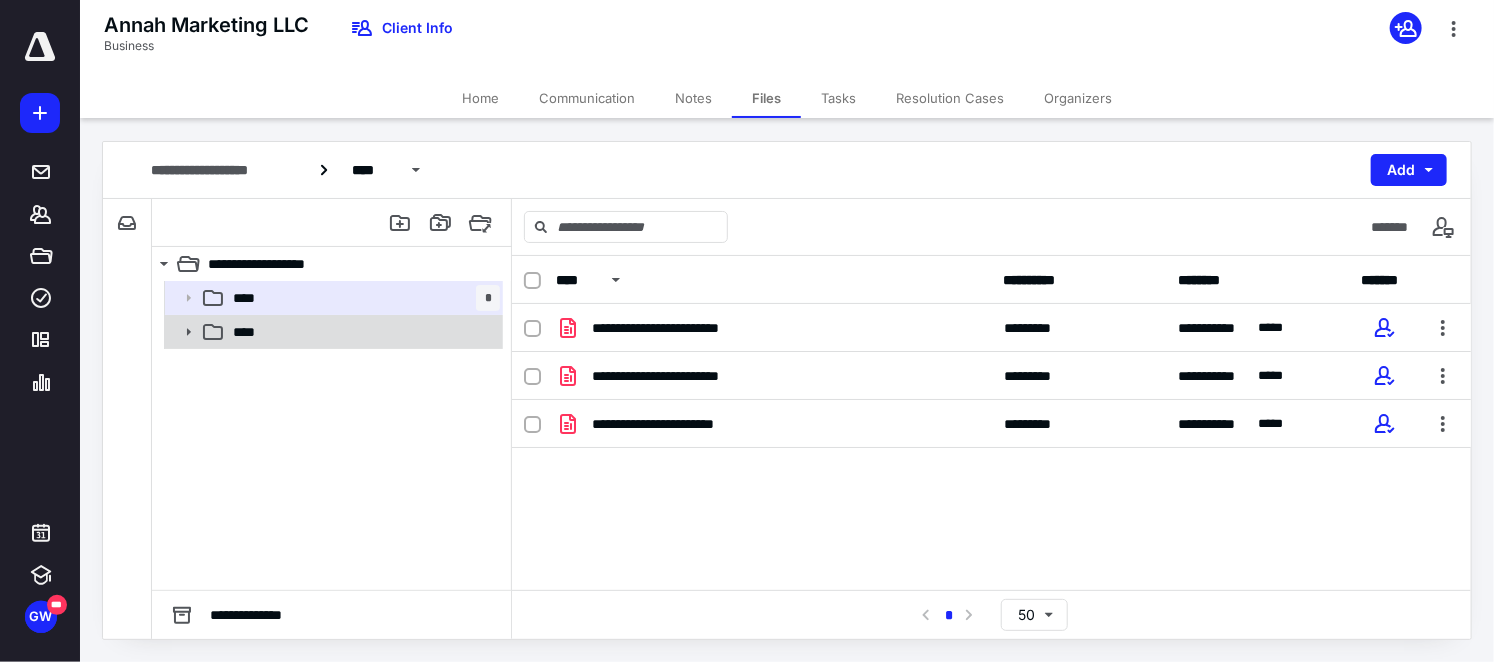 click 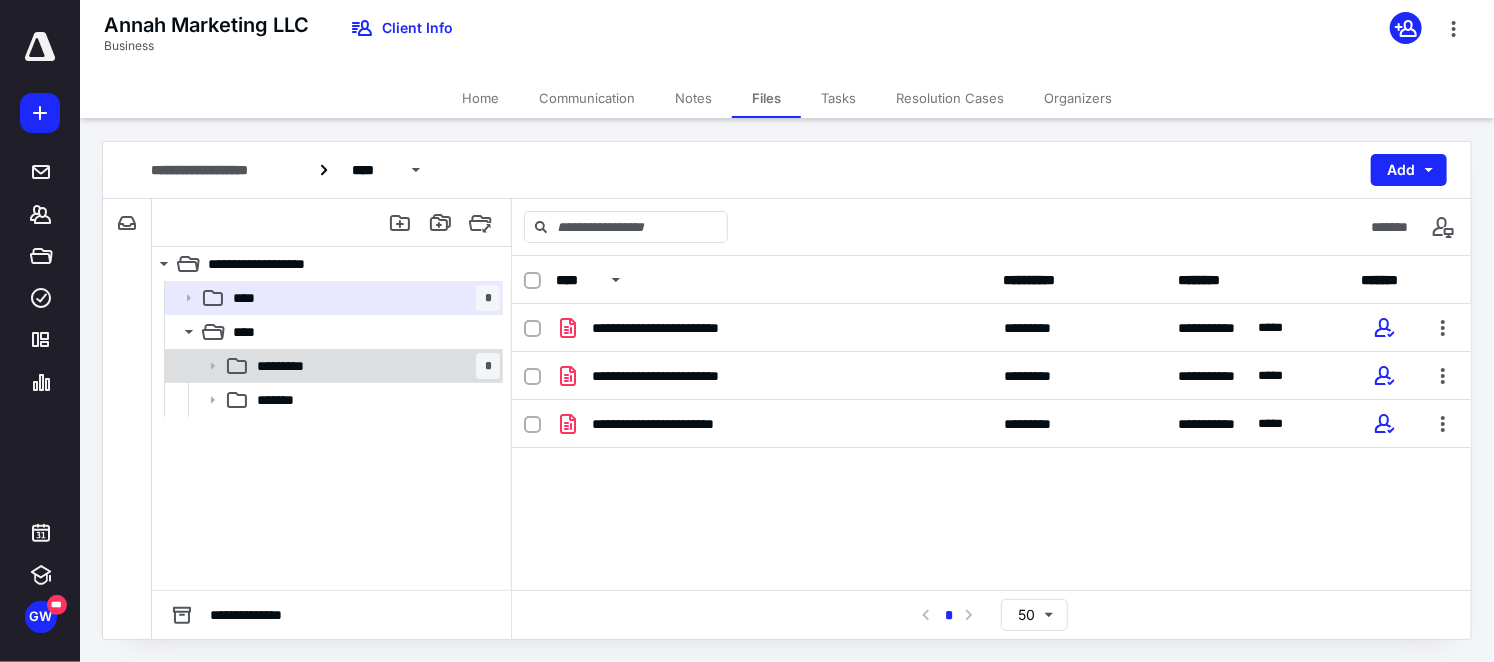 click 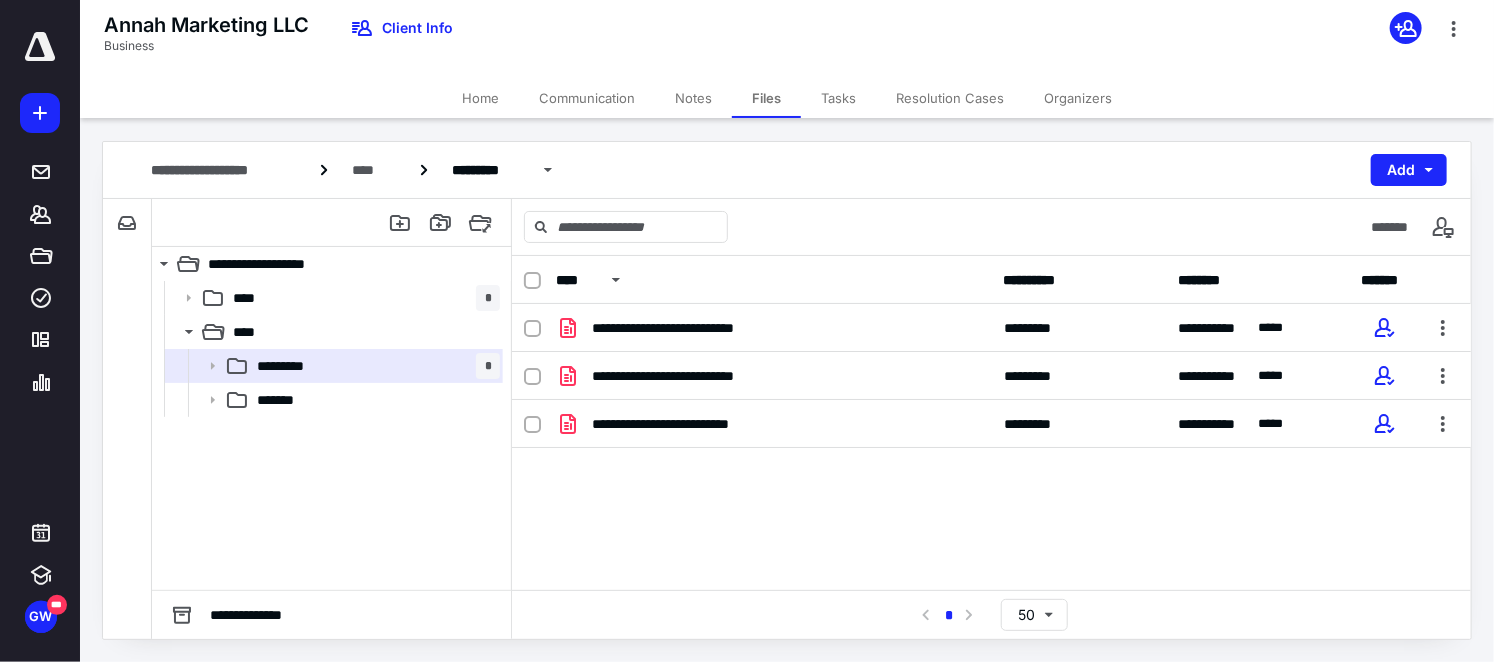 click on "**********" at bounding box center (991, 454) 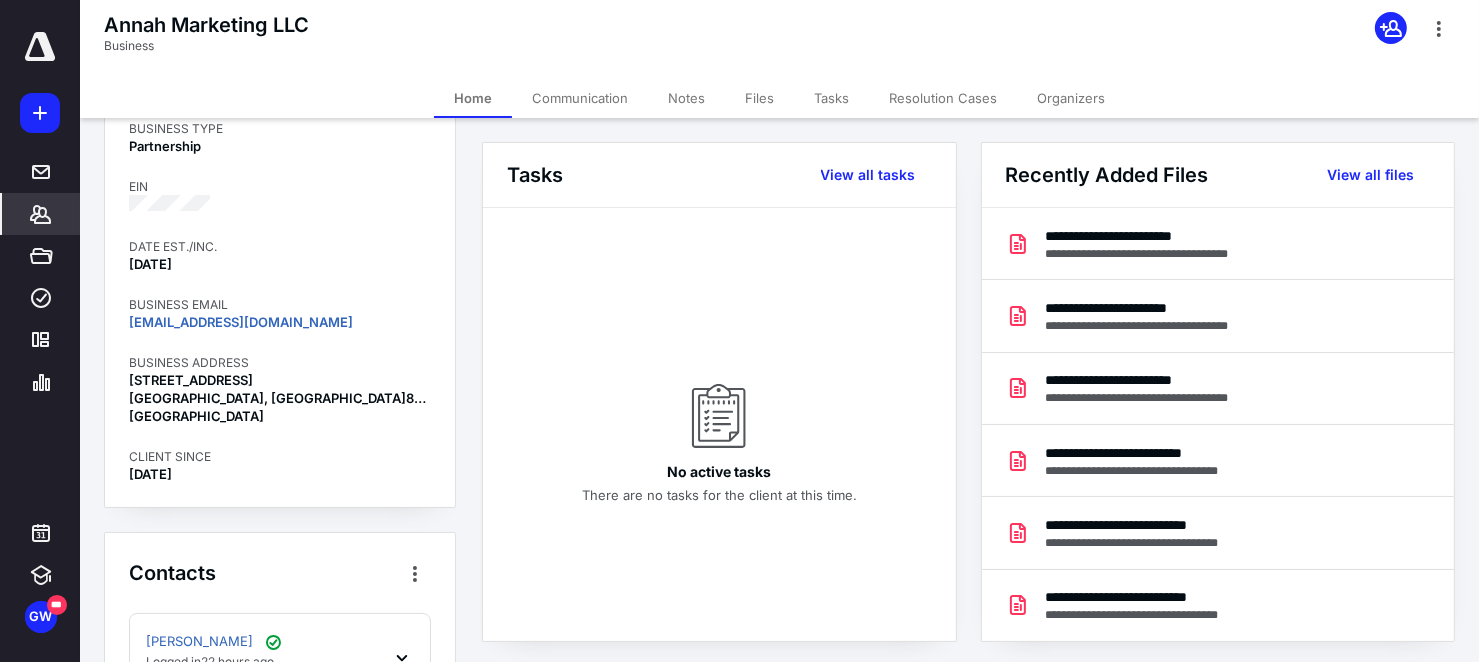 scroll, scrollTop: 129, scrollLeft: 0, axis: vertical 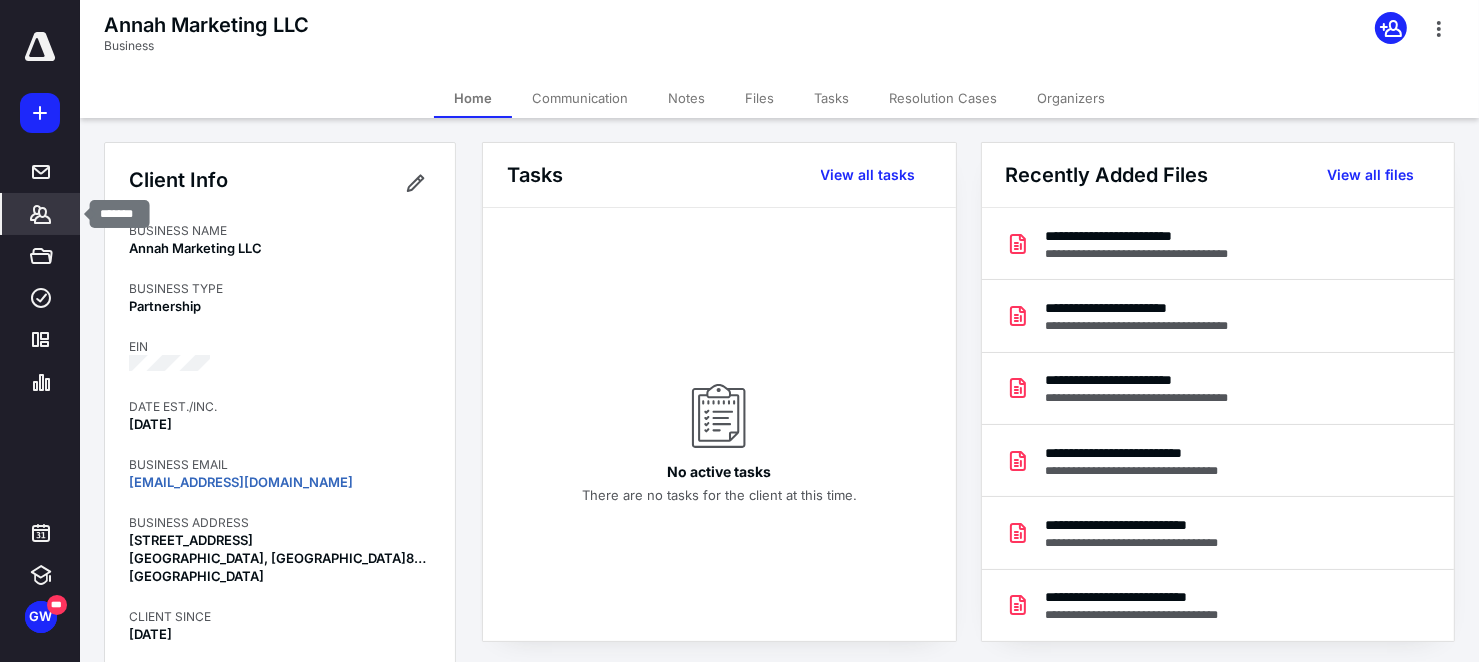 click 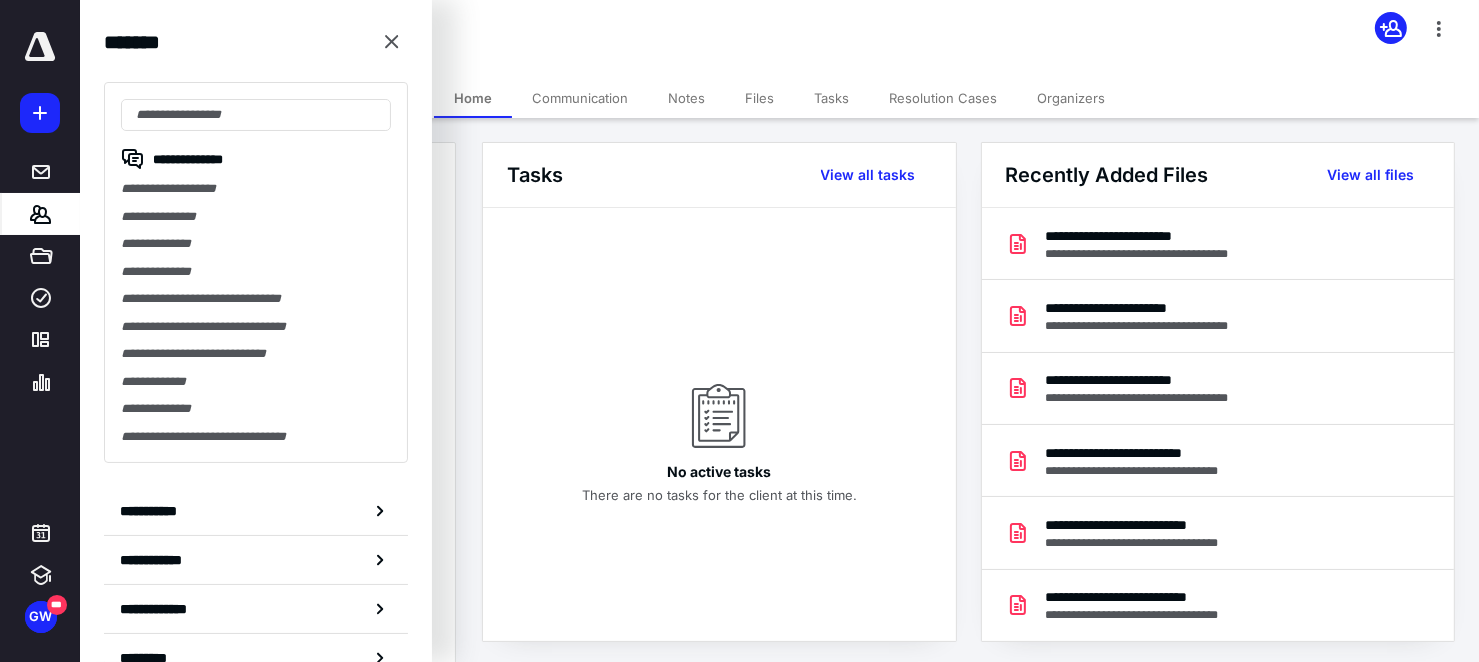click on "**********" at bounding box center (153, 511) 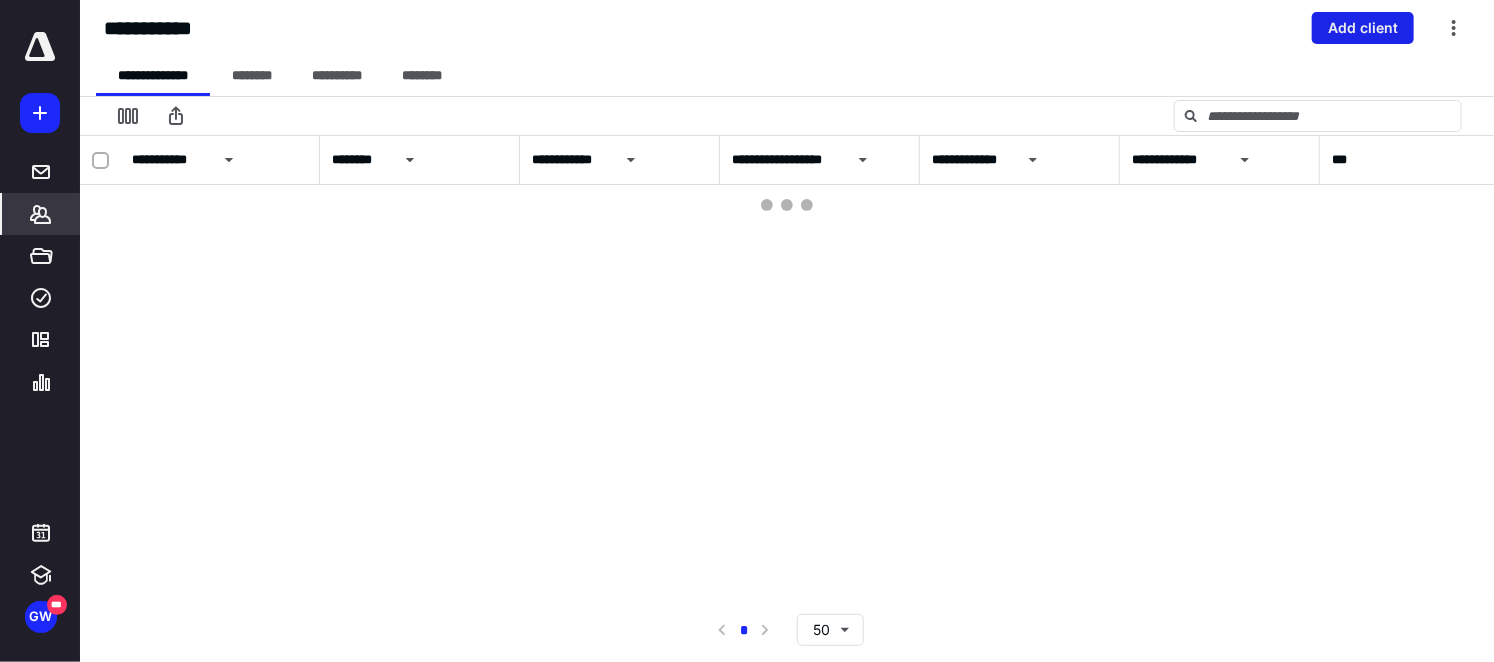 click on "Add client" at bounding box center (1363, 28) 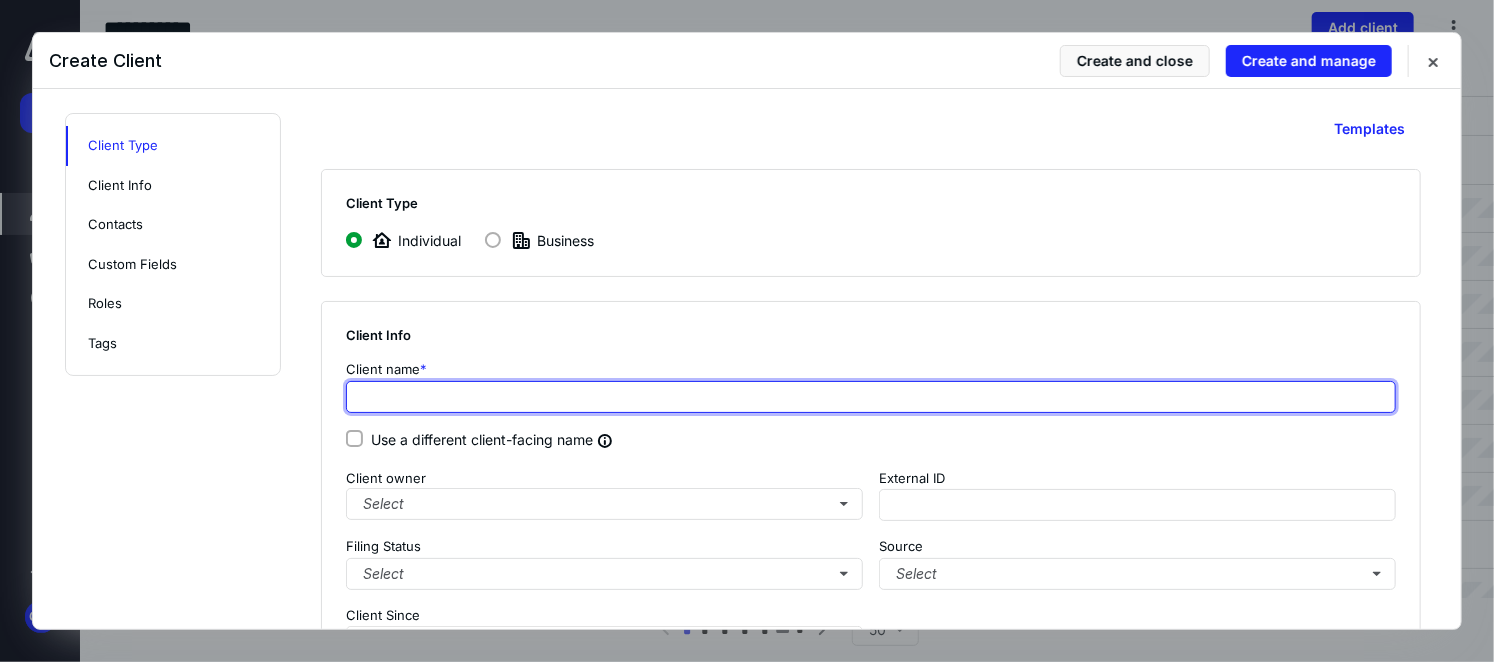 click at bounding box center [871, 397] 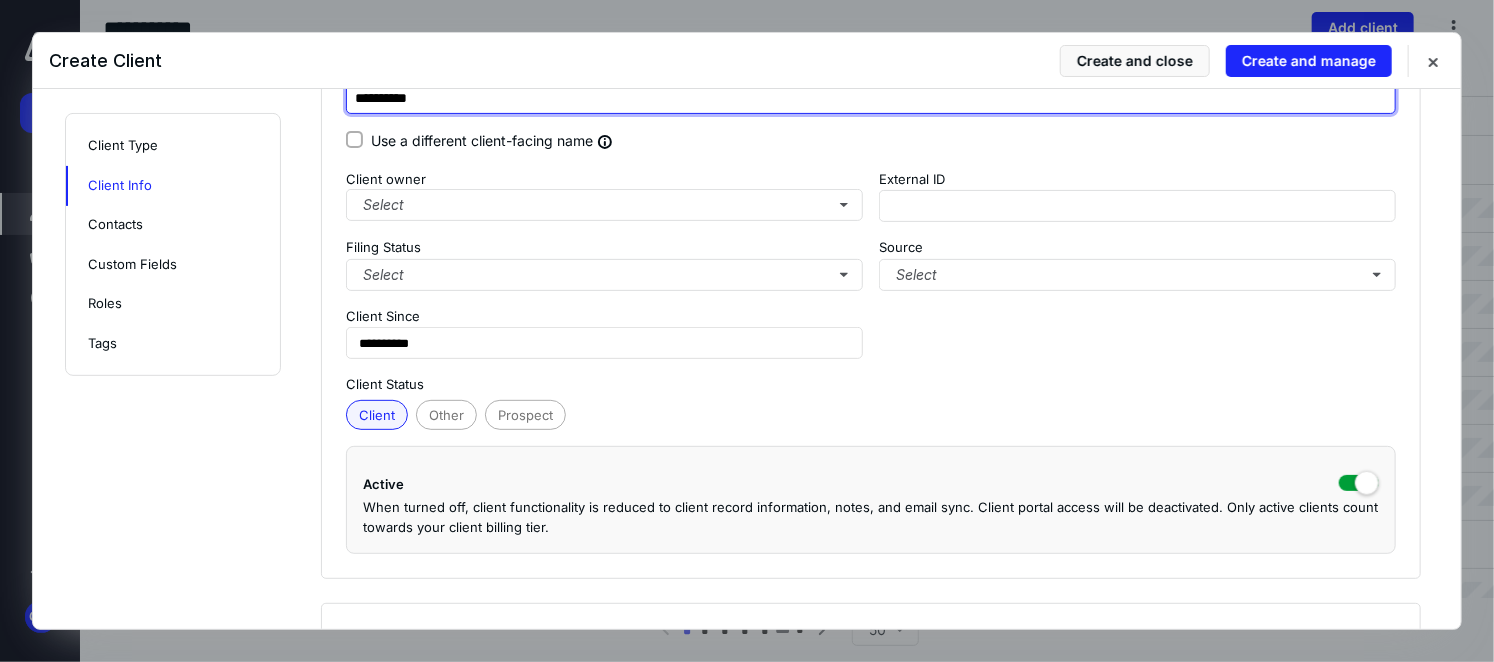 scroll, scrollTop: 300, scrollLeft: 0, axis: vertical 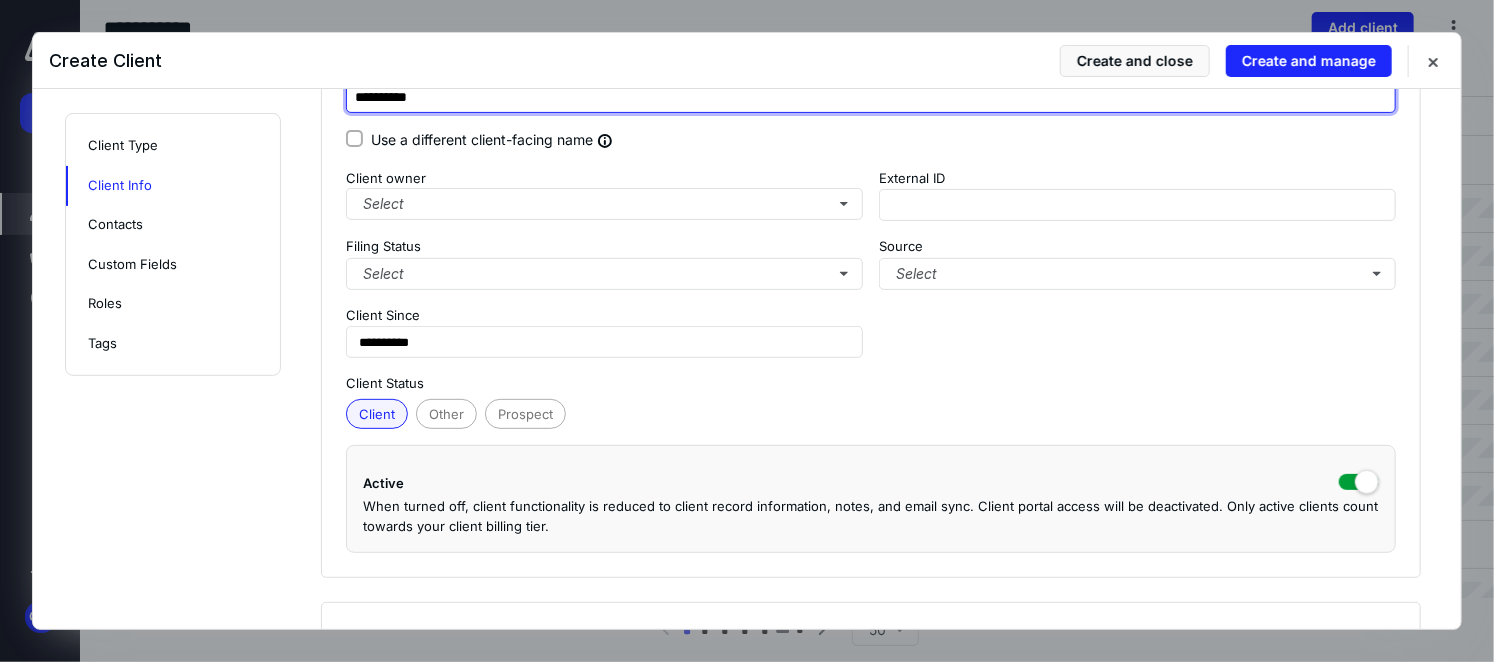 type on "**********" 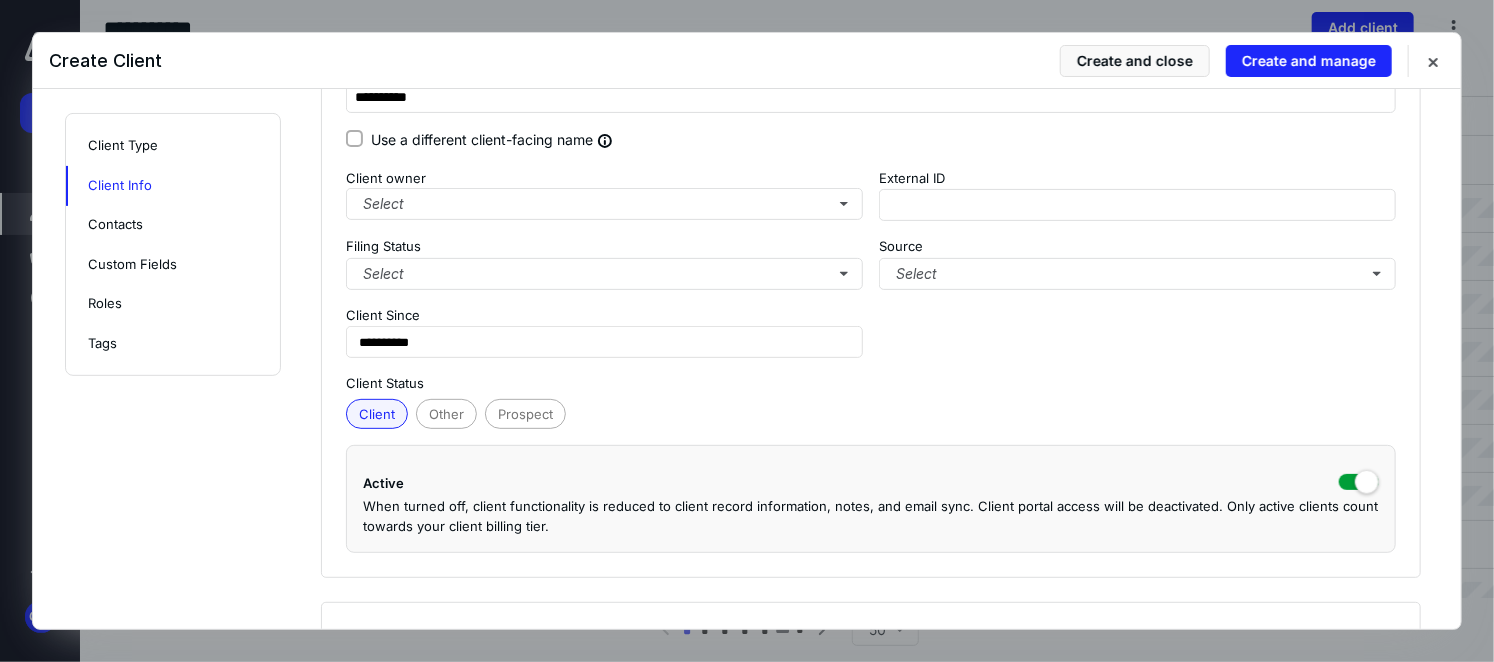 drag, startPoint x: 267, startPoint y: 459, endPoint x: 286, endPoint y: 541, distance: 84.17244 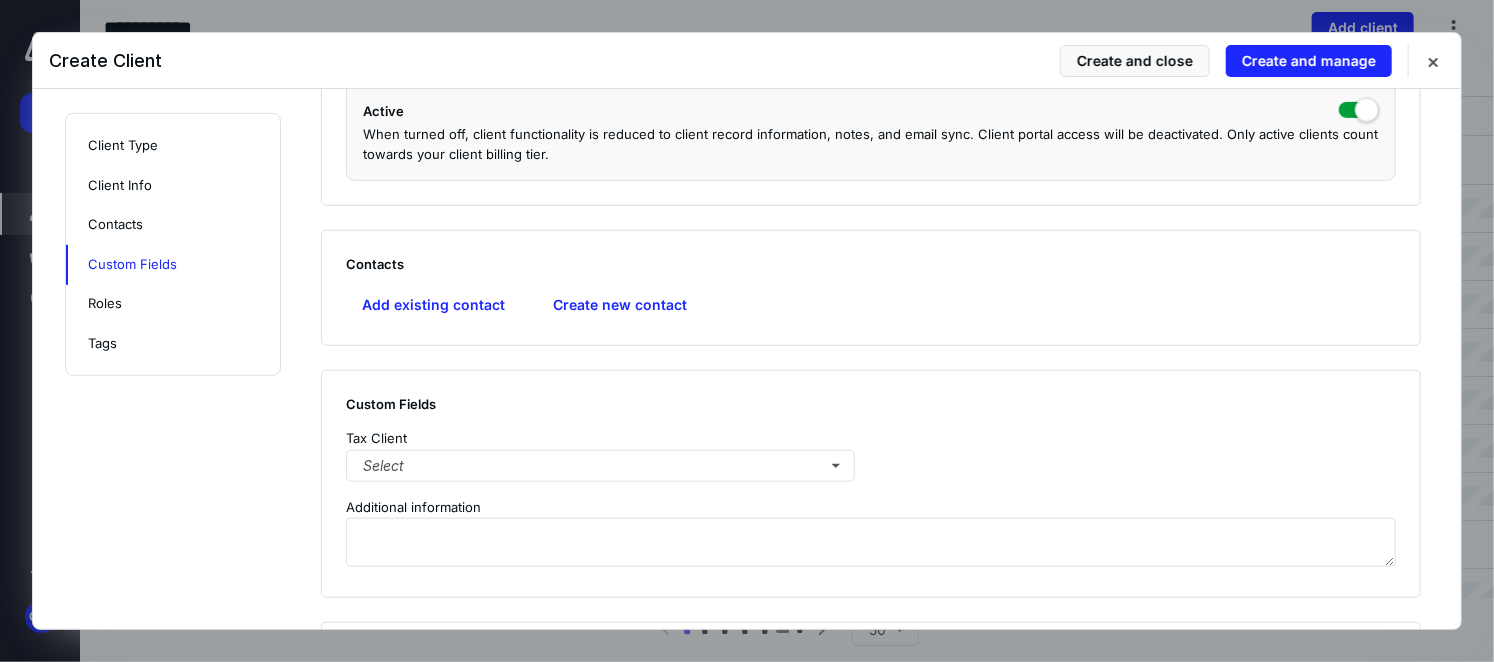 scroll, scrollTop: 700, scrollLeft: 0, axis: vertical 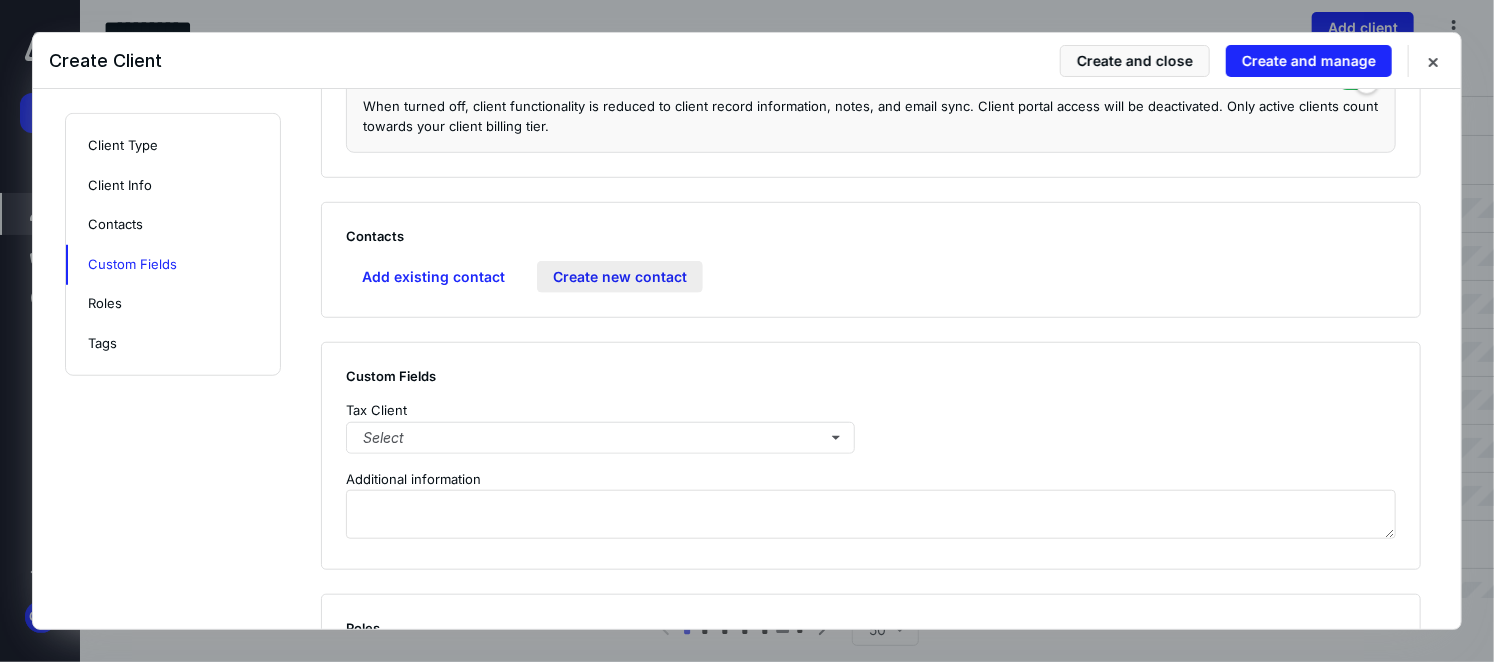 click on "Create new contact" at bounding box center (620, 277) 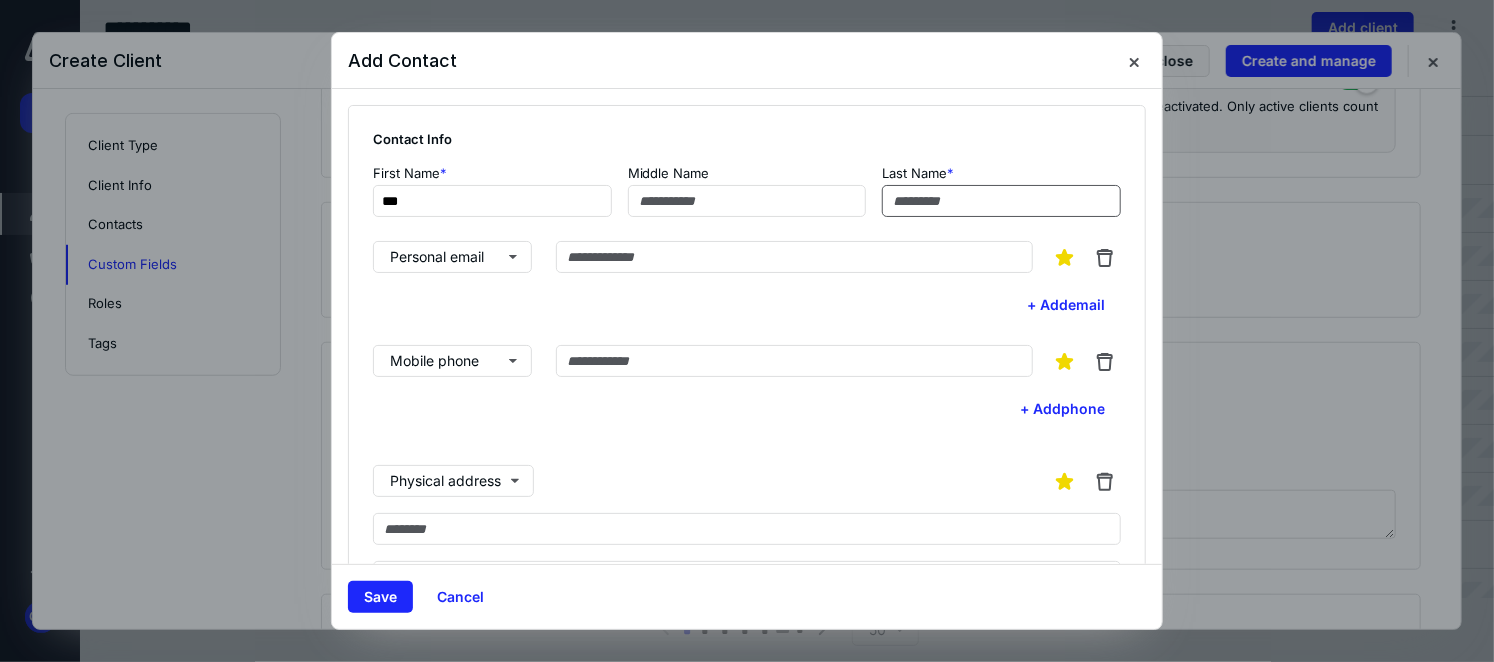 type on "***" 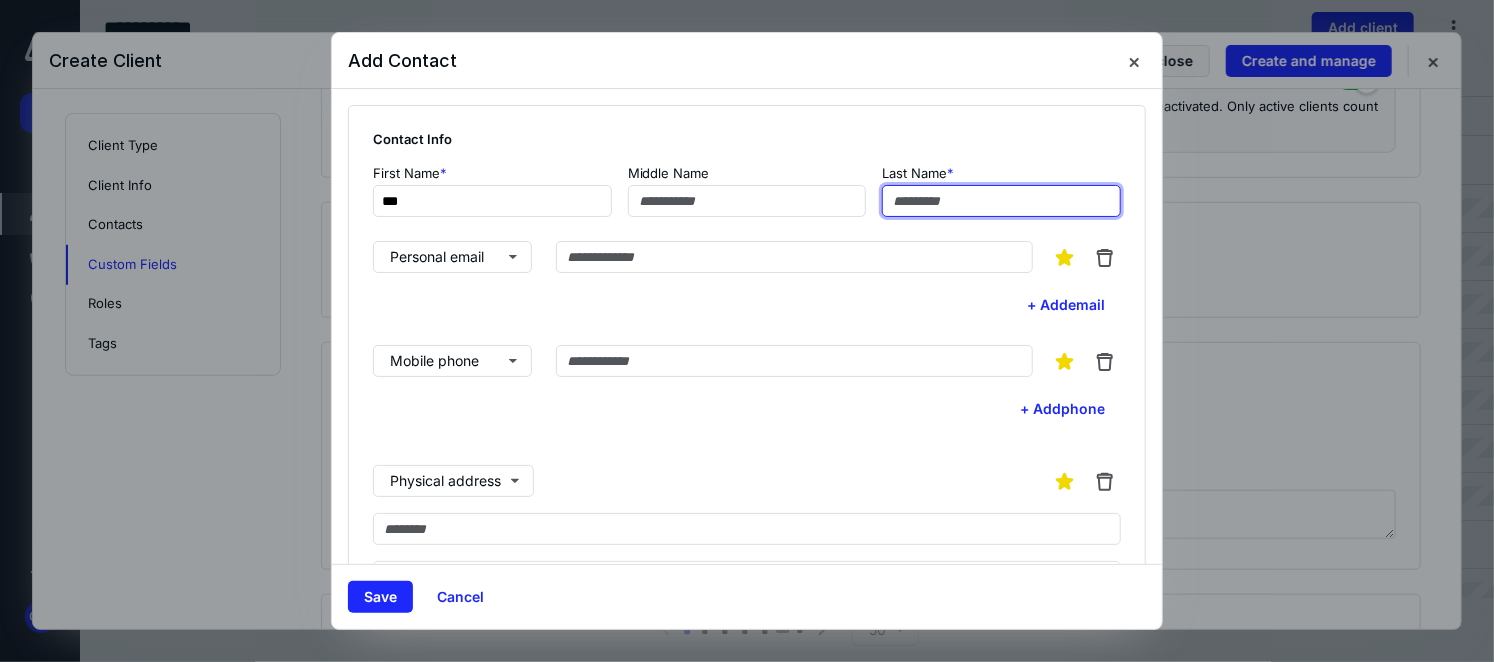 click at bounding box center [1001, 201] 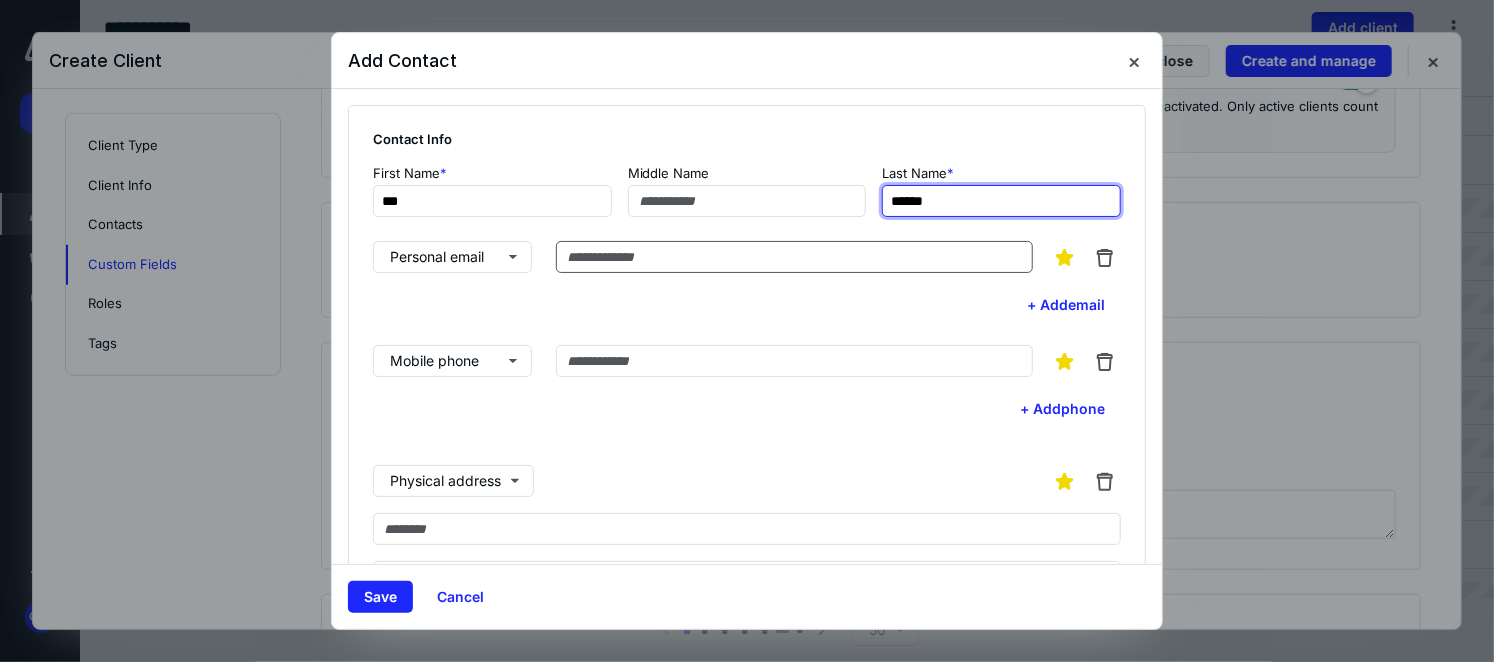 type on "******" 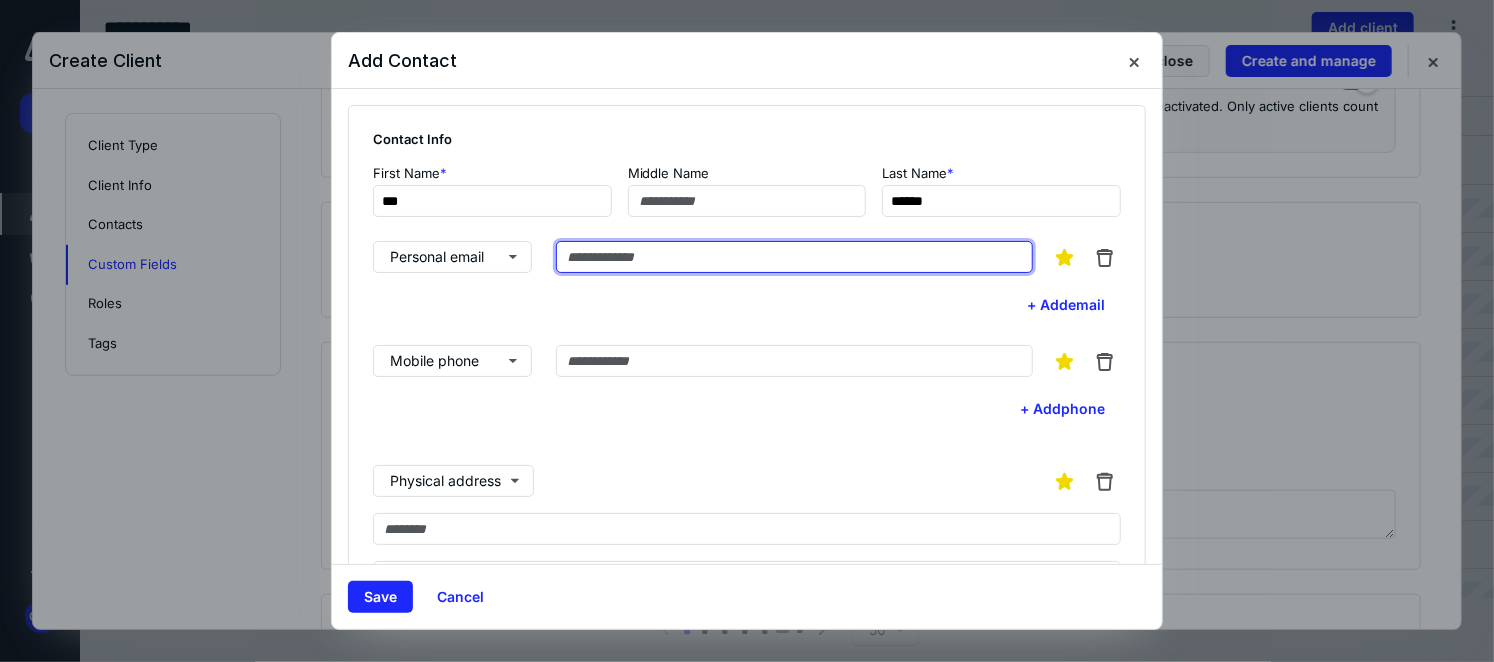 paste on "**********" 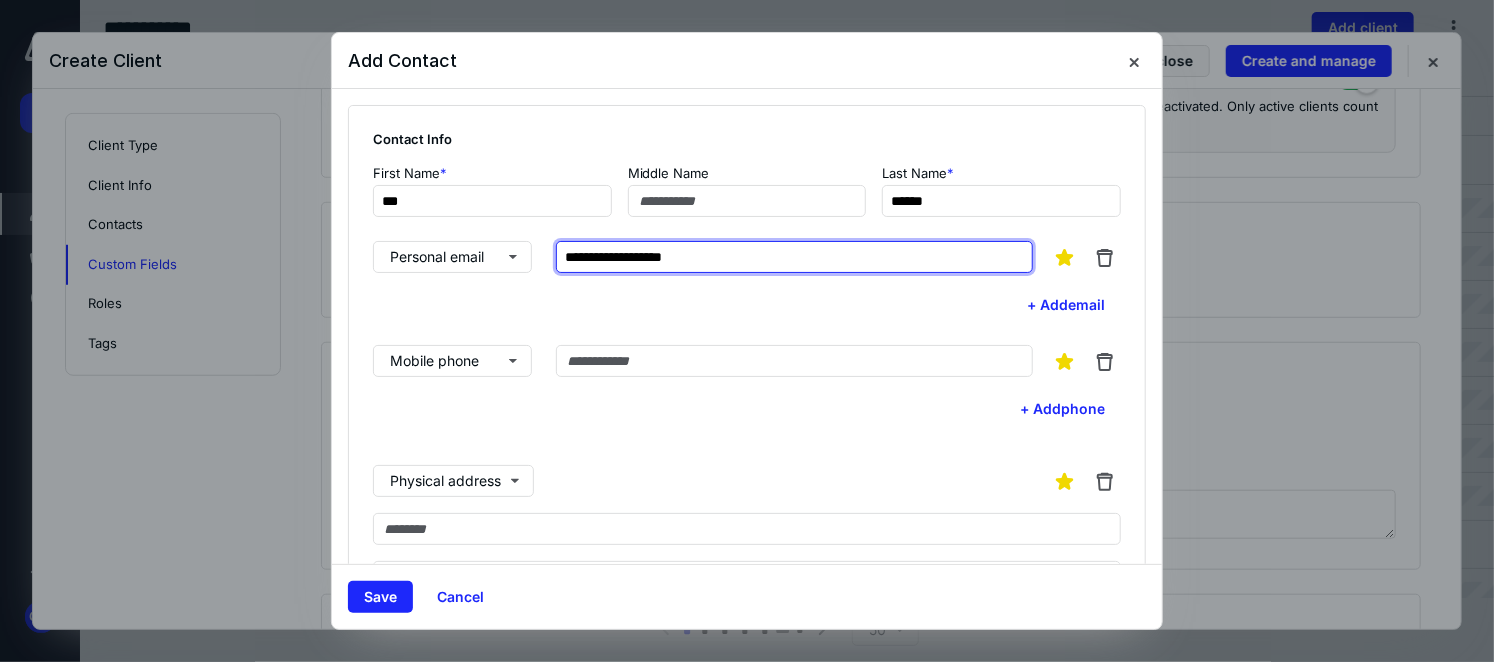 type on "**********" 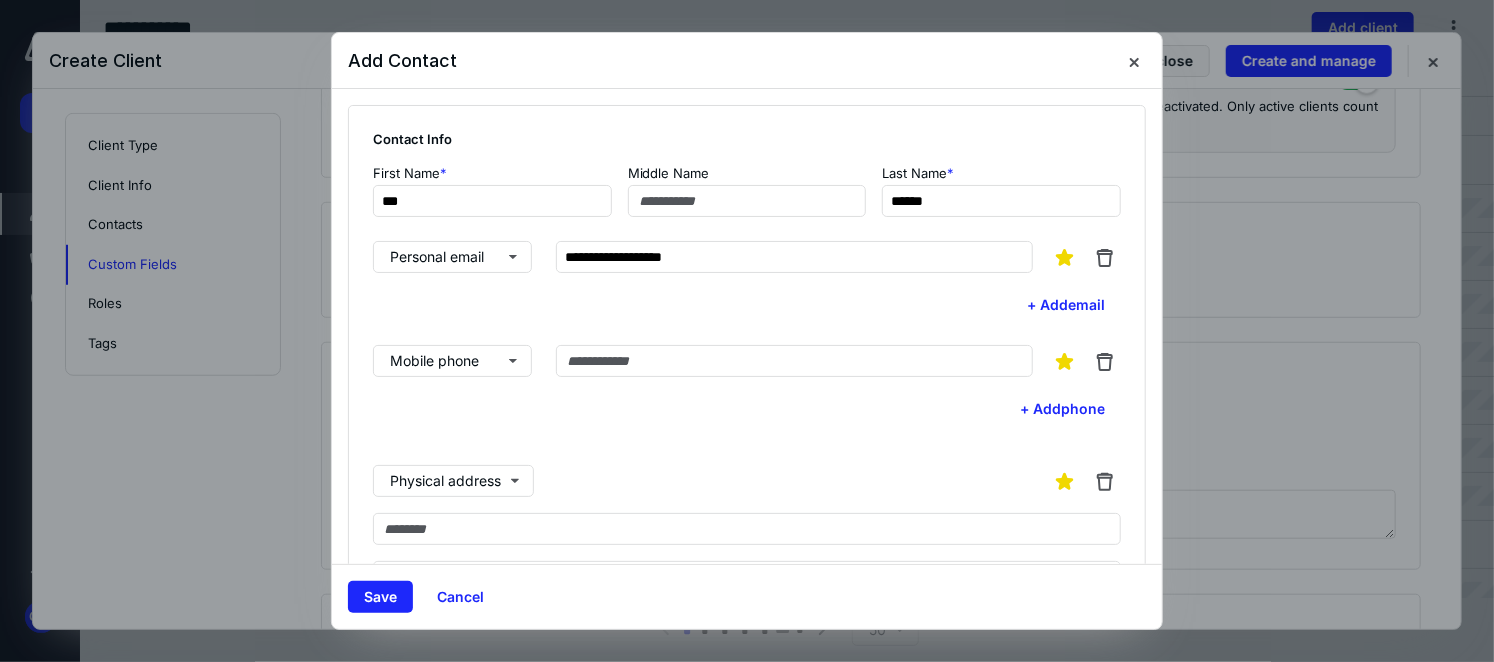 click on "**********" at bounding box center (747, 281) 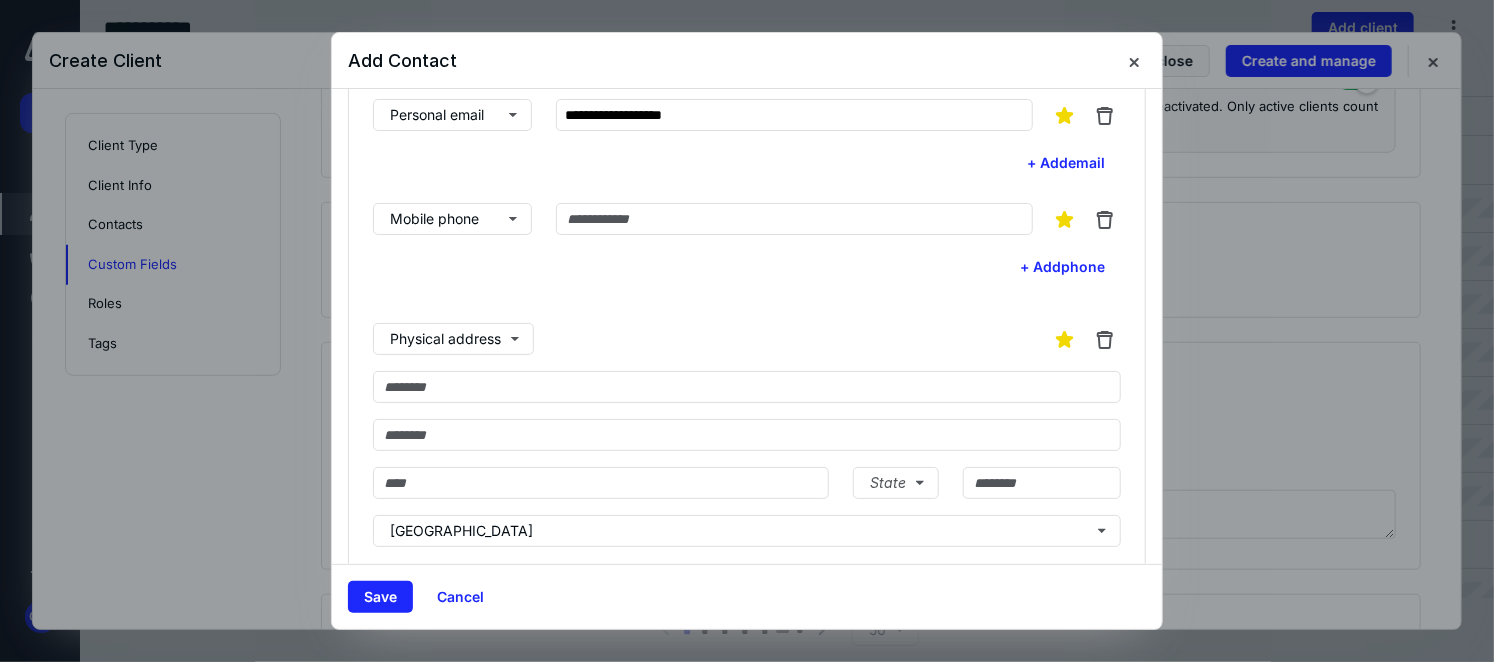 scroll, scrollTop: 200, scrollLeft: 0, axis: vertical 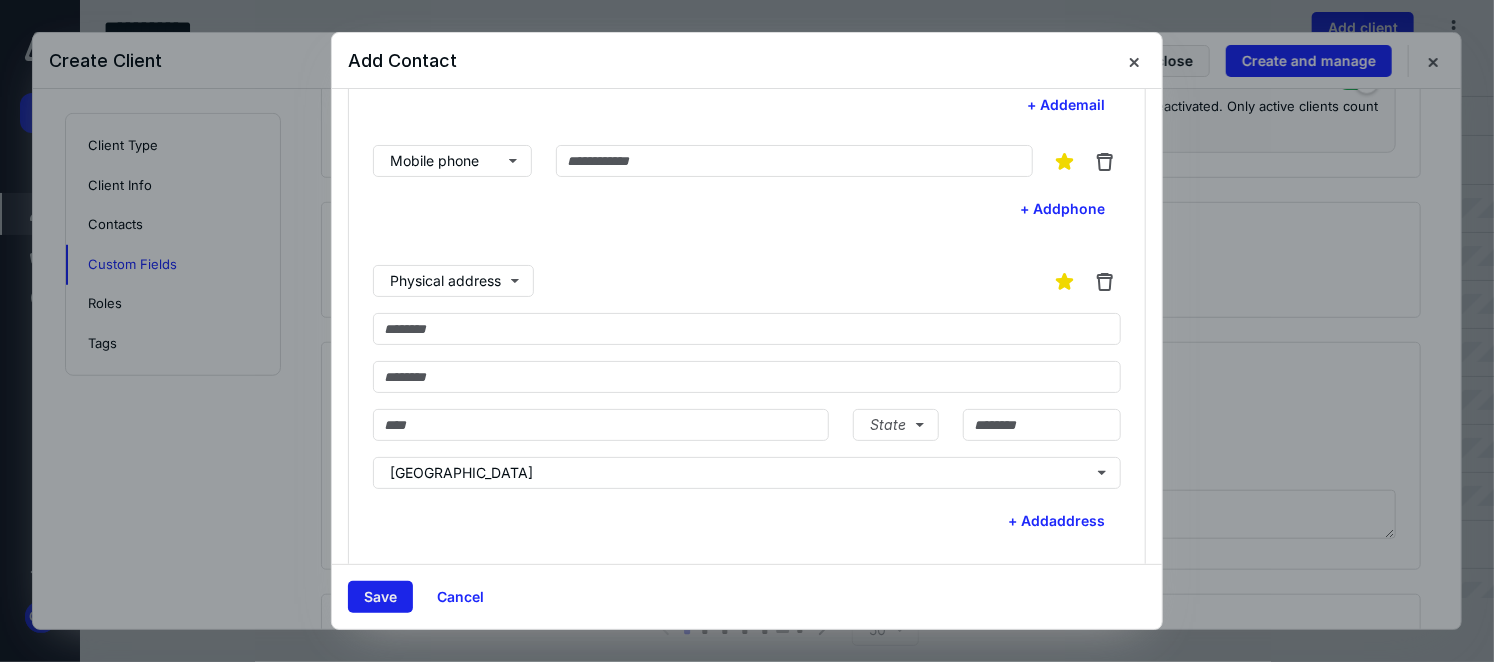 click on "Save" at bounding box center (380, 597) 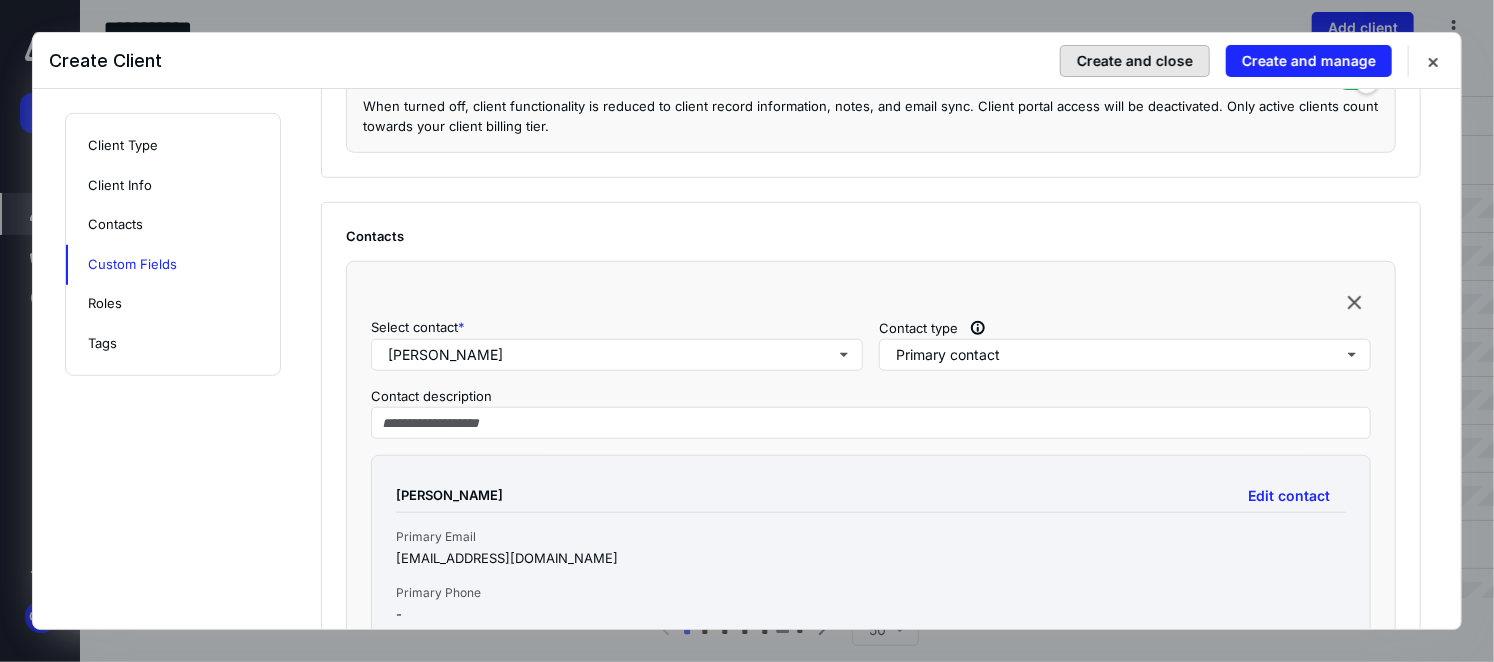 click on "Create and close" at bounding box center [1135, 61] 